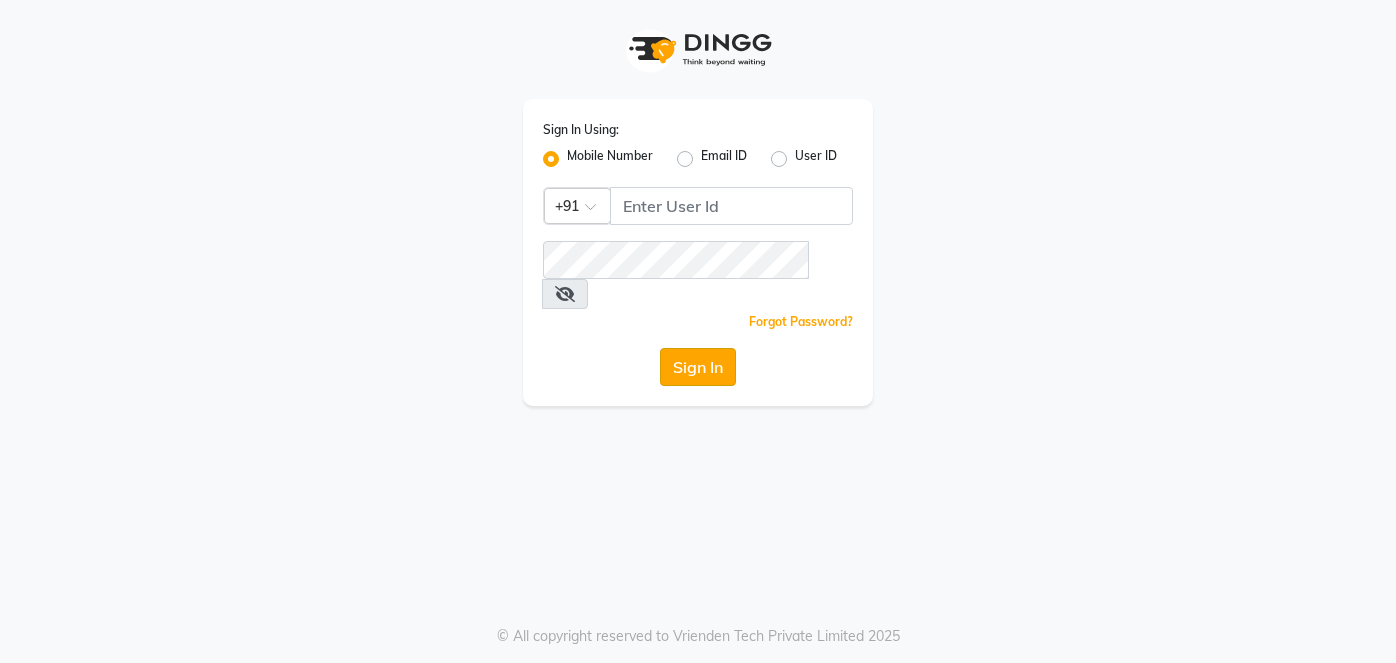 scroll, scrollTop: 0, scrollLeft: 0, axis: both 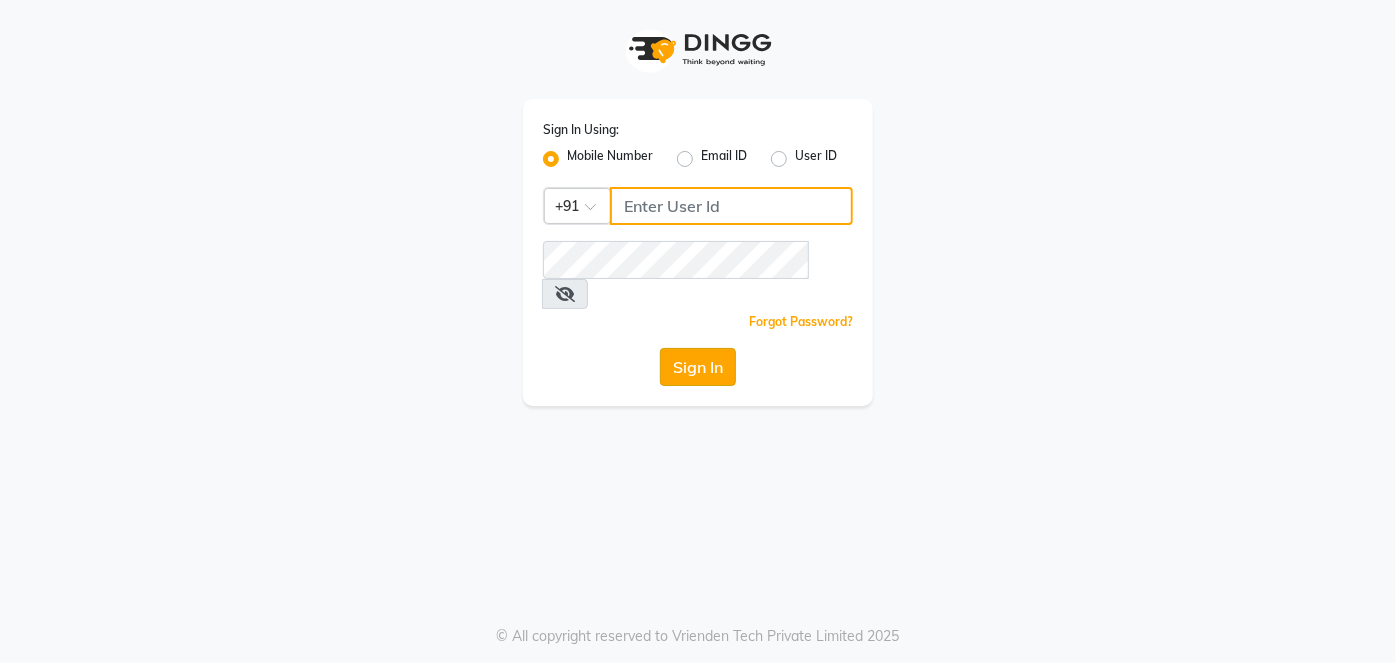 type on "[PHONE]" 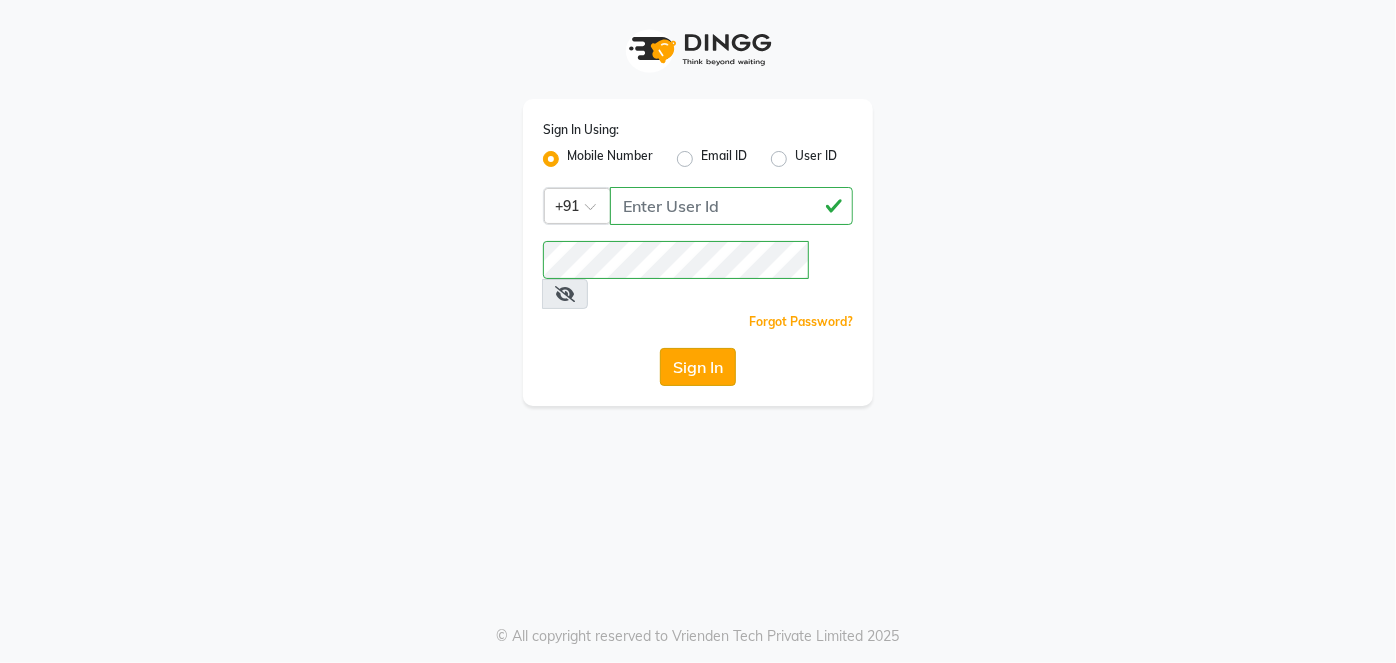 click on "Sign In" 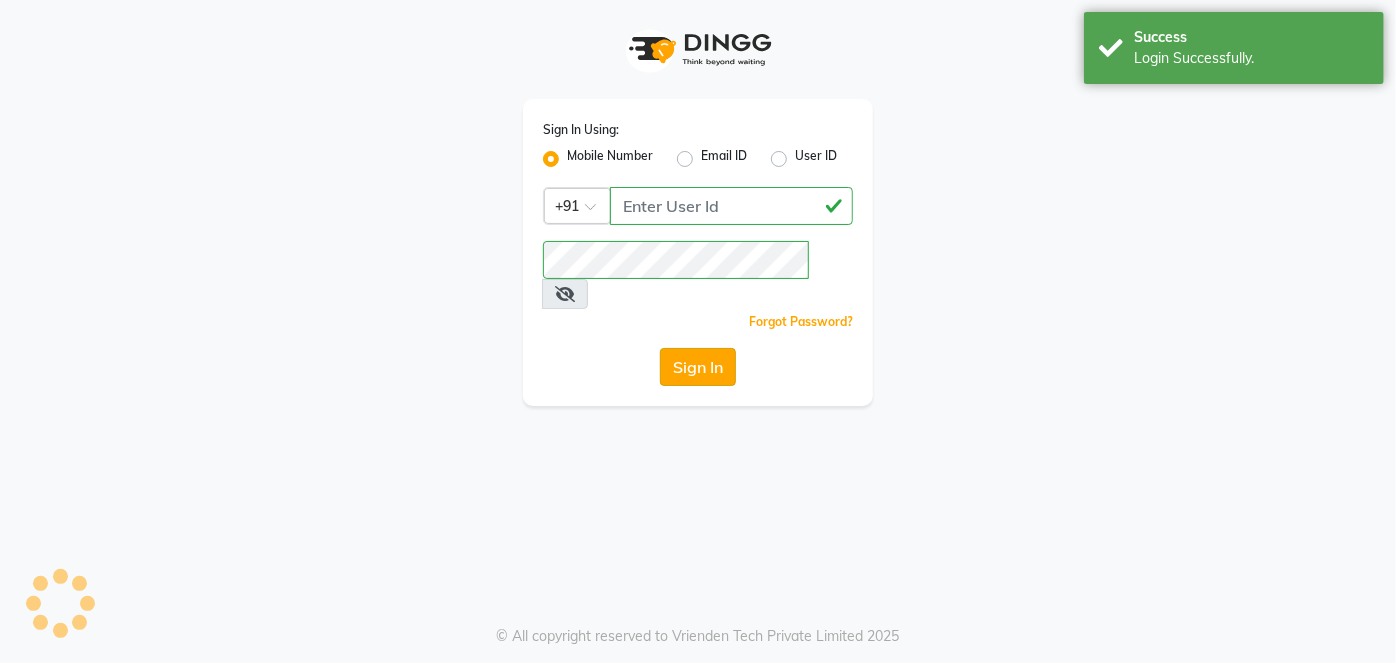 select on "5188" 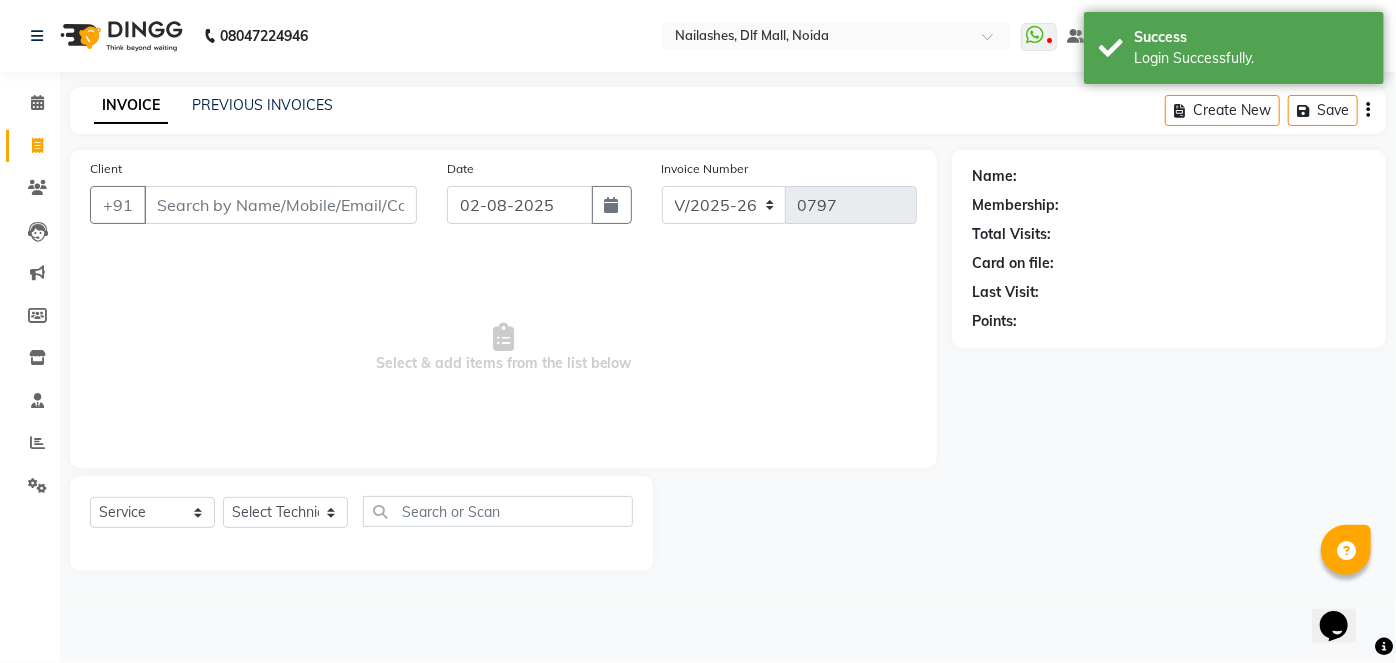 scroll, scrollTop: 0, scrollLeft: 0, axis: both 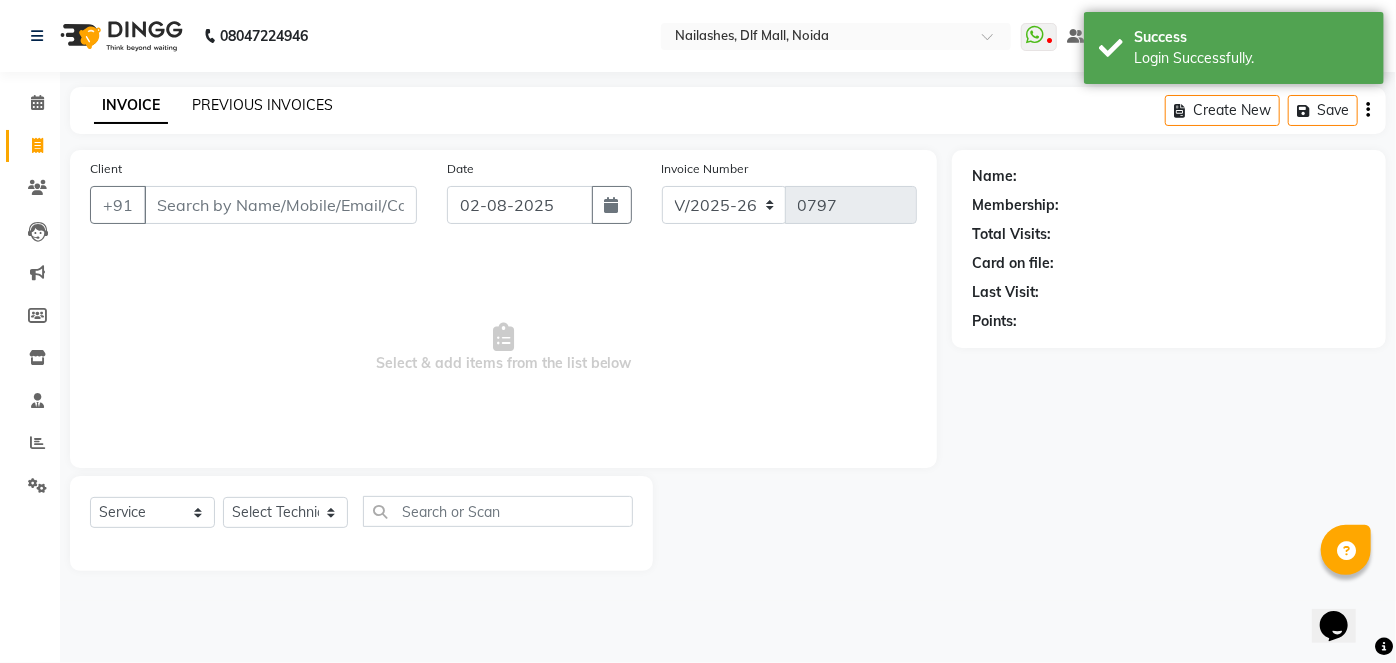 click on "PREVIOUS INVOICES" 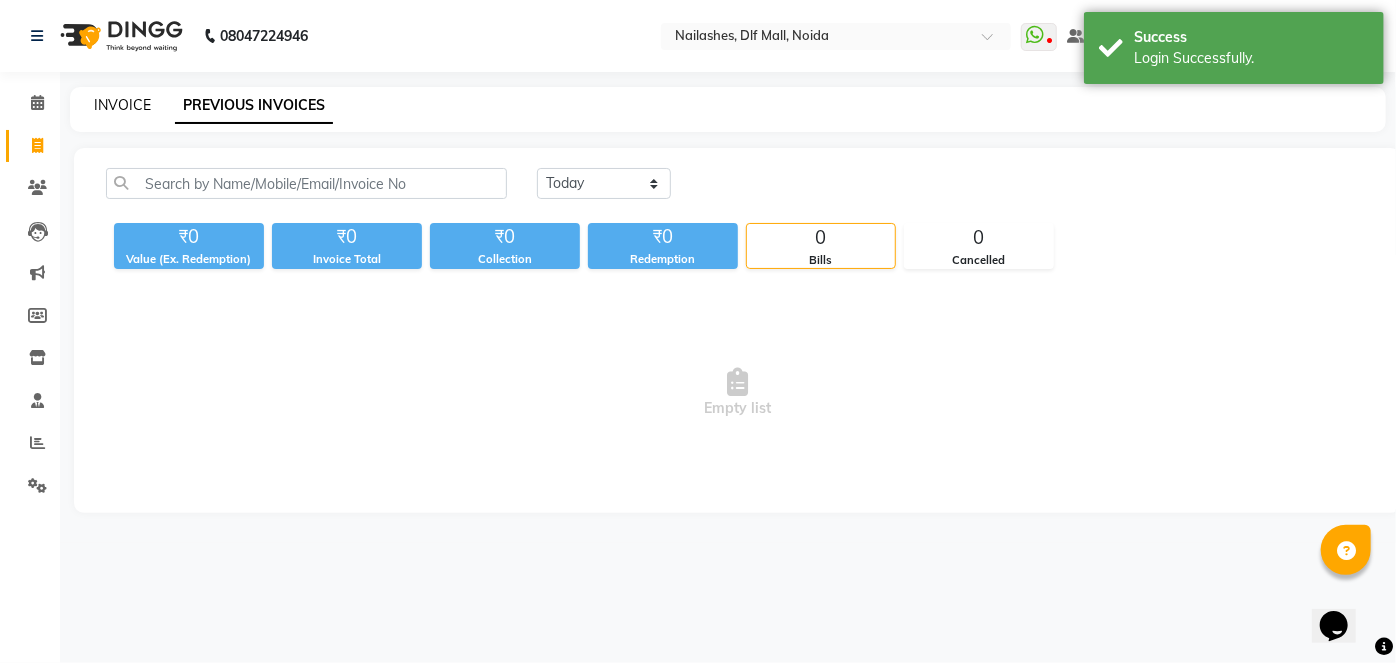 click on "INVOICE" 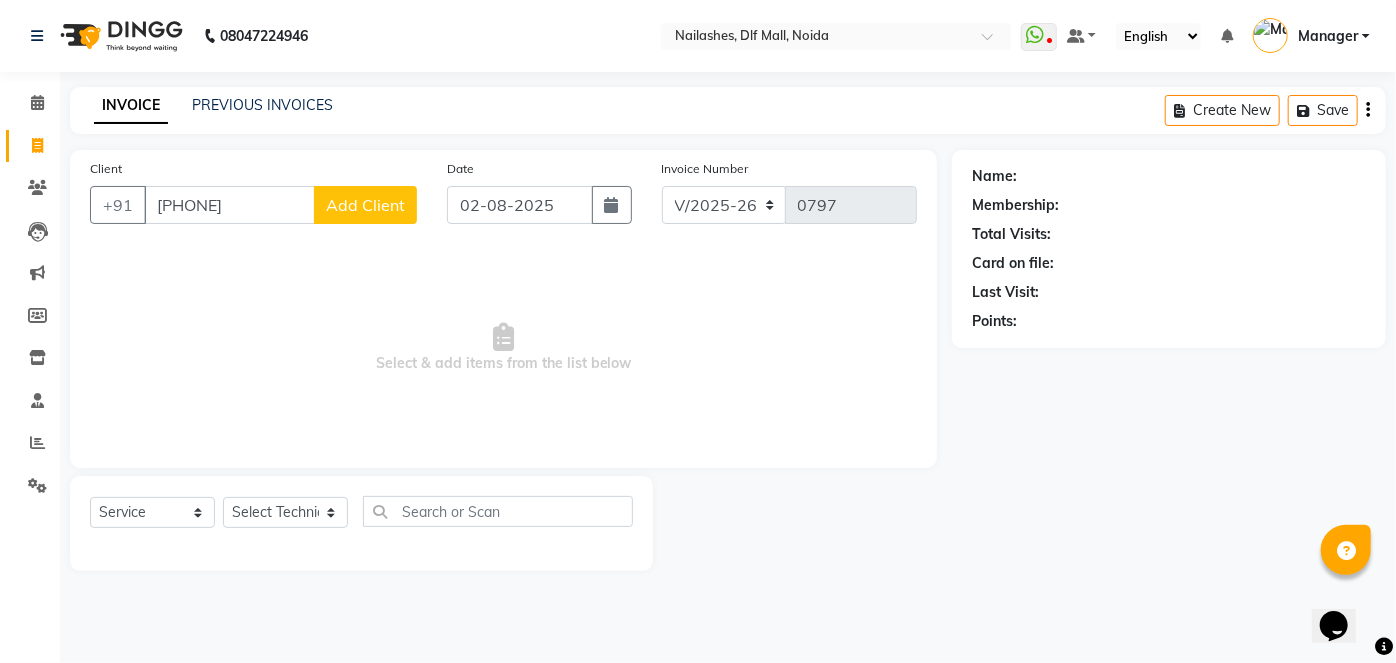 type on "[PHONE]" 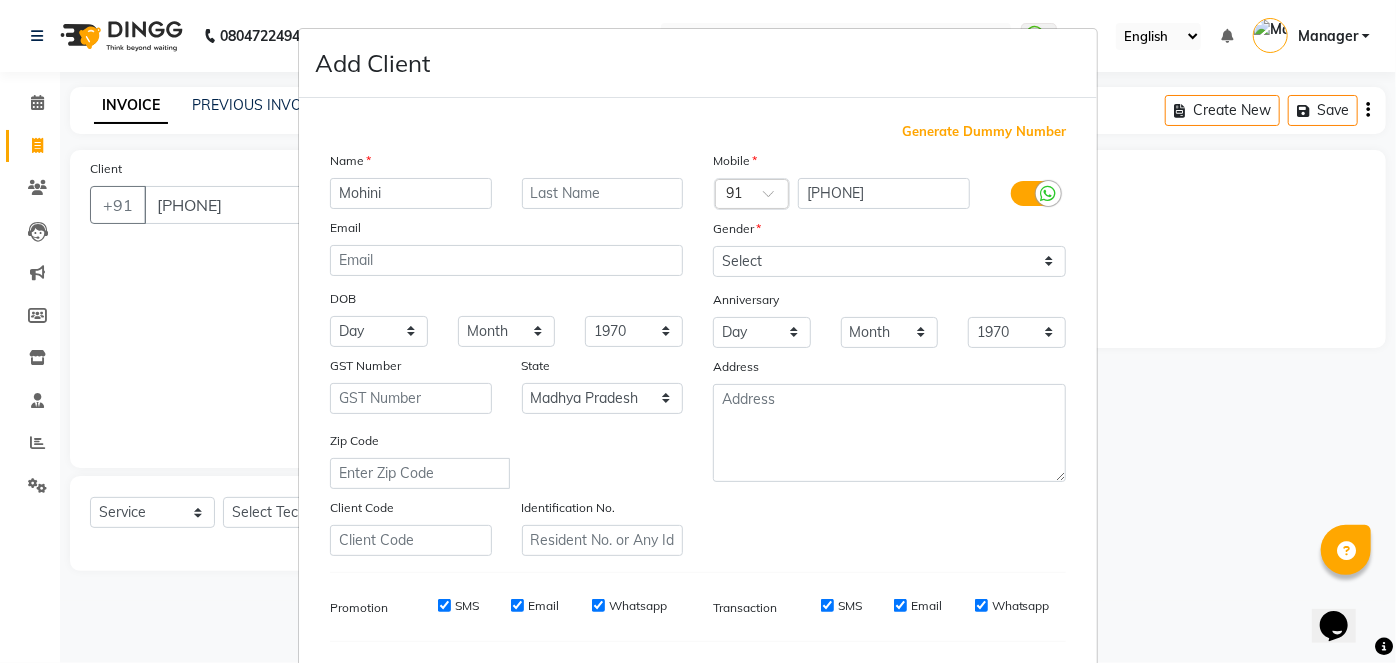 type on "Mohini" 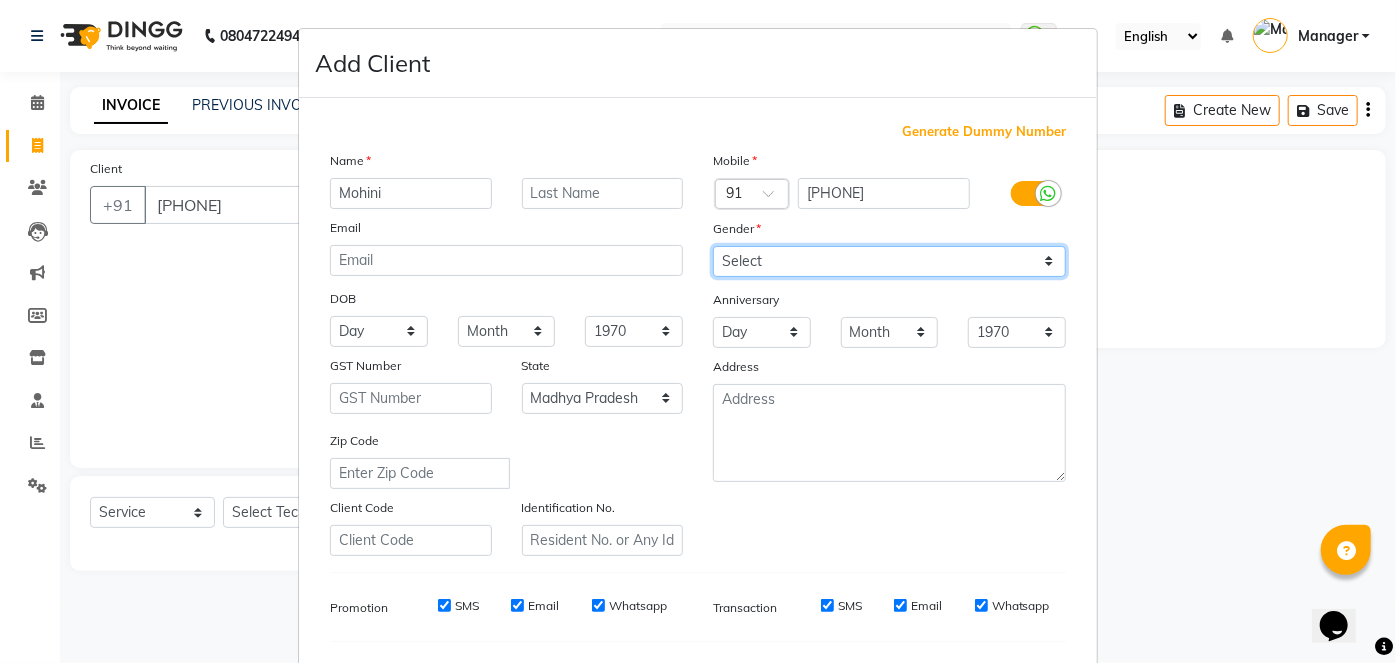 click on "Select Male Female Other Prefer Not To Say" at bounding box center (889, 261) 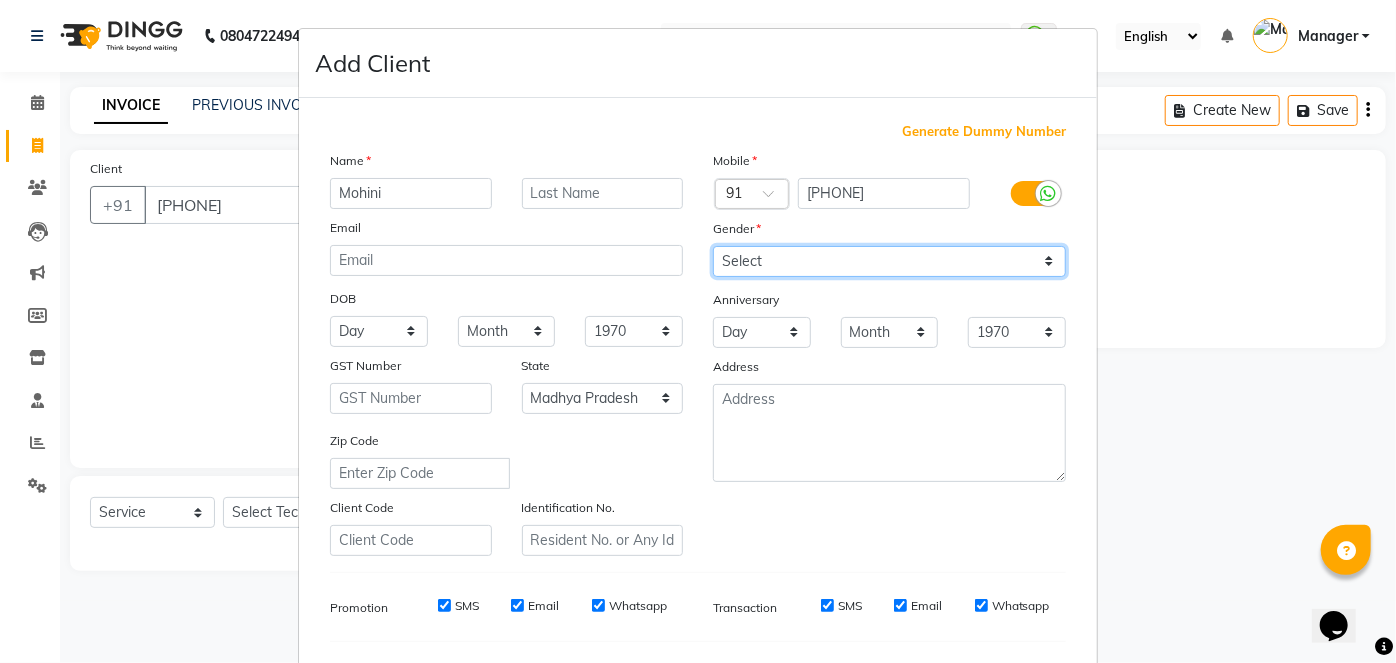 select on "female" 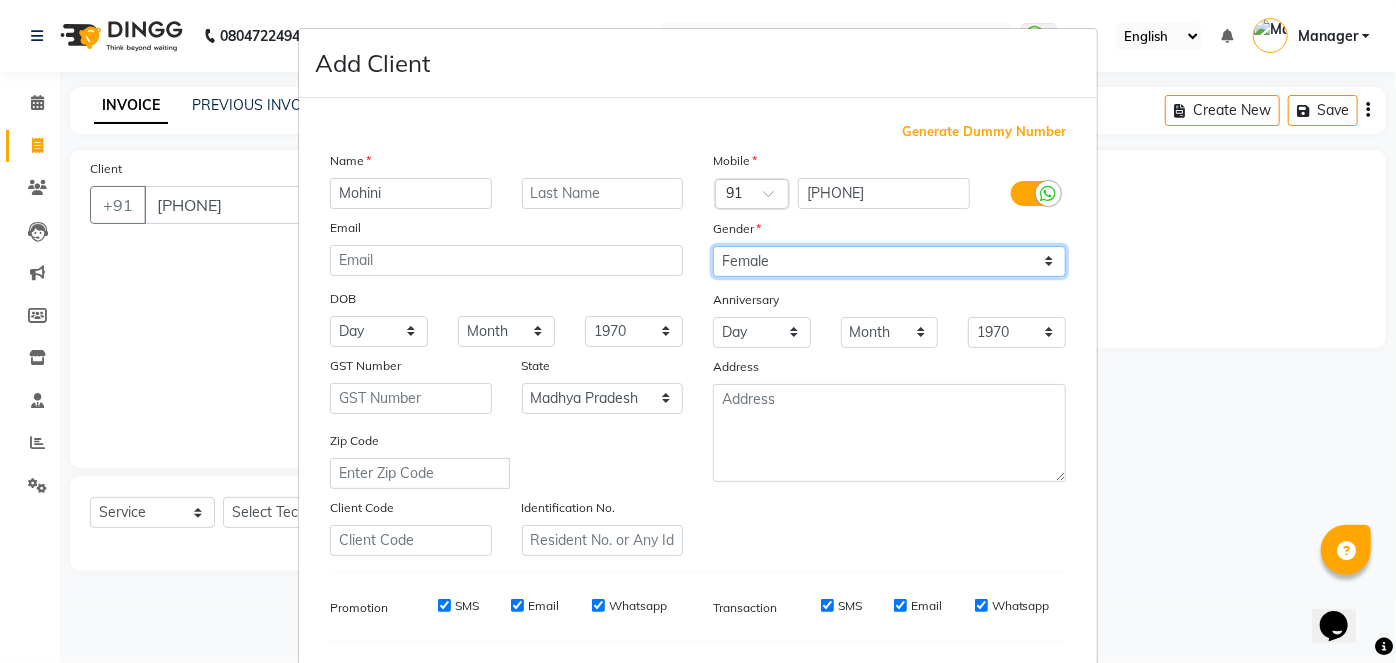 click on "Select Male Female Other Prefer Not To Say" at bounding box center (889, 261) 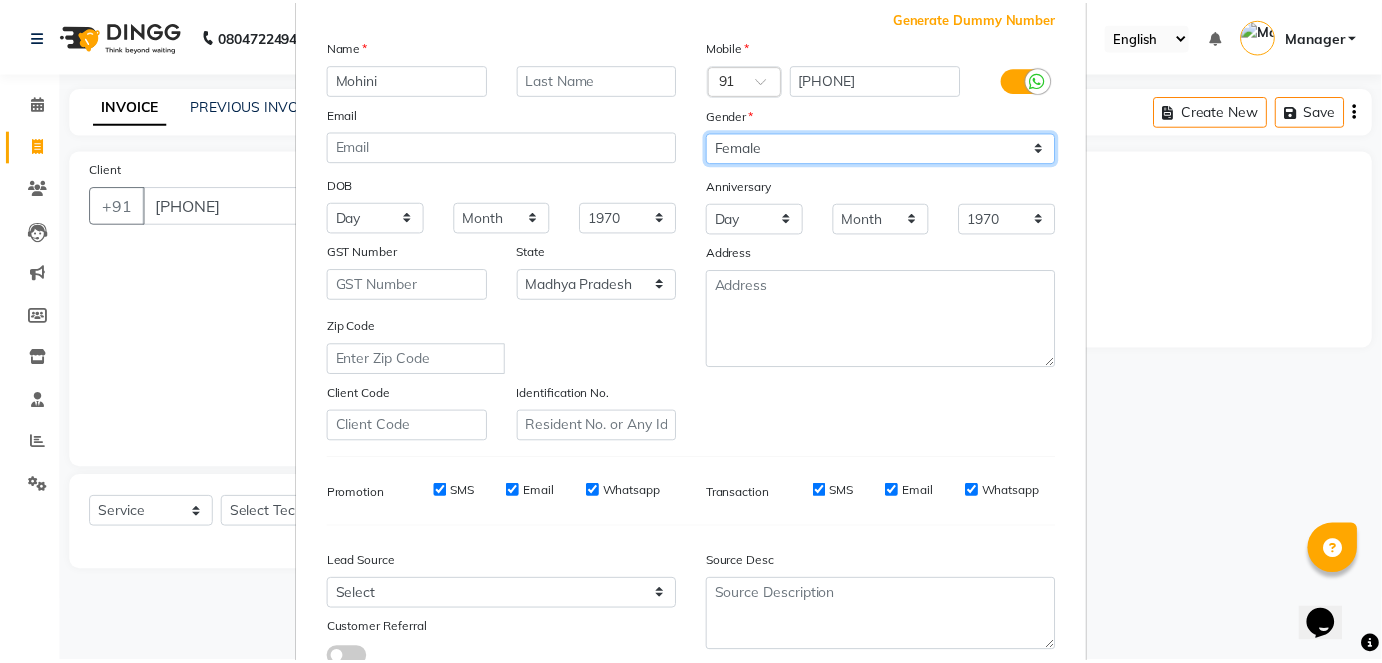 scroll, scrollTop: 258, scrollLeft: 0, axis: vertical 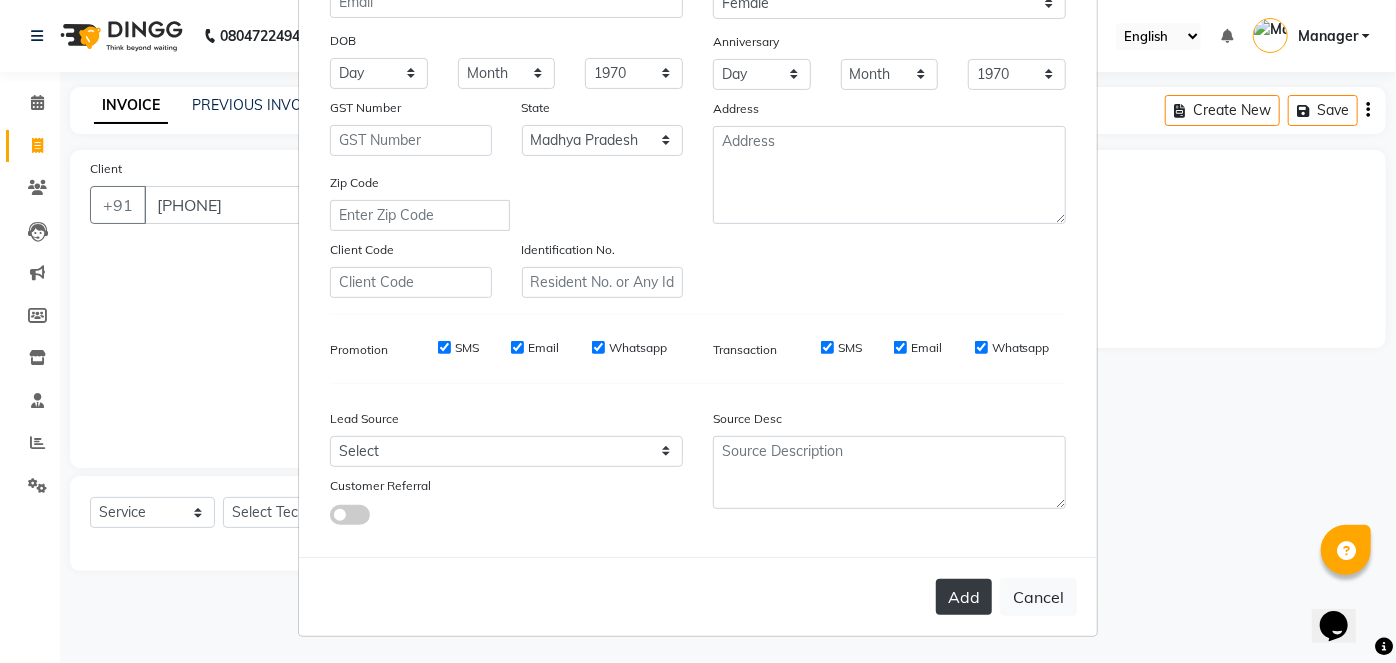 click on "Add" at bounding box center [964, 597] 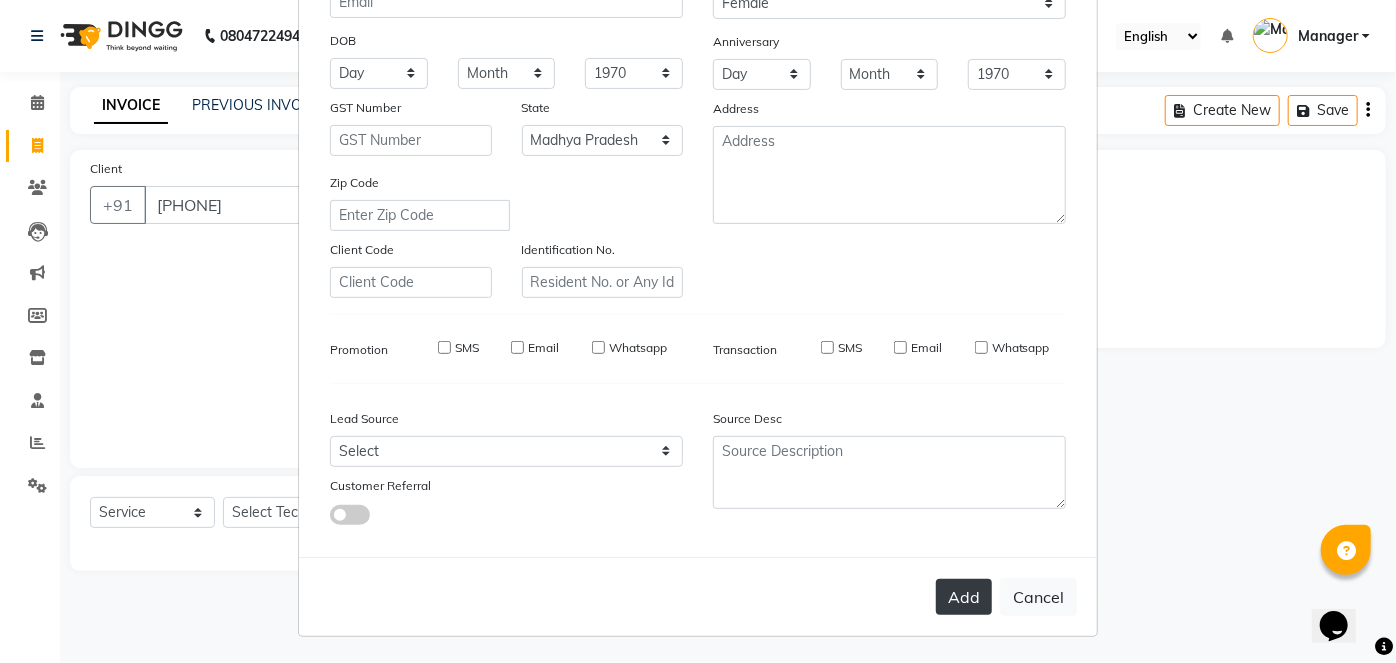 type 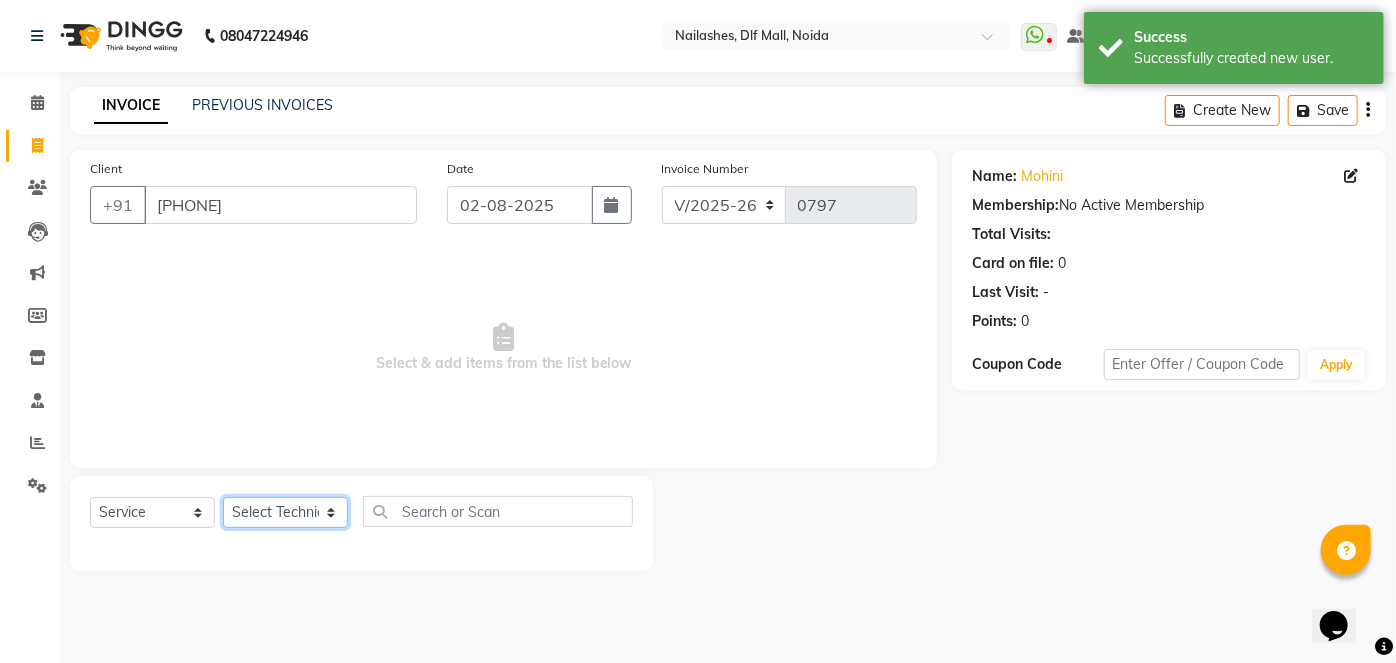 click on "Select Technician [FIRST] [LAST] Binni Manager nadeem pawan shikha Shivani varsha" 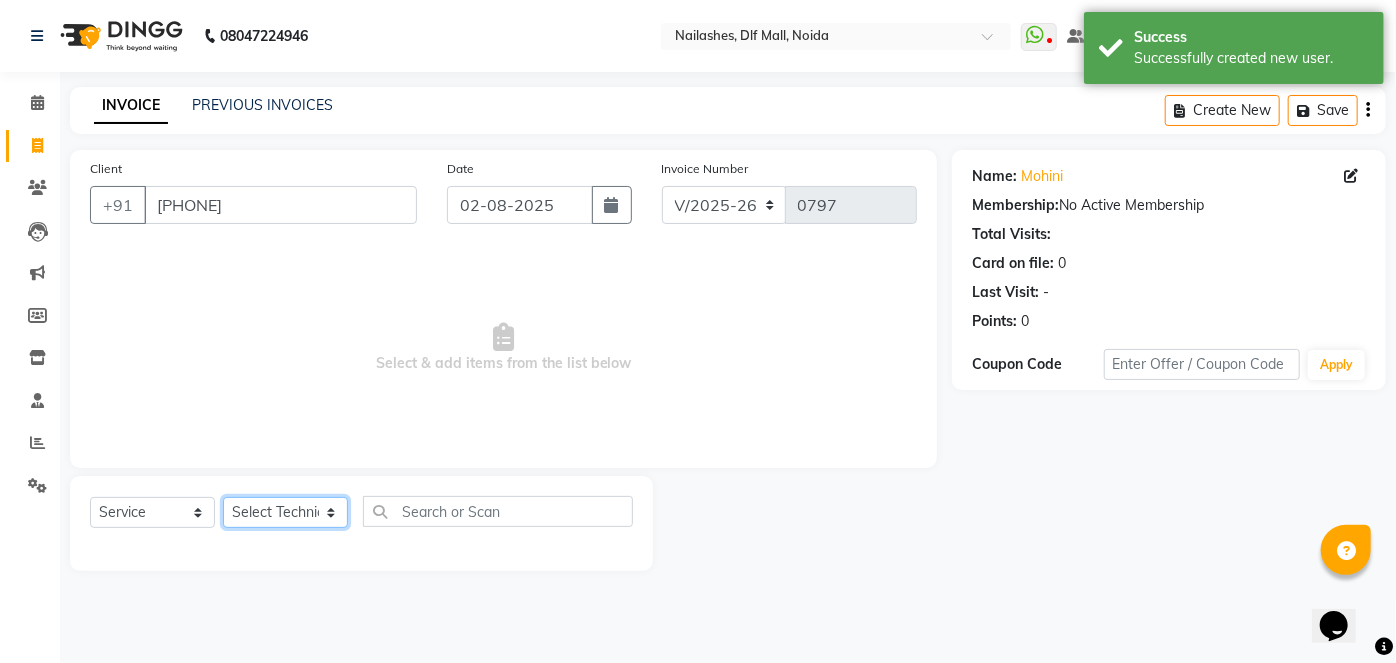 select on "35800" 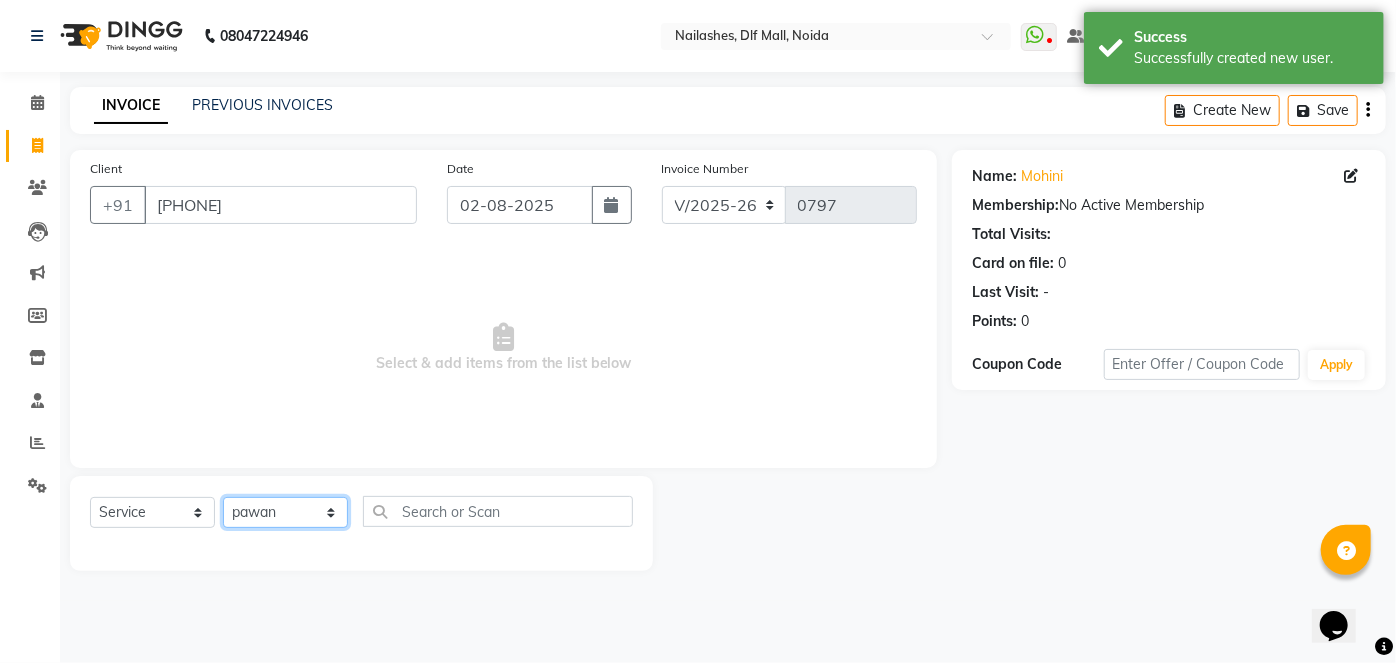 click on "Select Technician [FIRST] [LAST] Binni Manager nadeem pawan shikha Shivani varsha" 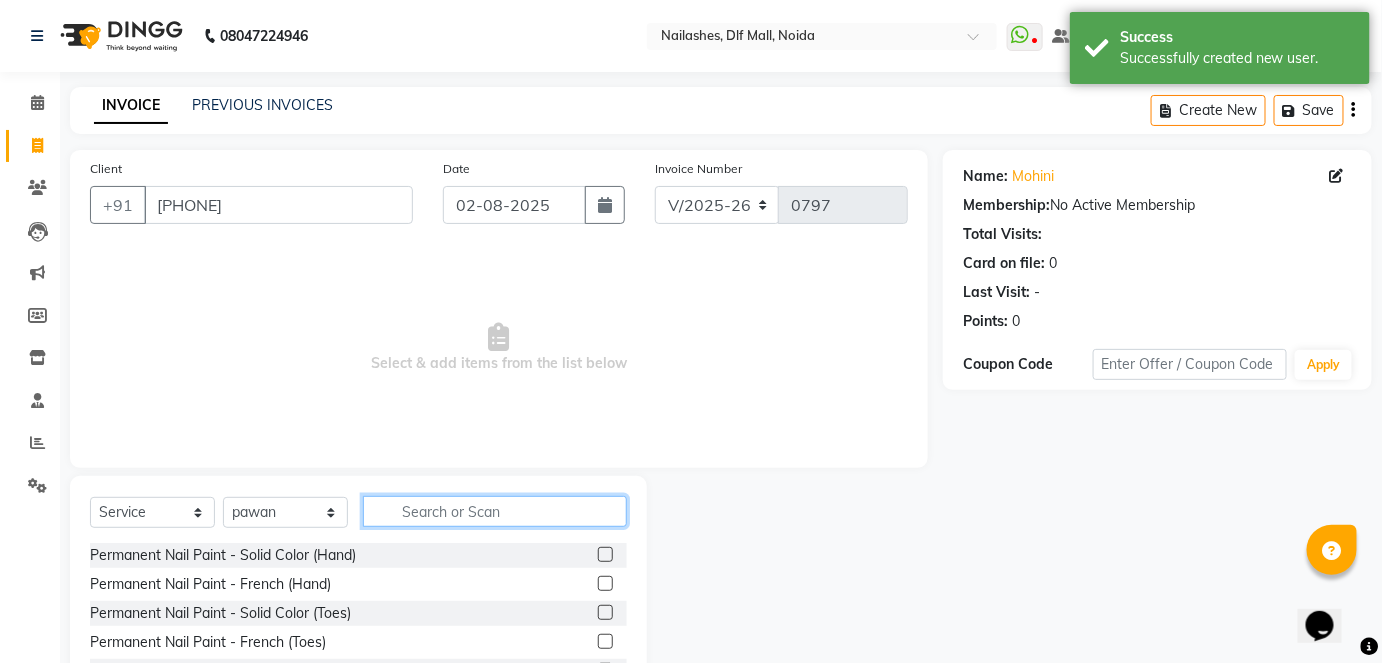 click 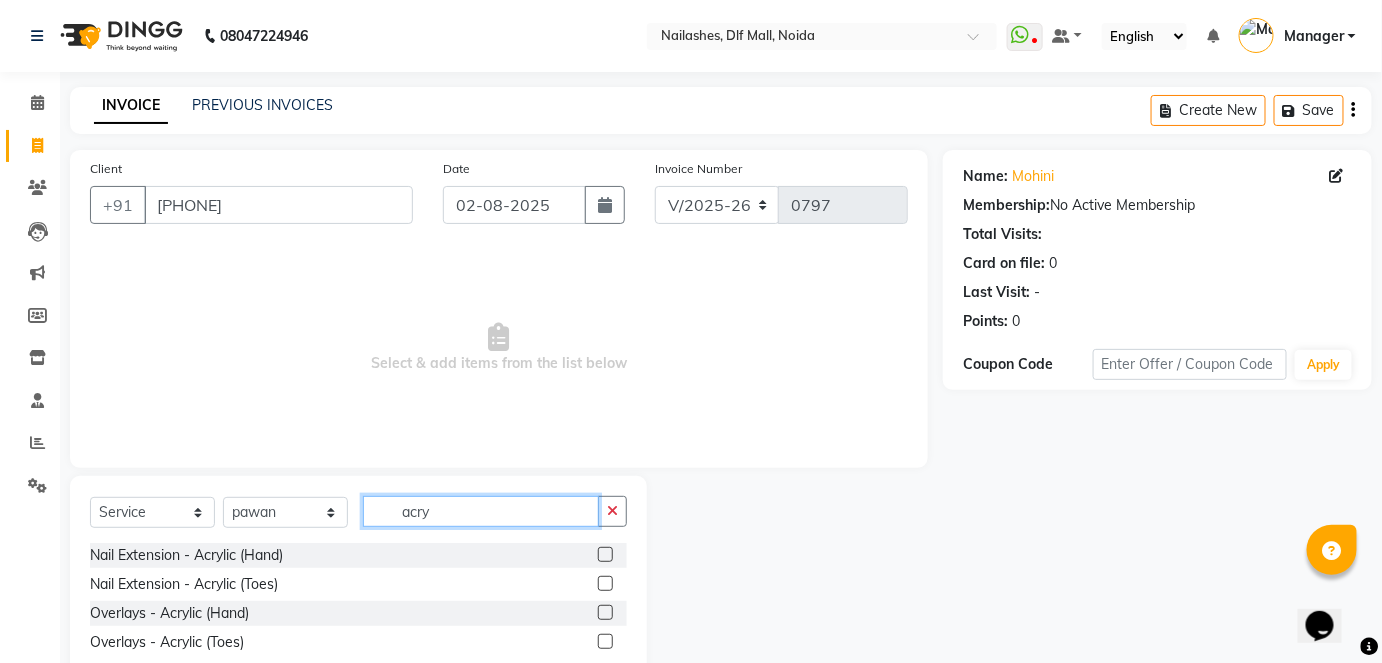 type on "acry" 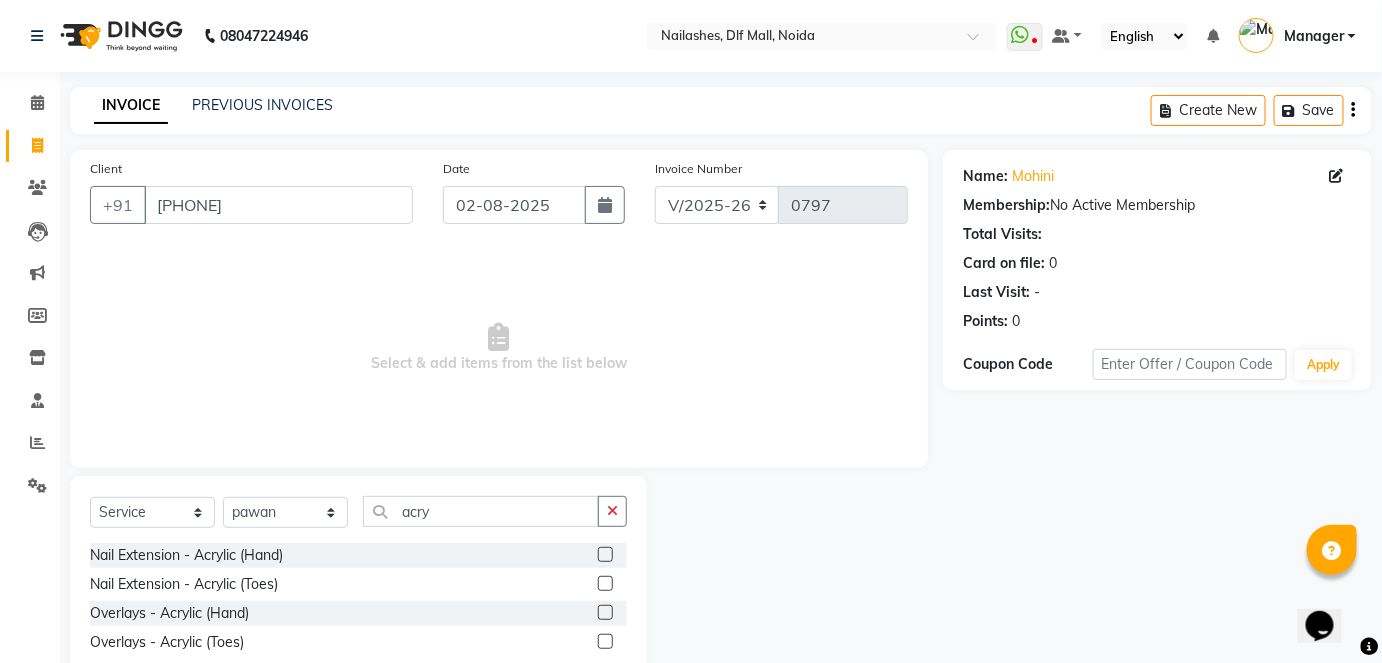 click 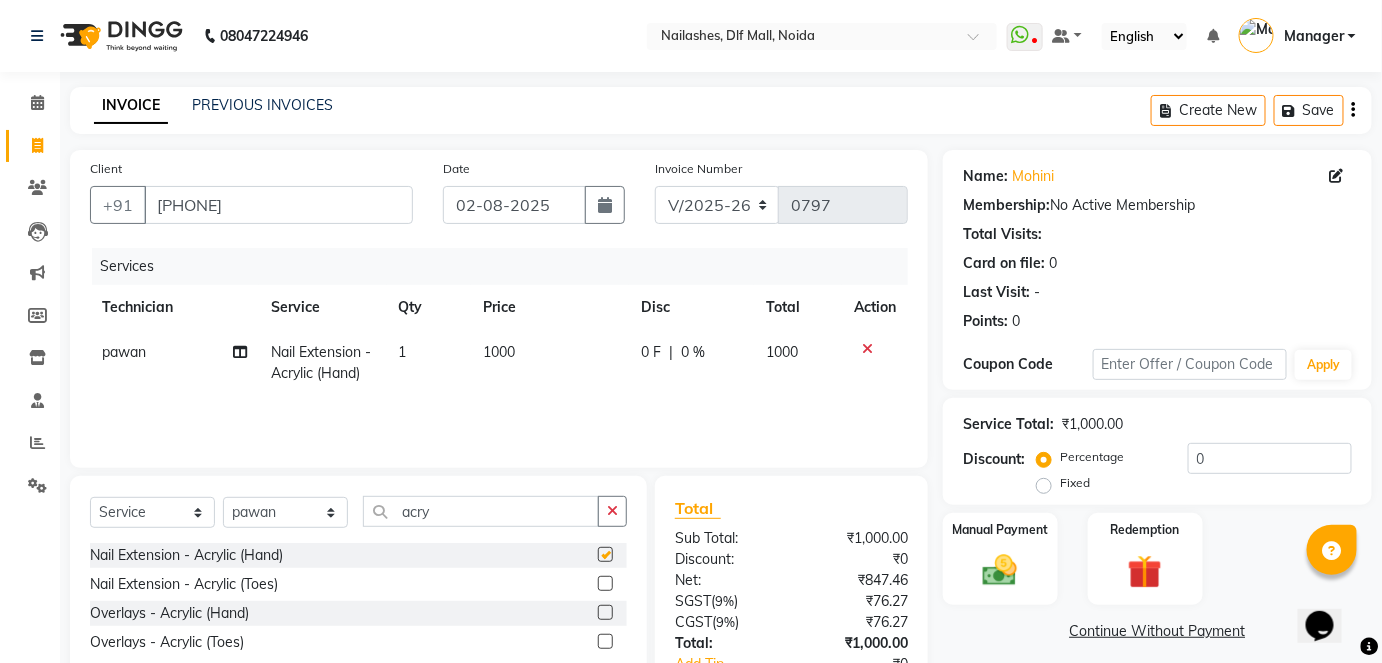 checkbox on "false" 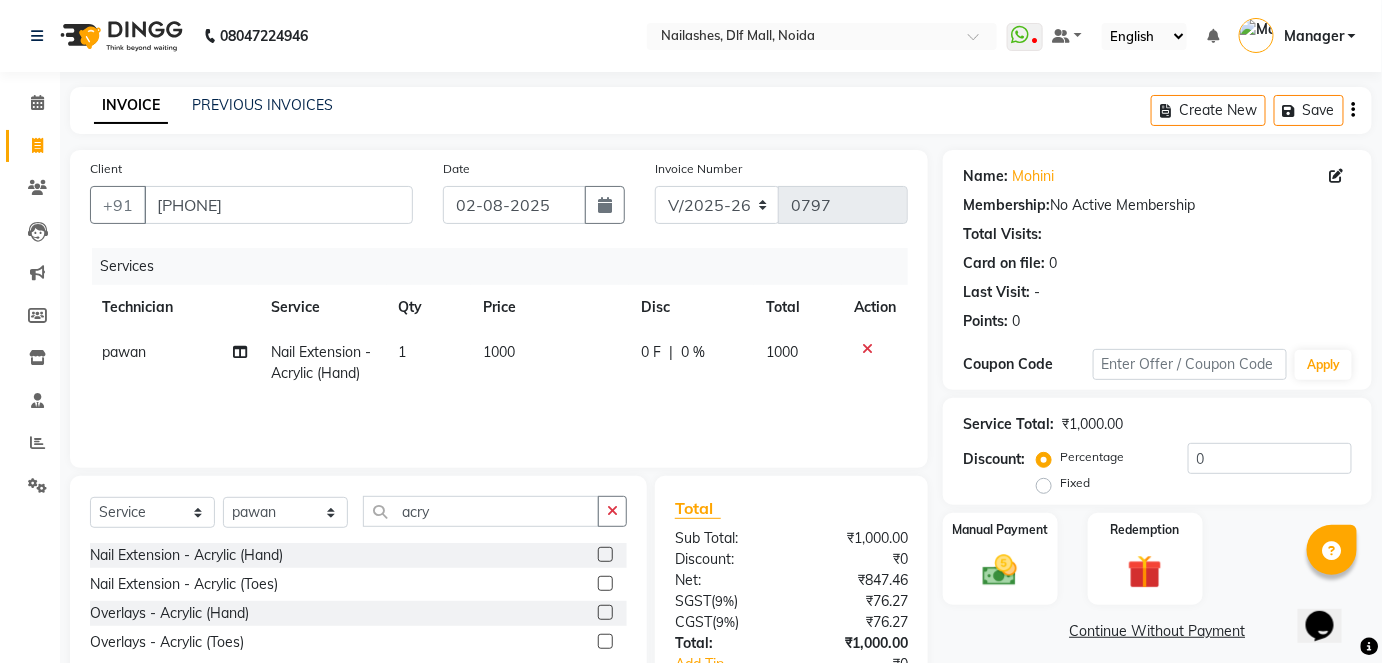 click on "1000" 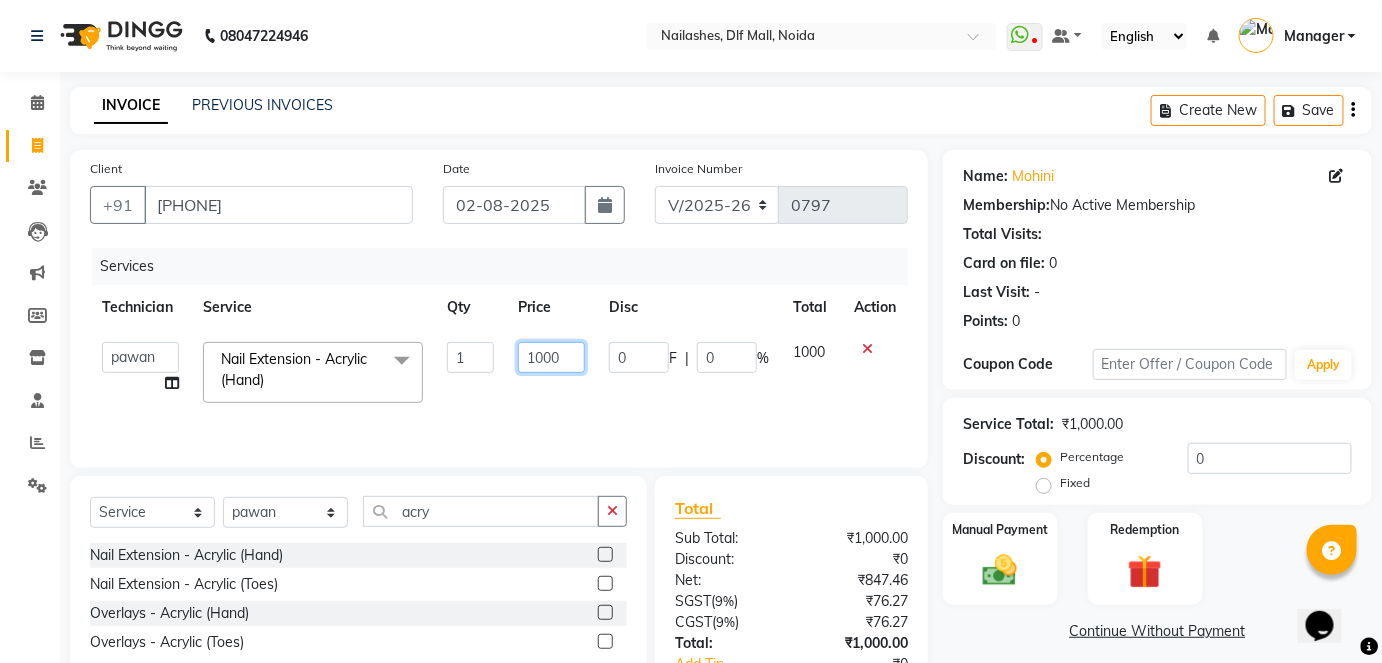 click on "1000" 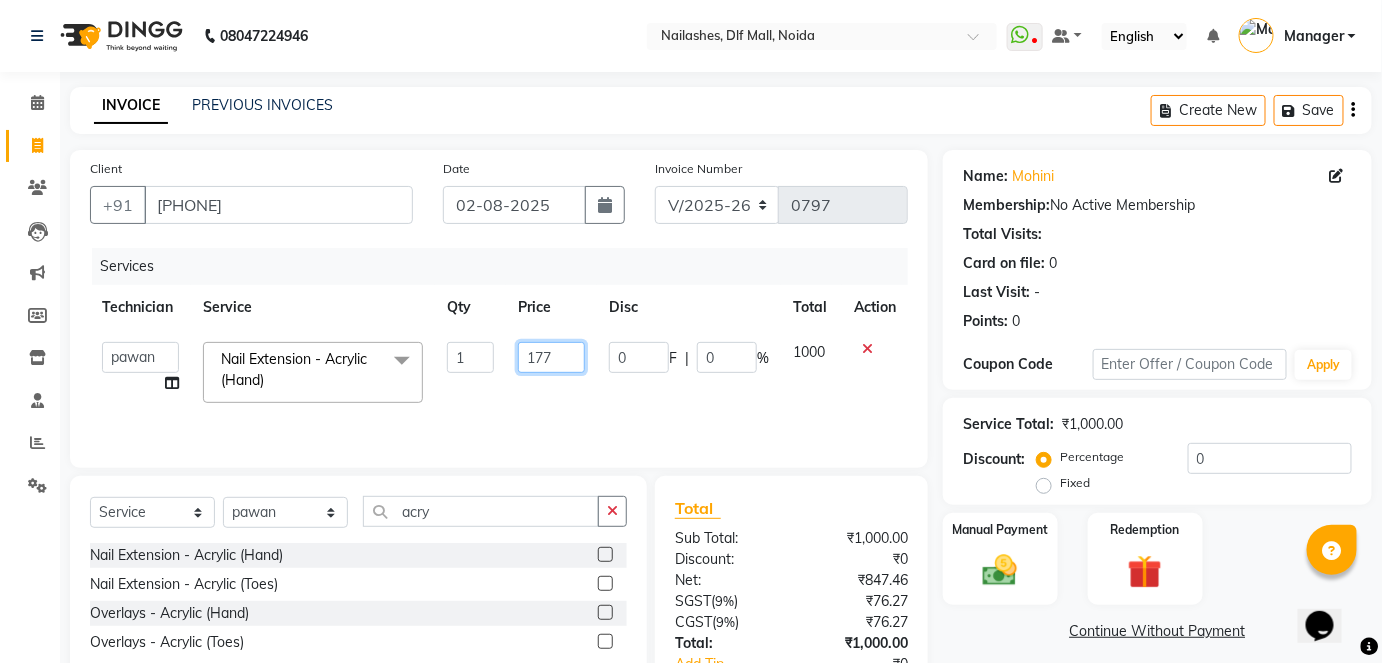 type on "1770" 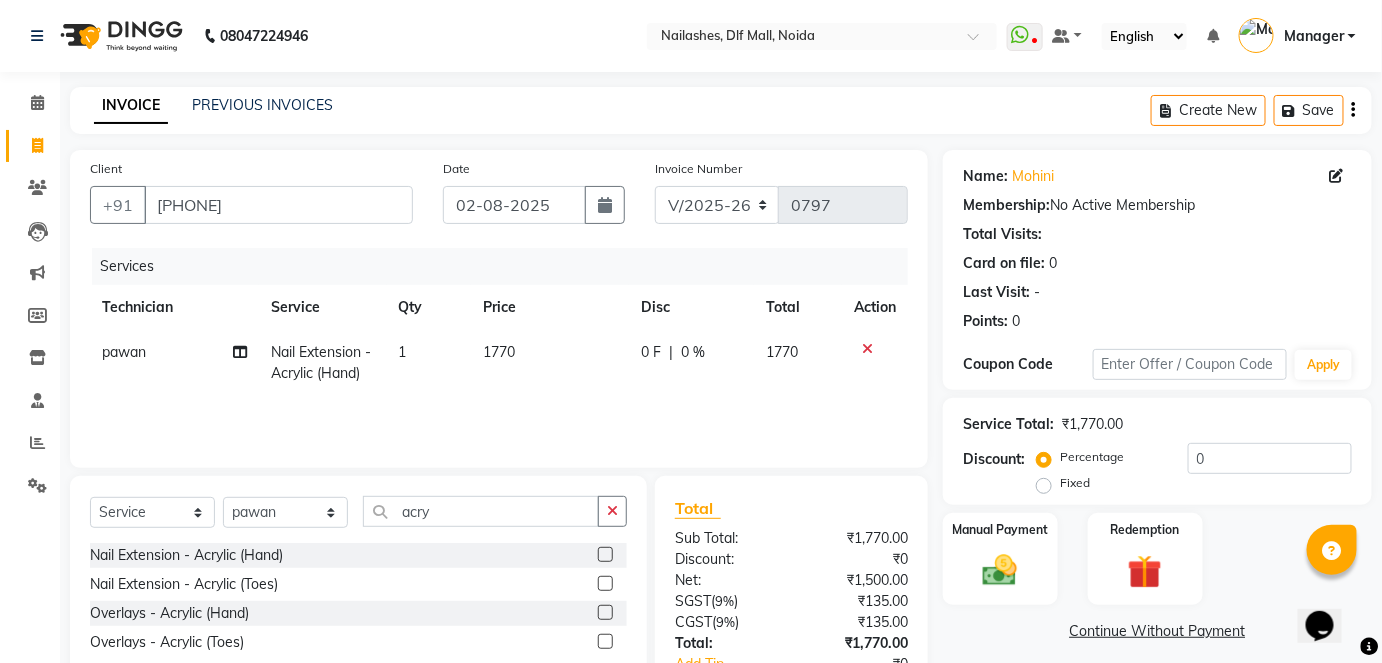 click on "pawan Nail Extension - Acrylic (Hand) 1 1770 0 F | 0 % 1770" 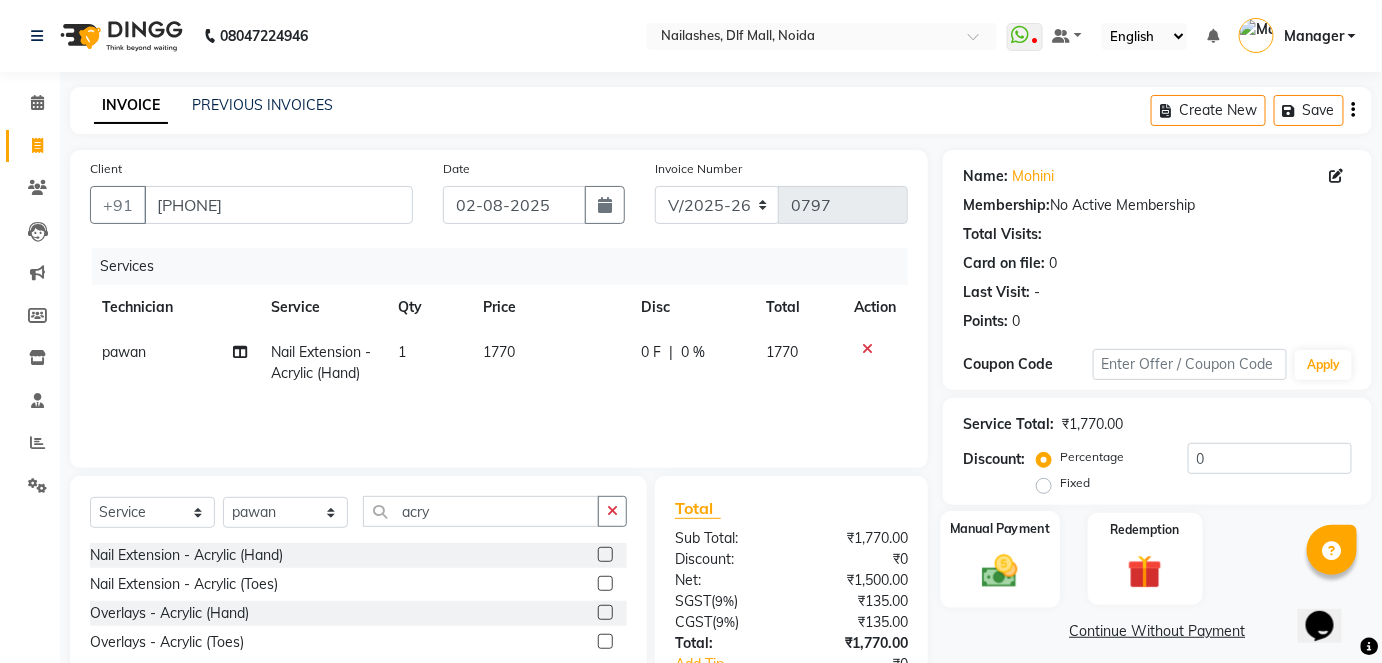 click 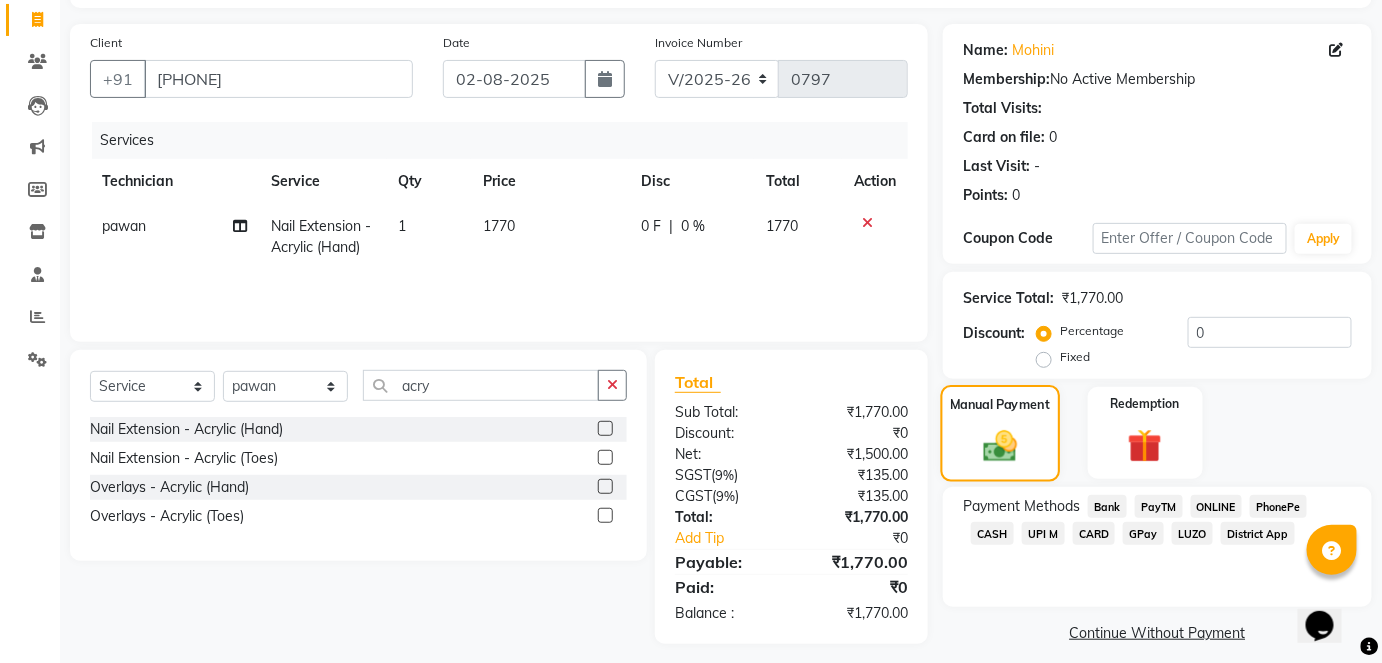 scroll, scrollTop: 140, scrollLeft: 0, axis: vertical 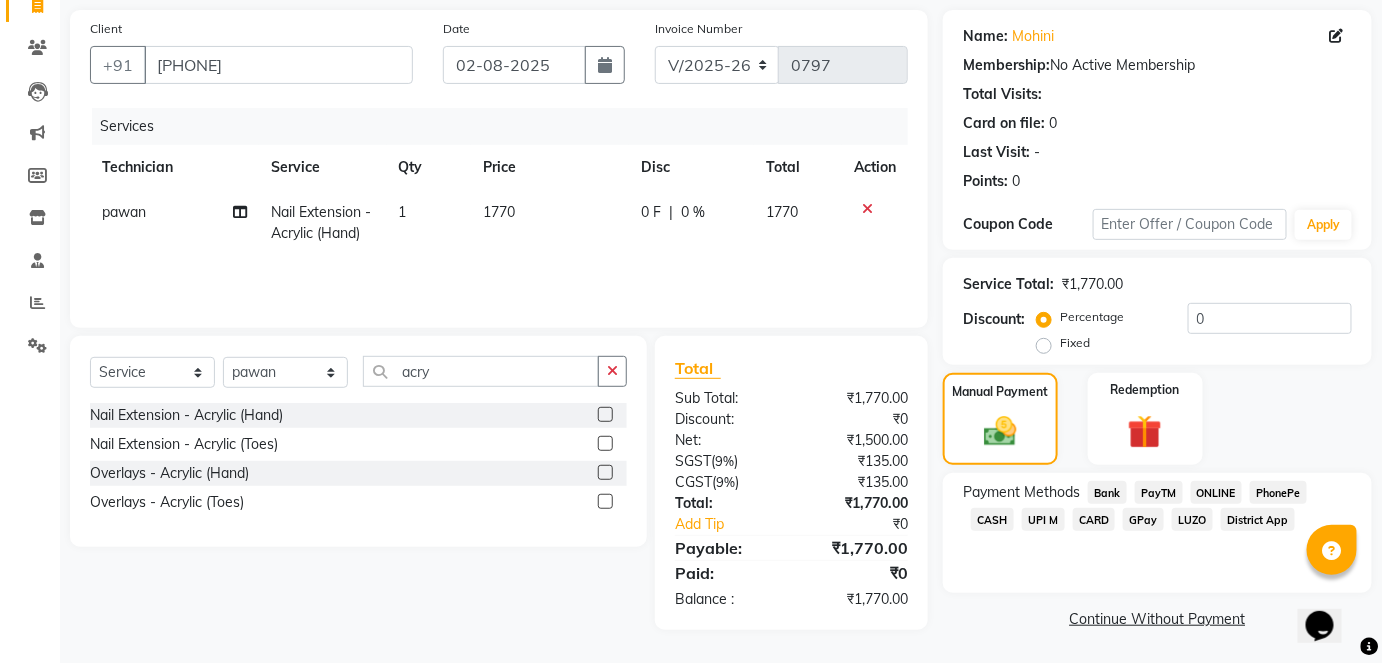 click on "ONLINE" 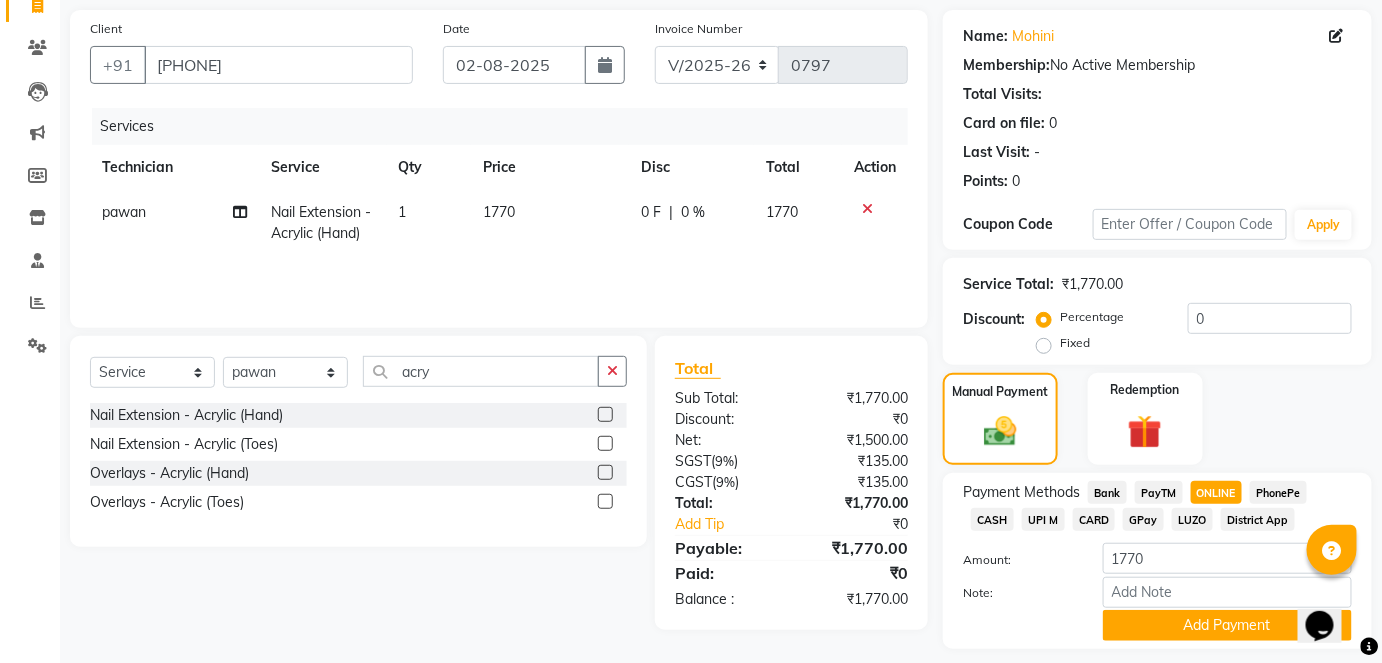 scroll, scrollTop: 196, scrollLeft: 0, axis: vertical 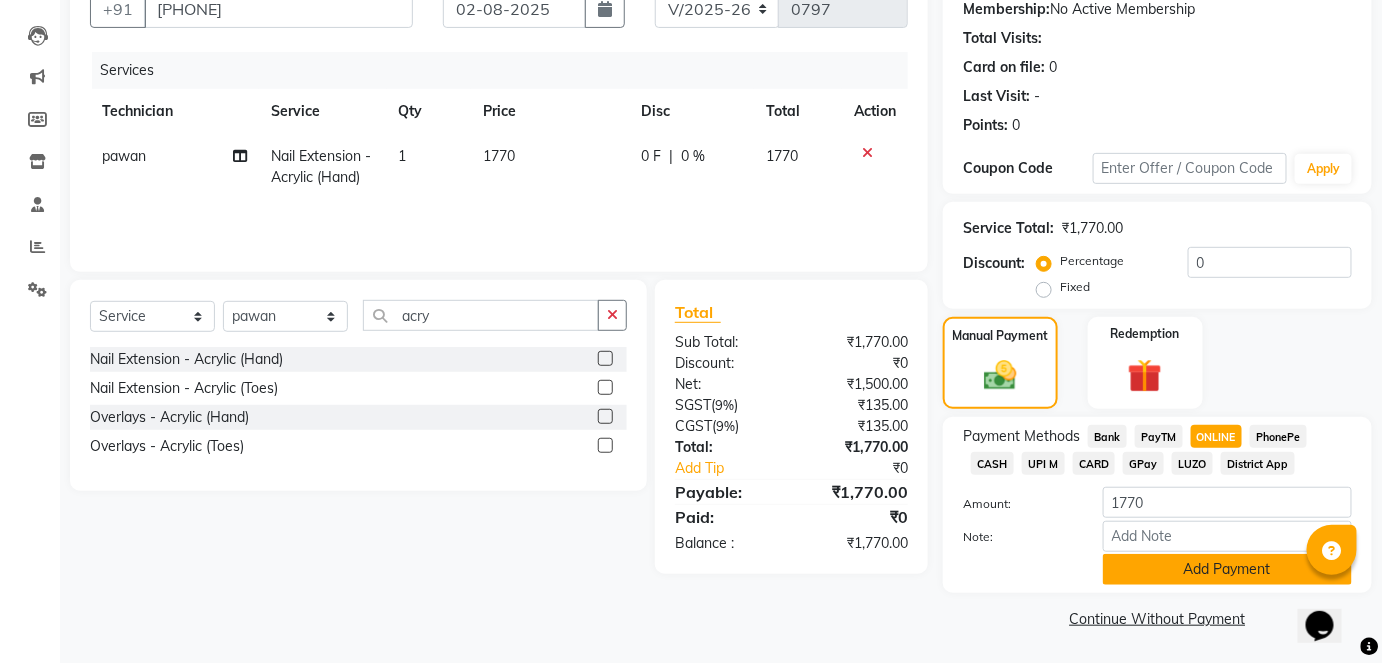 click on "Add Payment" 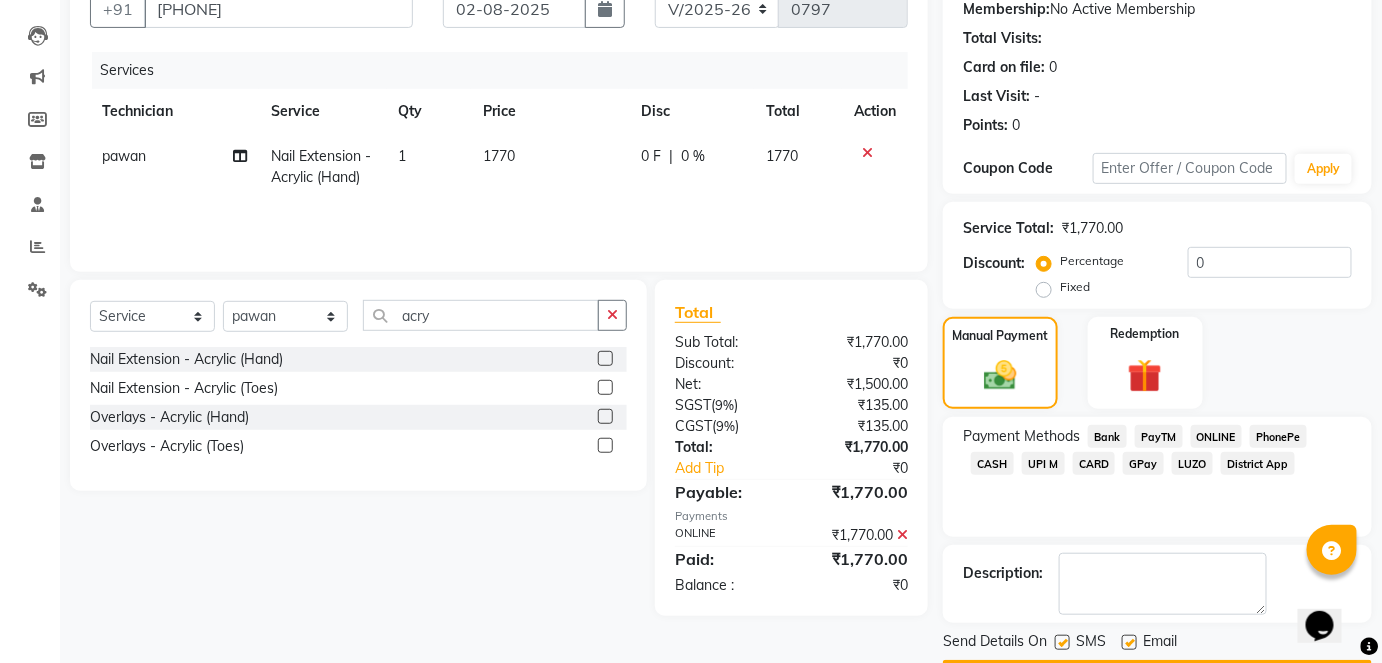 scroll, scrollTop: 252, scrollLeft: 0, axis: vertical 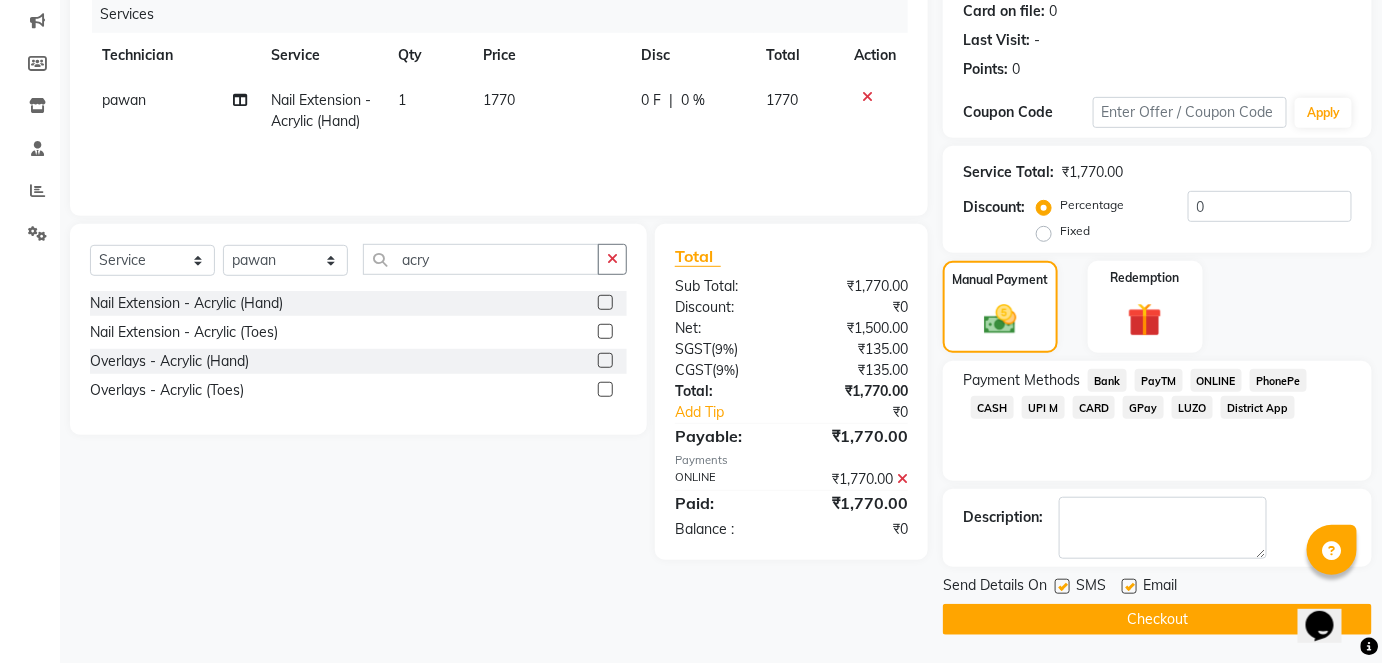 click on "Checkout" 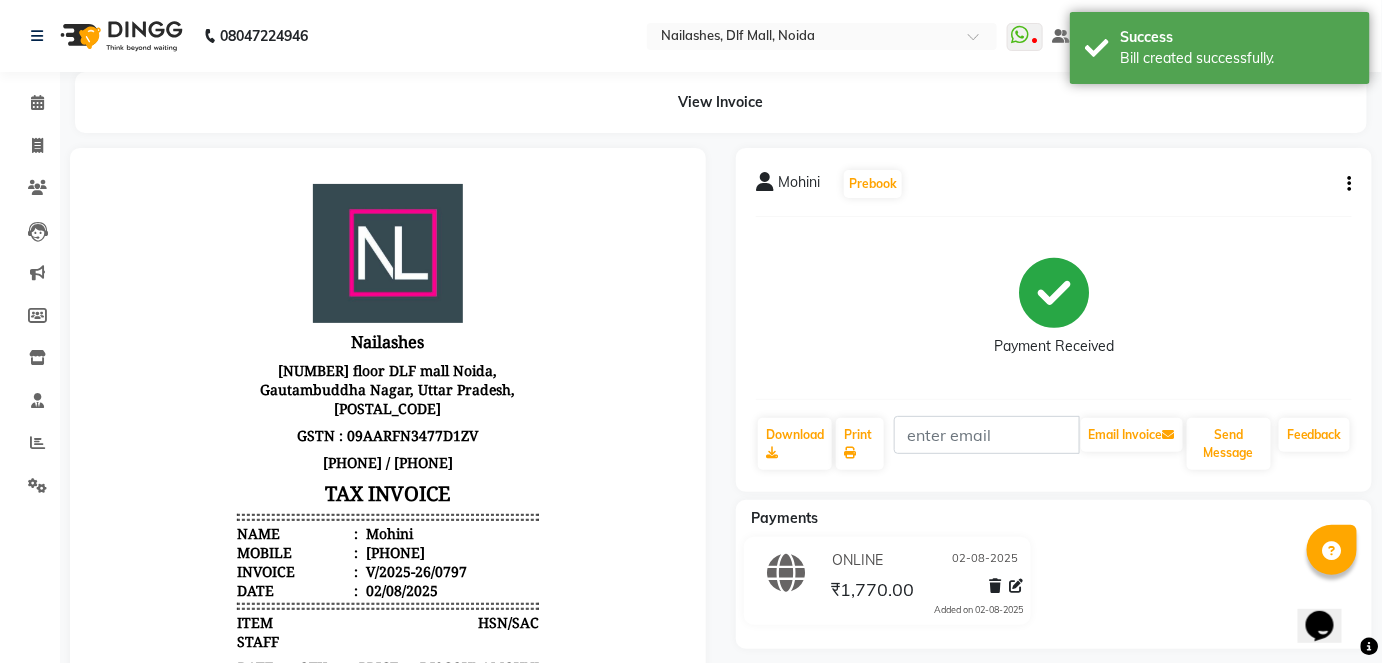 scroll, scrollTop: 0, scrollLeft: 0, axis: both 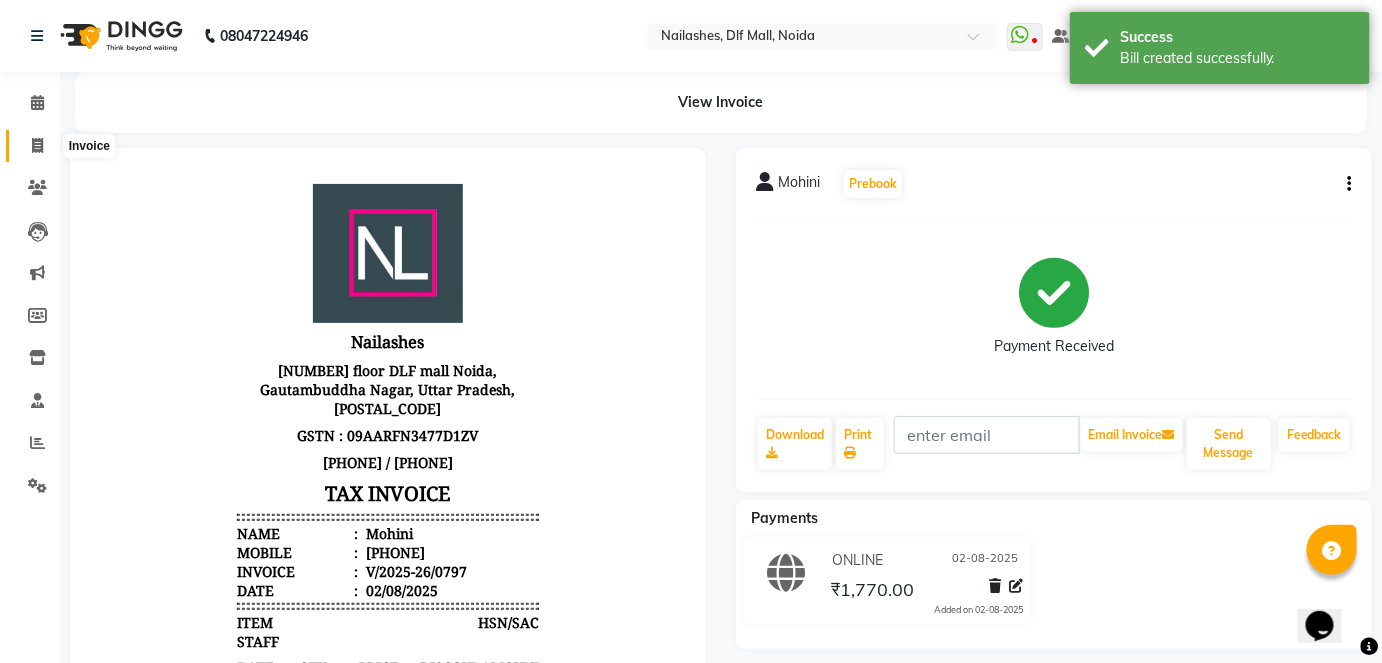 click 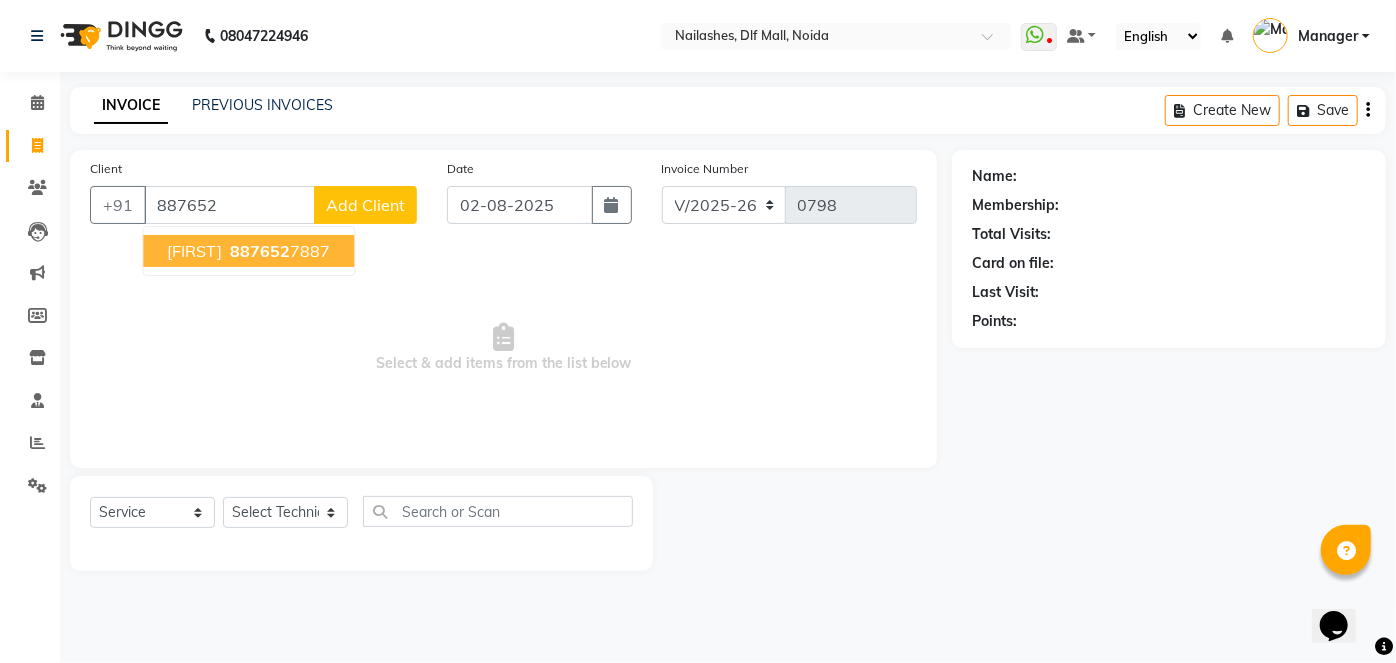 click on "887652" at bounding box center (260, 251) 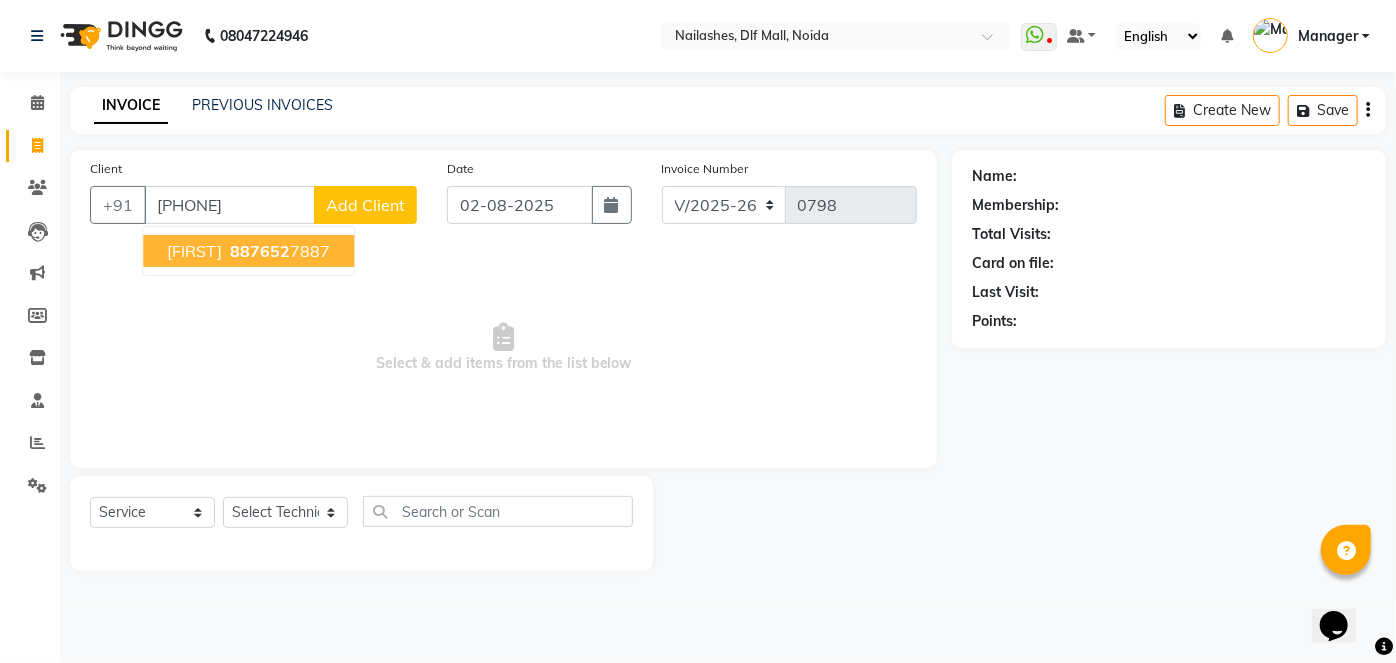 type on "[PHONE]" 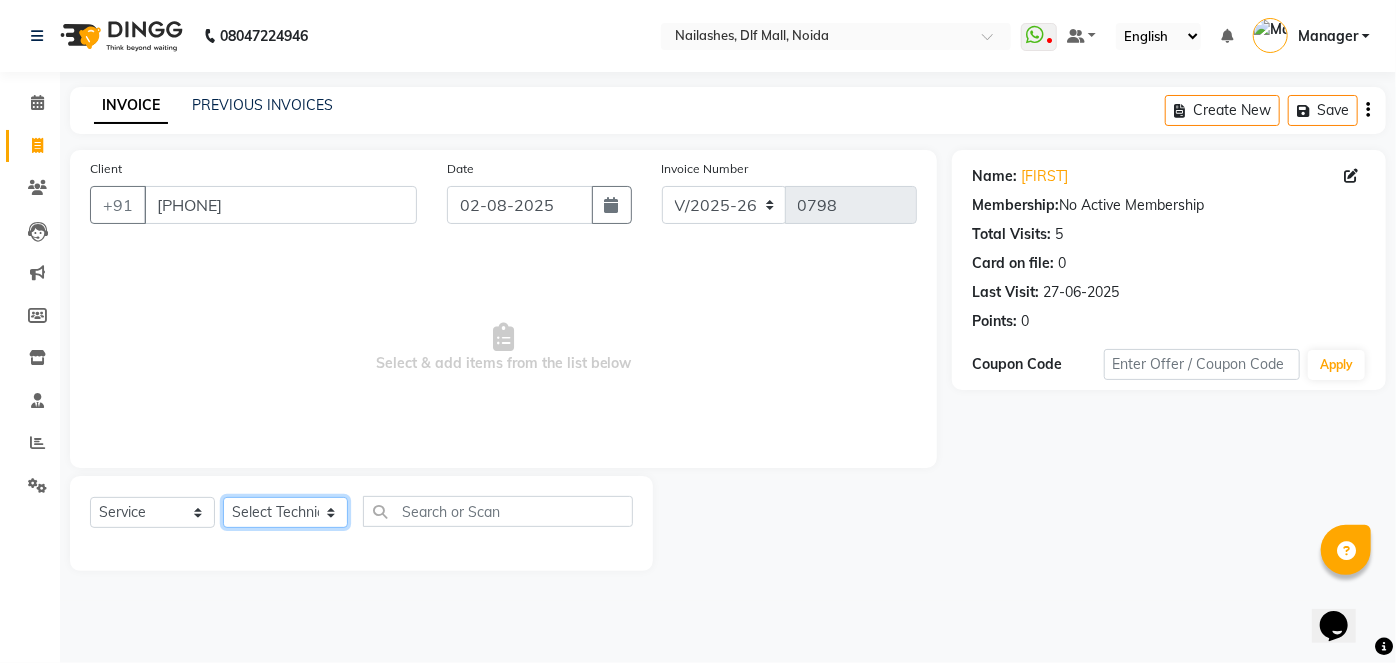 click on "Select Technician [FIRST] [LAST] Binni Manager nadeem pawan shikha Shivani varsha" 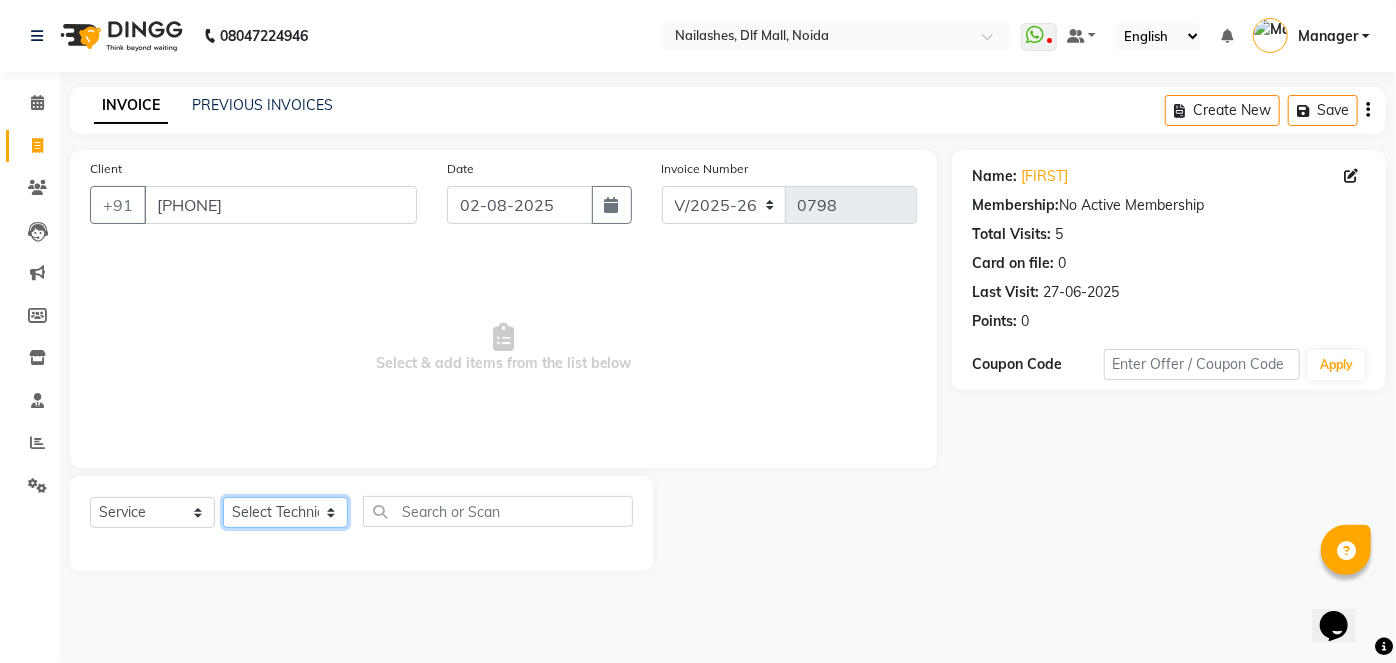 select on "[NUMBER]" 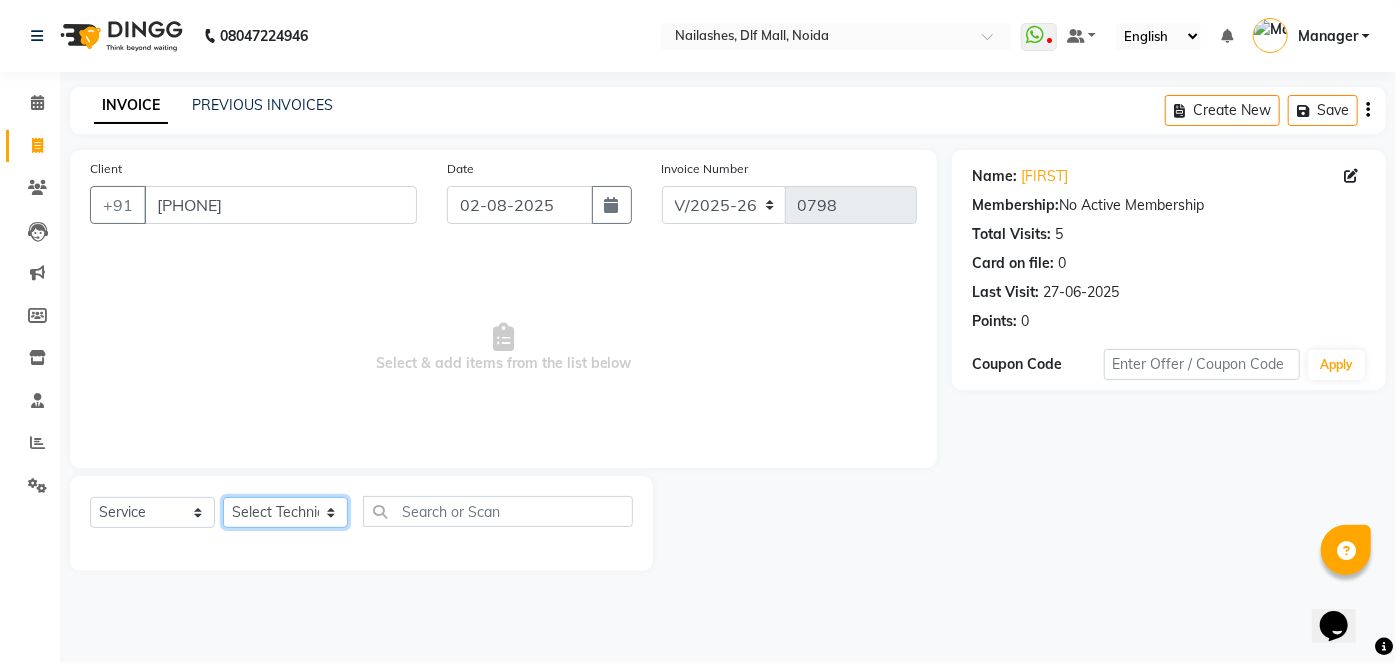 click on "Select Technician [FIRST] [LAST] Binni Manager nadeem pawan shikha Shivani varsha" 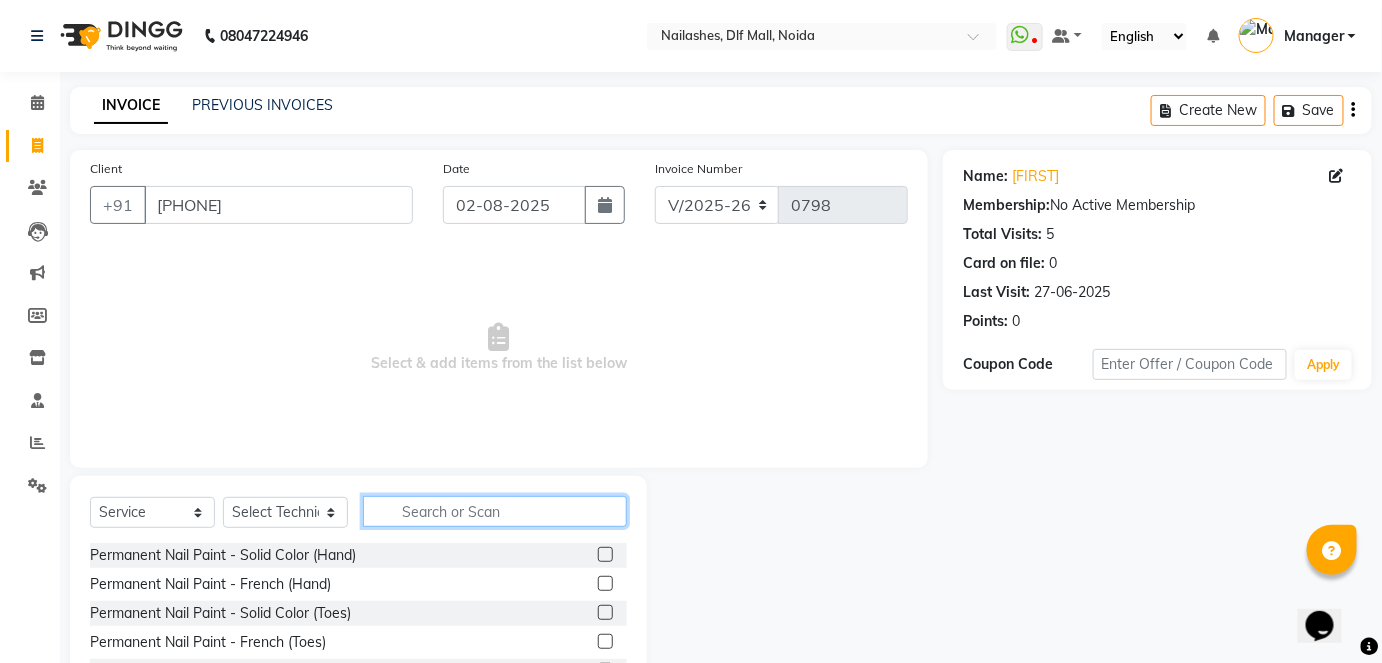 click 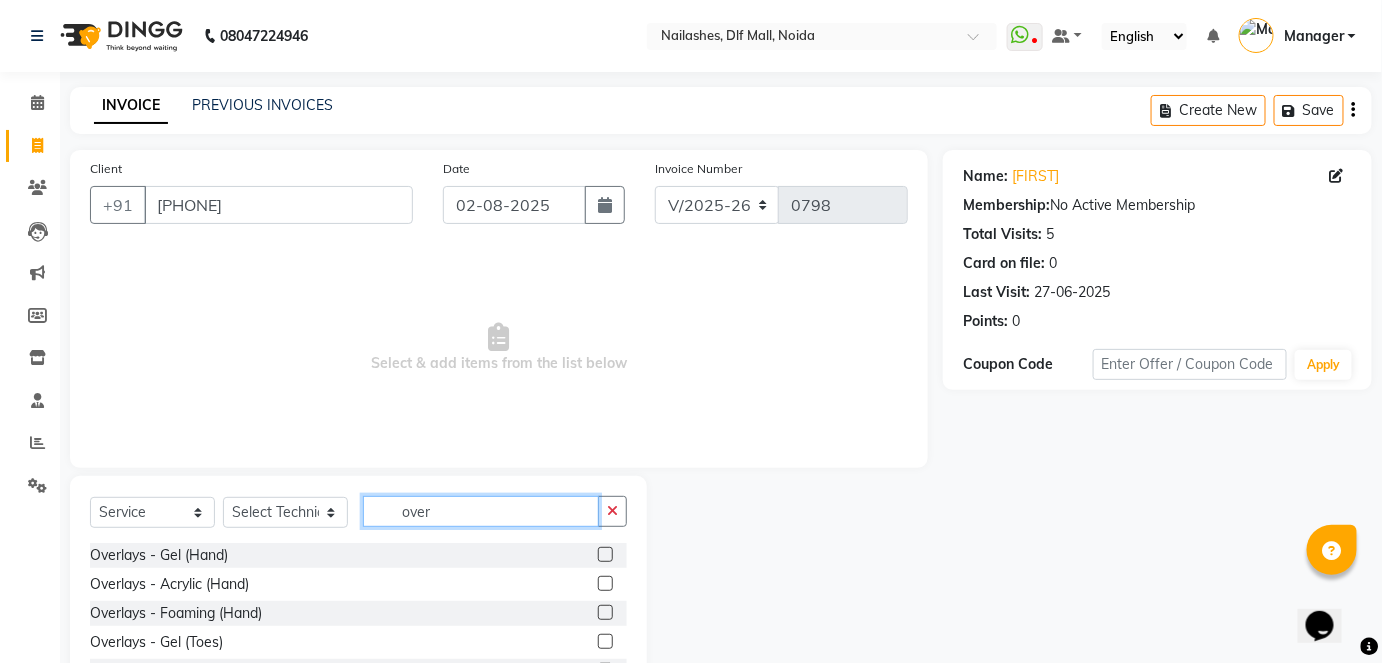 type on "over" 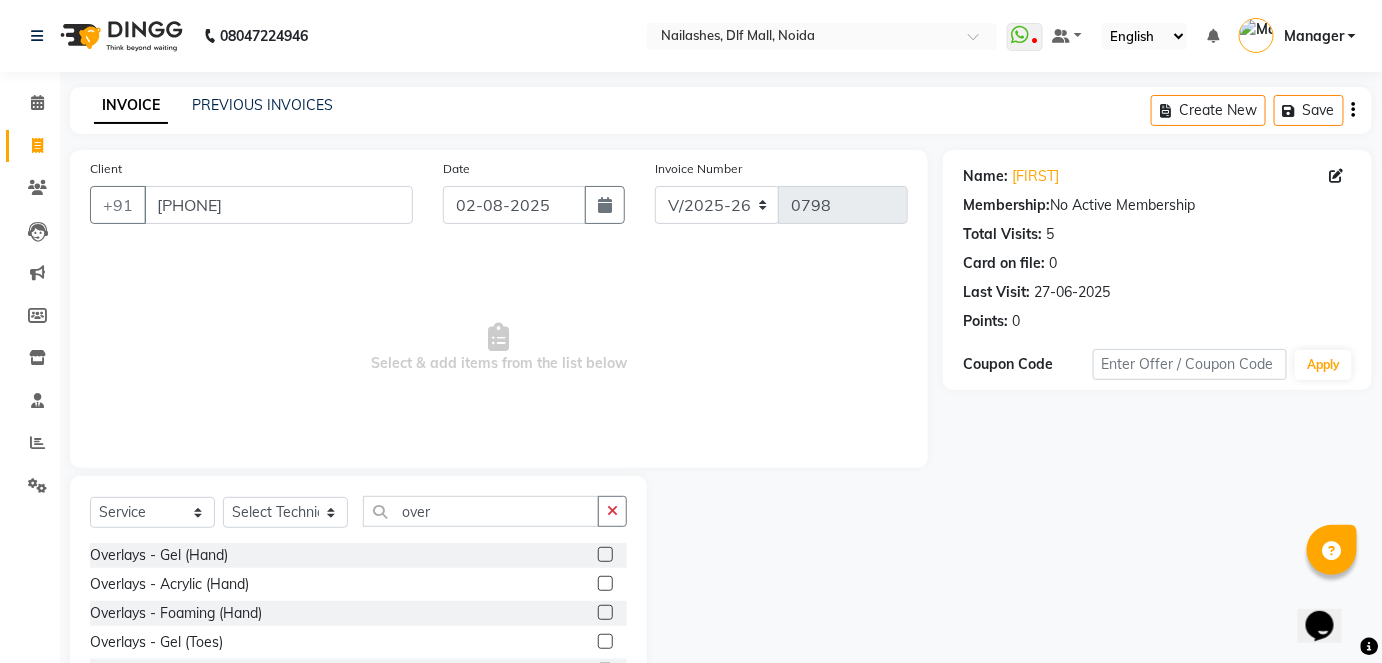 click 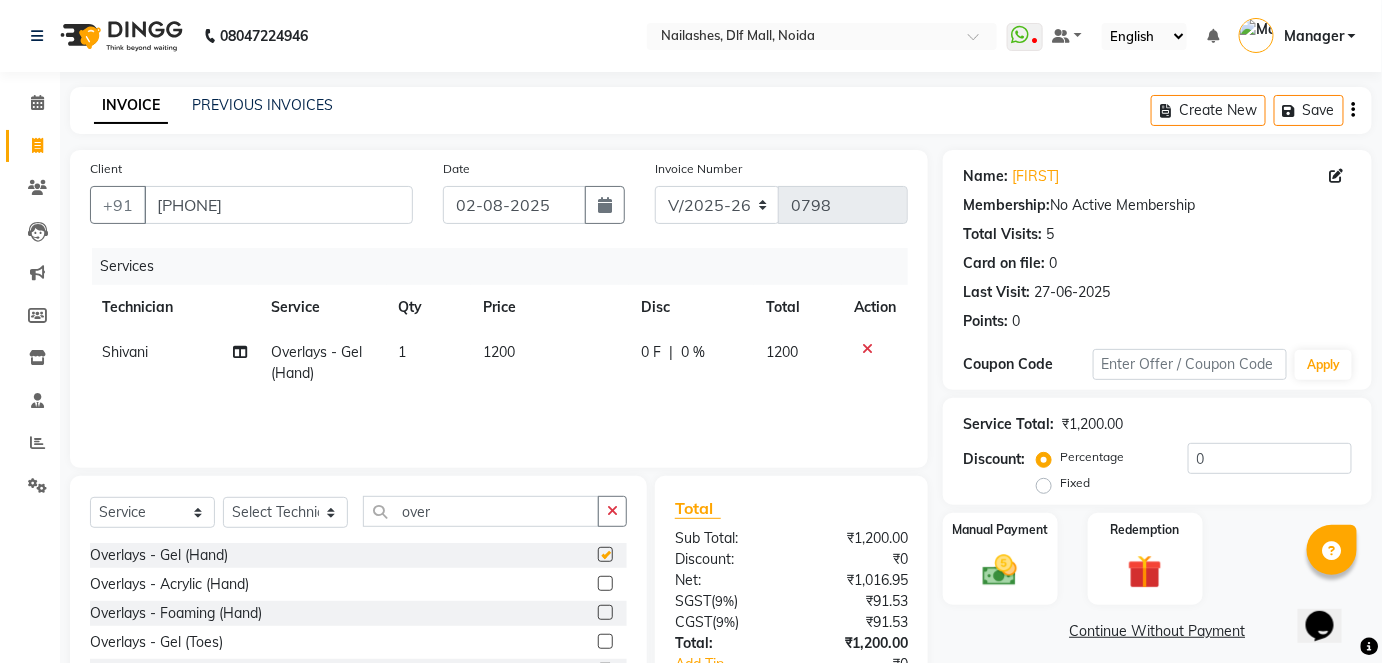 checkbox on "false" 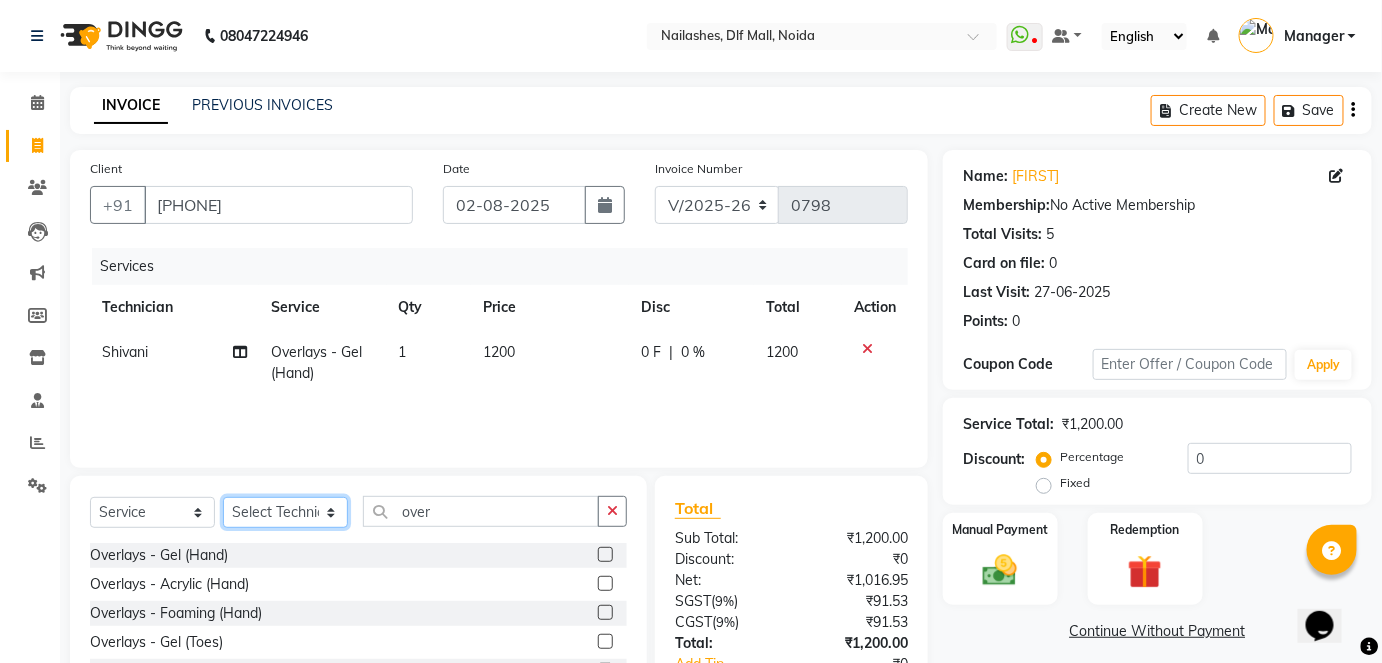 click on "Select Technician [FIRST] [LAST] Binni Manager nadeem pawan shikha Shivani varsha" 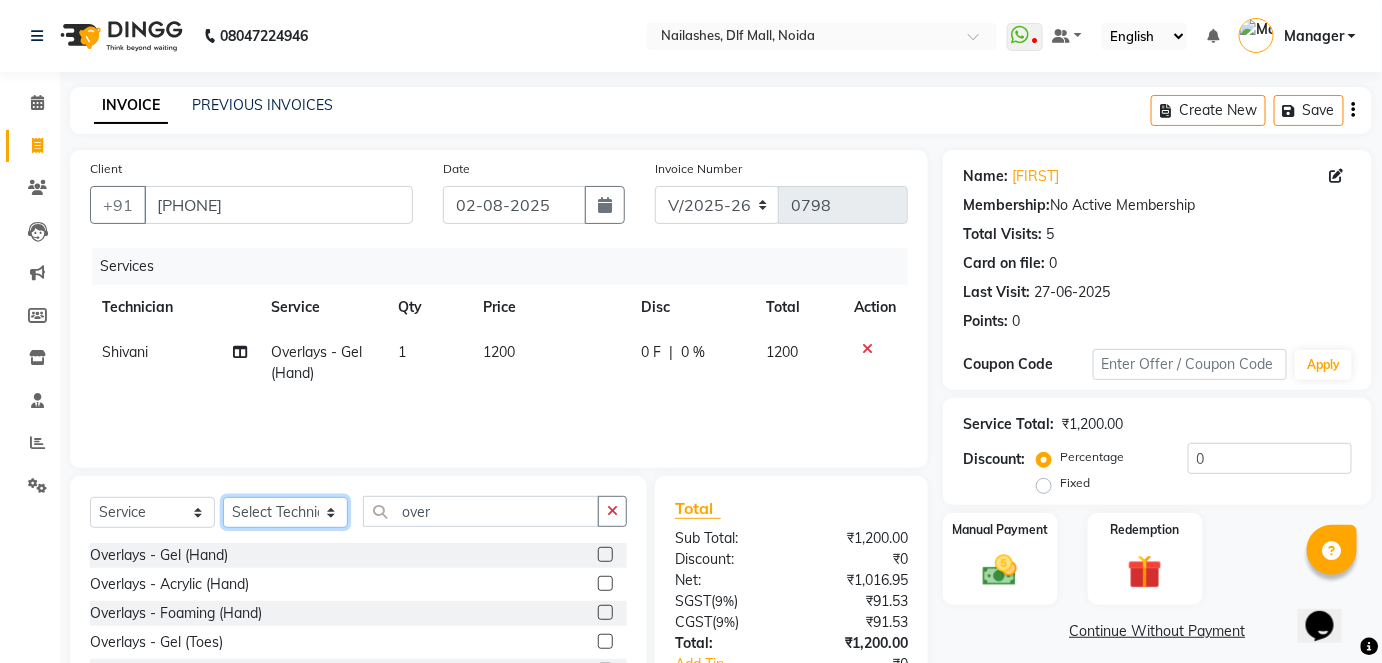 select on "[NUMBER]" 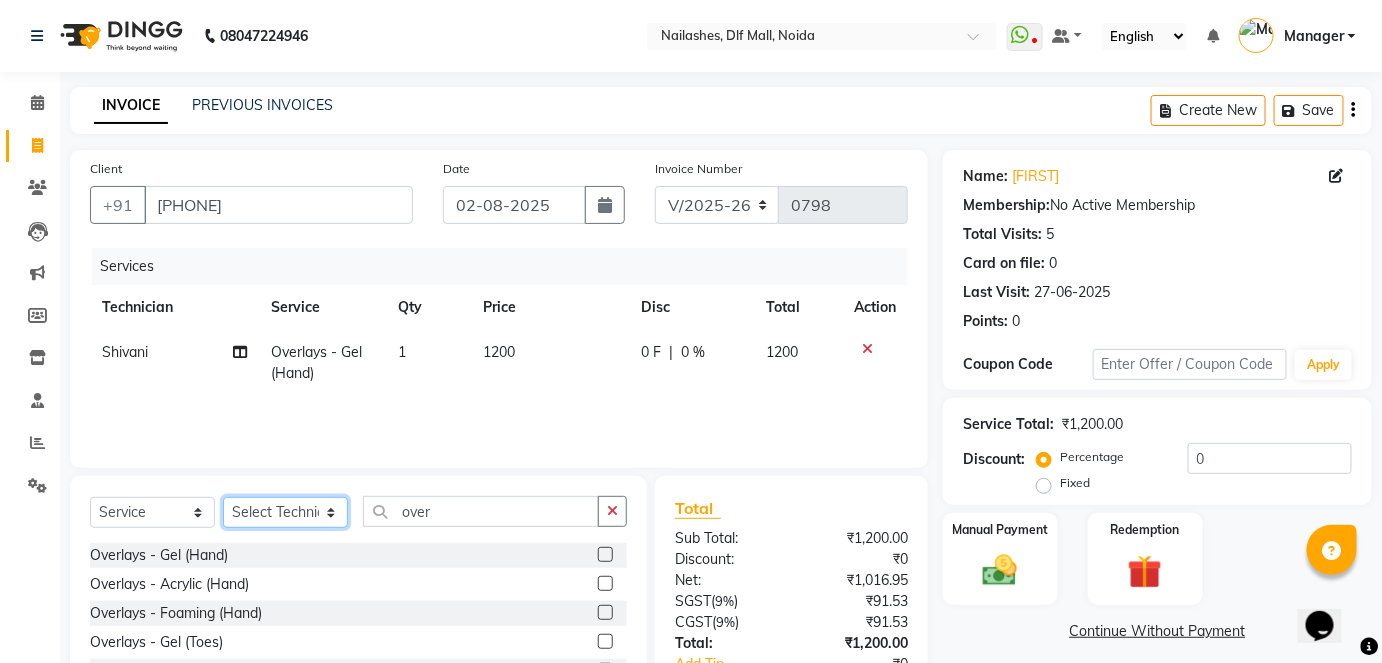 click on "Select Technician [FIRST] [LAST] Binni Manager nadeem pawan shikha Shivani varsha" 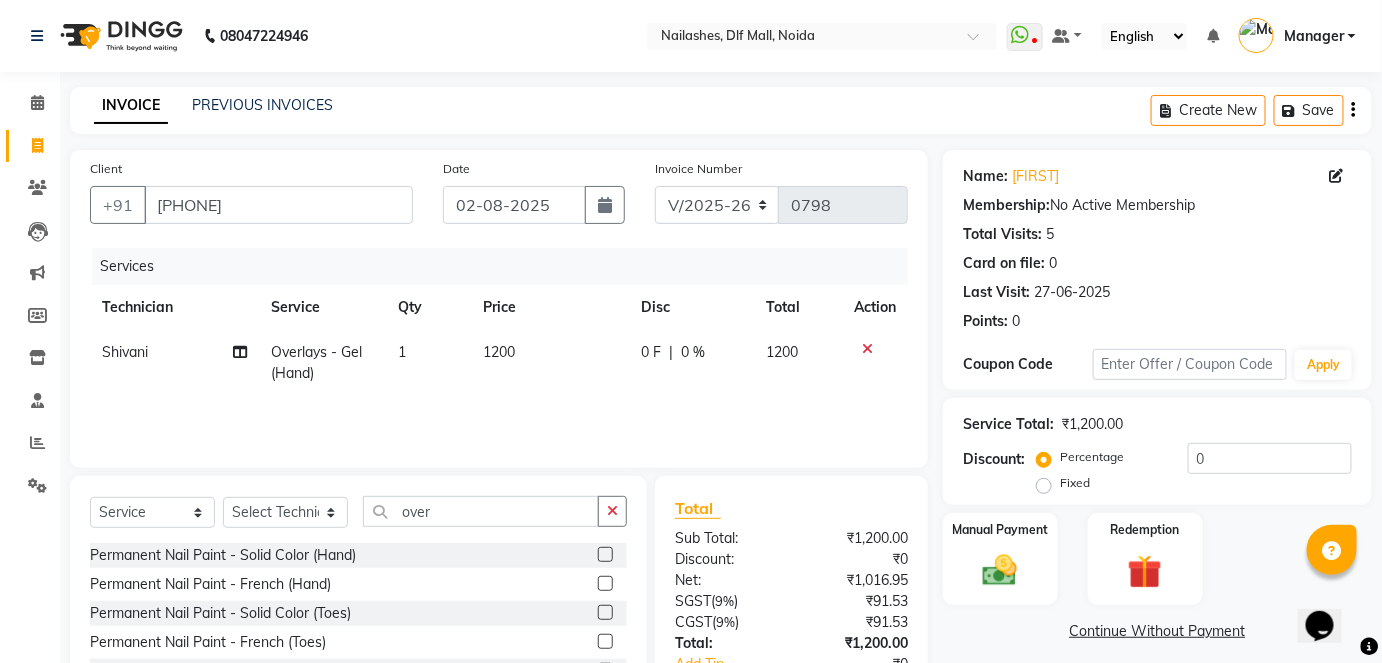 click 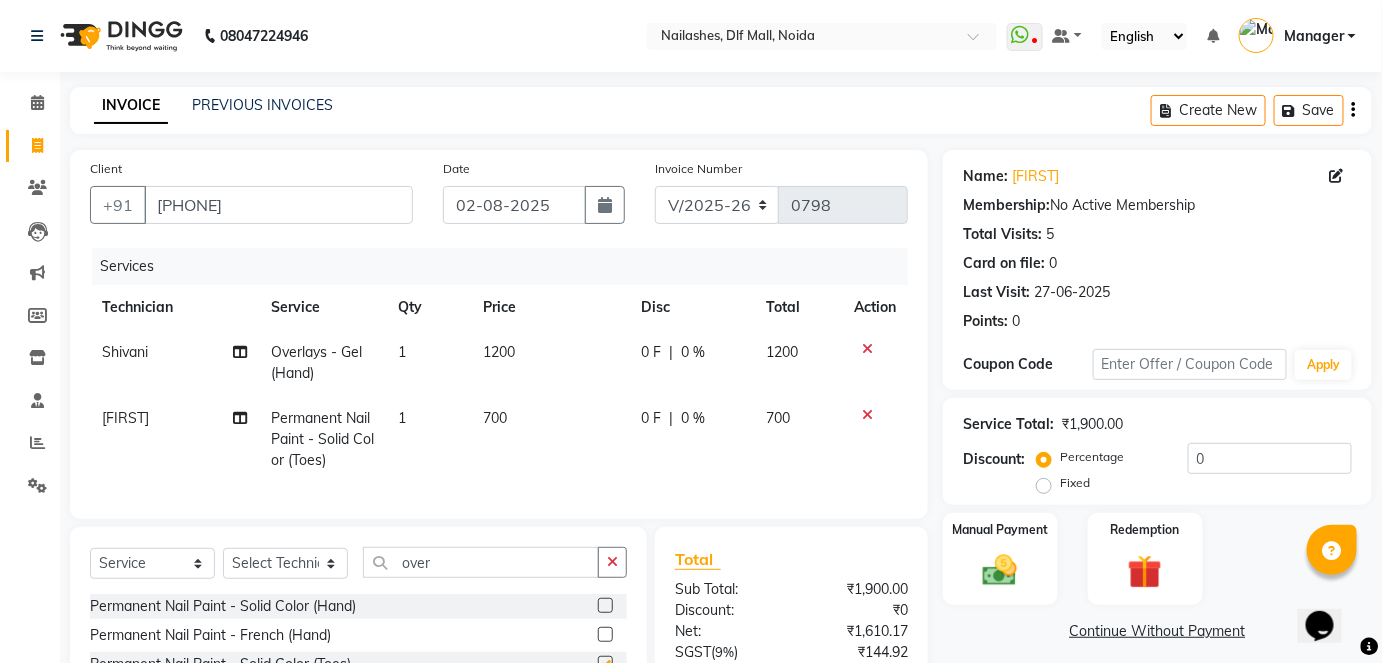 checkbox on "false" 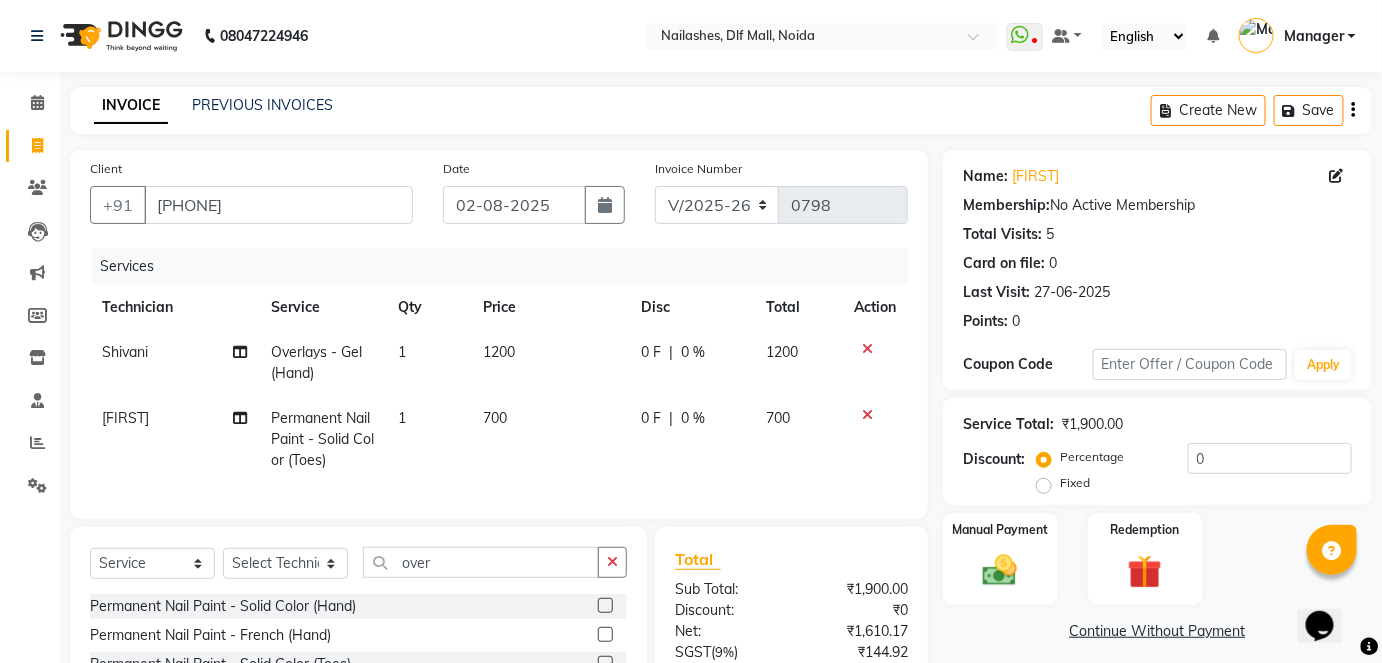 click on "700" 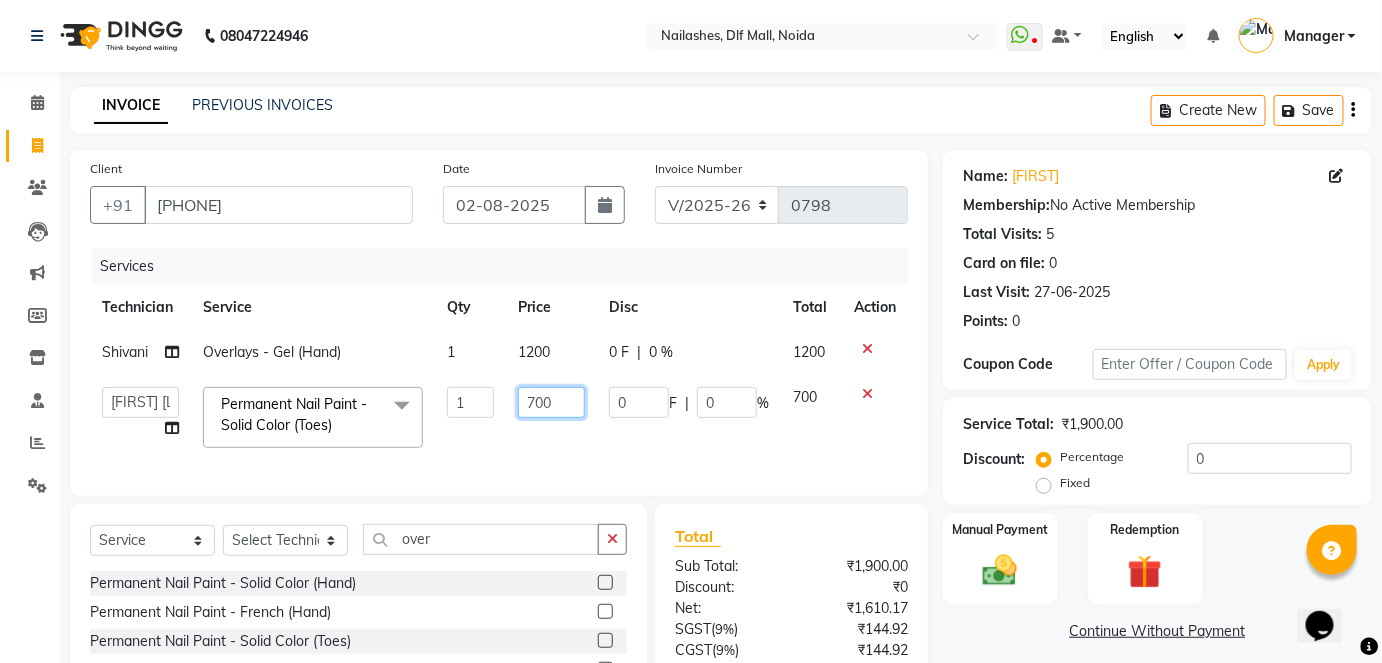 click on "700" 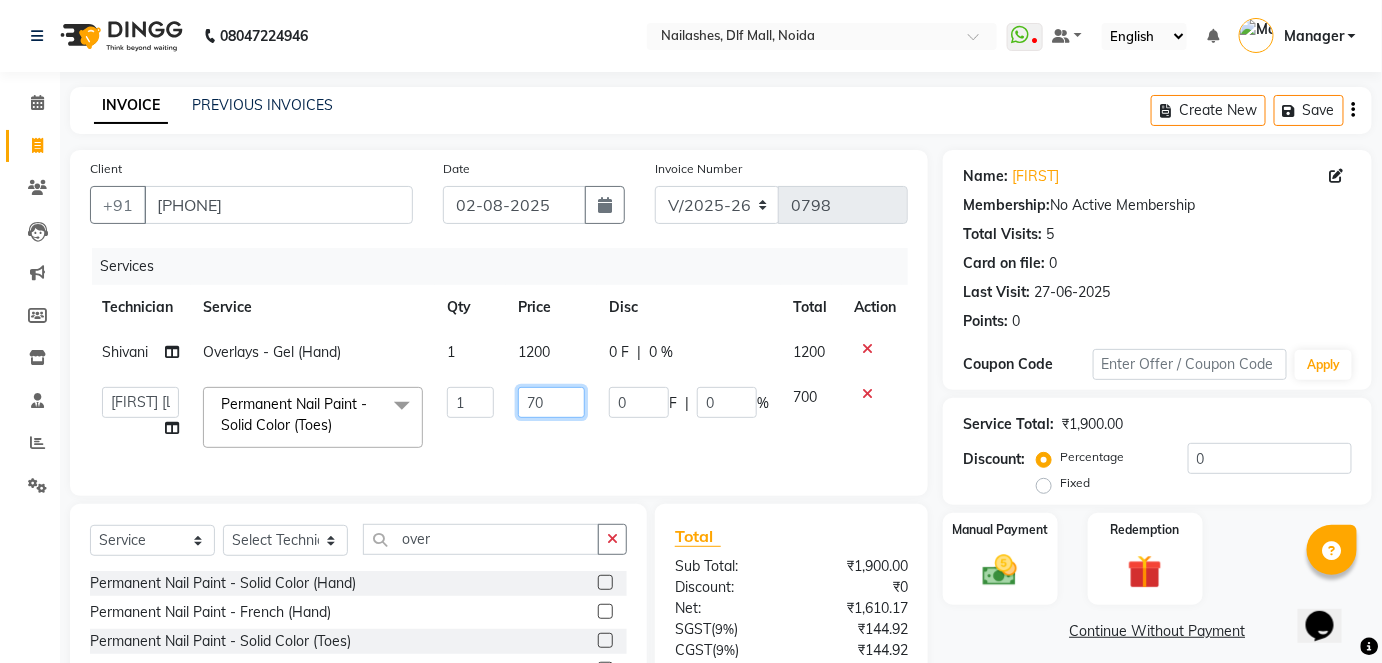 type on "7" 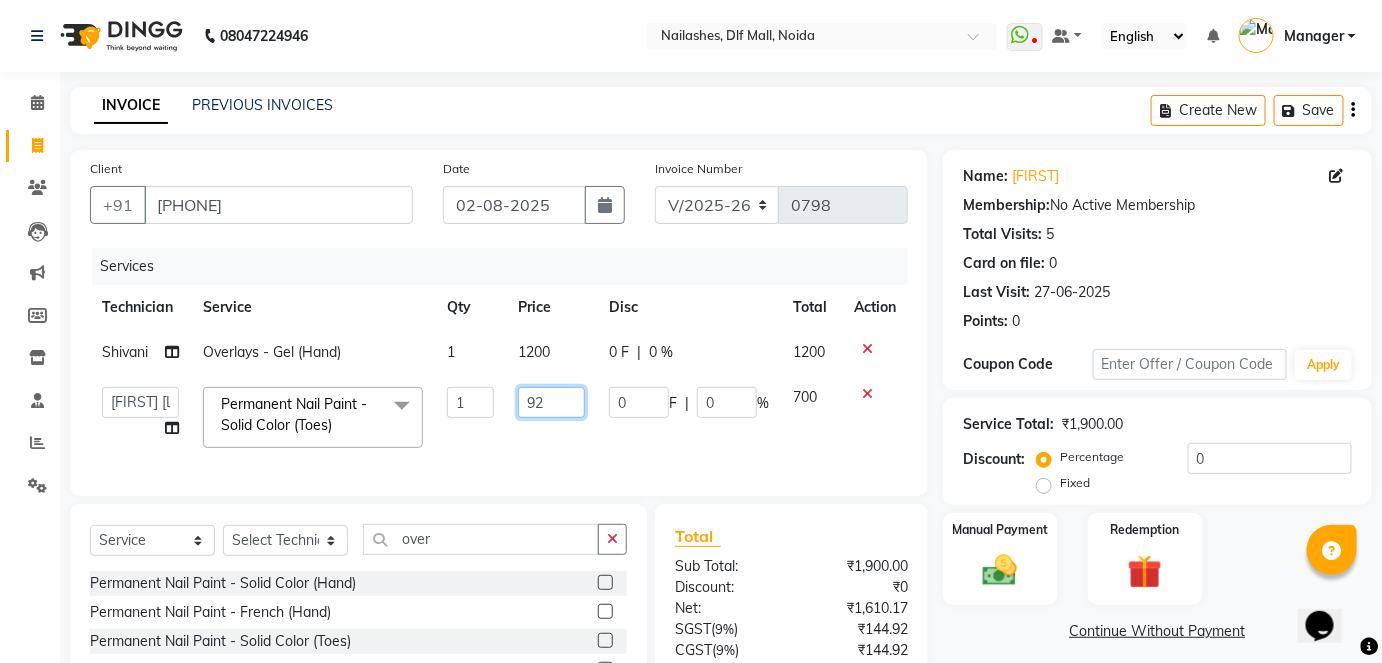 type on "924" 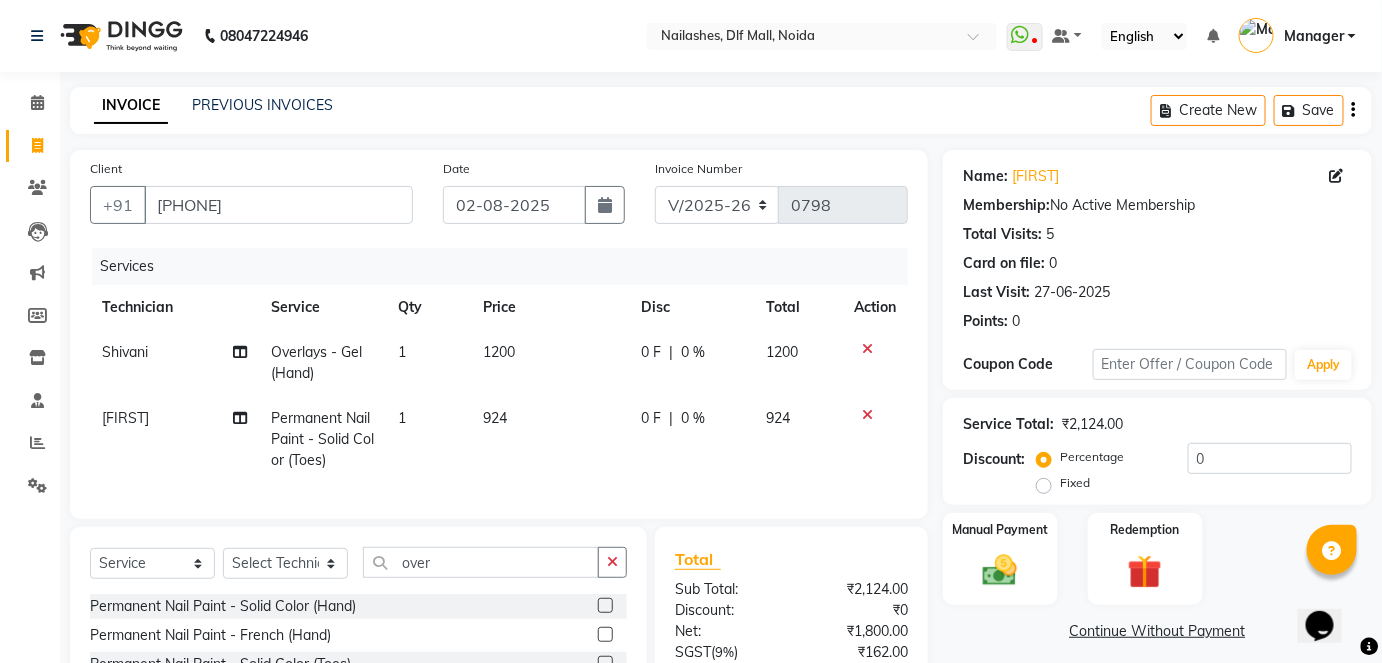 click on "1200" 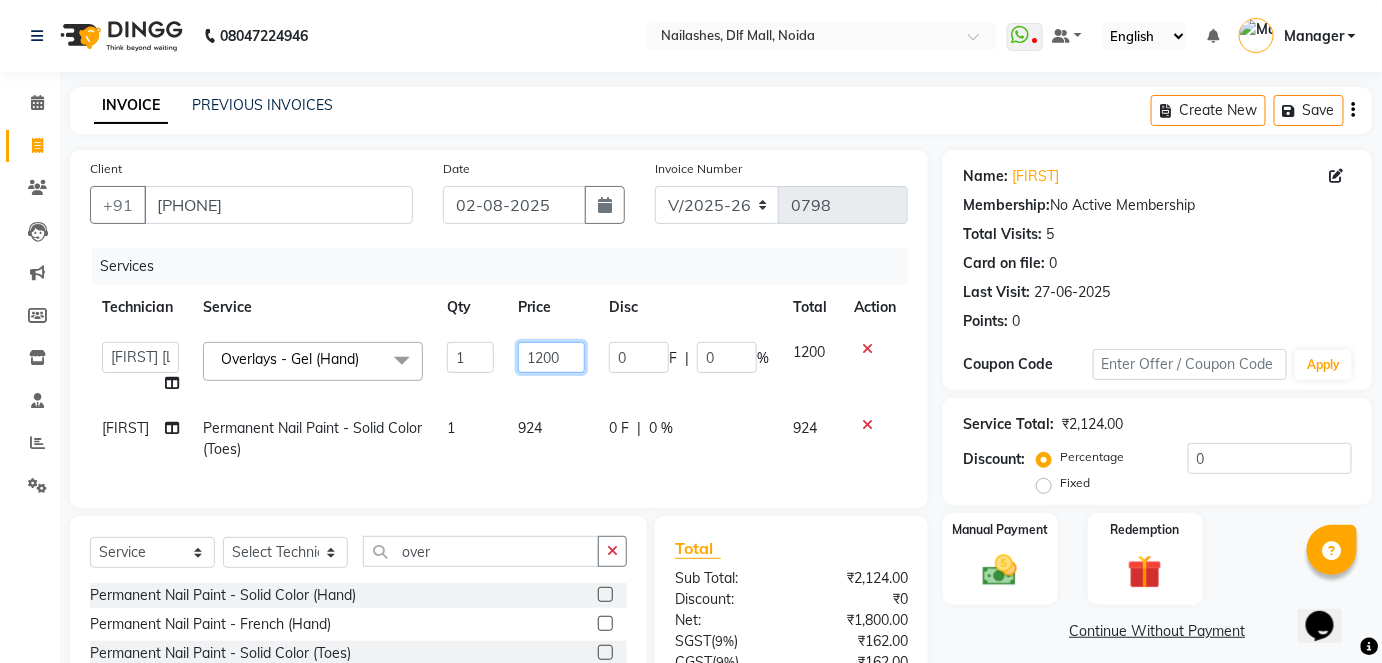 click on "1200" 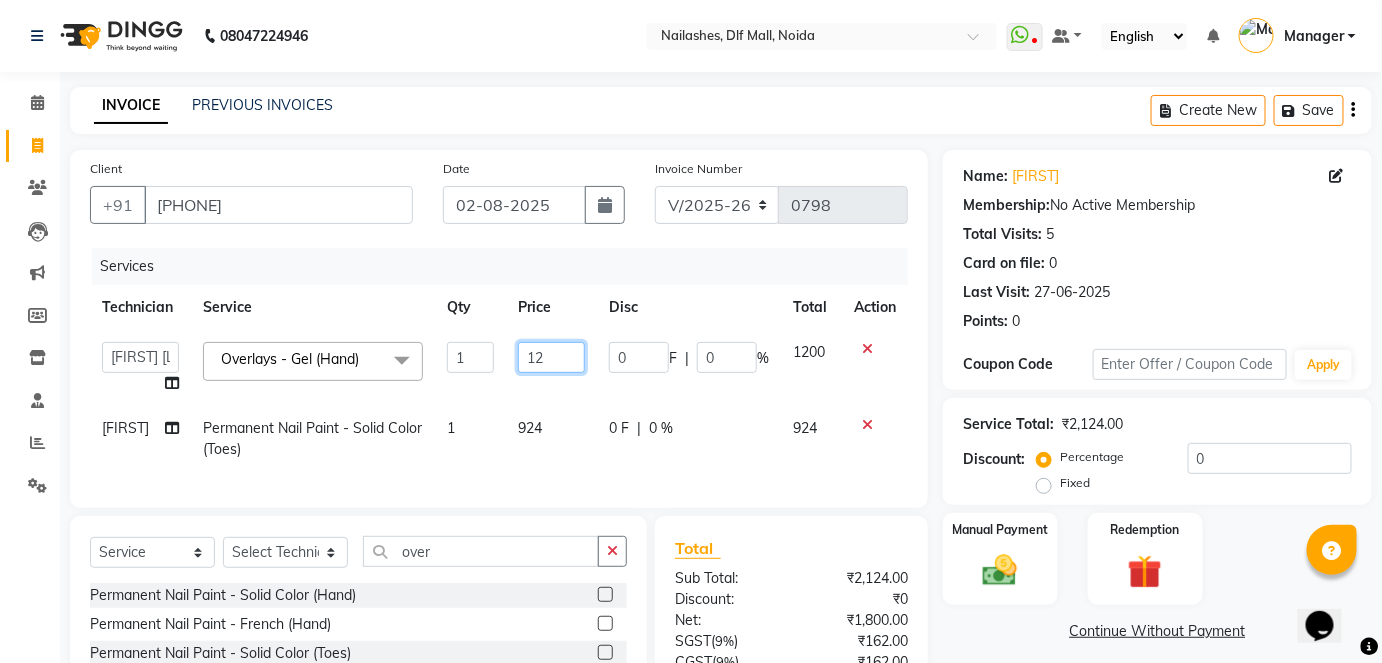 type on "1" 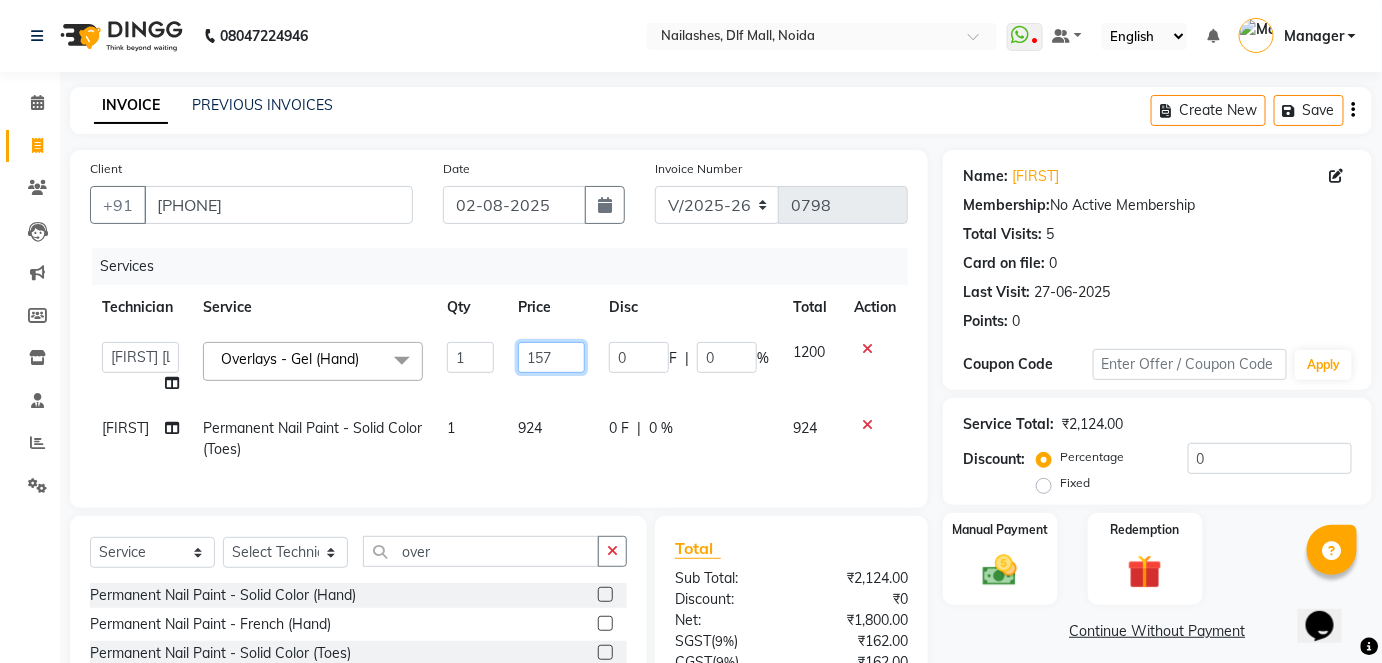 type on "1576" 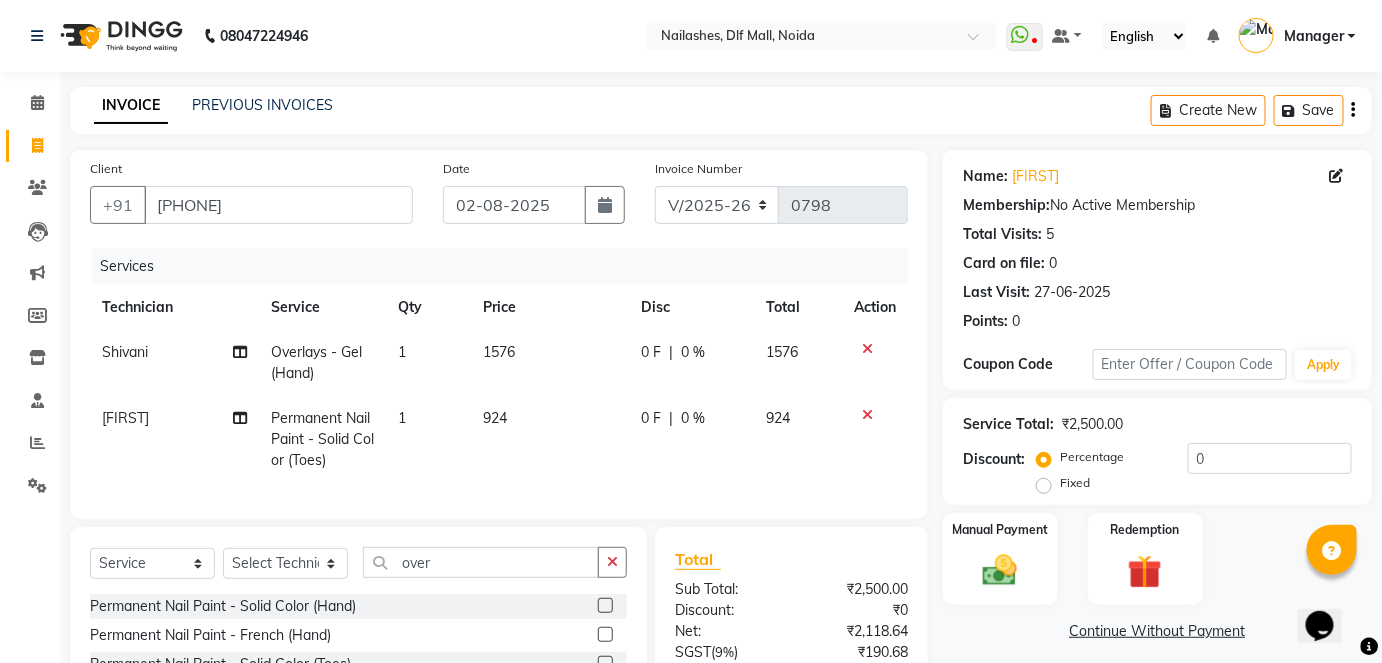 click on "0 F | 0 %" 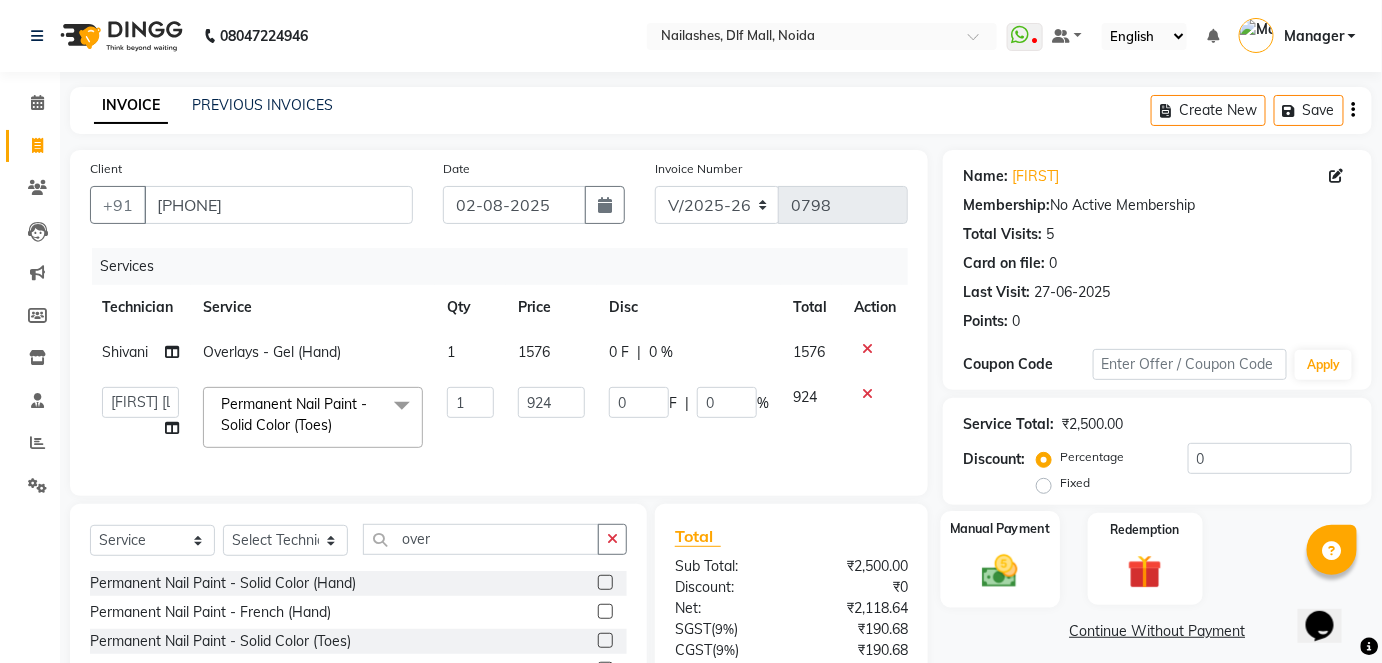 click 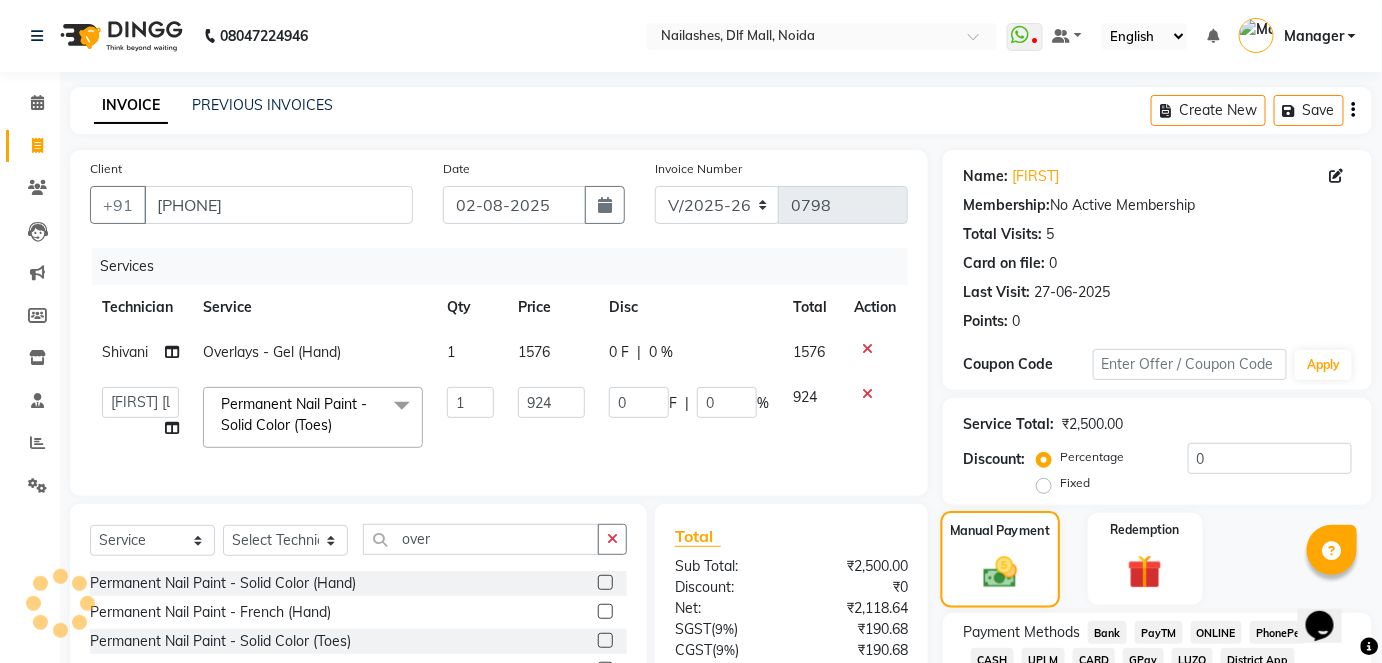 scroll, scrollTop: 178, scrollLeft: 0, axis: vertical 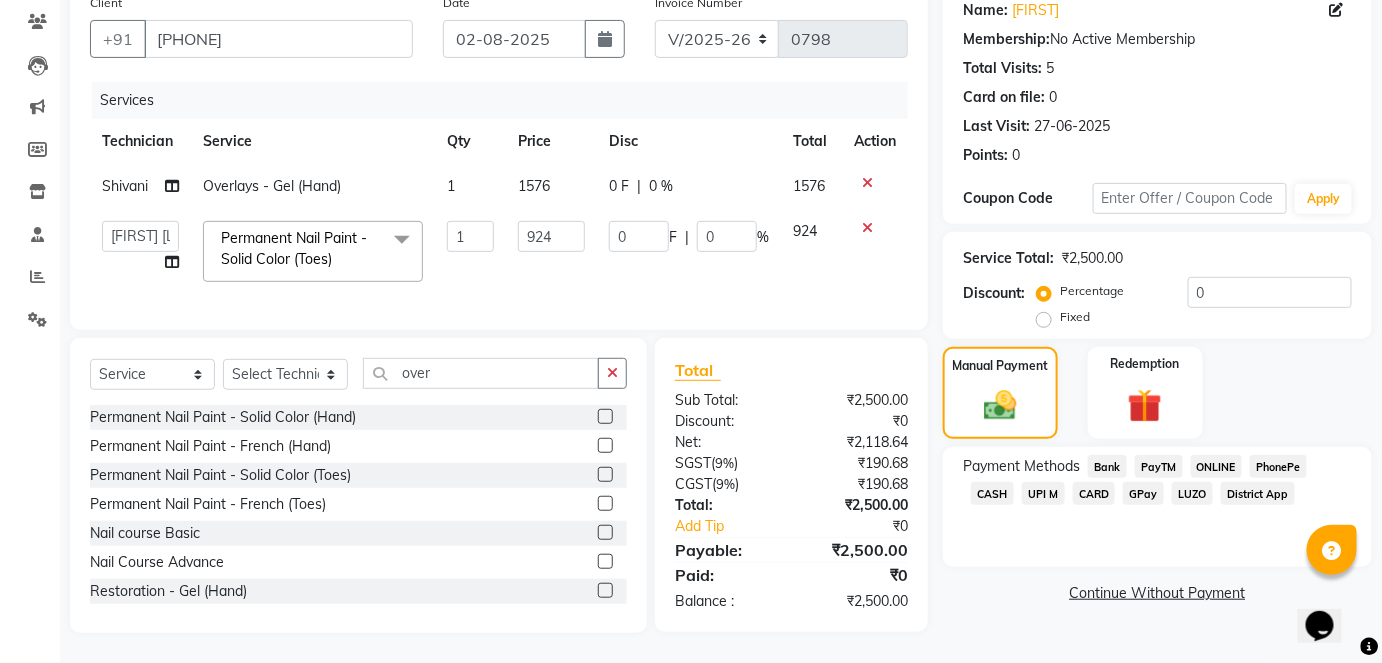 click on "CASH" 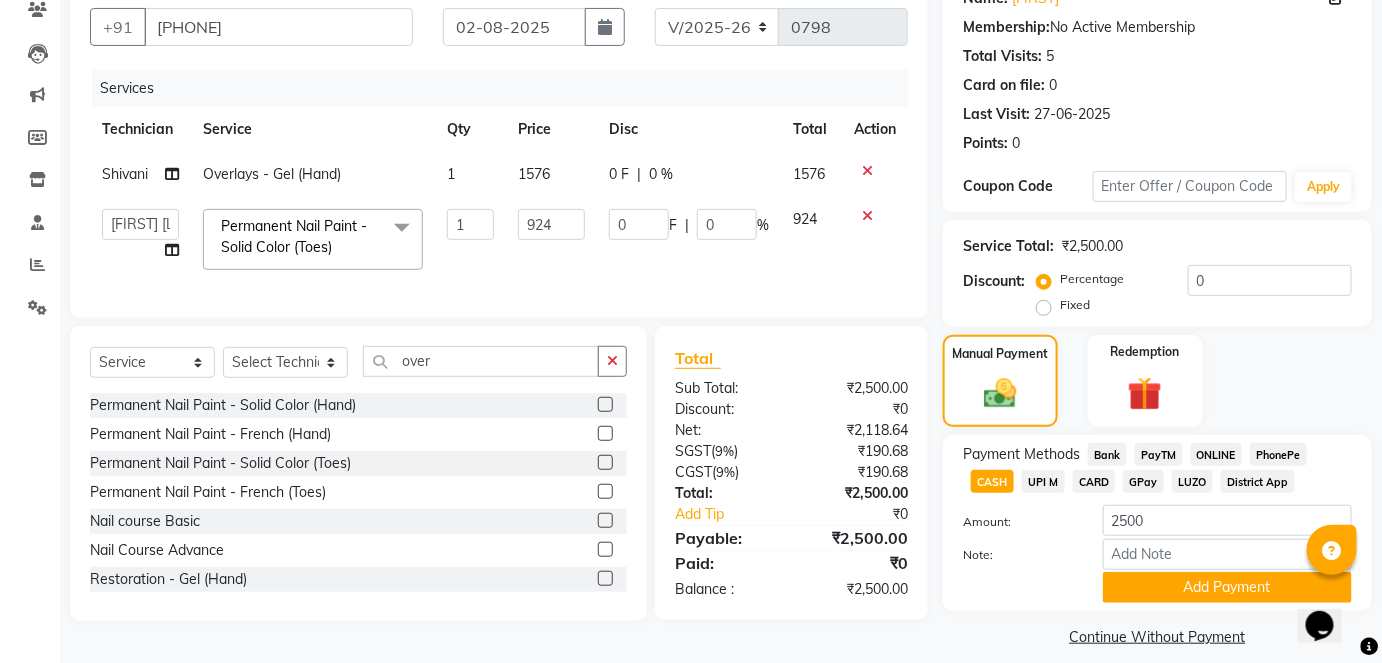 scroll, scrollTop: 196, scrollLeft: 0, axis: vertical 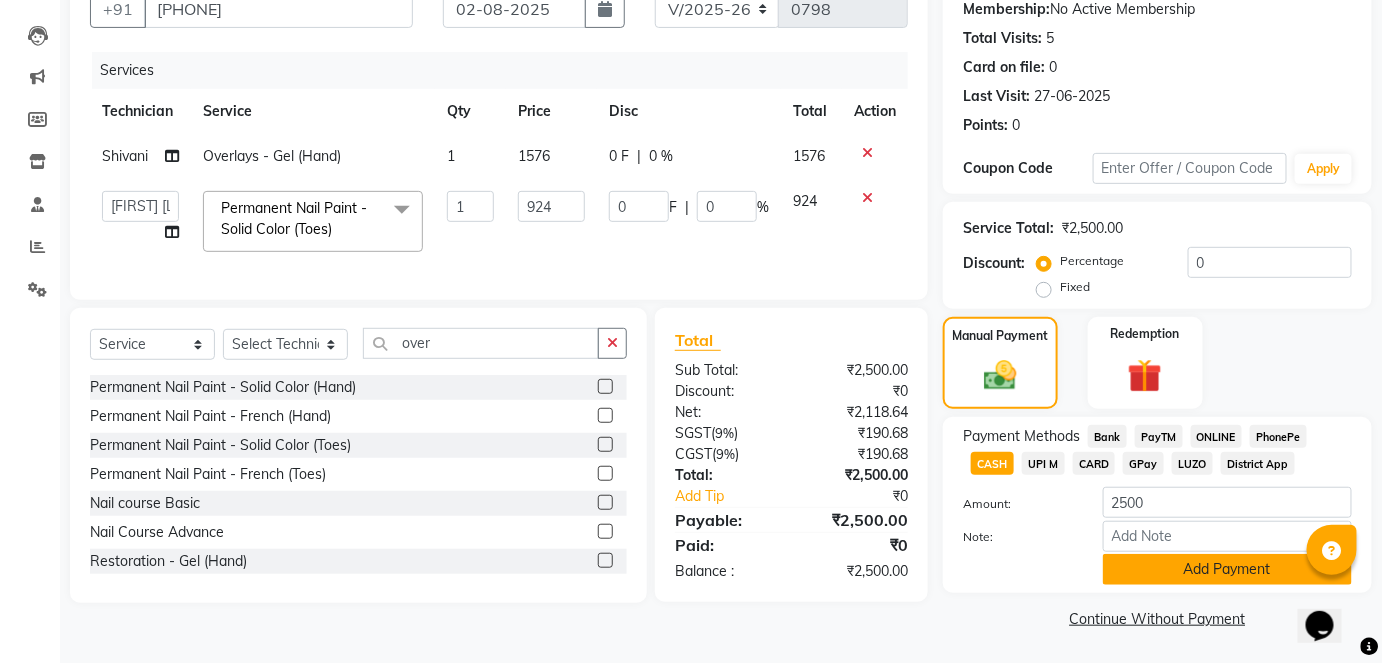click on "Add Payment" 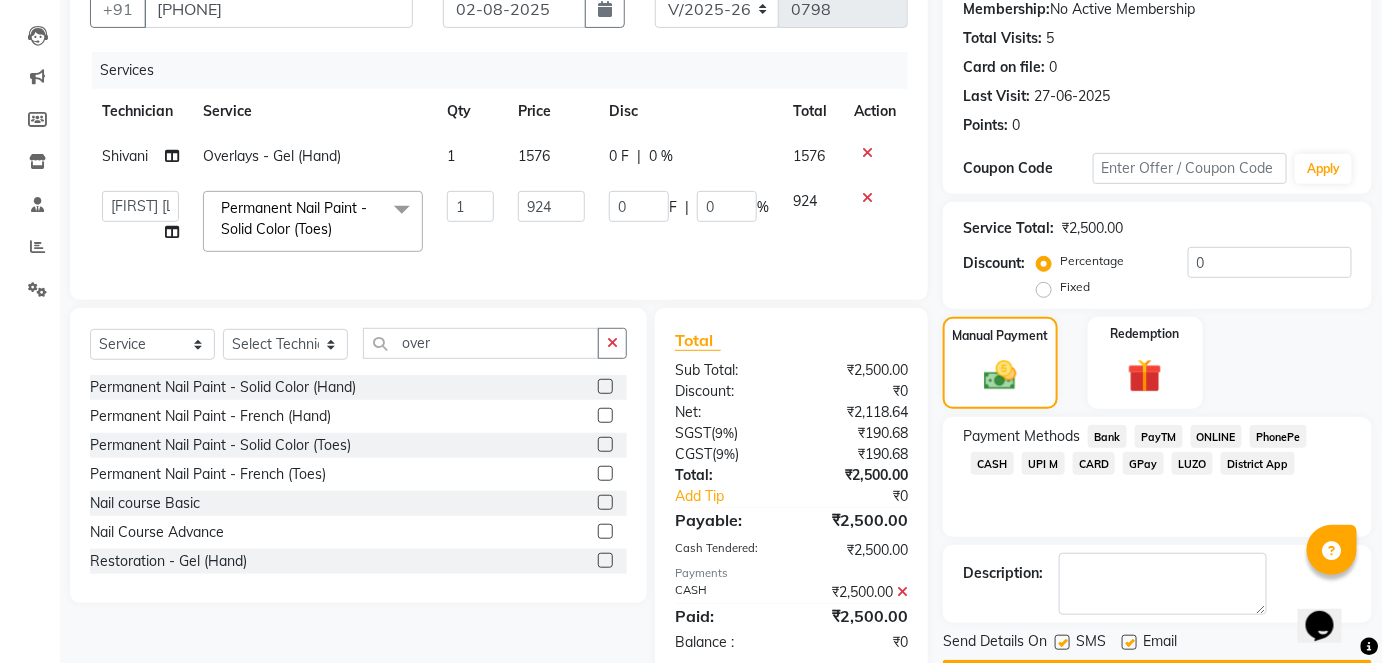 scroll, scrollTop: 252, scrollLeft: 0, axis: vertical 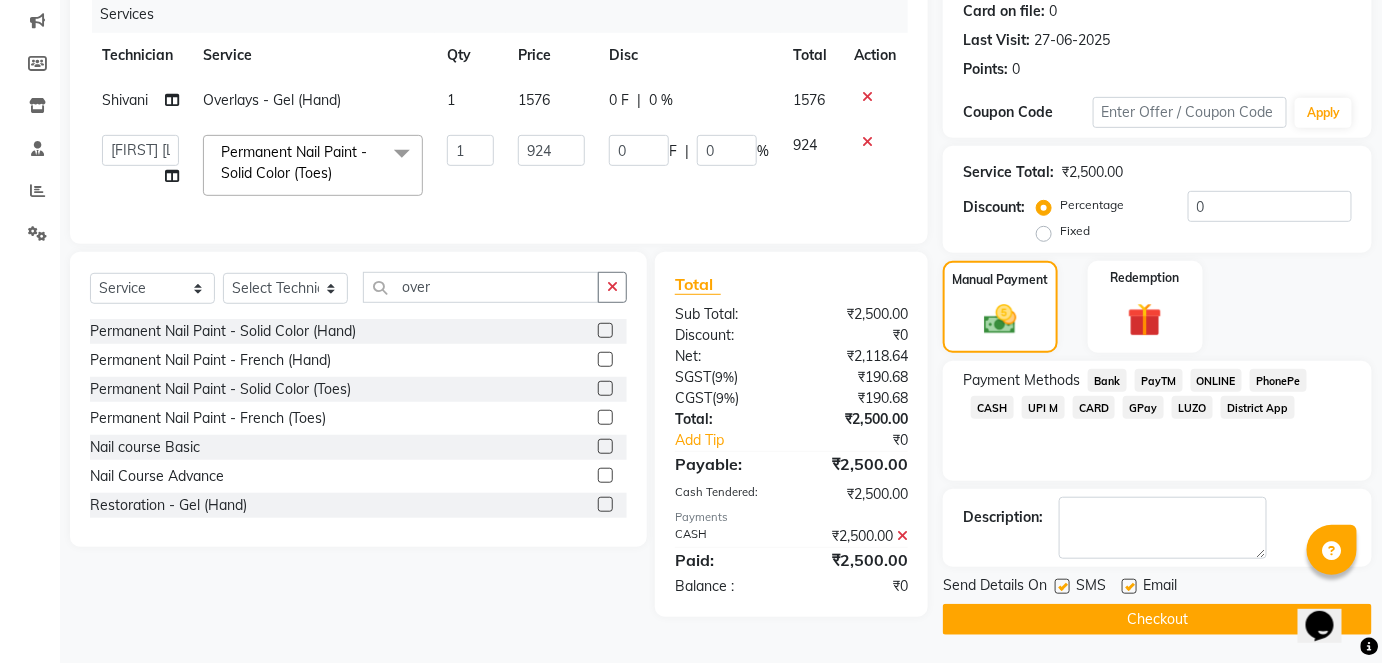 click on "Checkout" 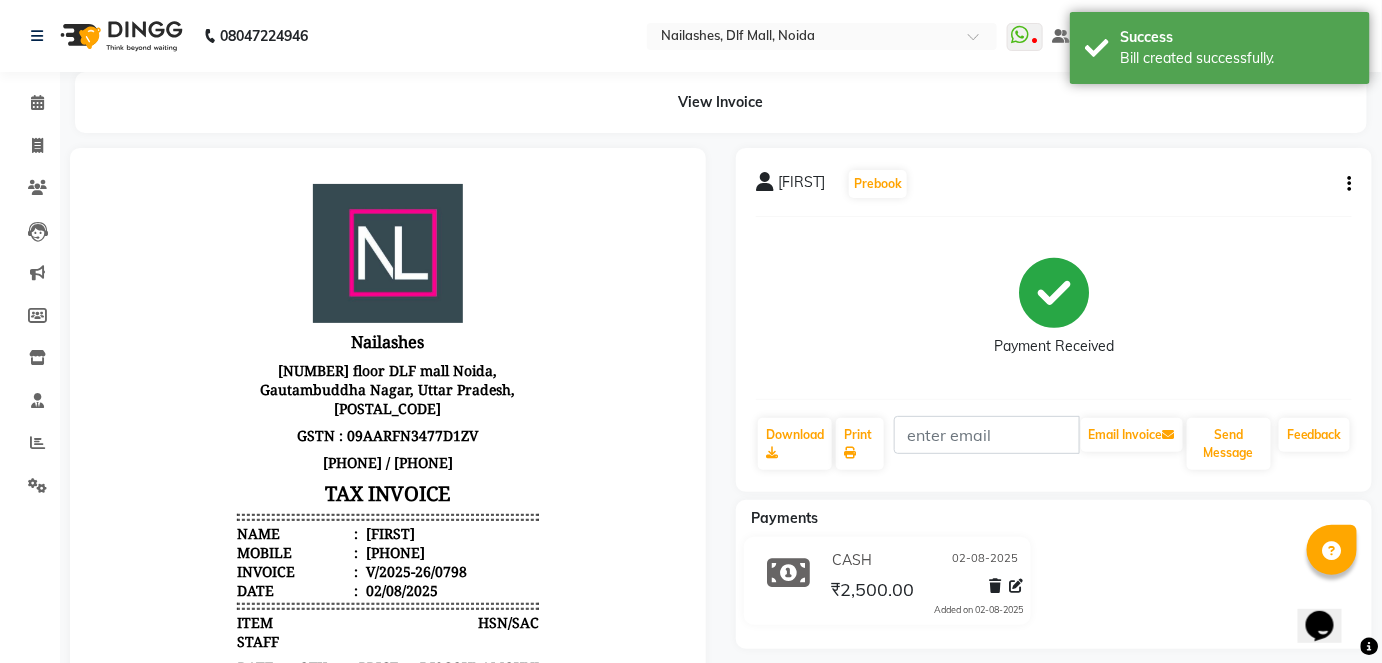 scroll, scrollTop: 0, scrollLeft: 0, axis: both 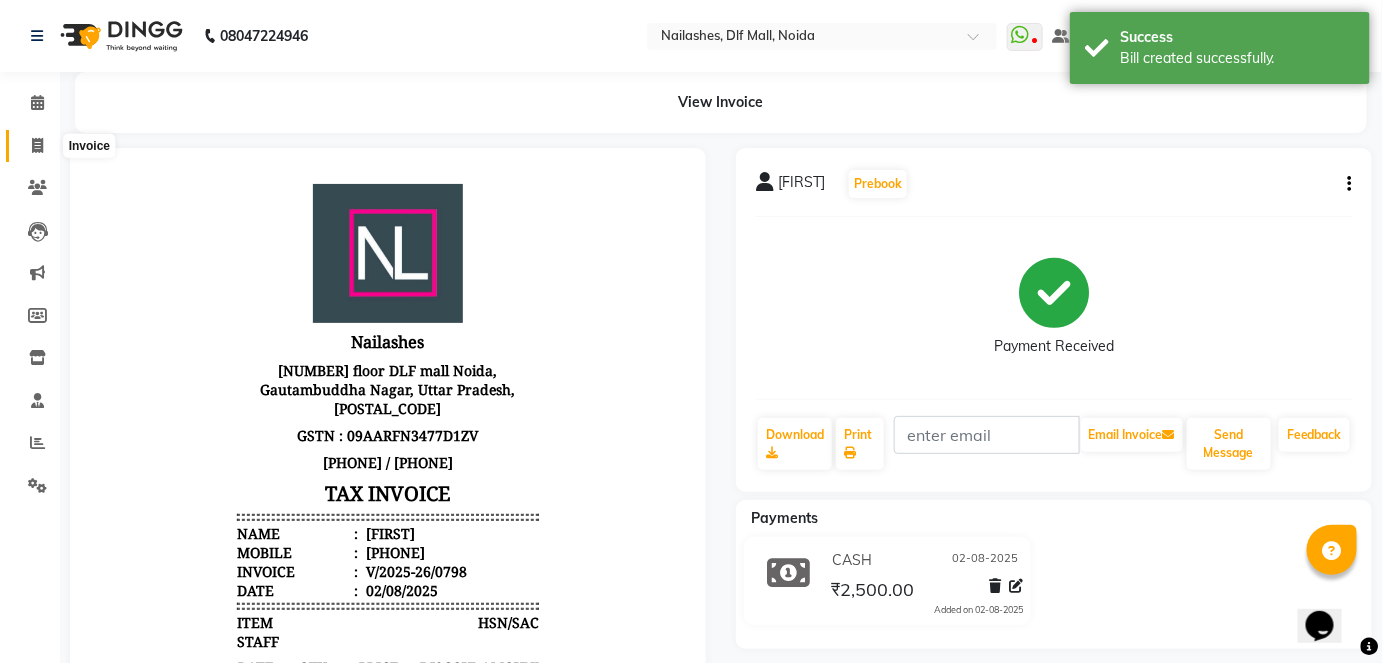 click 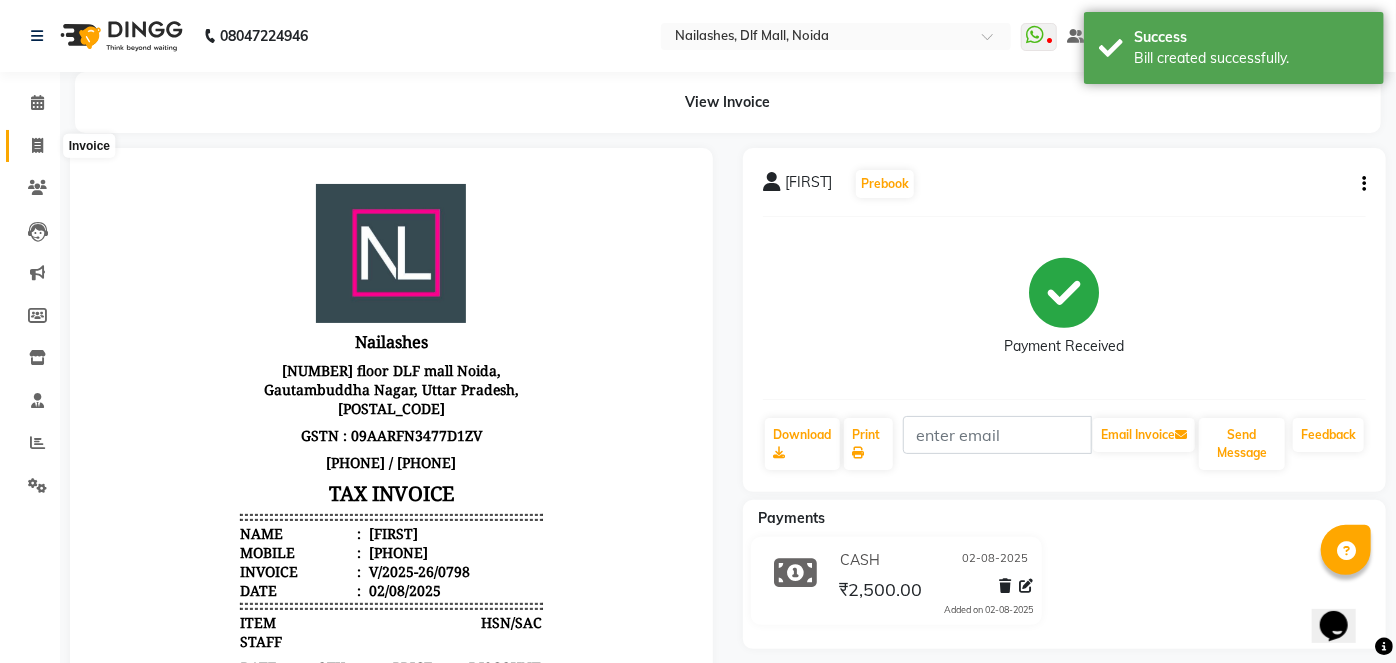 select on "5188" 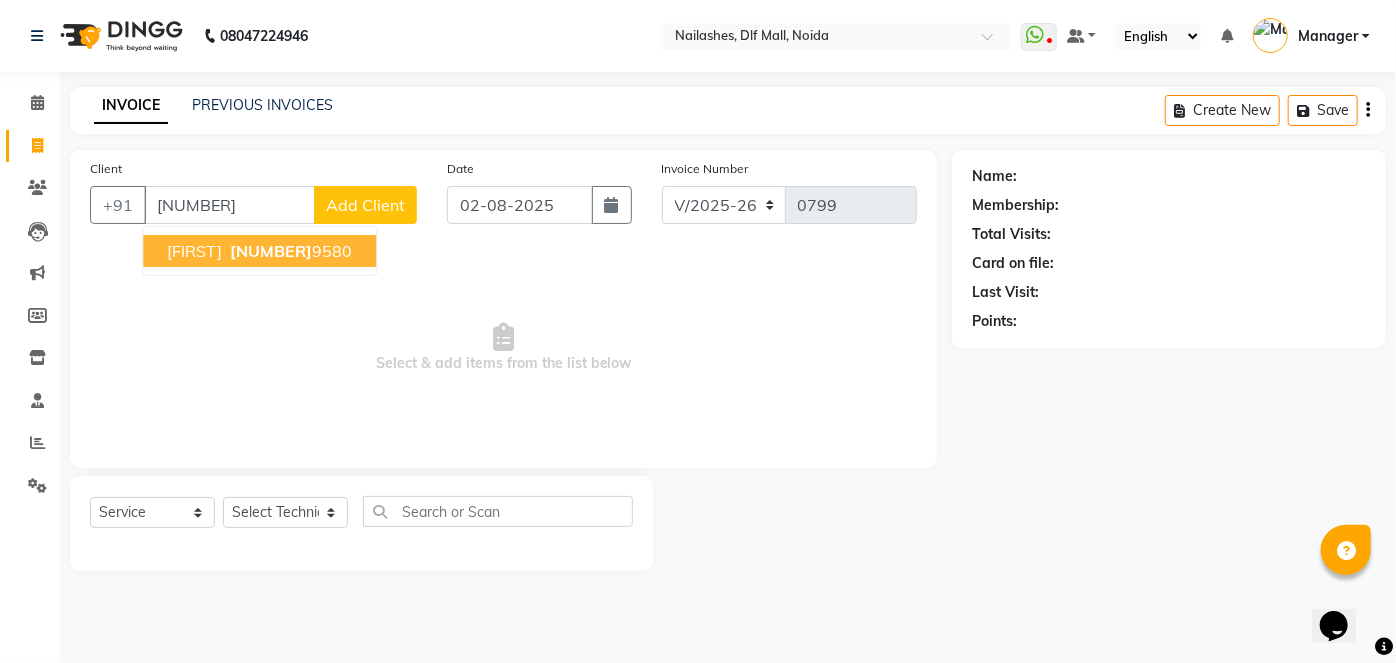 click on "[FIRST]" at bounding box center [194, 251] 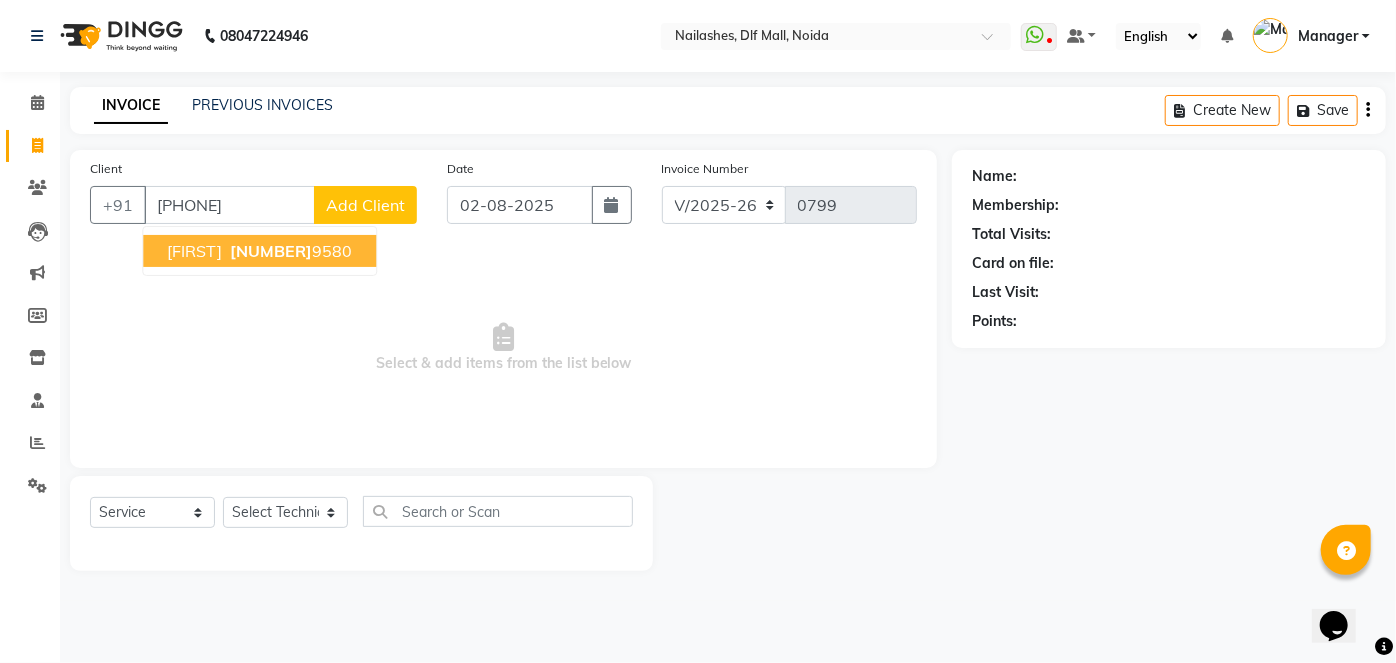 type on "[PHONE]" 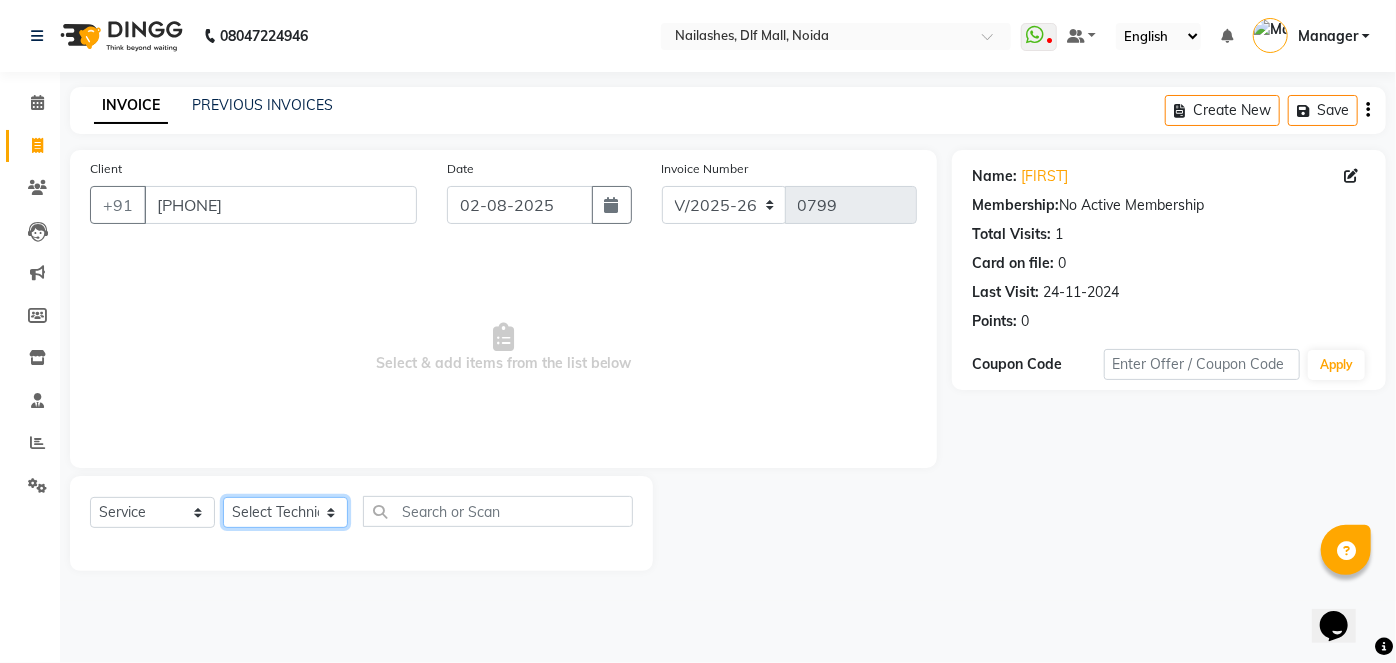 click on "Select Technician [FIRST] [LAST] Binni Manager nadeem pawan shikha Shivani varsha" 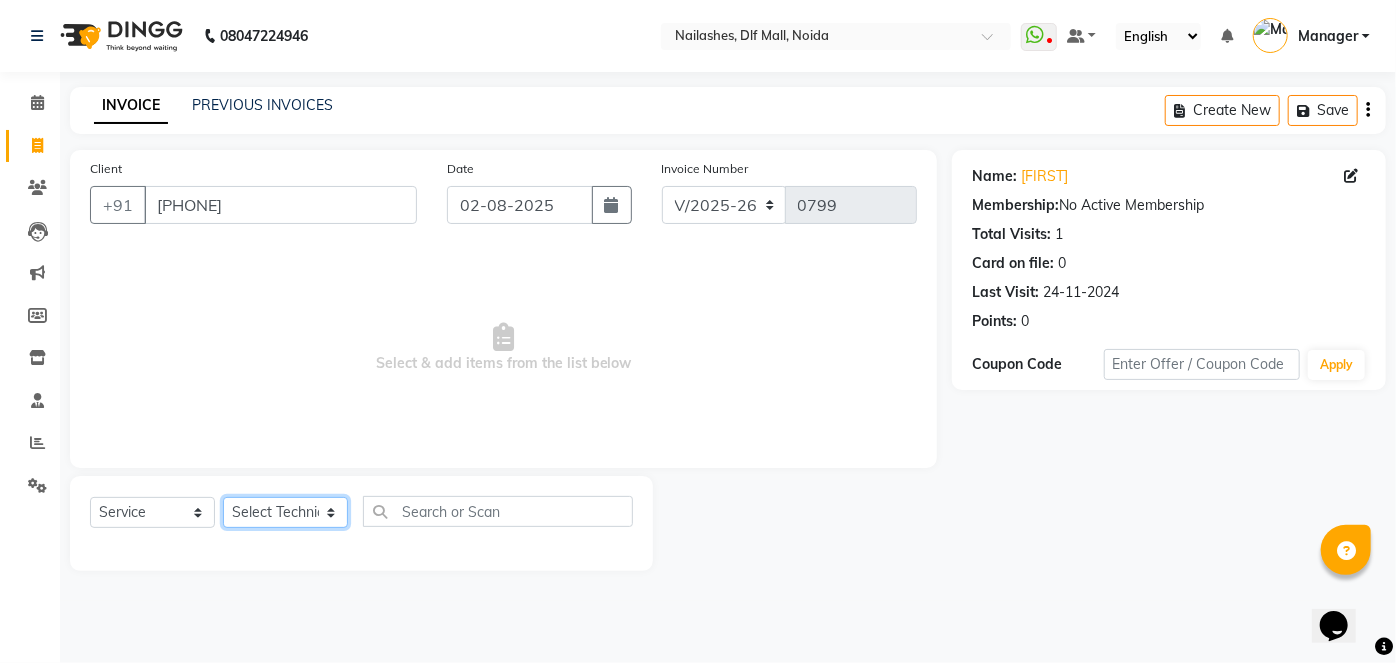 select on "48069" 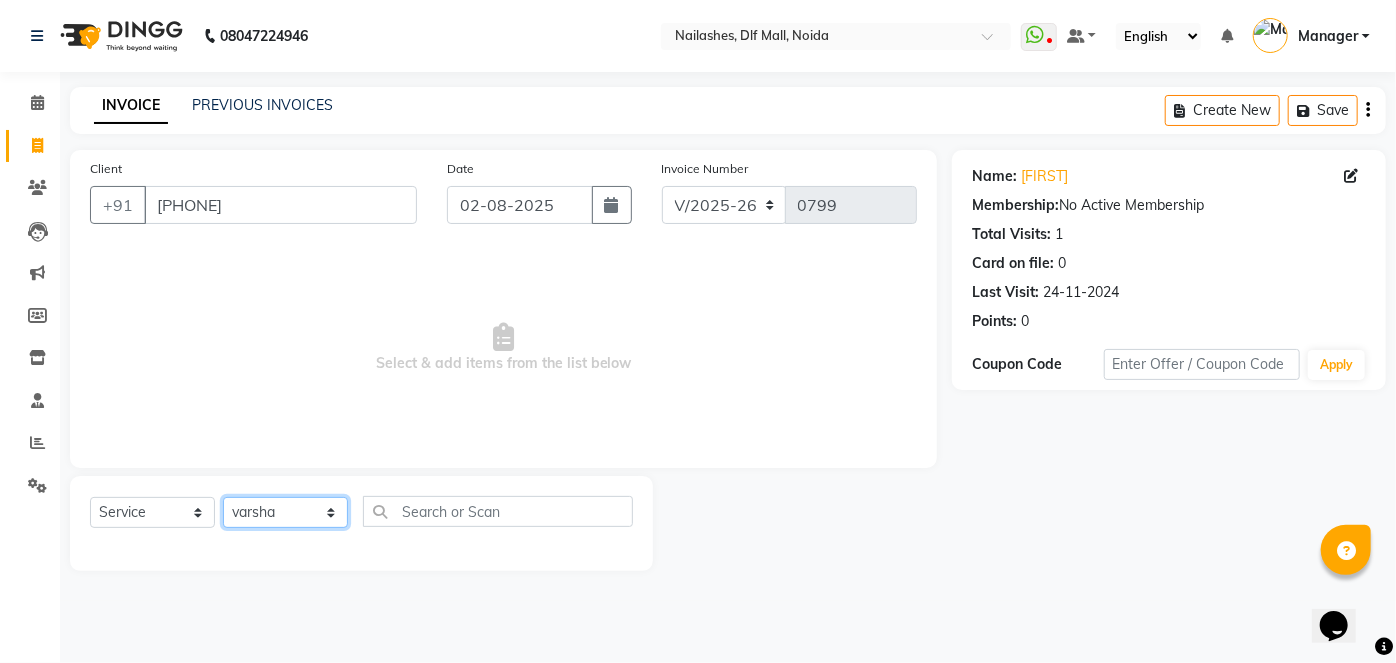 click on "Select Technician [FIRST] [LAST] Binni Manager nadeem pawan shikha Shivani varsha" 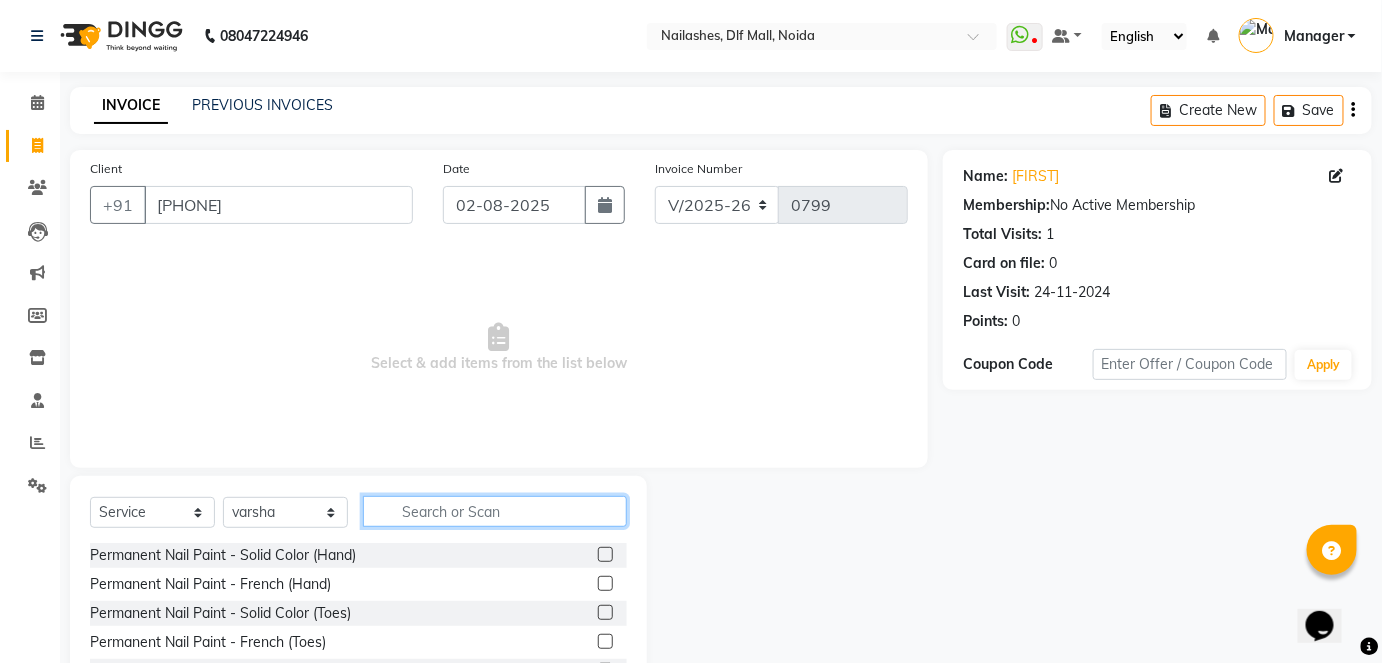 click 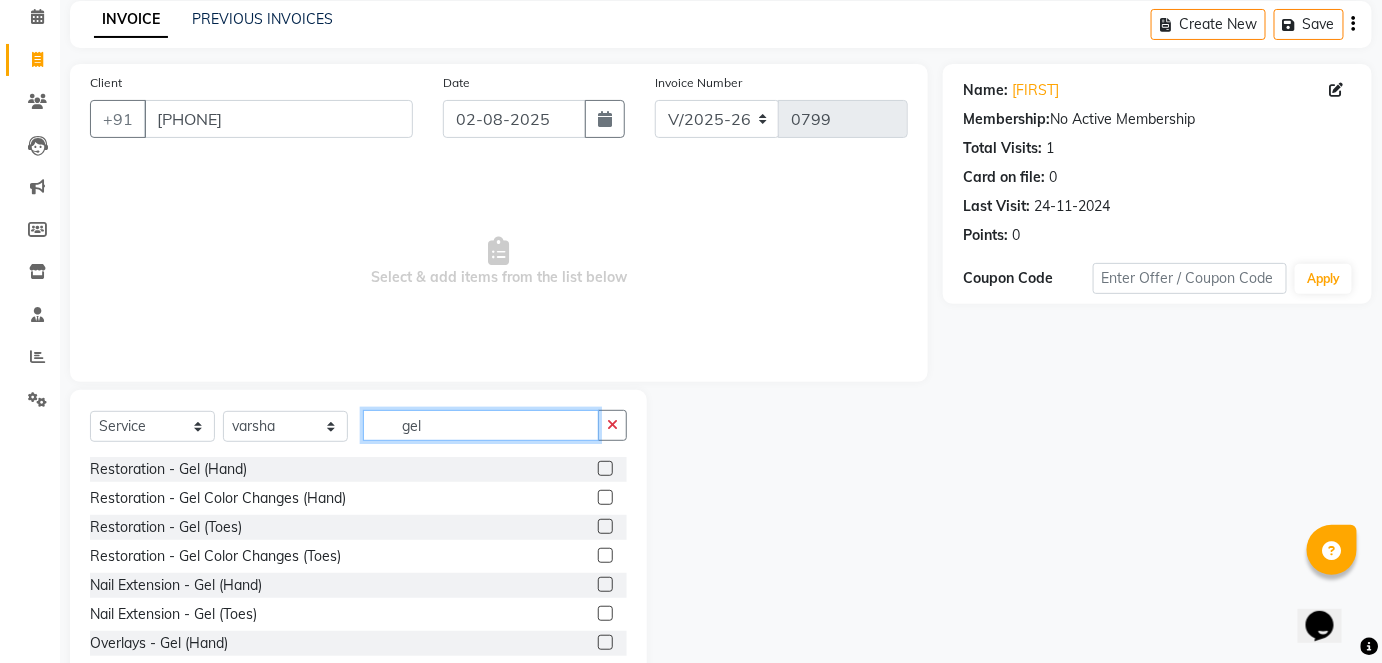 scroll, scrollTop: 87, scrollLeft: 0, axis: vertical 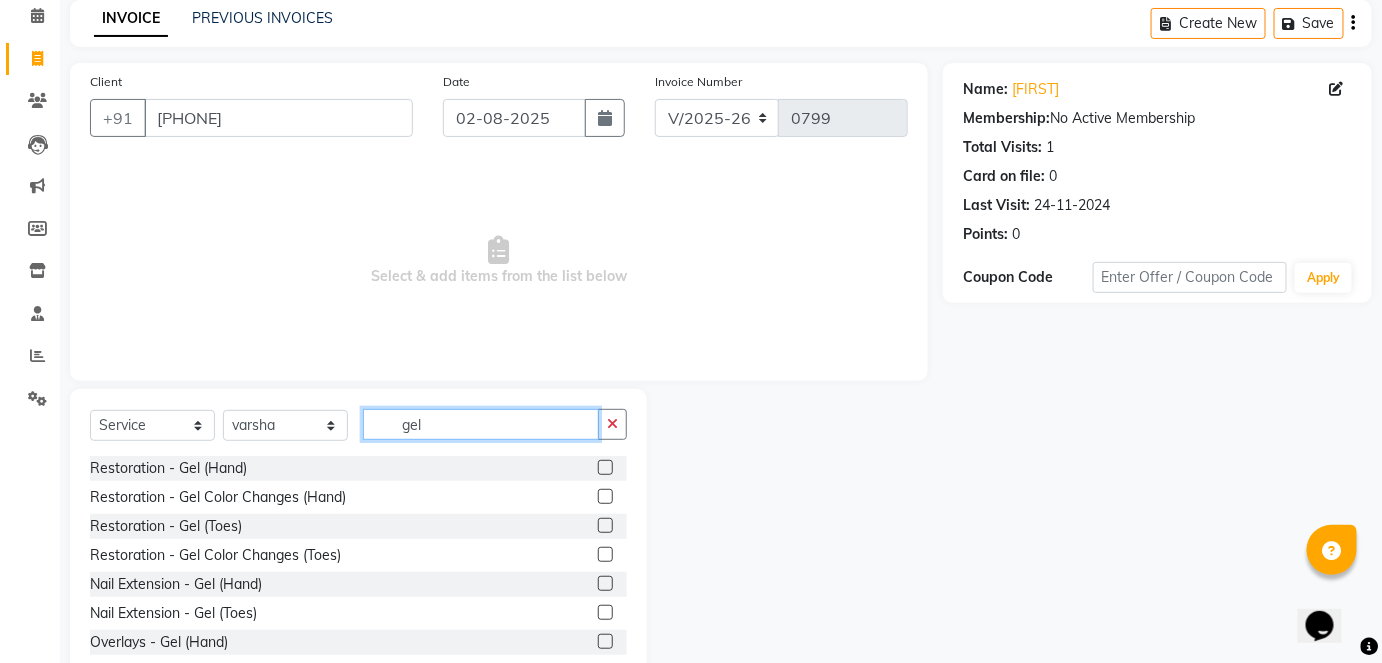 type on "gel" 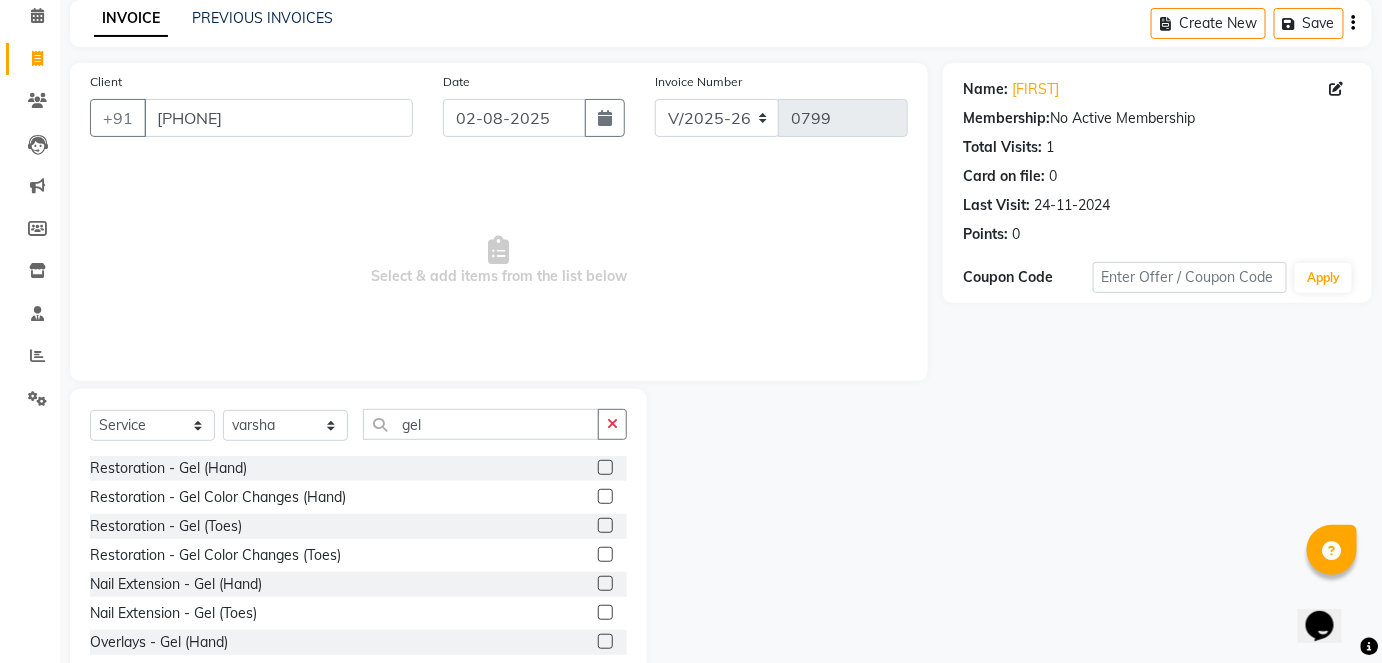 click 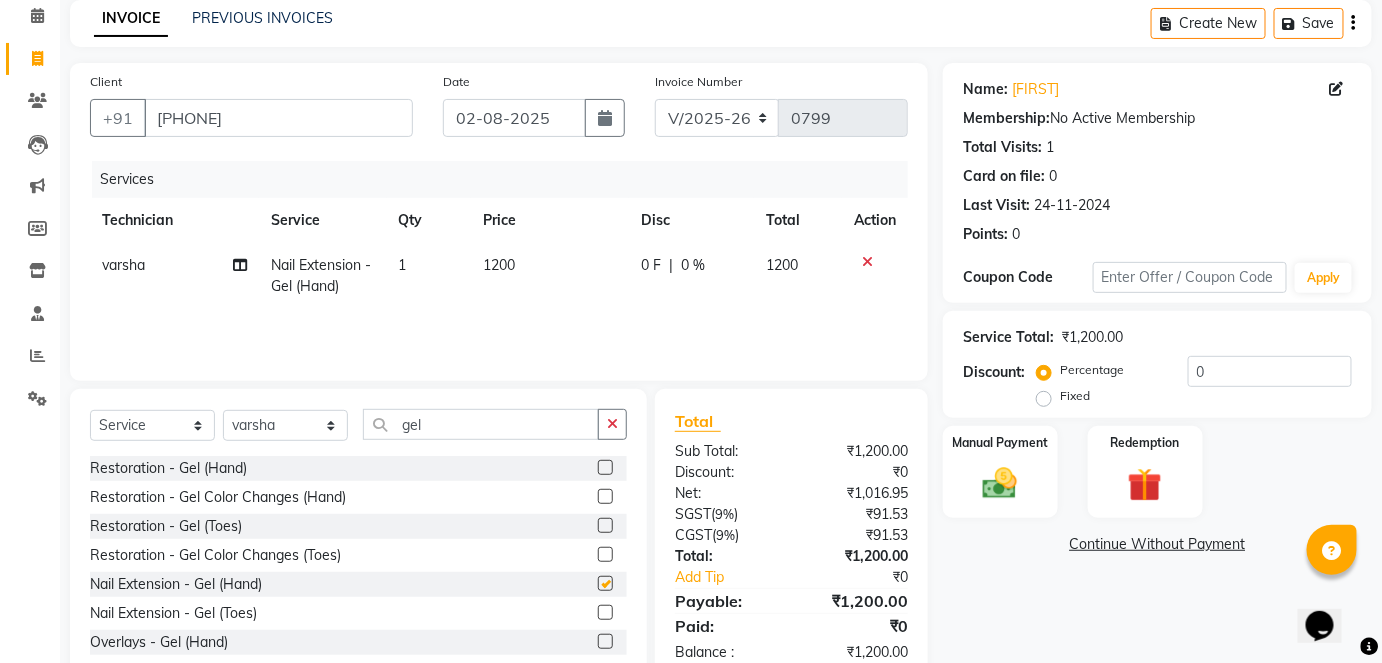 checkbox on "false" 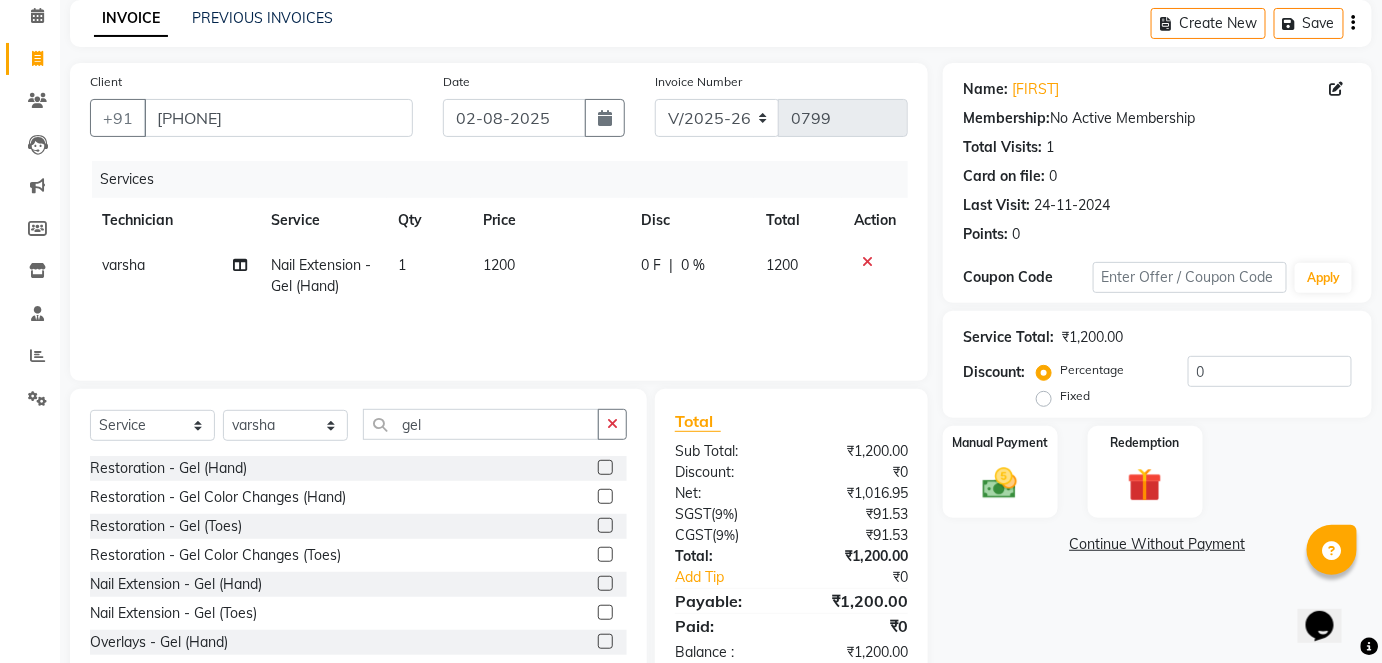 click on "1200" 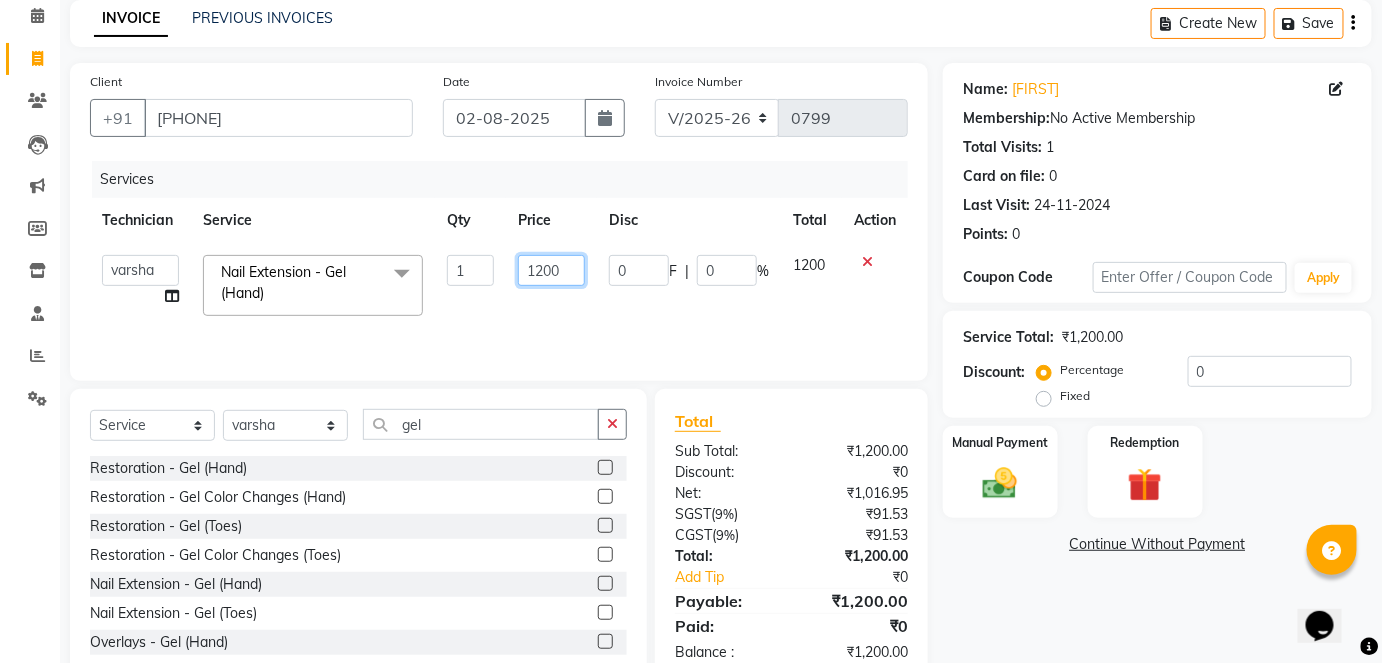 click on "1200" 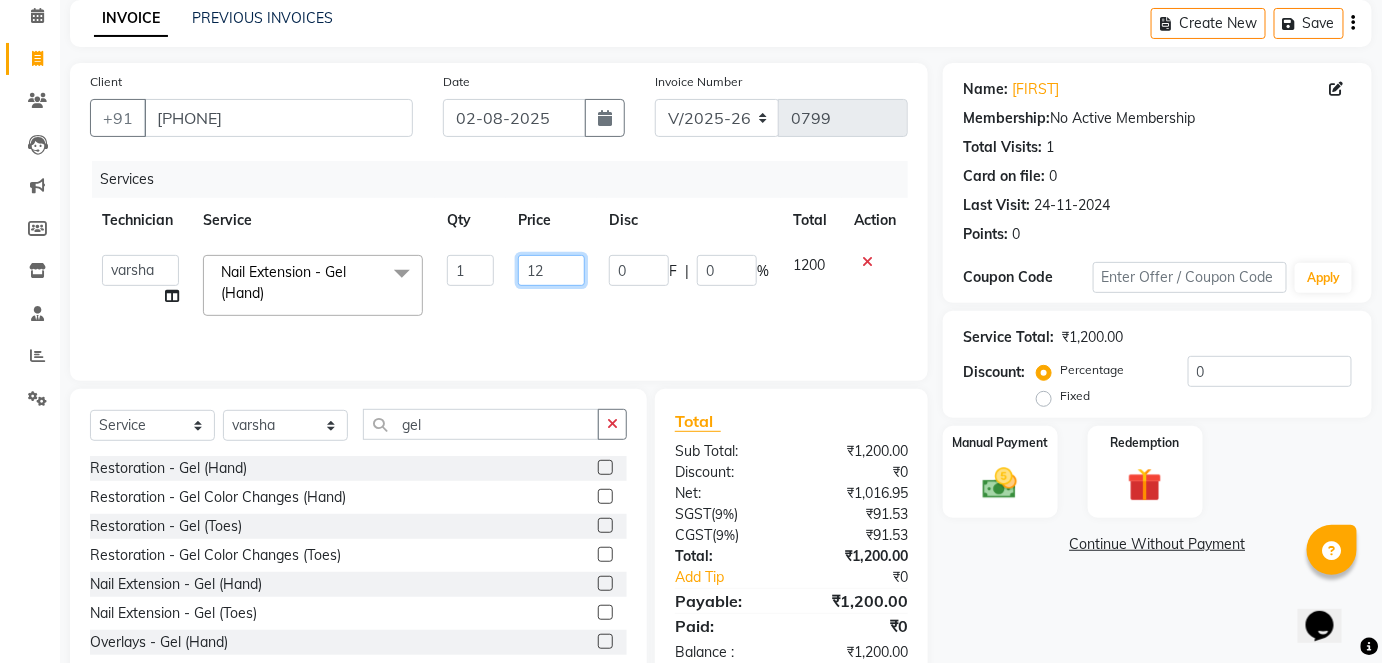 type on "1" 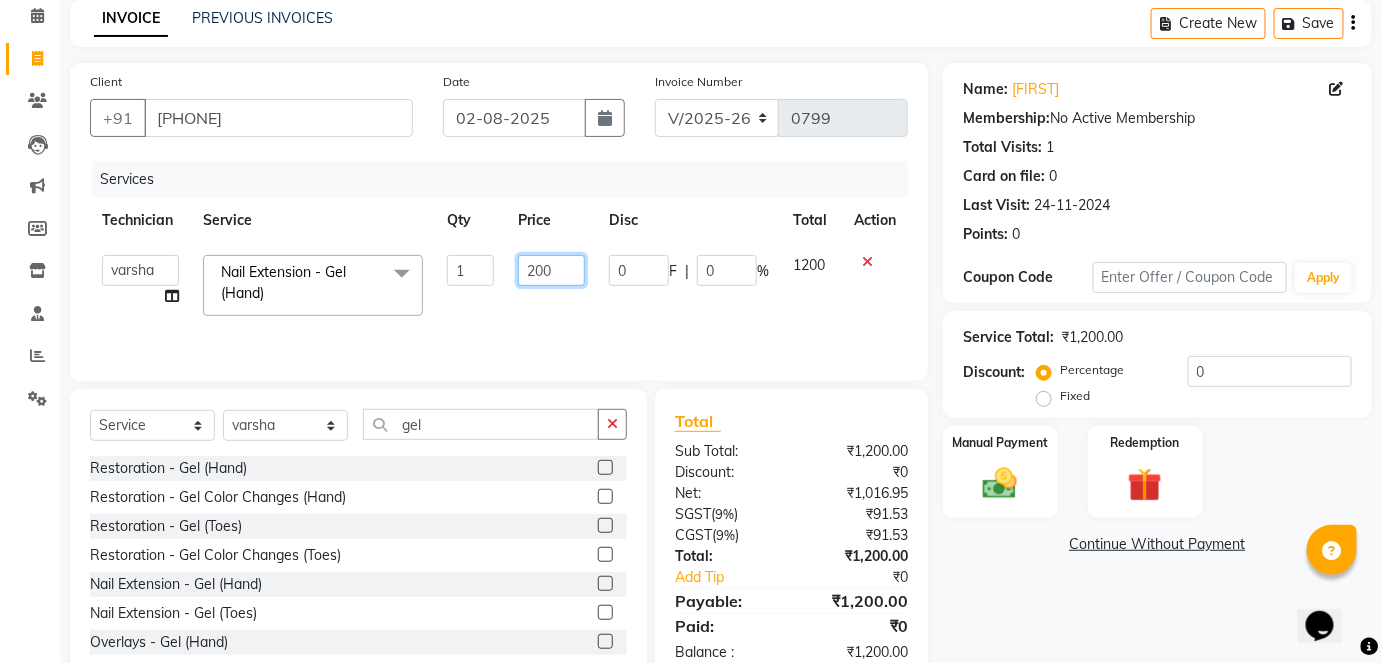 type on "2000" 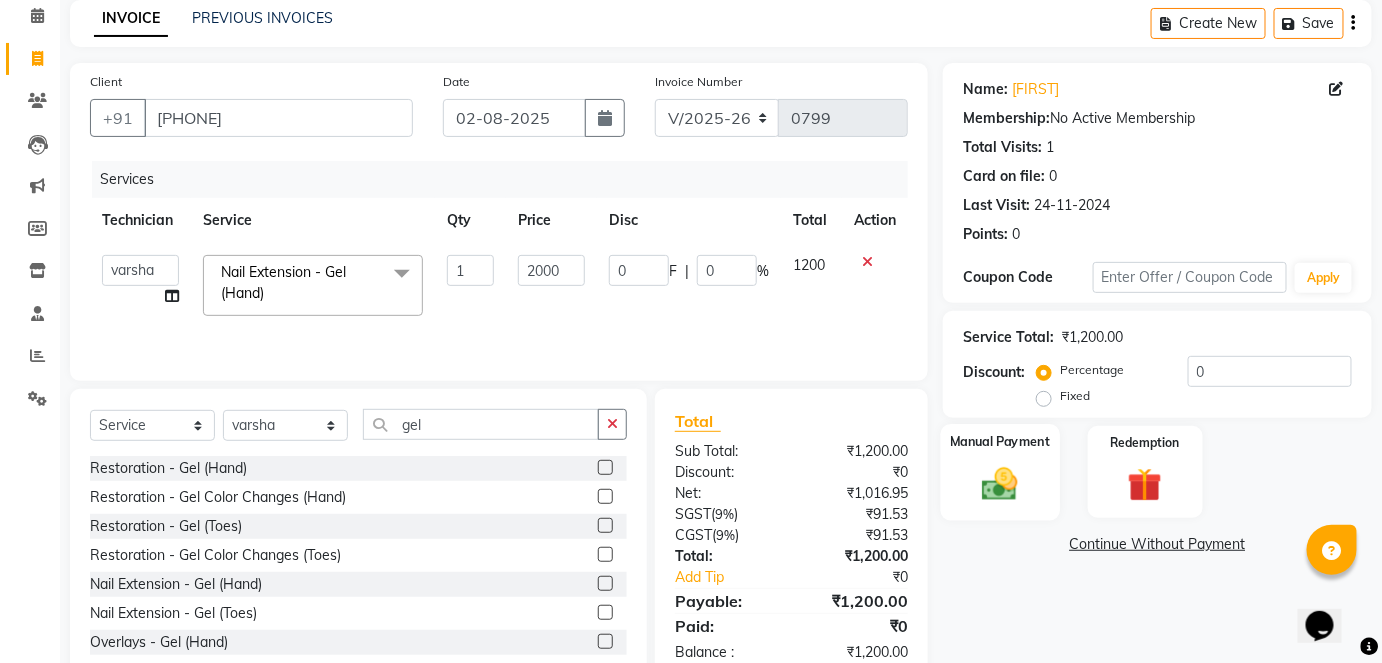 click 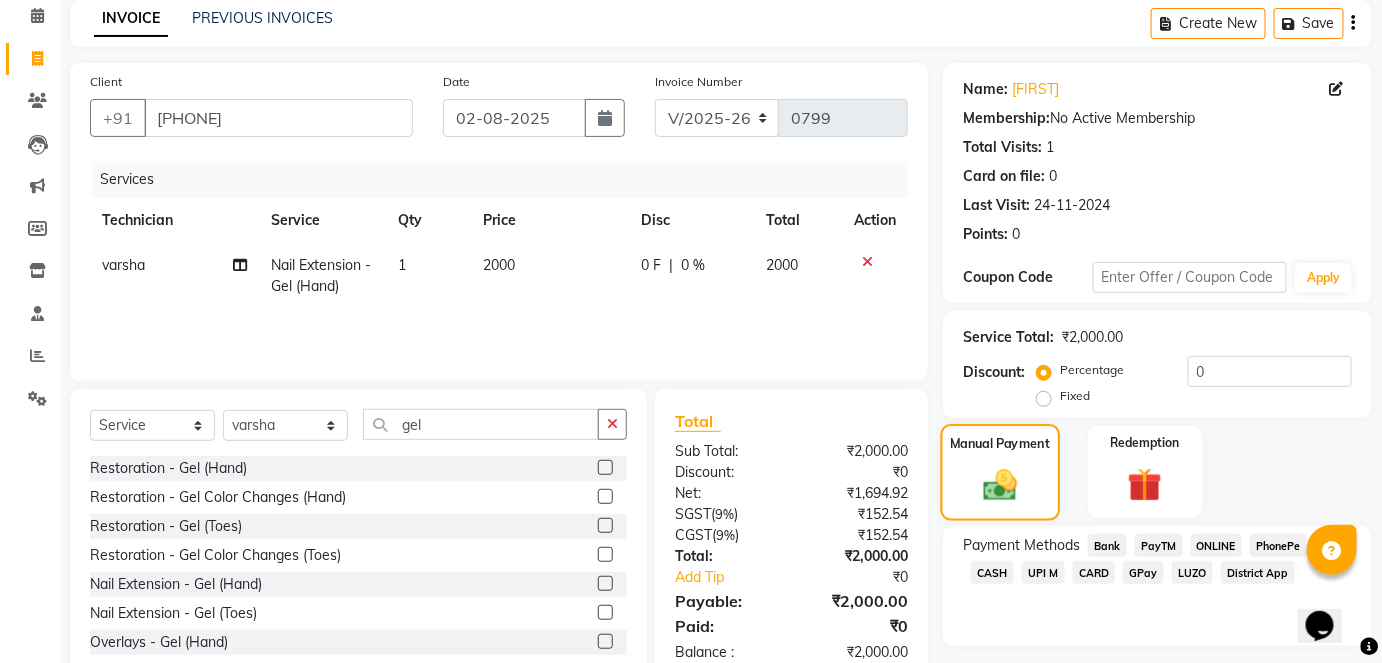 scroll, scrollTop: 140, scrollLeft: 0, axis: vertical 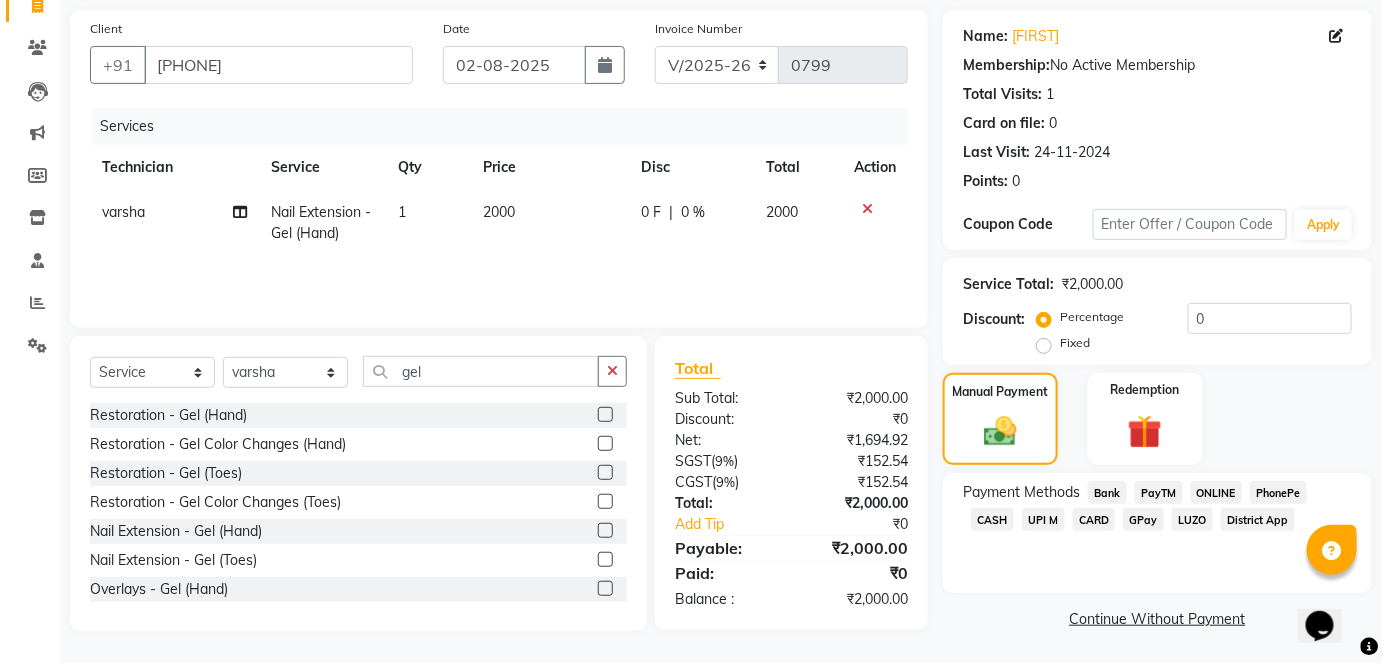 click on "ONLINE" 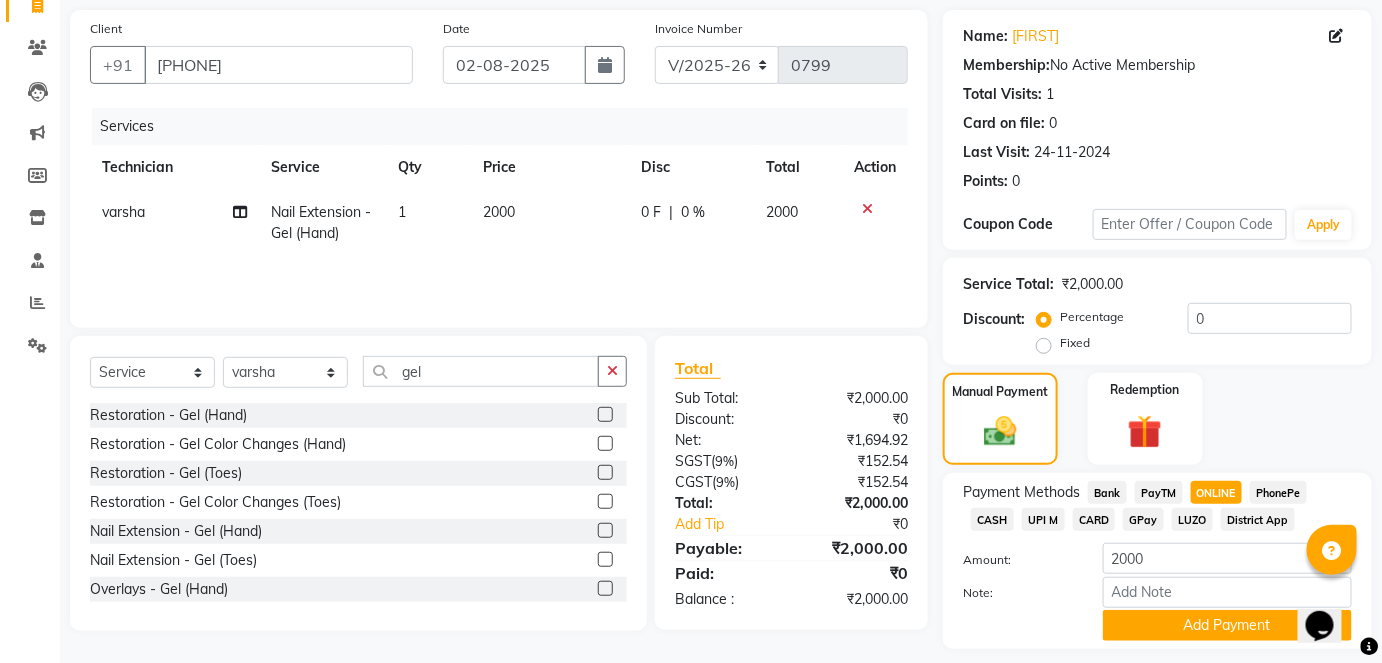 scroll, scrollTop: 196, scrollLeft: 0, axis: vertical 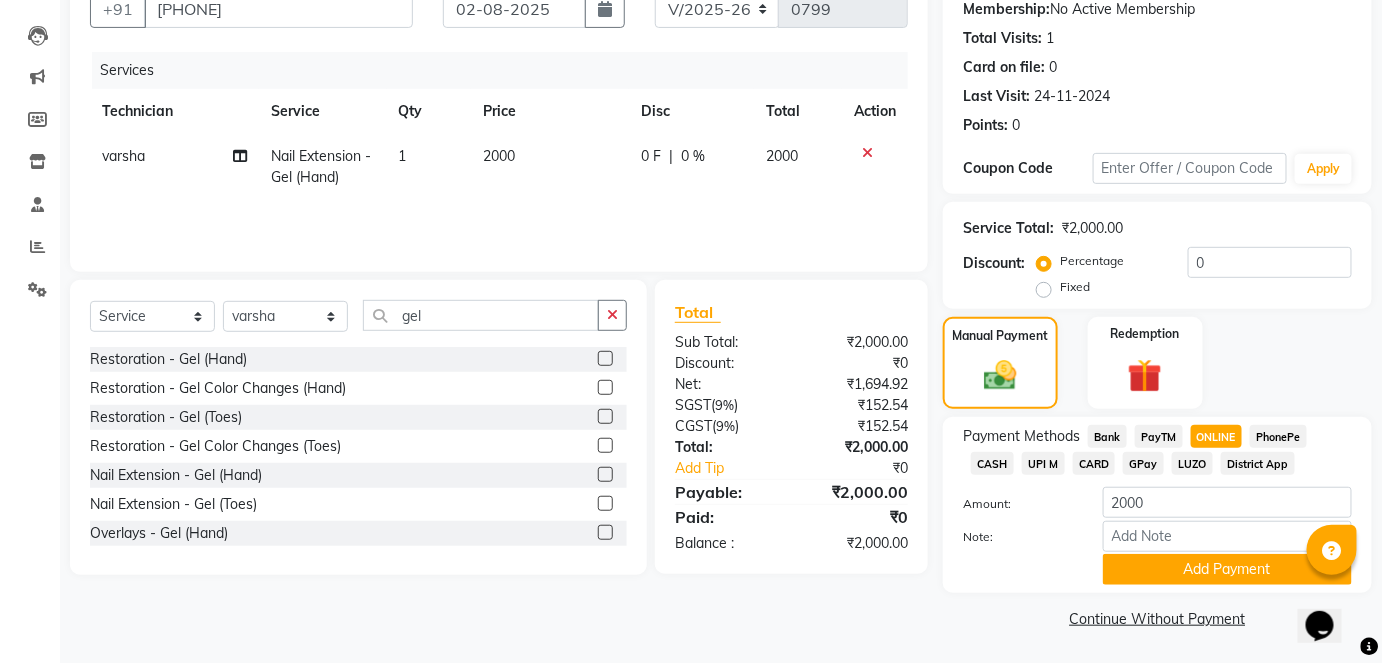 click on "Add Payment" 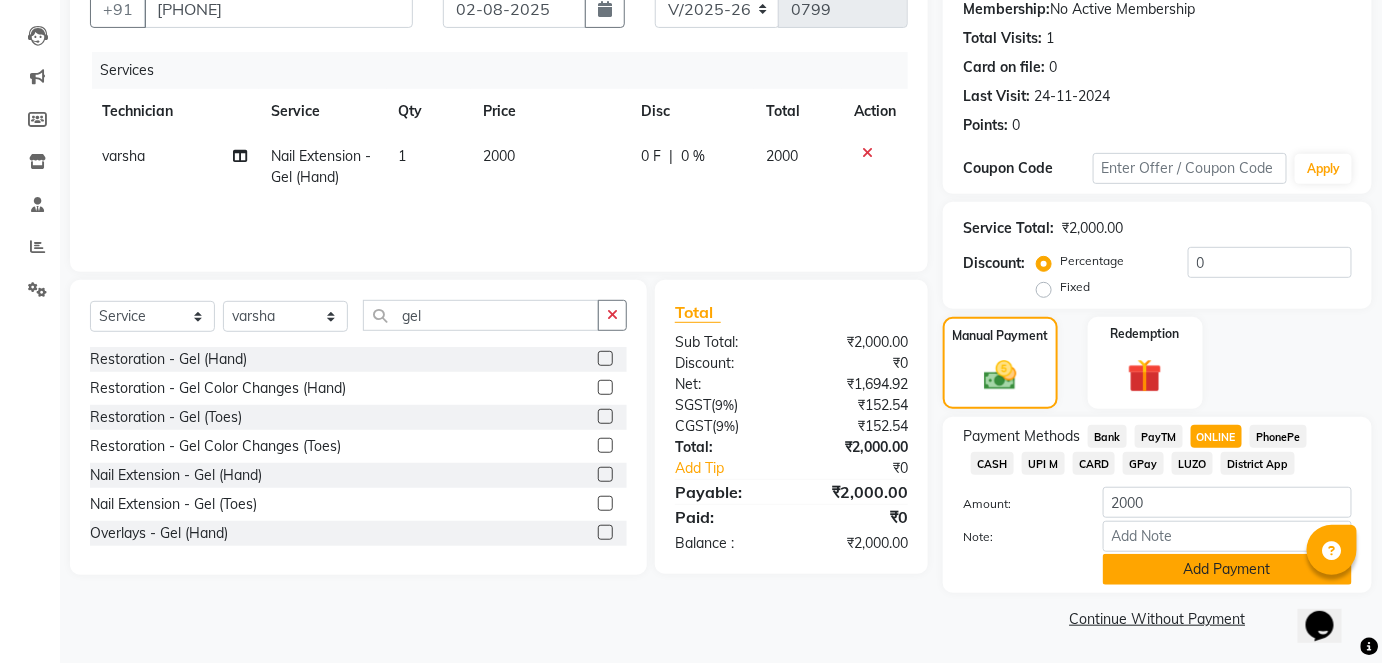 click on "Add Payment" 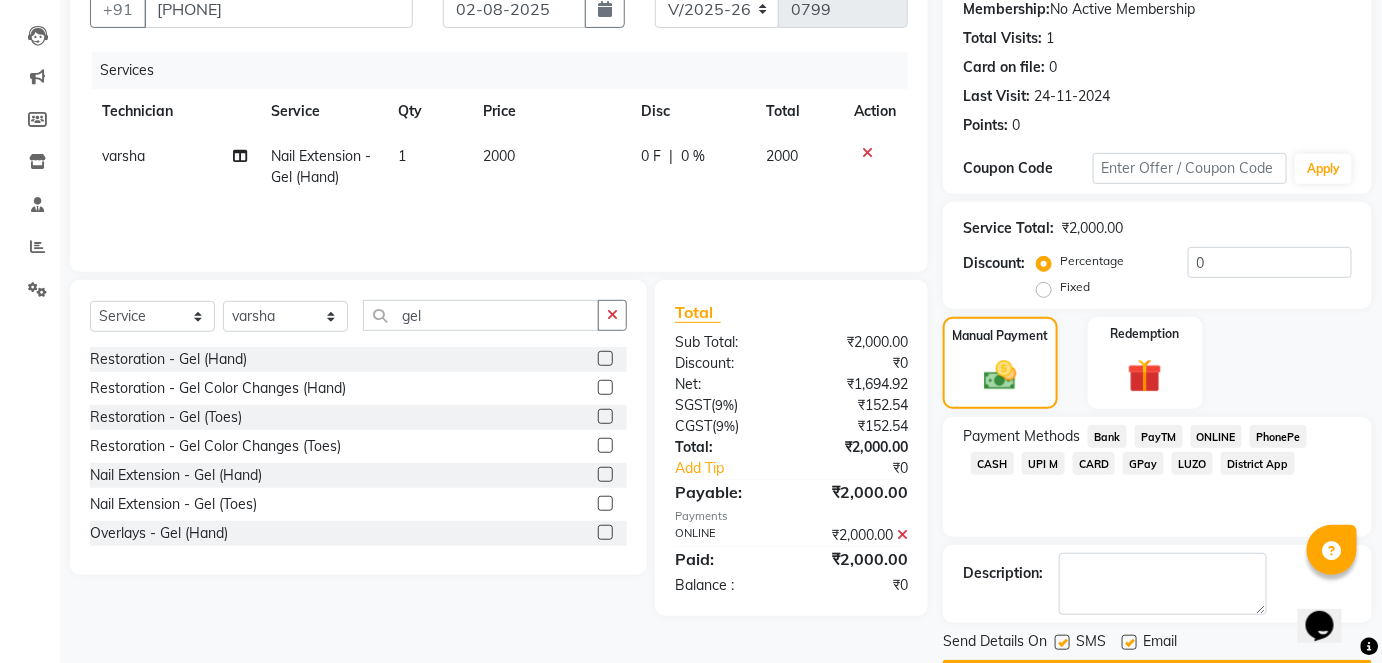 scroll, scrollTop: 252, scrollLeft: 0, axis: vertical 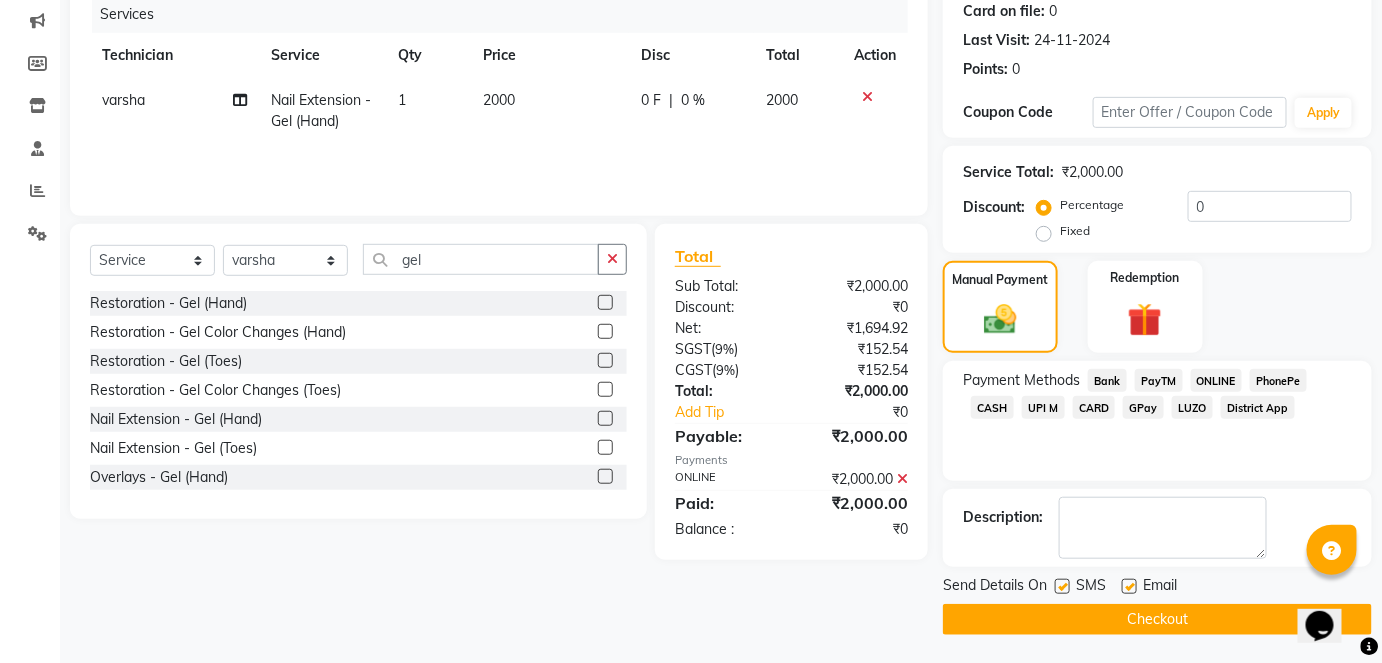 click on "Checkout" 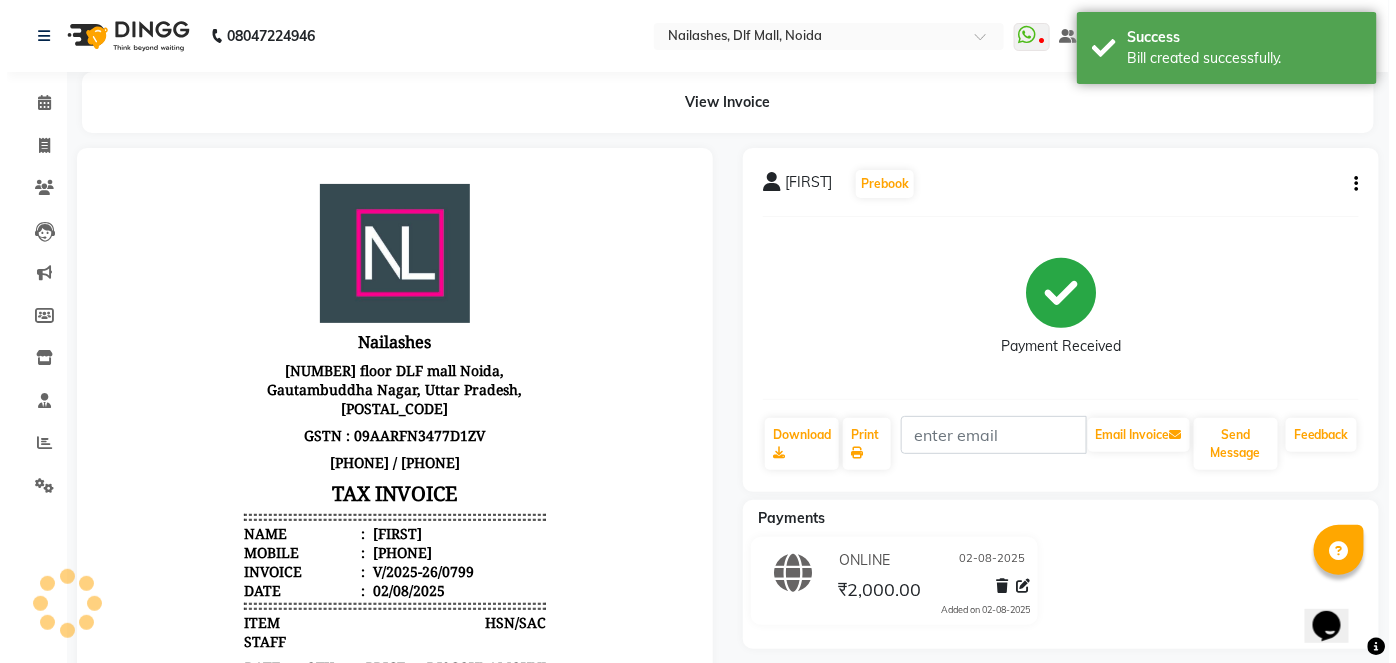 scroll, scrollTop: 0, scrollLeft: 0, axis: both 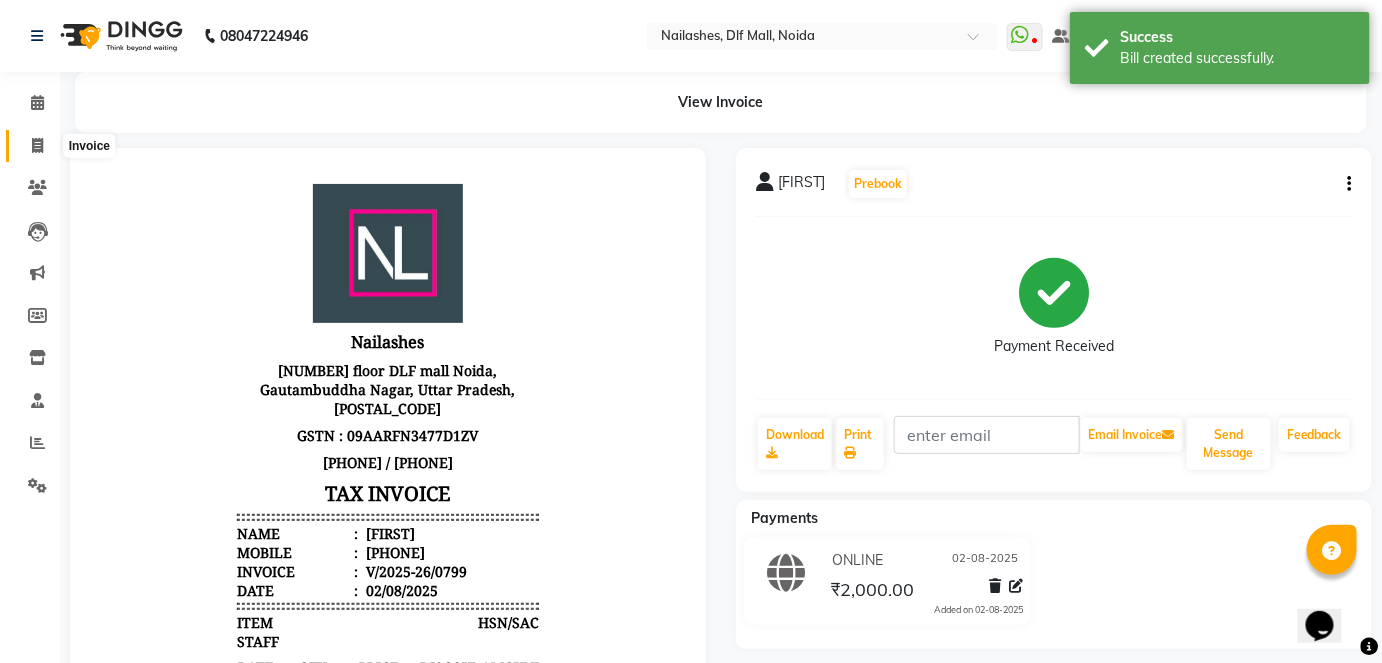 click 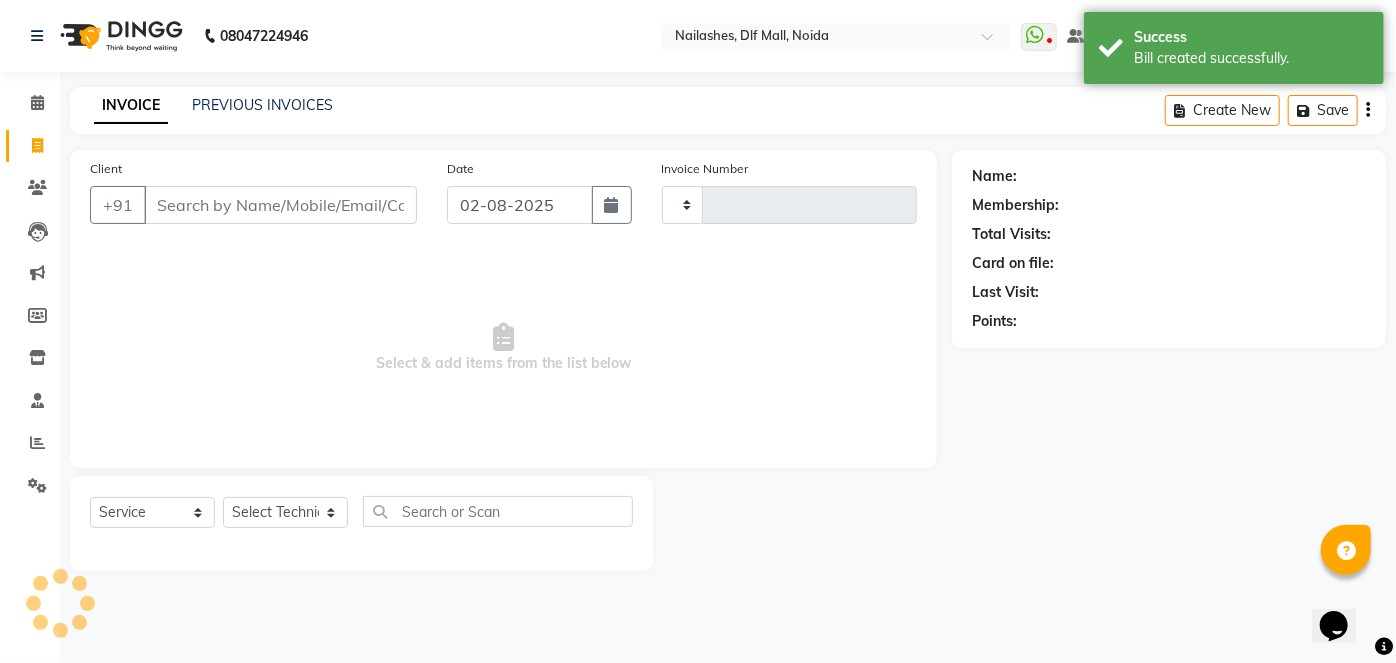 type on "0800" 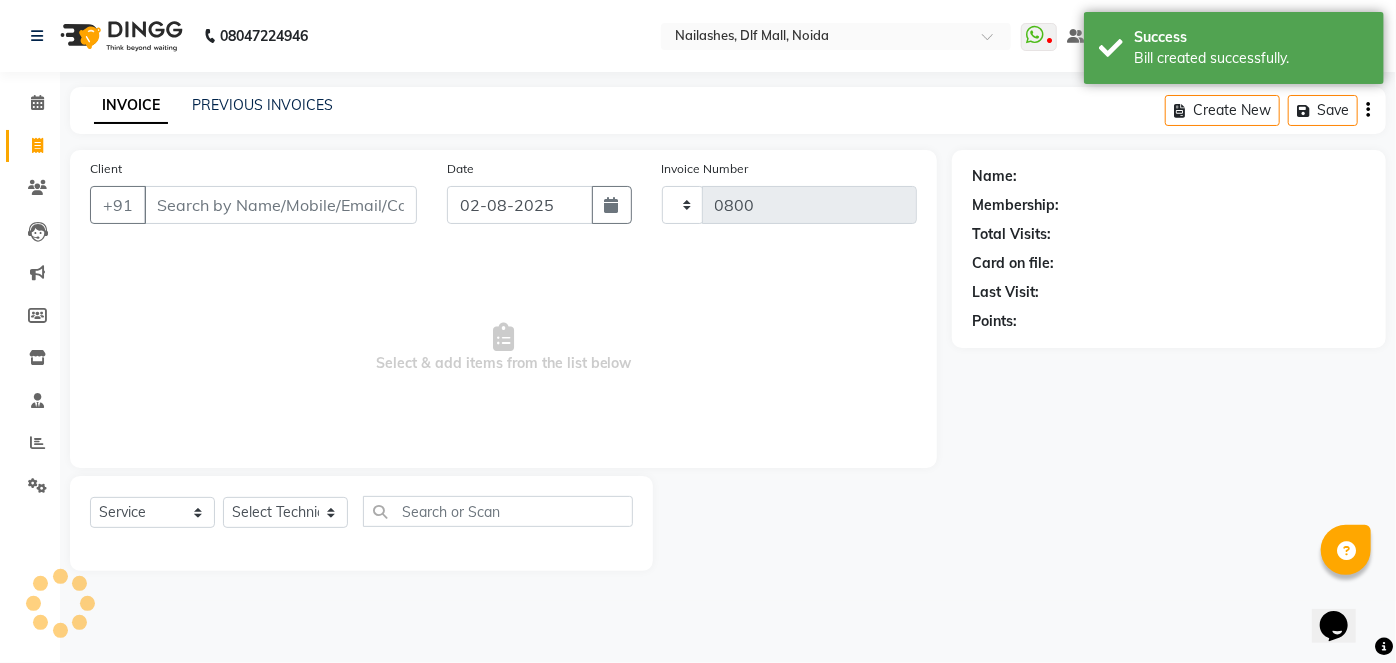 select on "5188" 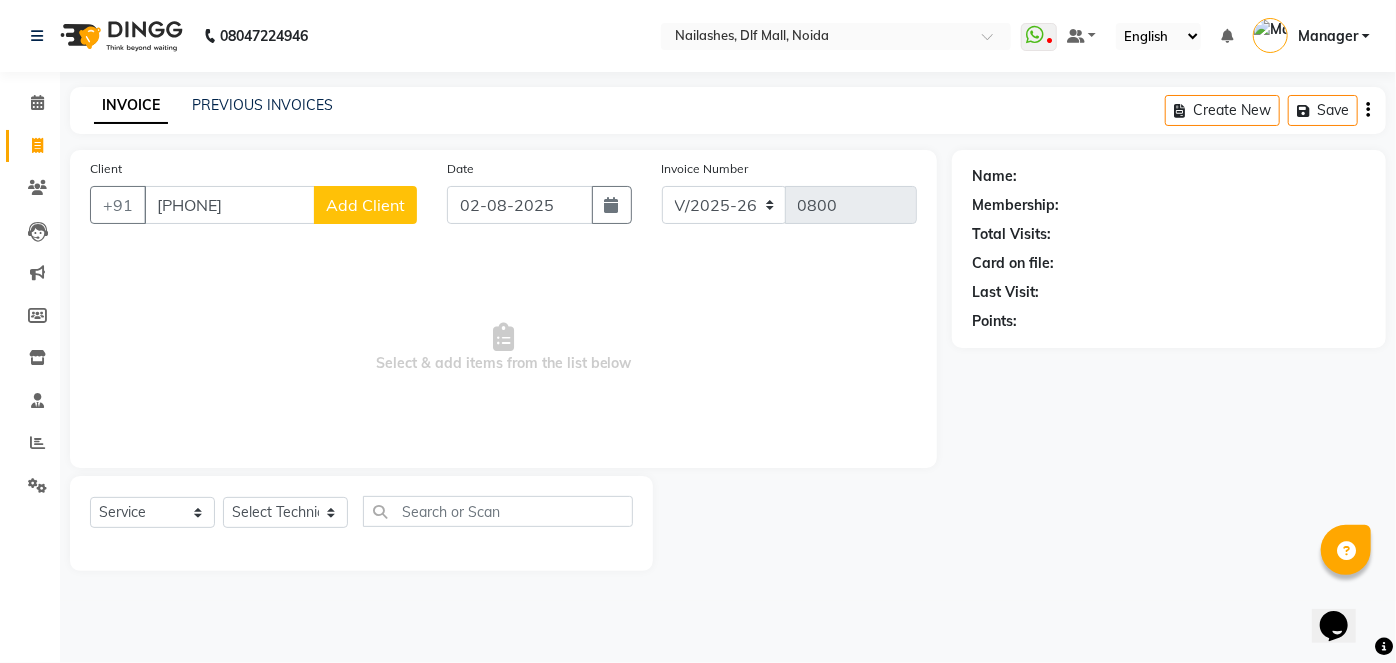 type on "[PHONE]" 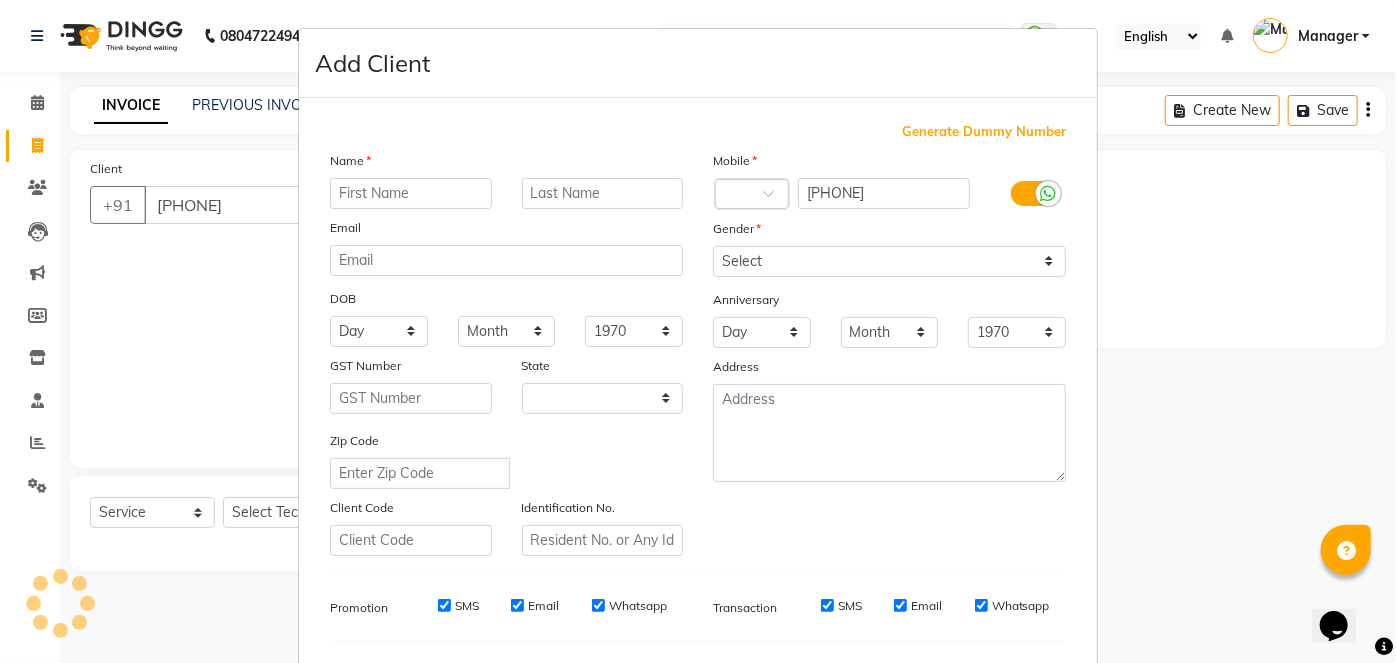 select on "21" 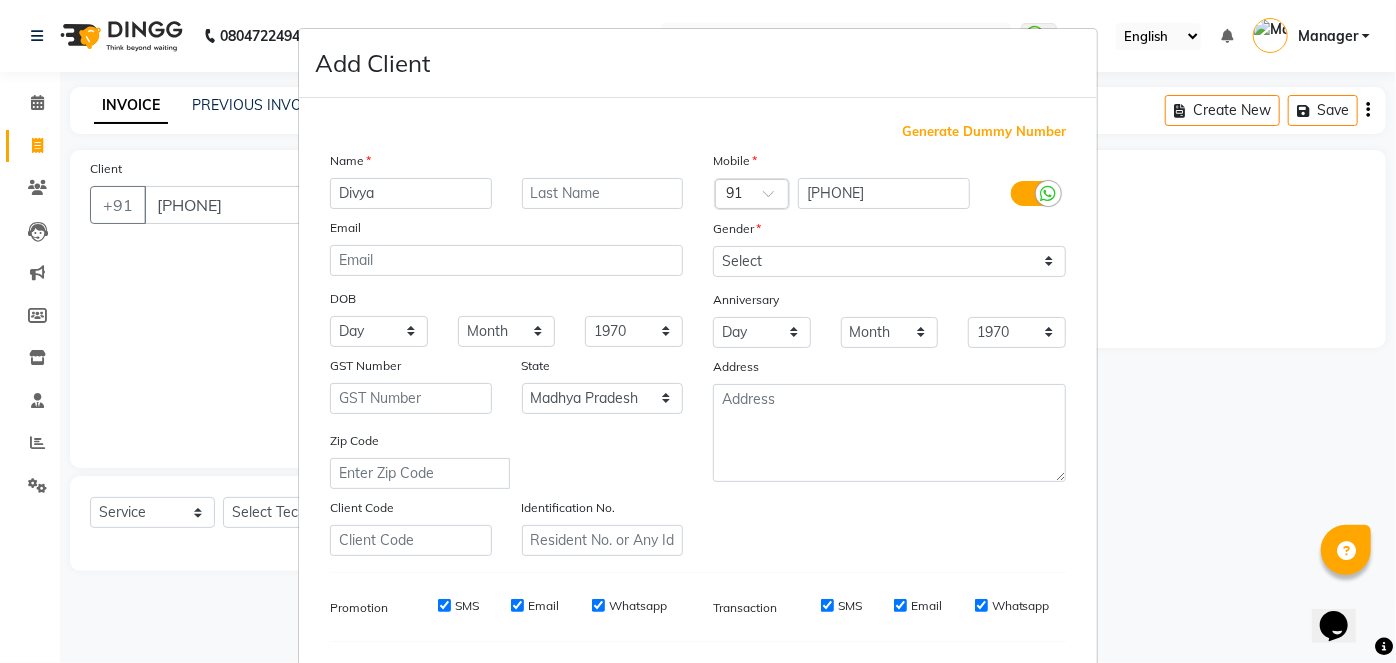 type on "Divya" 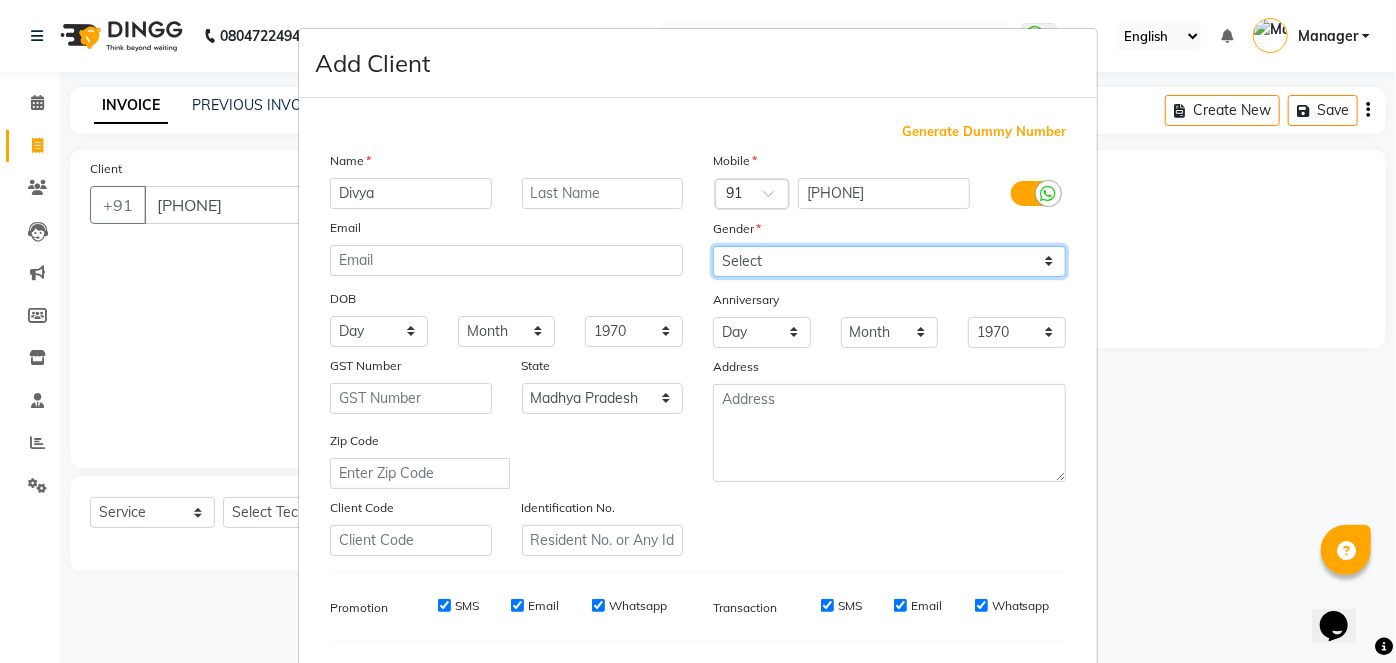 click on "Select Male Female Other Prefer Not To Say" at bounding box center [889, 261] 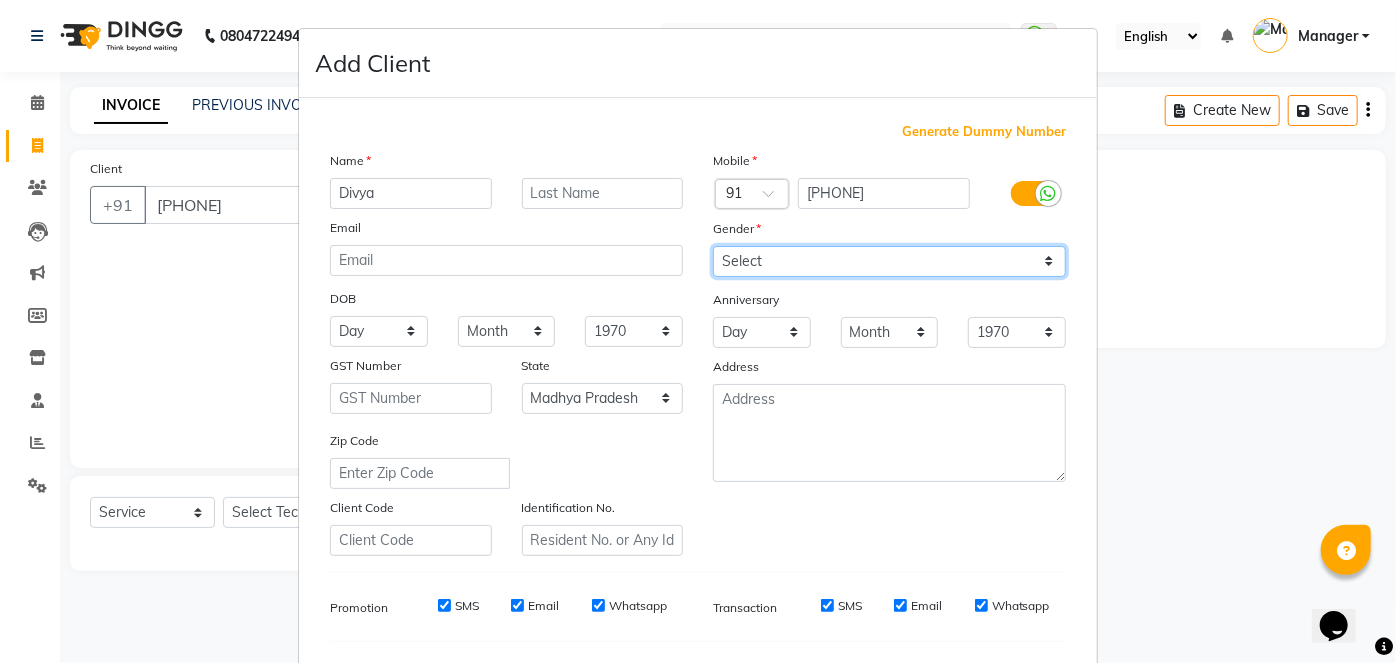 select on "female" 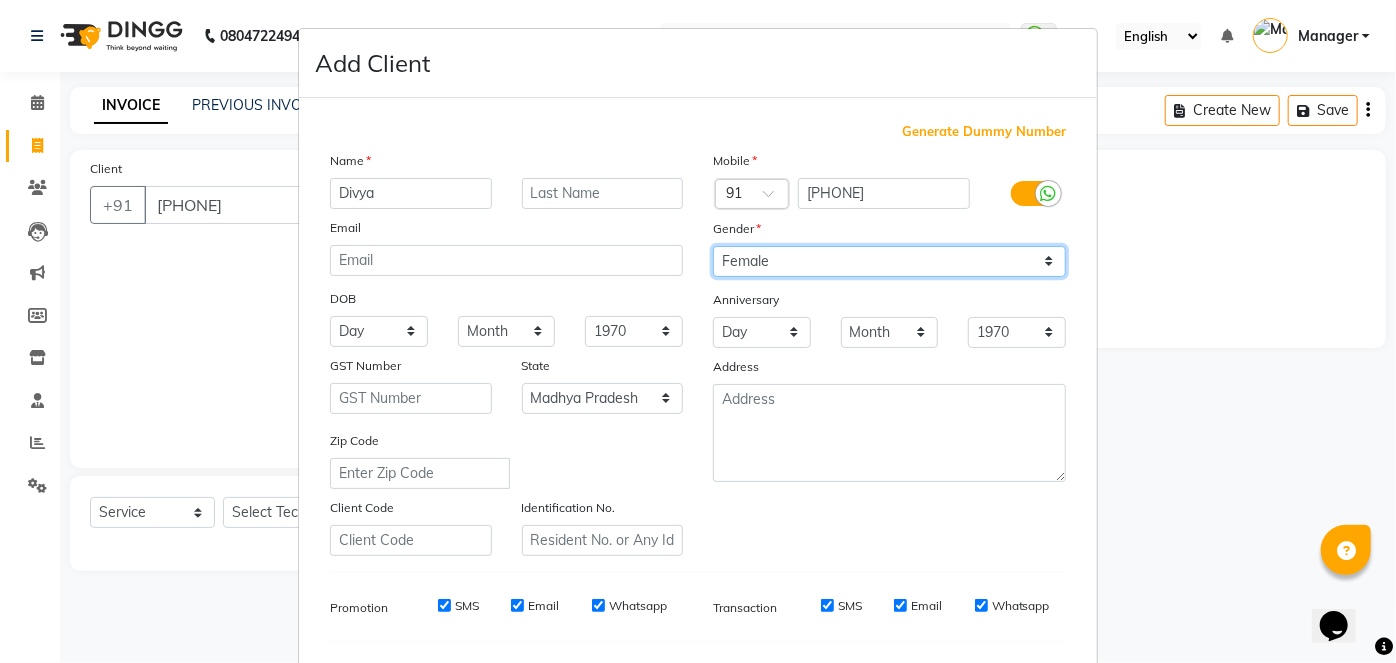 click on "Select Male Female Other Prefer Not To Say" at bounding box center (889, 261) 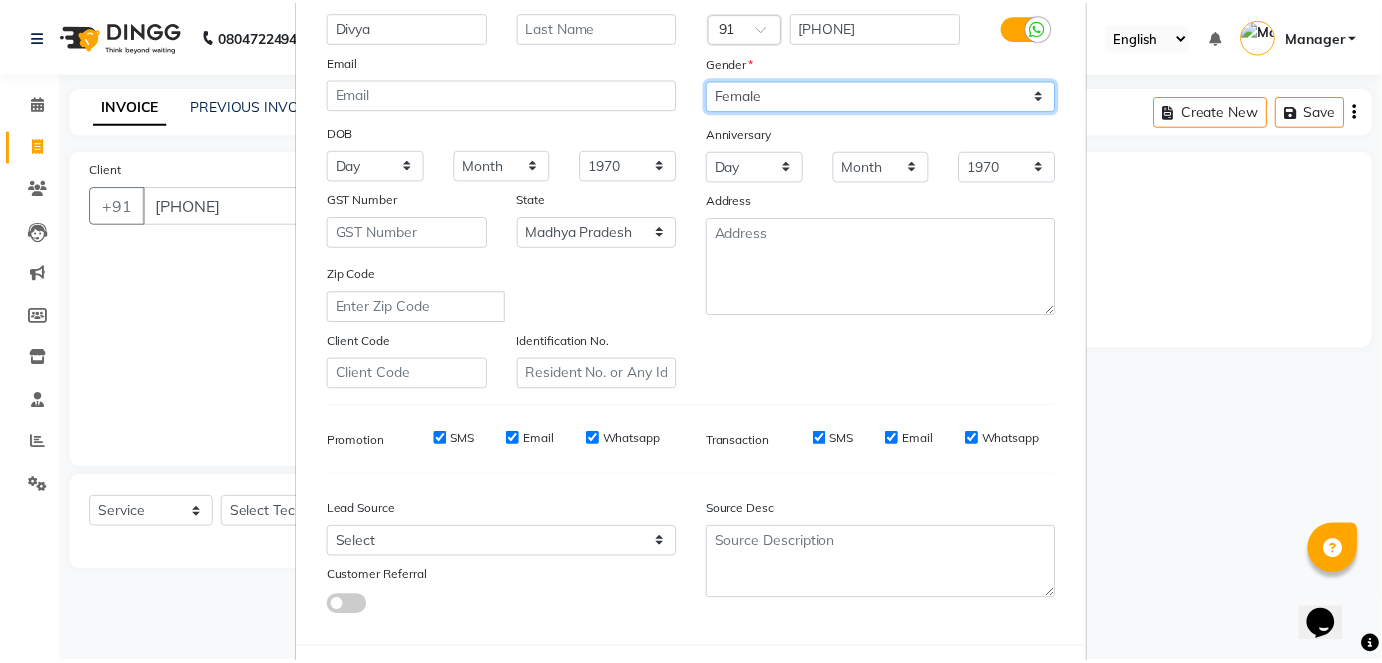scroll, scrollTop: 258, scrollLeft: 0, axis: vertical 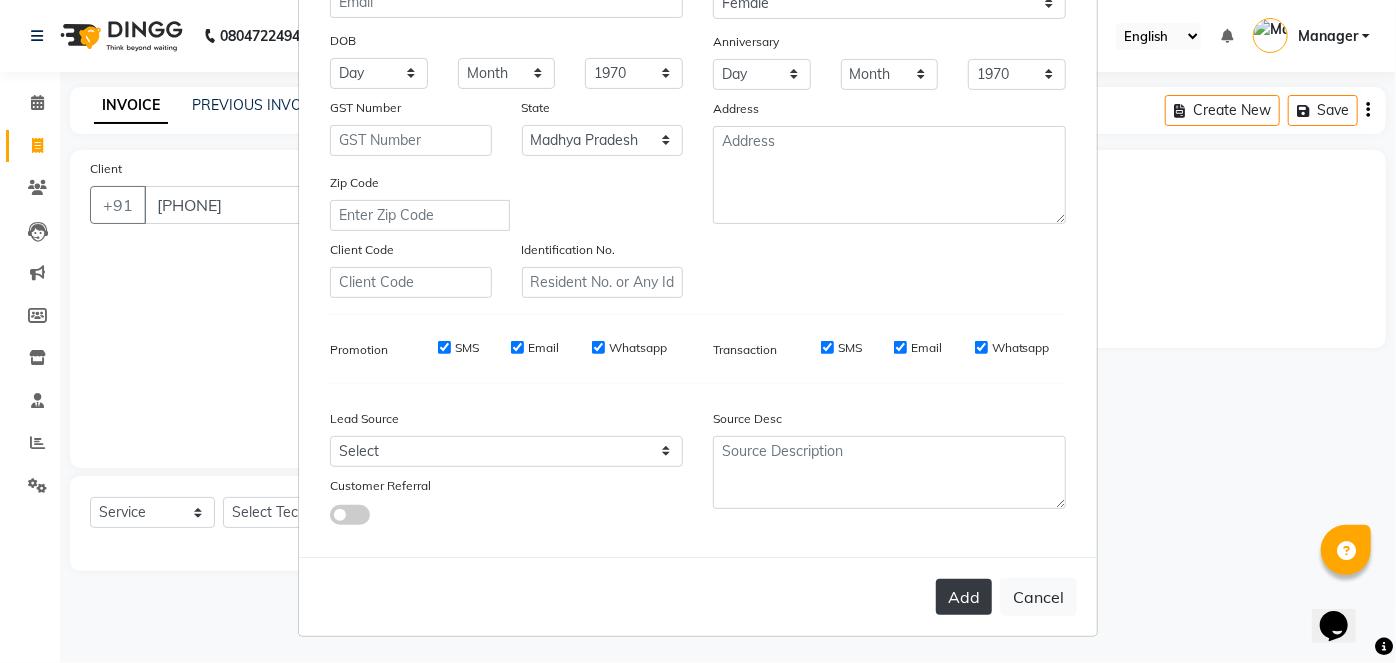 click on "Add" at bounding box center (964, 597) 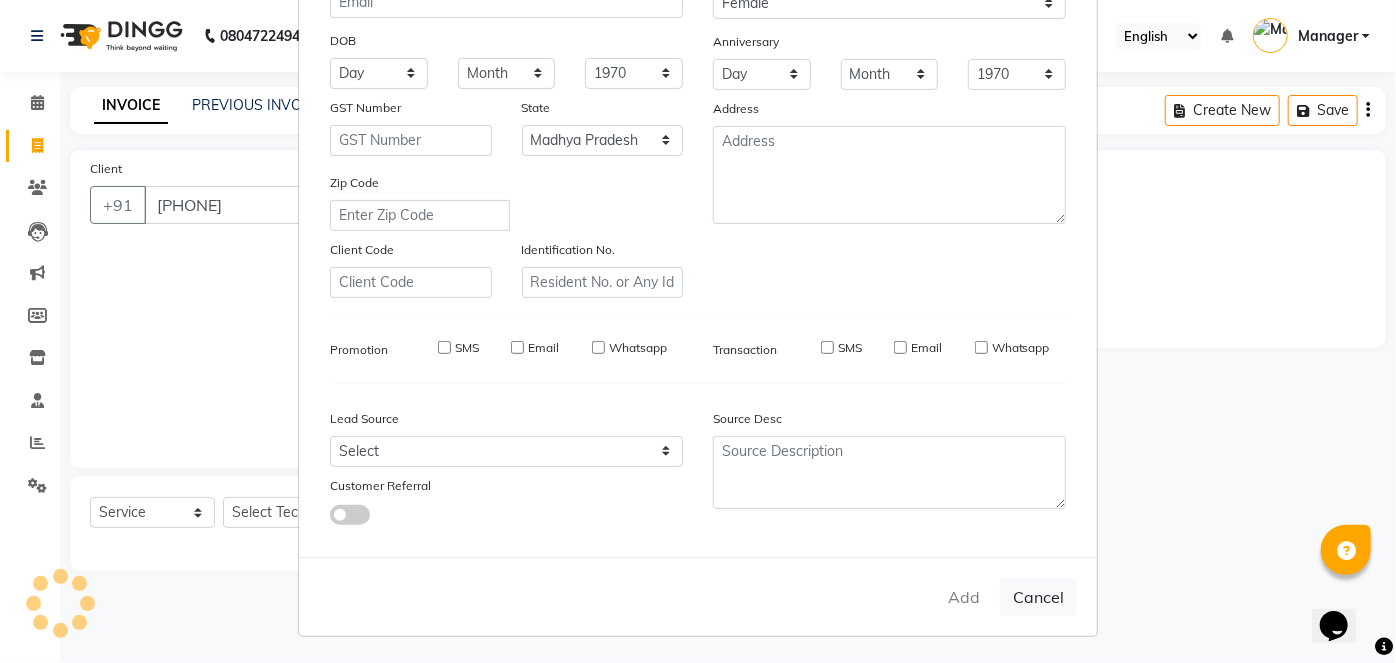 type 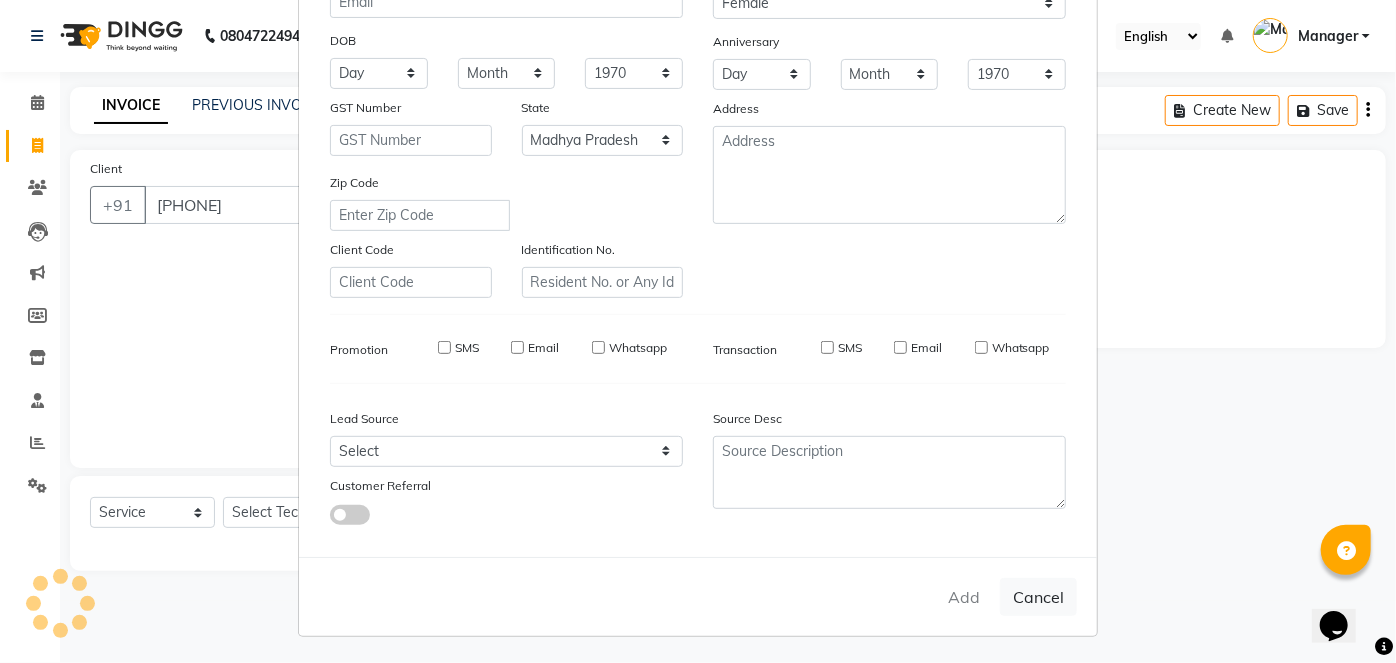 select 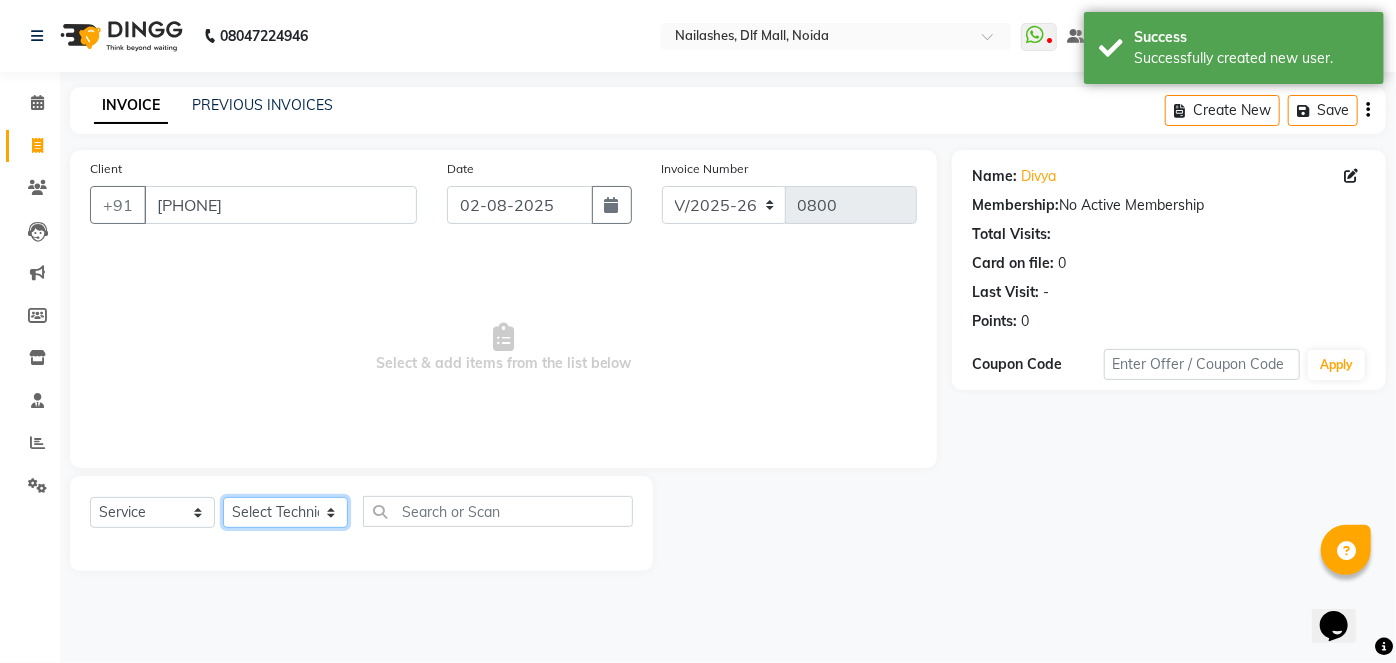 click on "Select Technician [FIRST] [LAST] Binni Manager nadeem pawan shikha Shivani varsha" 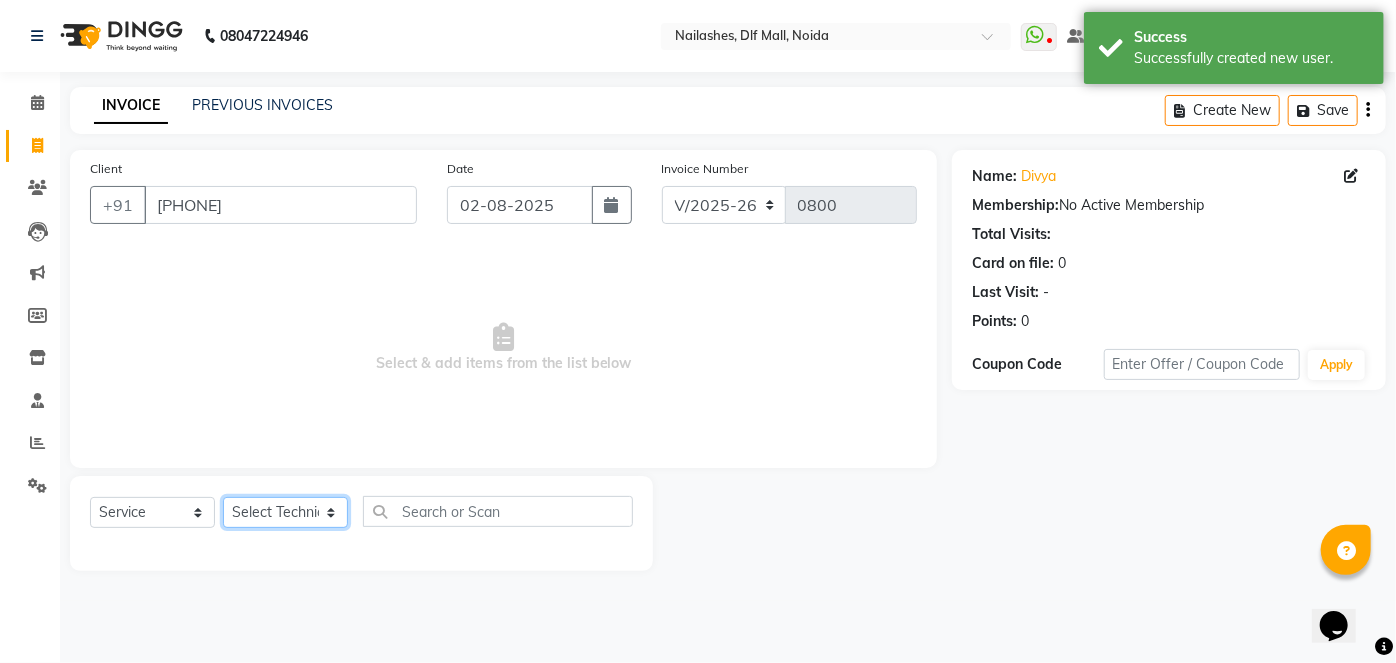 select on "[NUMBER]" 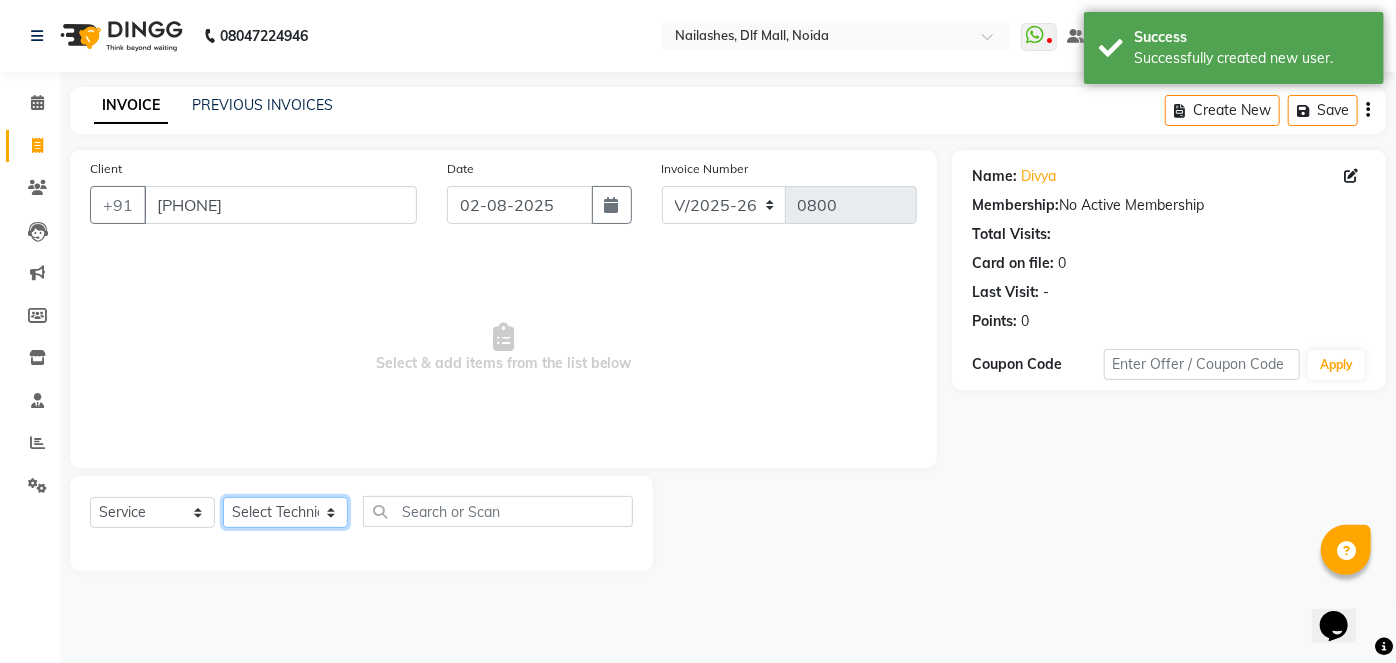 click on "Select Technician [FIRST] [LAST] Binni Manager nadeem pawan shikha Shivani varsha" 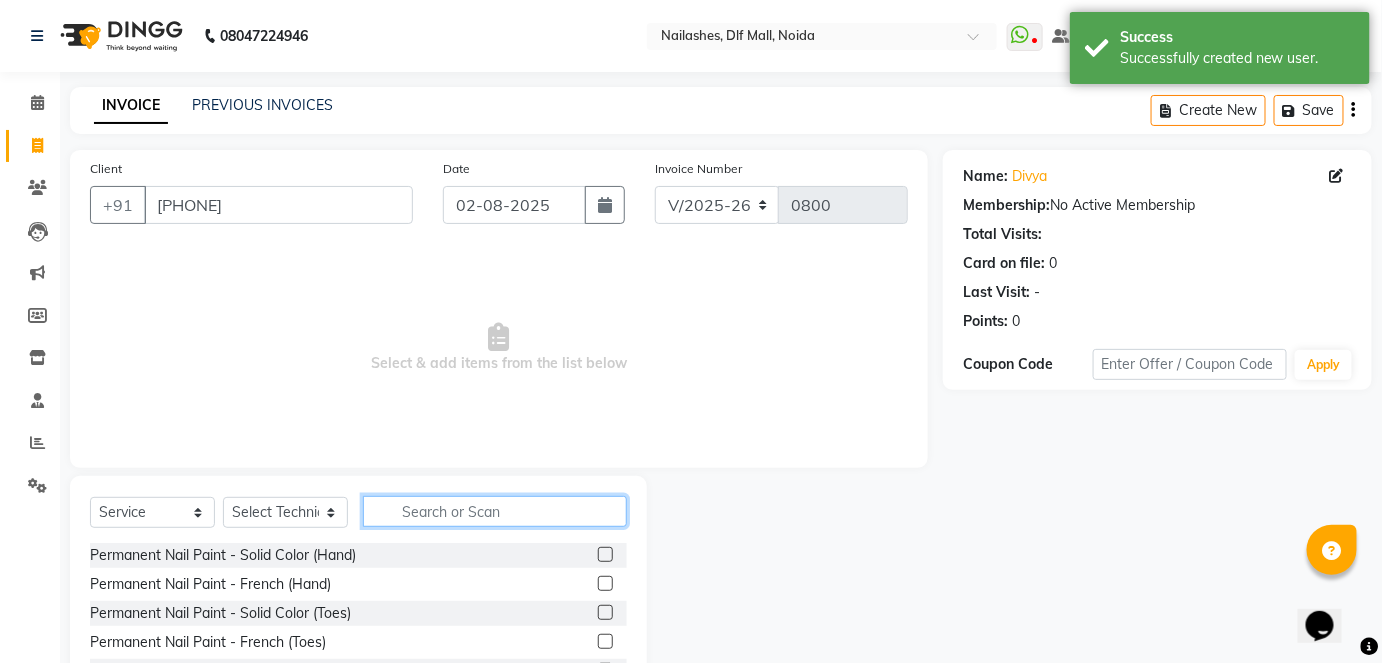 click 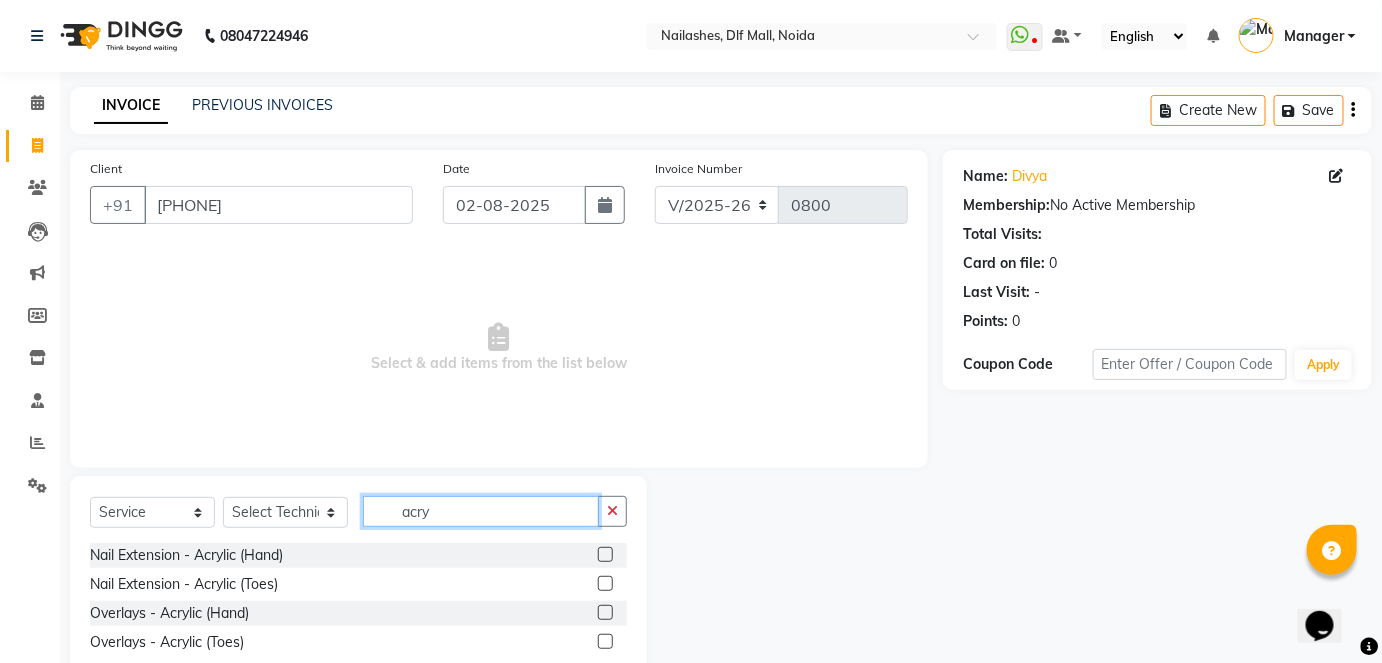 type on "acry" 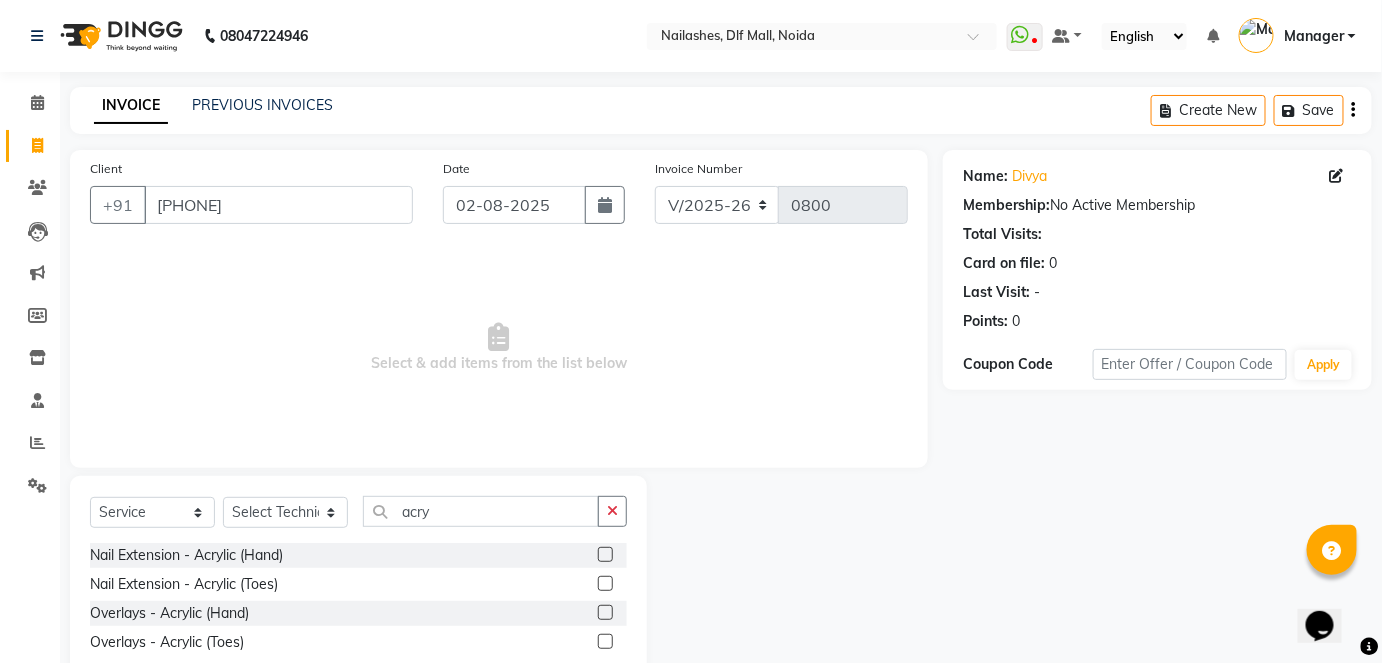 click 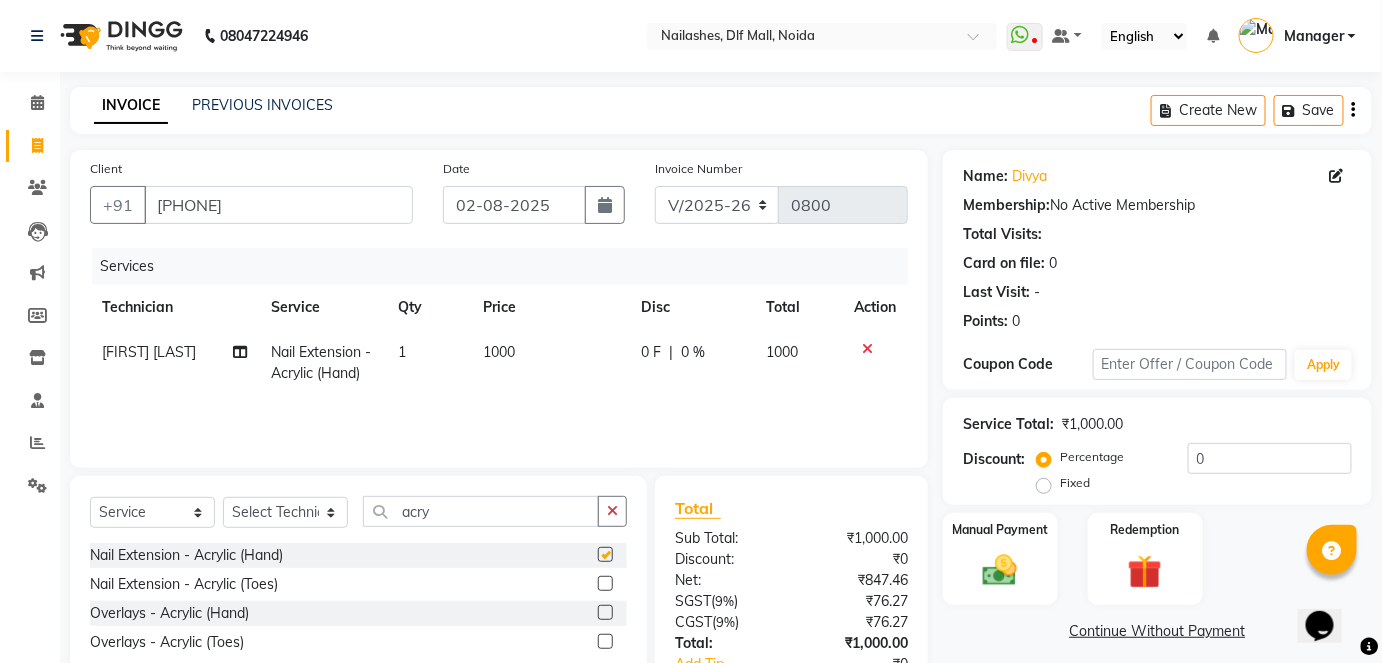 checkbox on "false" 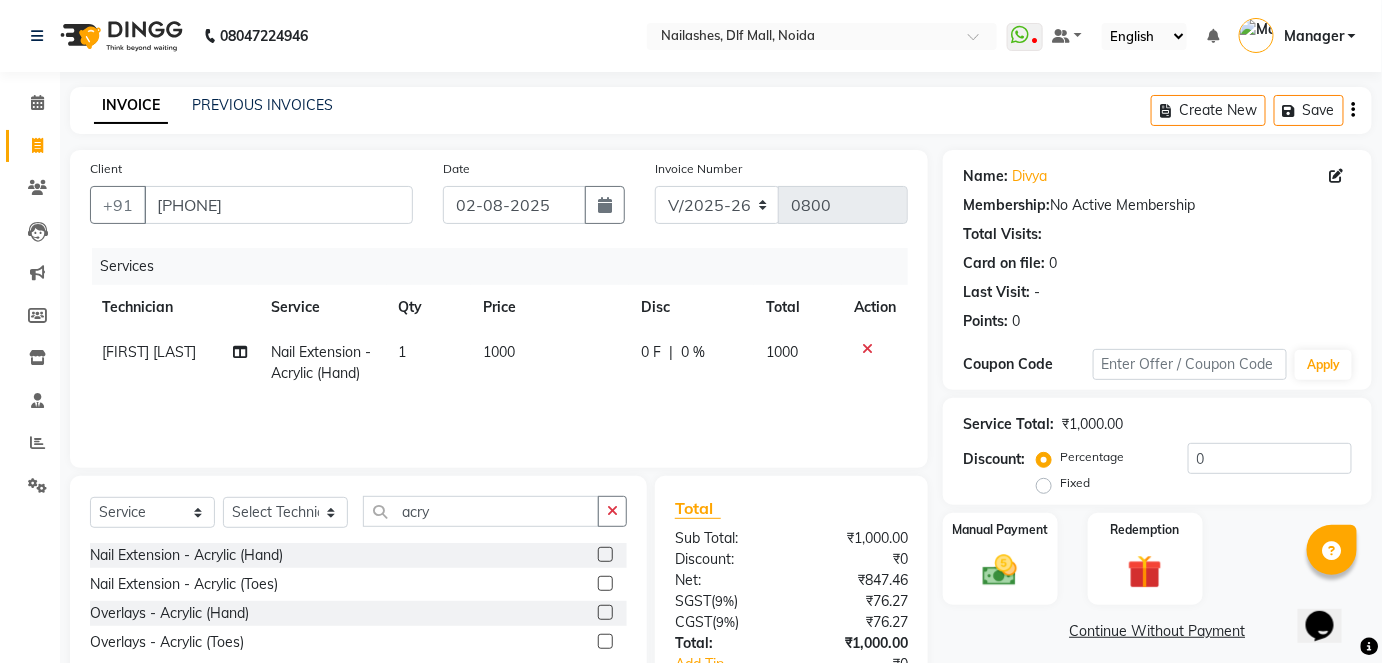 click on "1000" 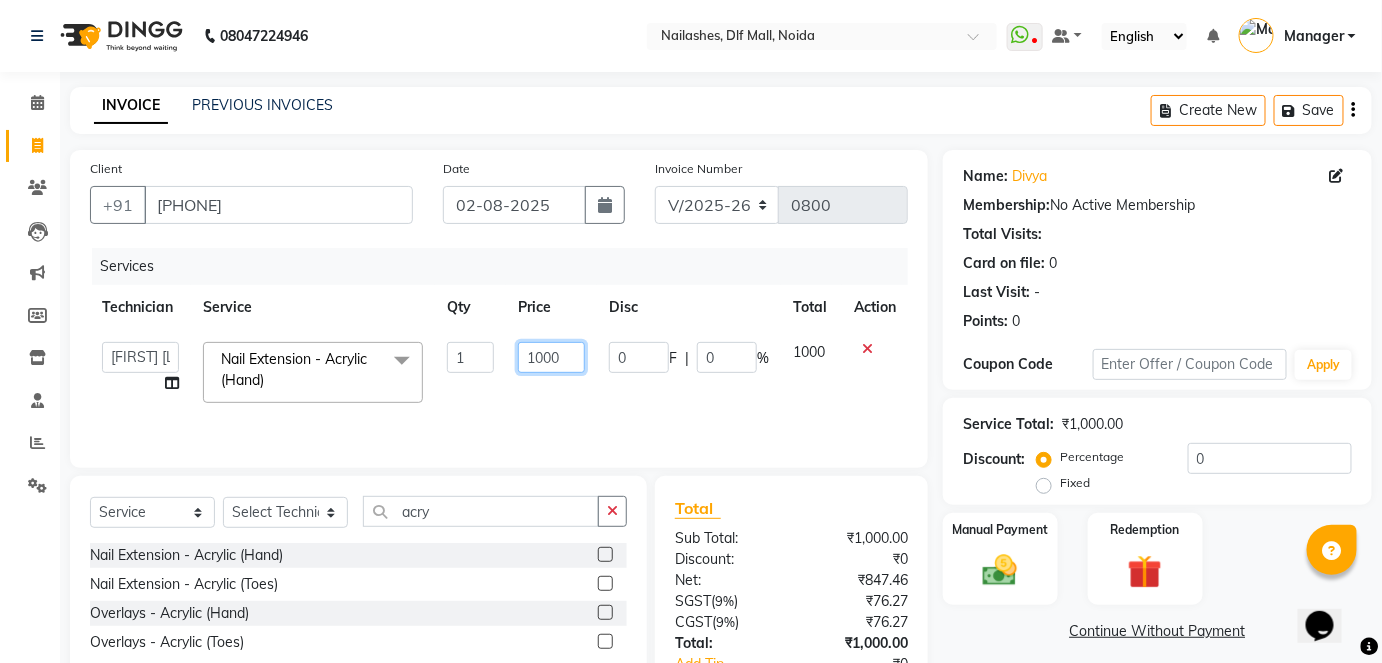 click on "1000" 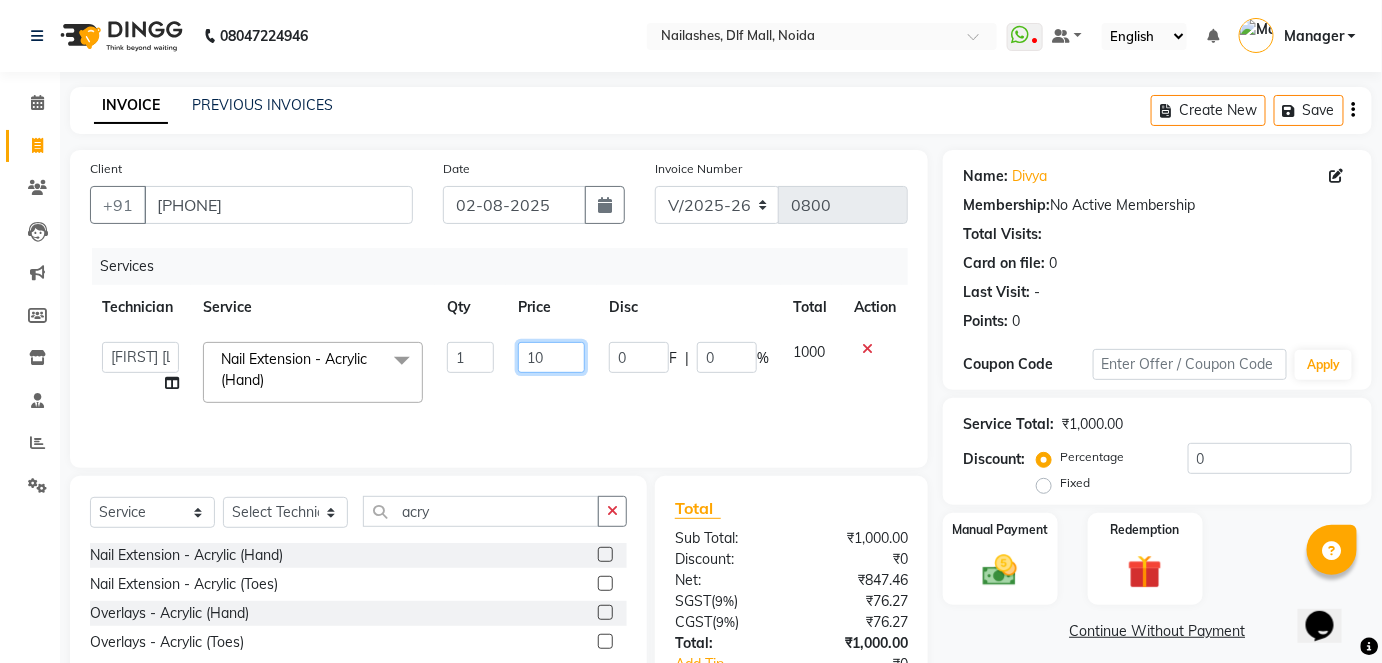 type on "1" 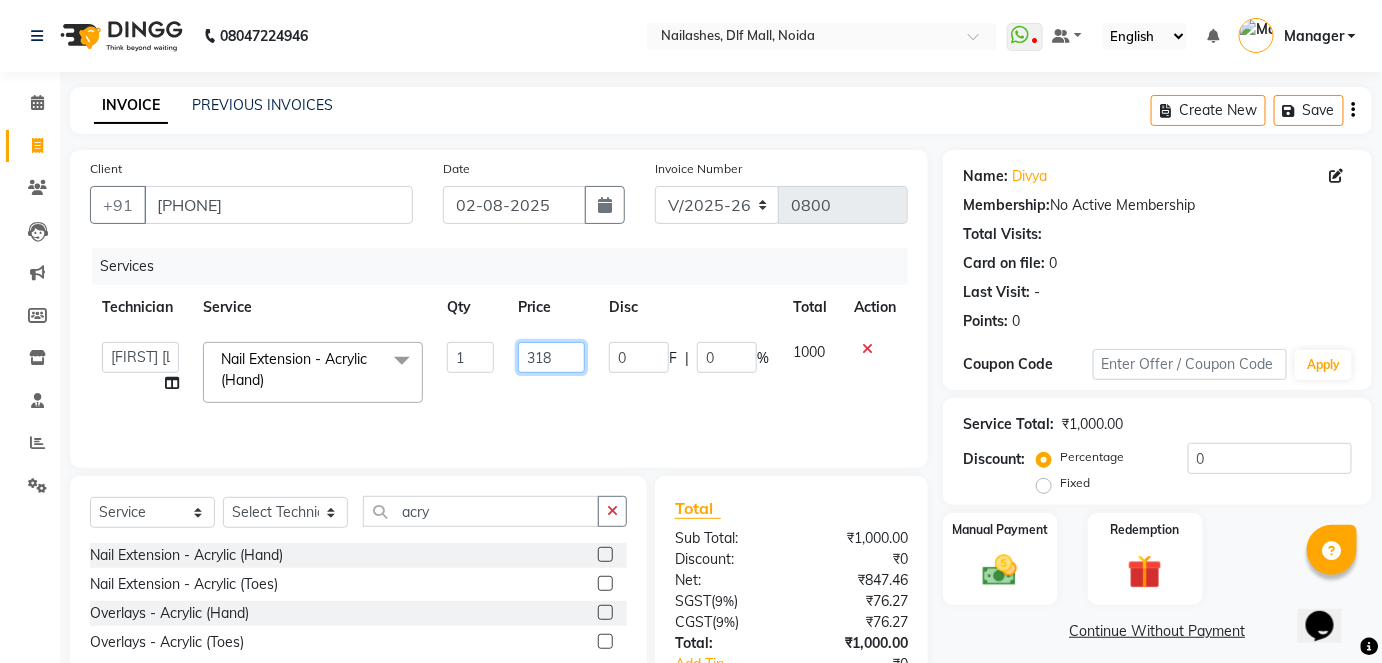type on "3186" 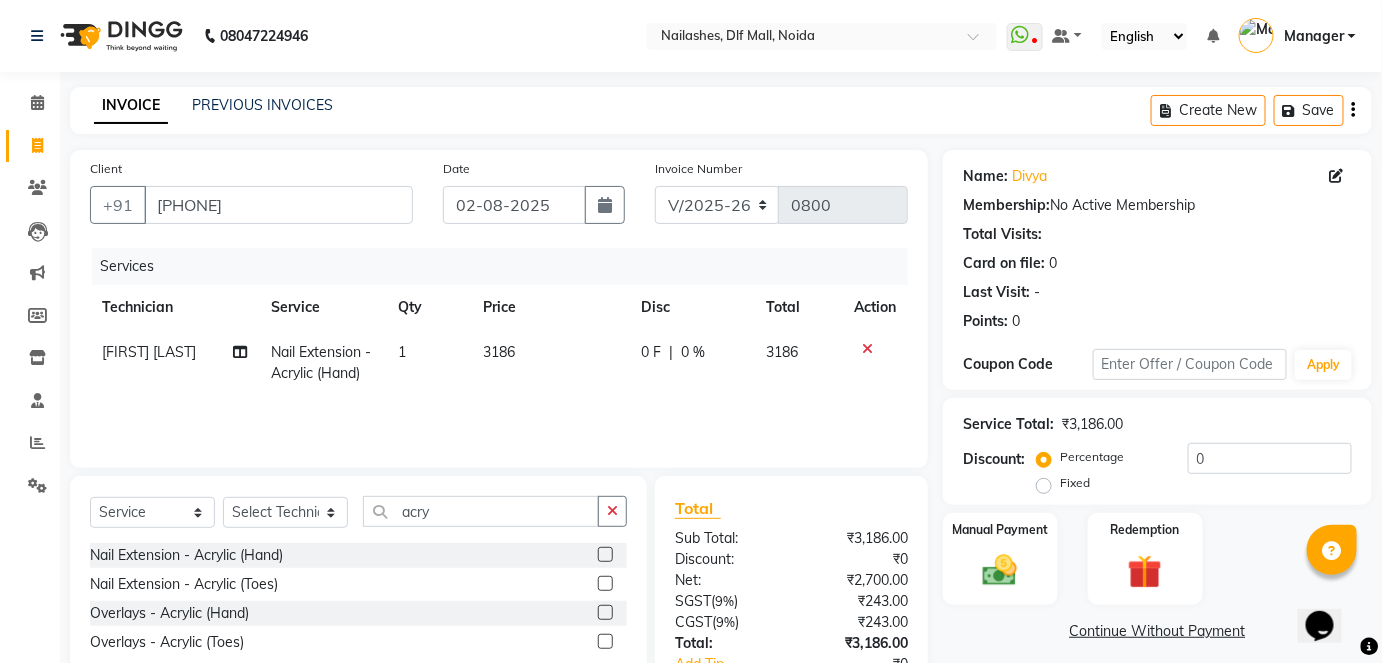 click on "Services Technician Service Qty Price Disc Total Action [FIRST] [LAST] Nail Extension - Acrylic (Hand) 1 3186 0 F | 0 % 3186" 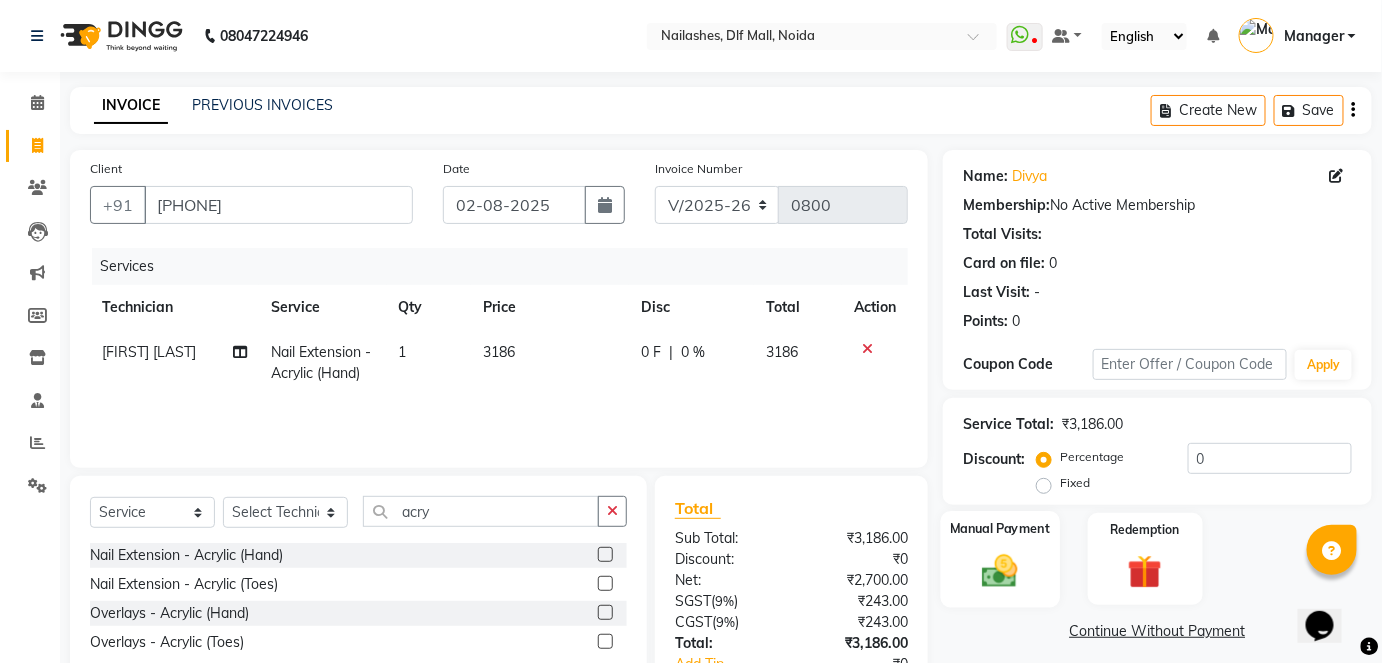 click 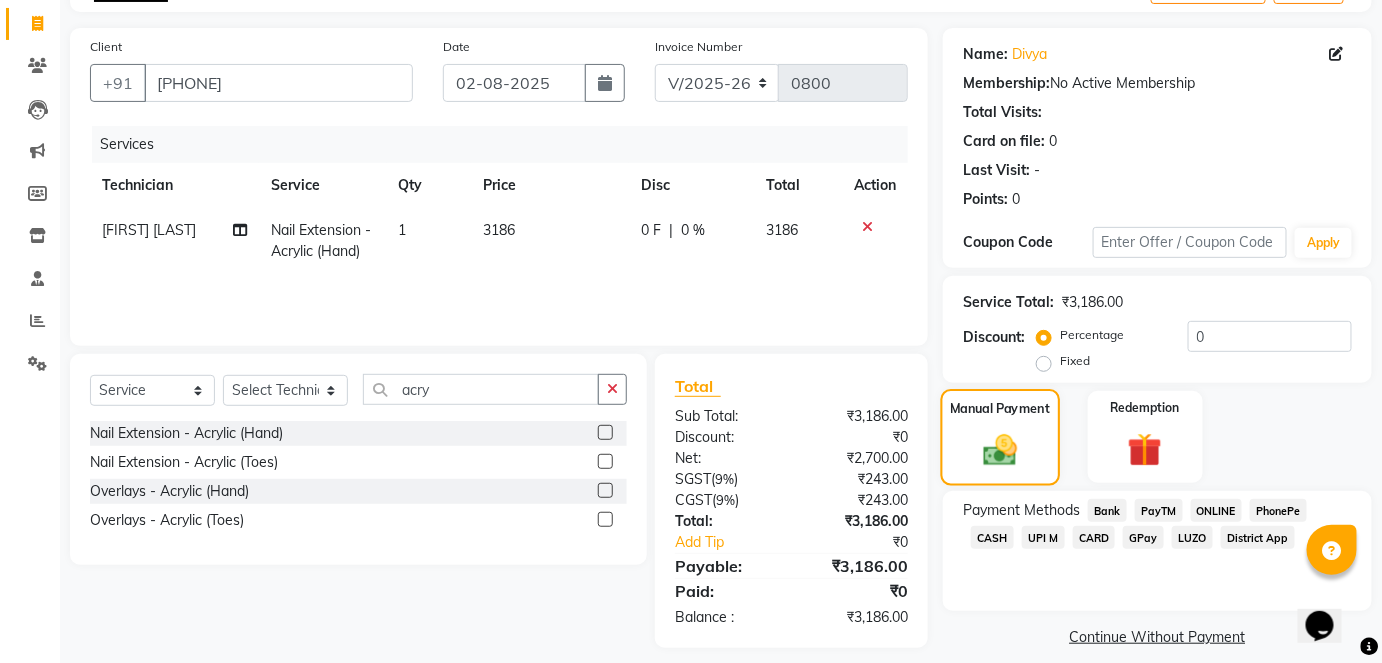 scroll, scrollTop: 140, scrollLeft: 0, axis: vertical 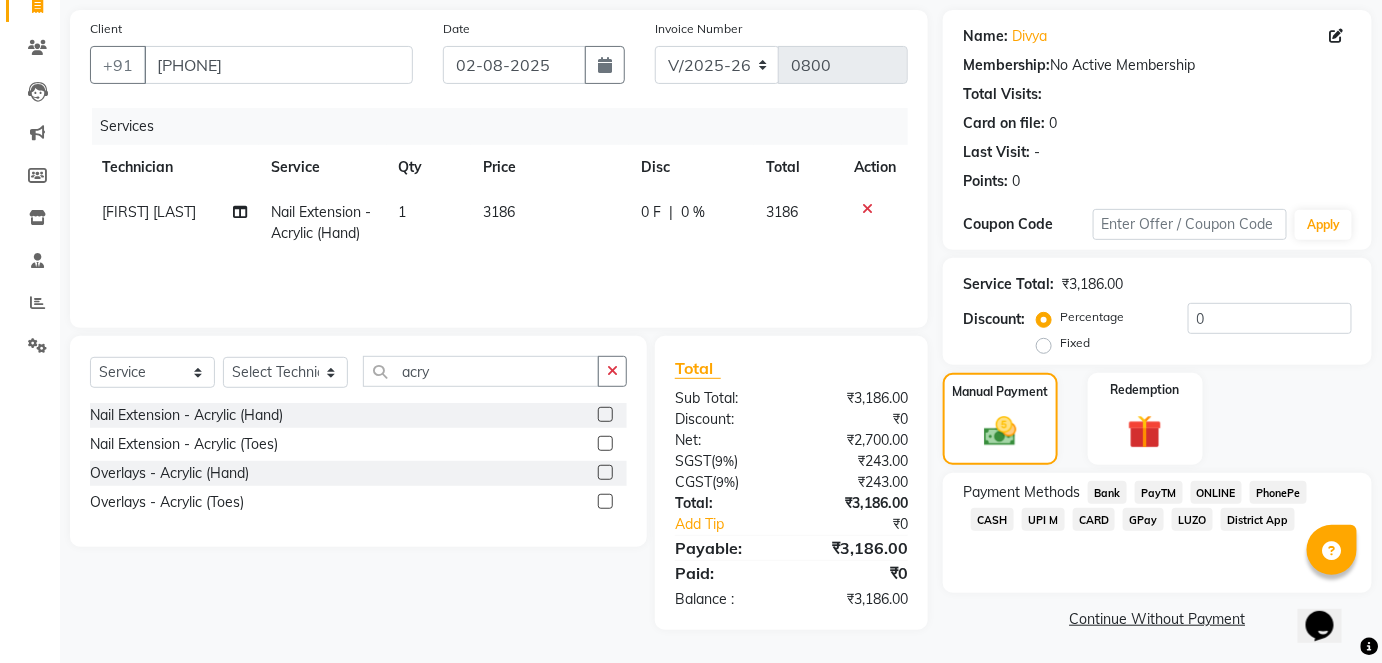 click on "ONLINE" 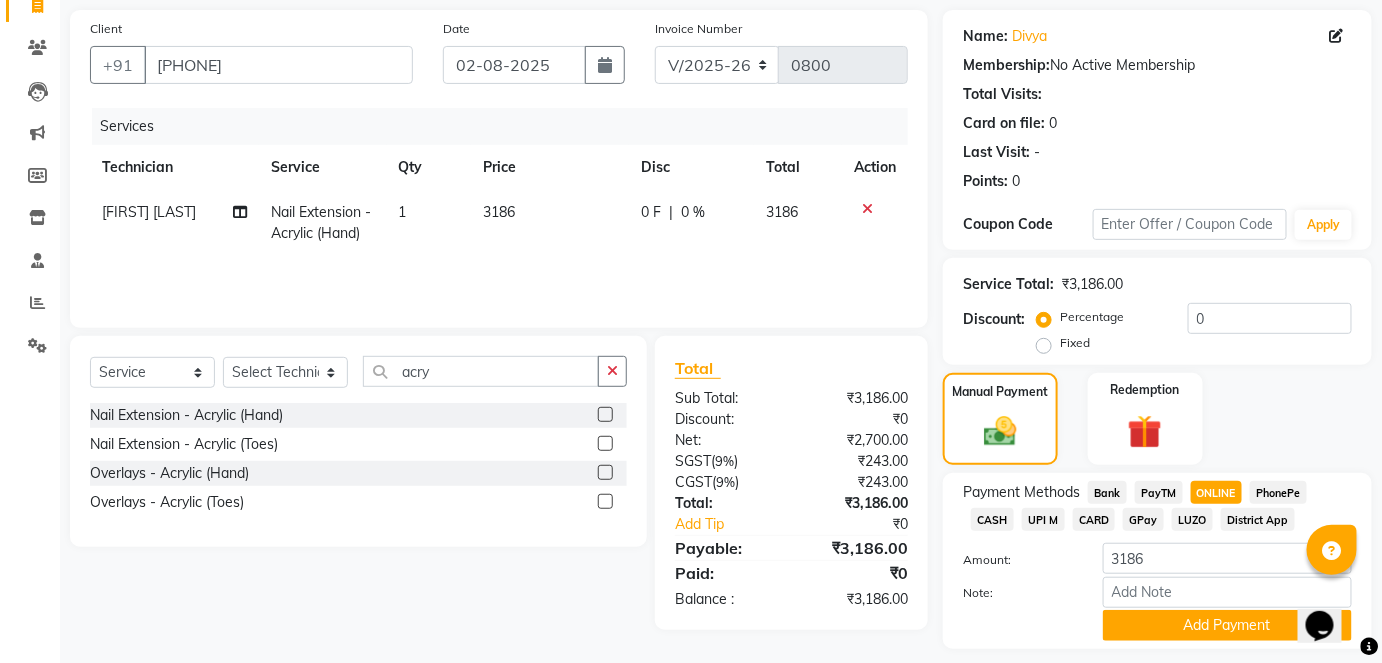 scroll, scrollTop: 196, scrollLeft: 0, axis: vertical 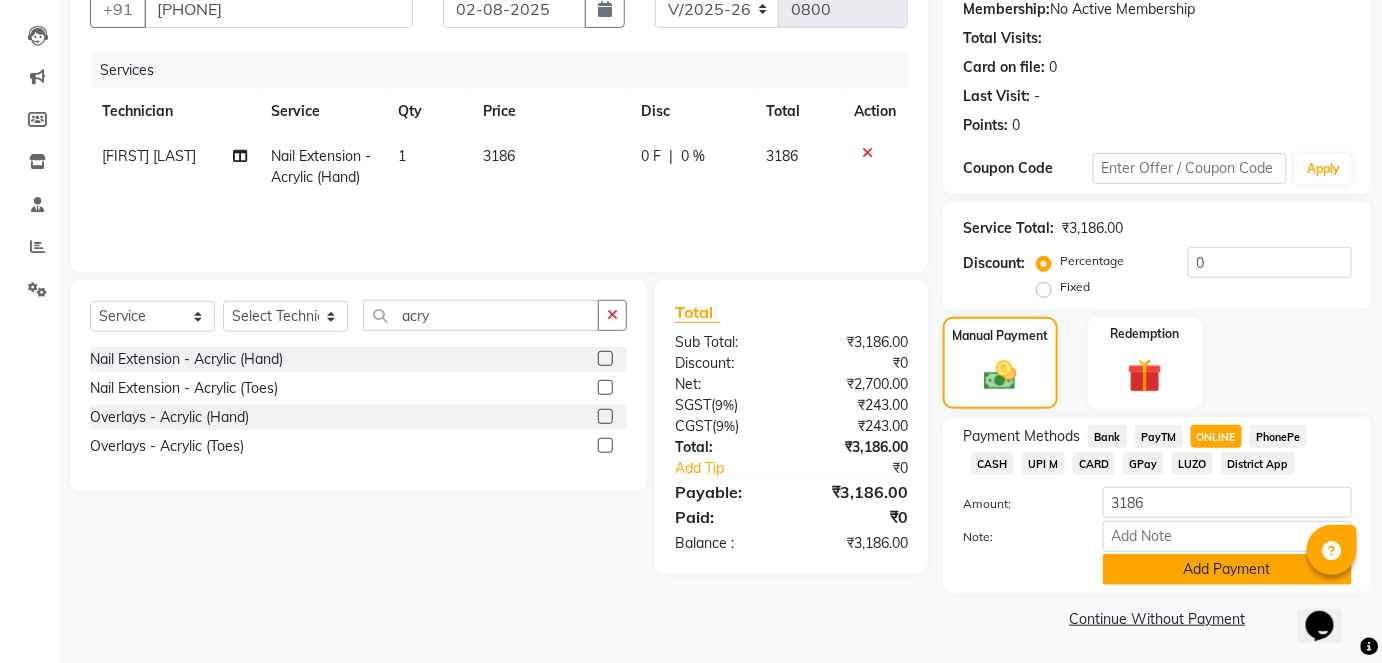 click on "Add Payment" 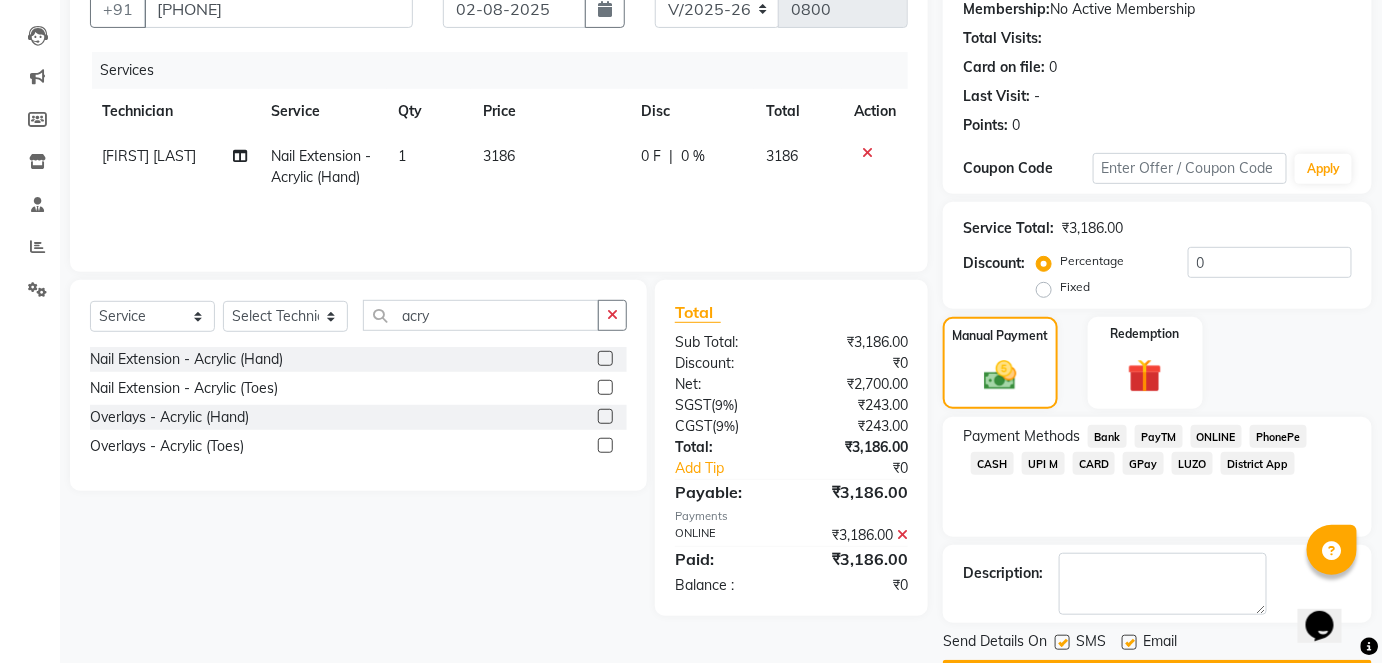 scroll, scrollTop: 252, scrollLeft: 0, axis: vertical 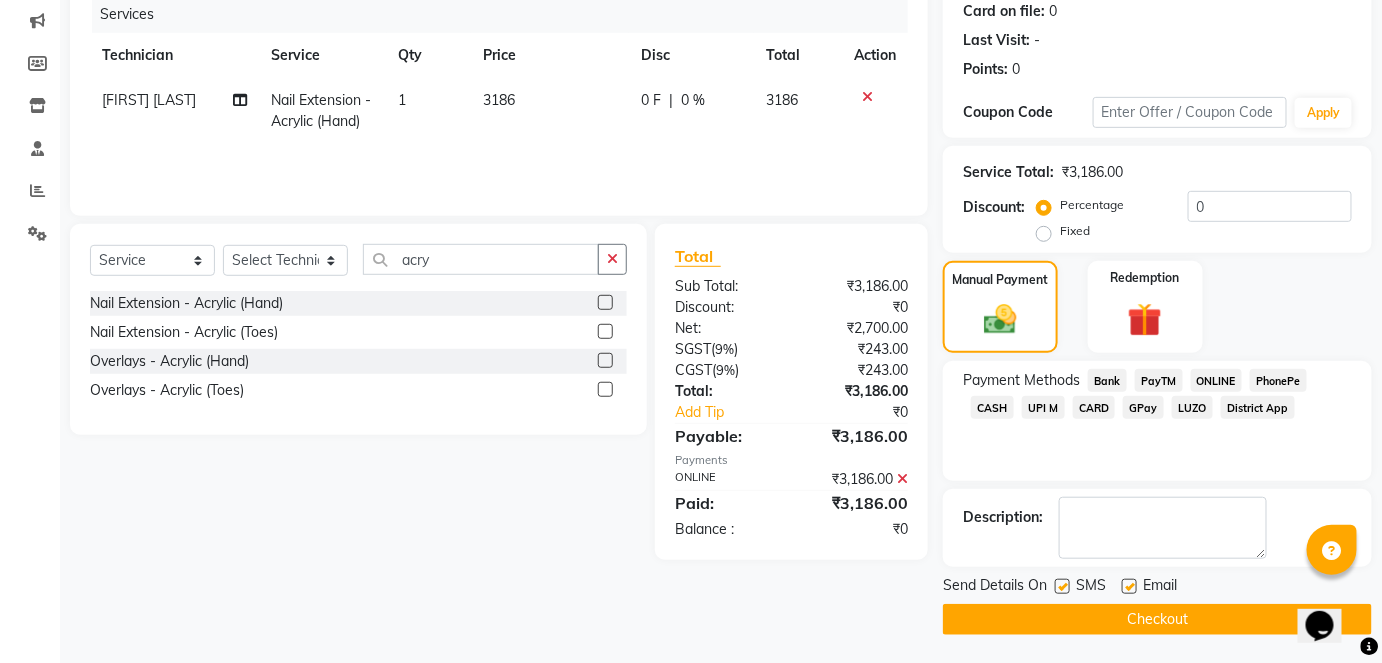 click on "Checkout" 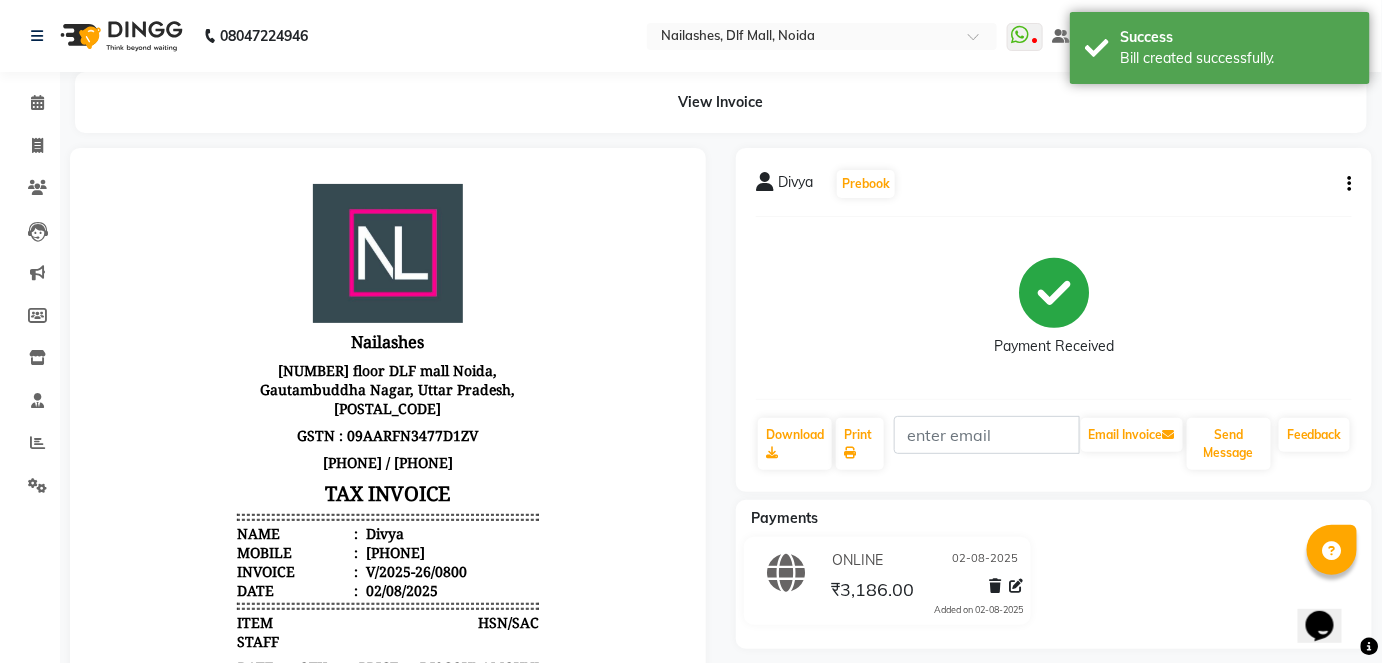 scroll, scrollTop: 0, scrollLeft: 0, axis: both 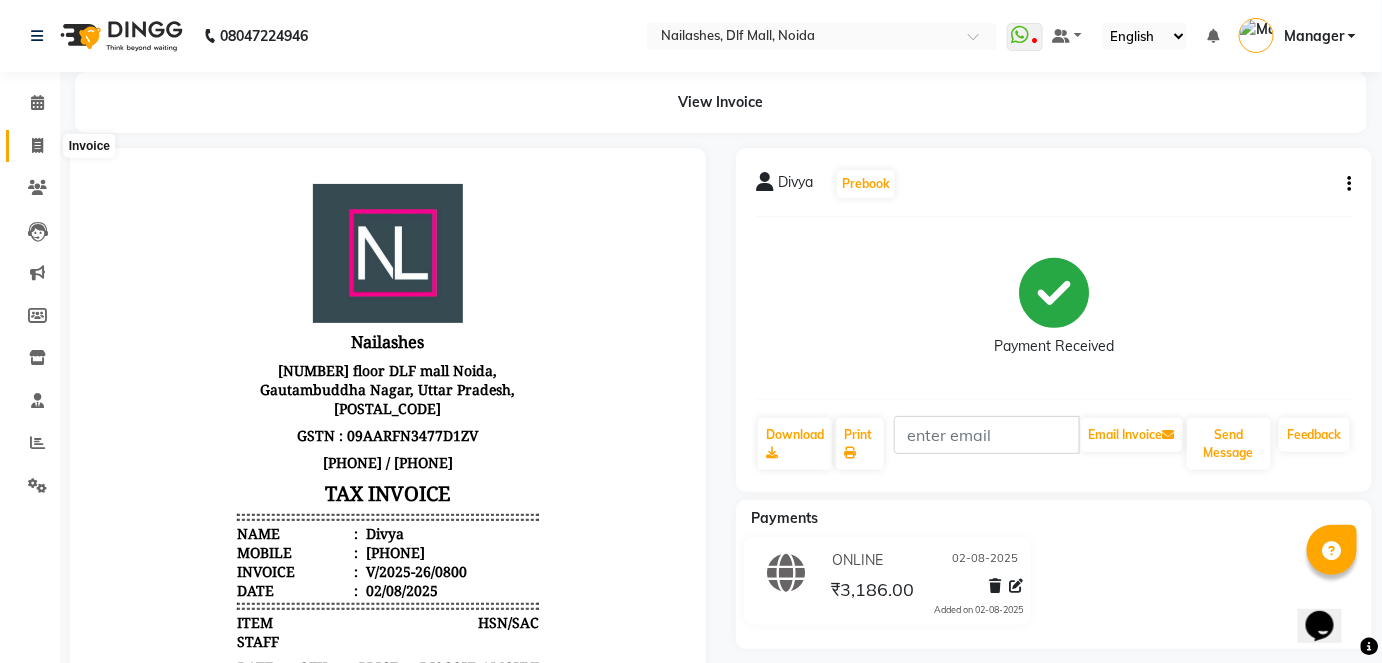 click 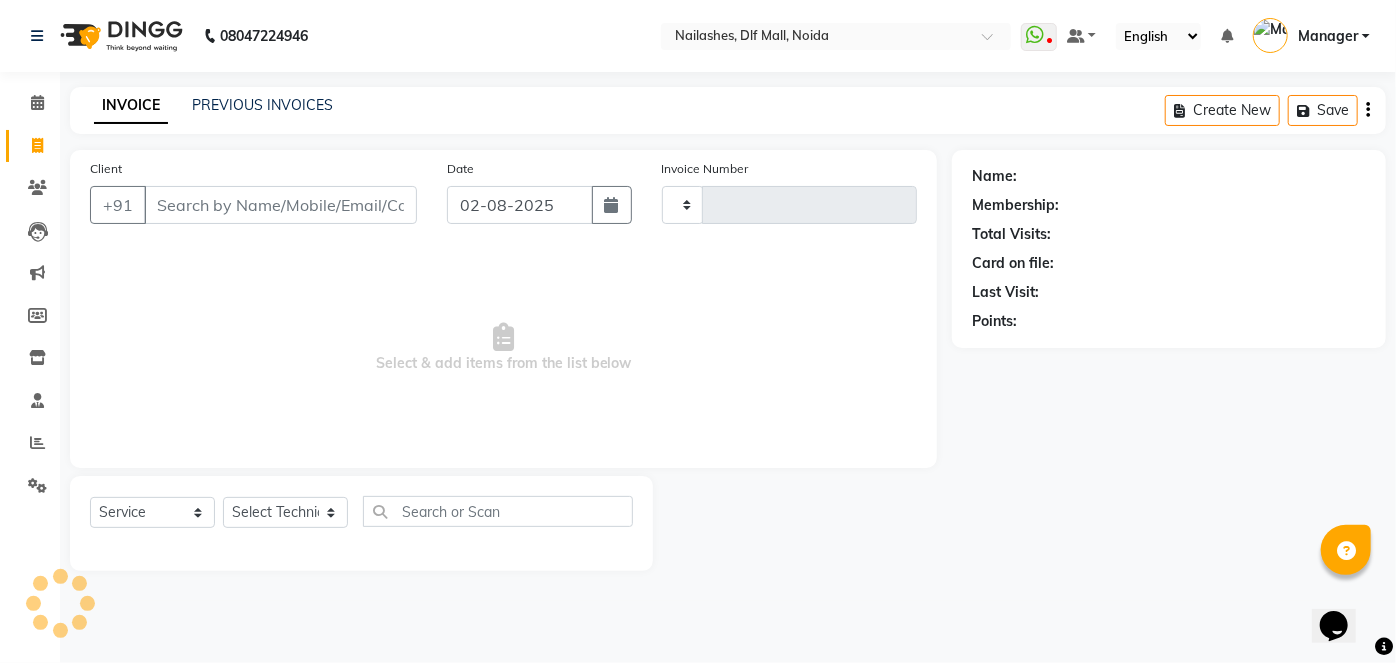 type on "0801" 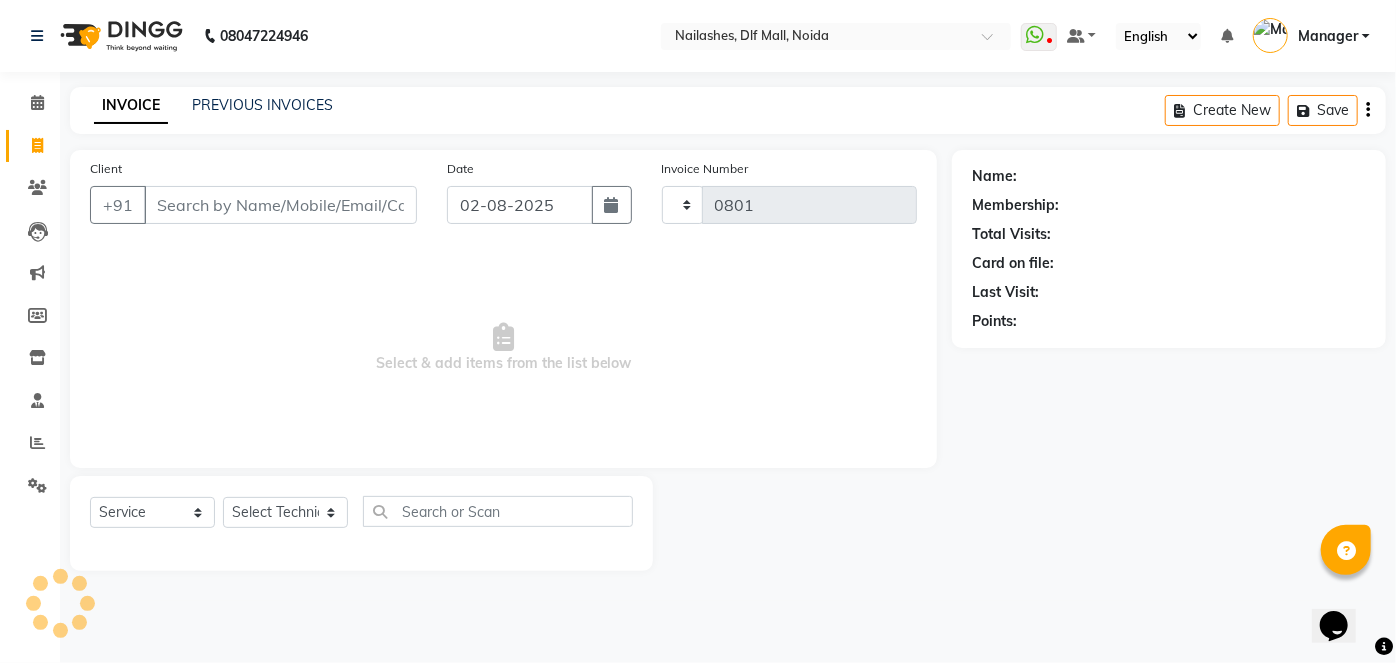 select on "5188" 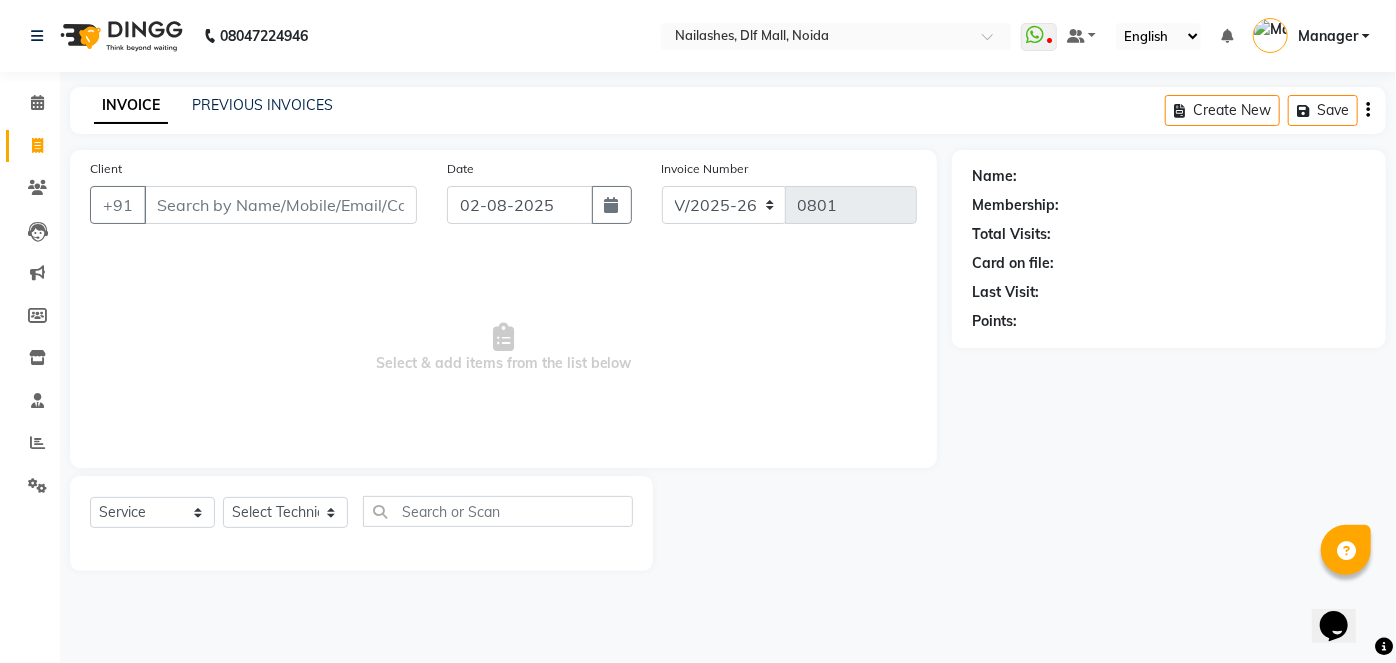 click on "PREVIOUS INVOICES" 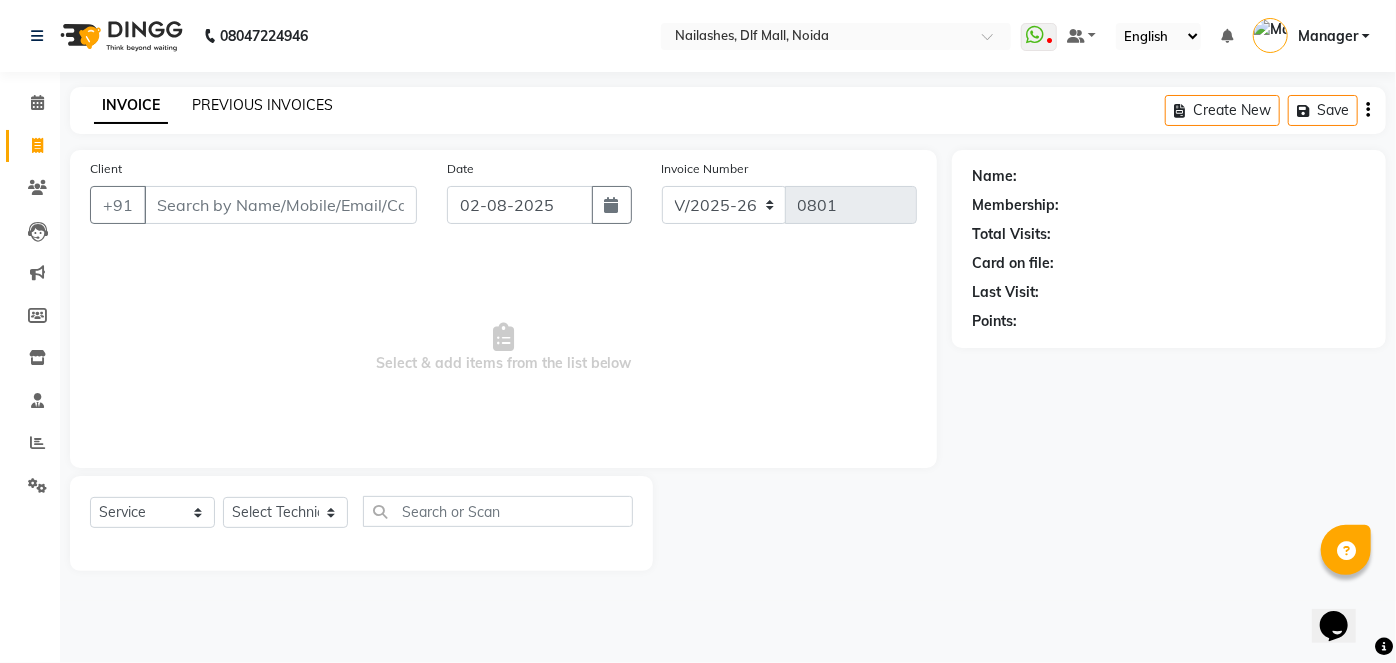 click on "PREVIOUS INVOICES" 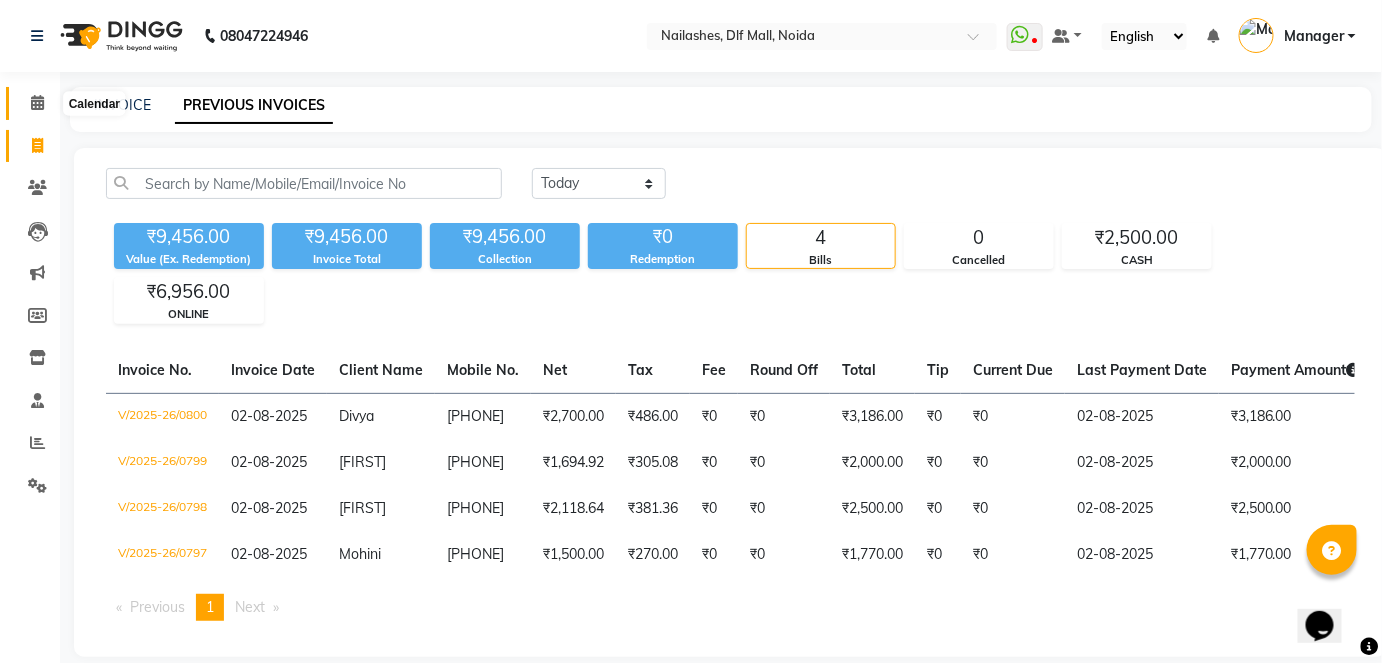 click 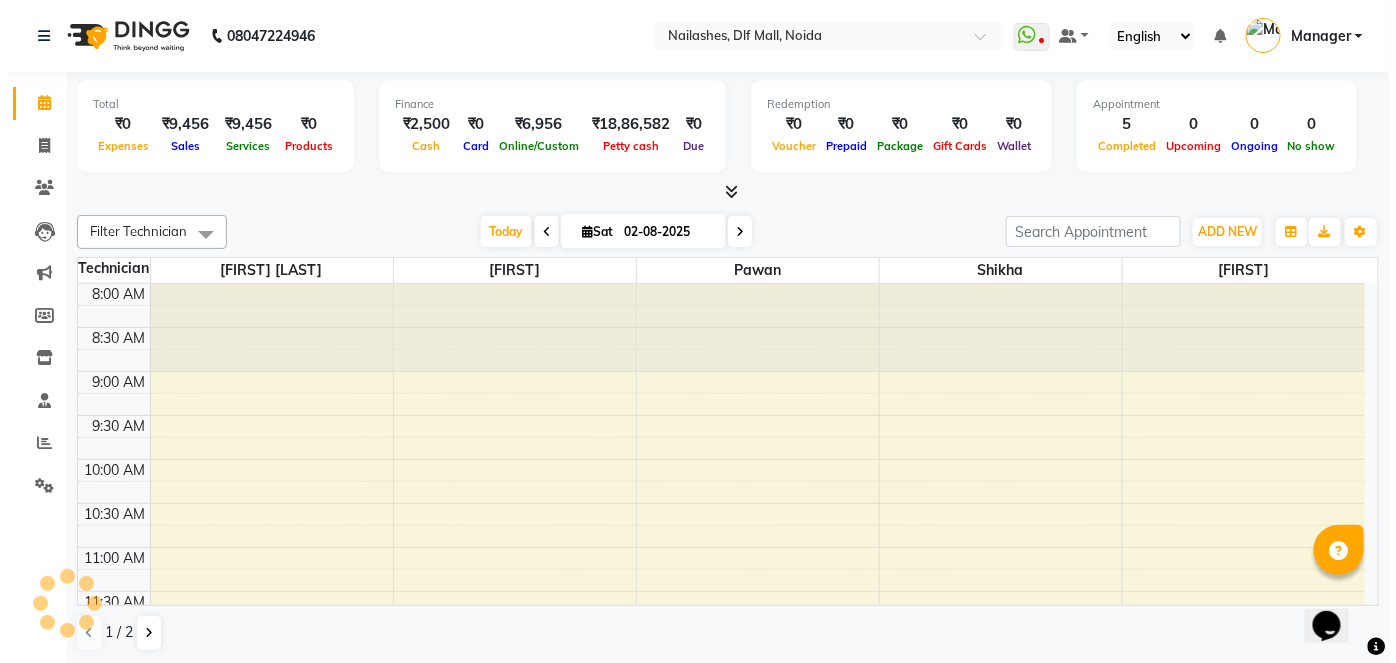 scroll, scrollTop: 0, scrollLeft: 0, axis: both 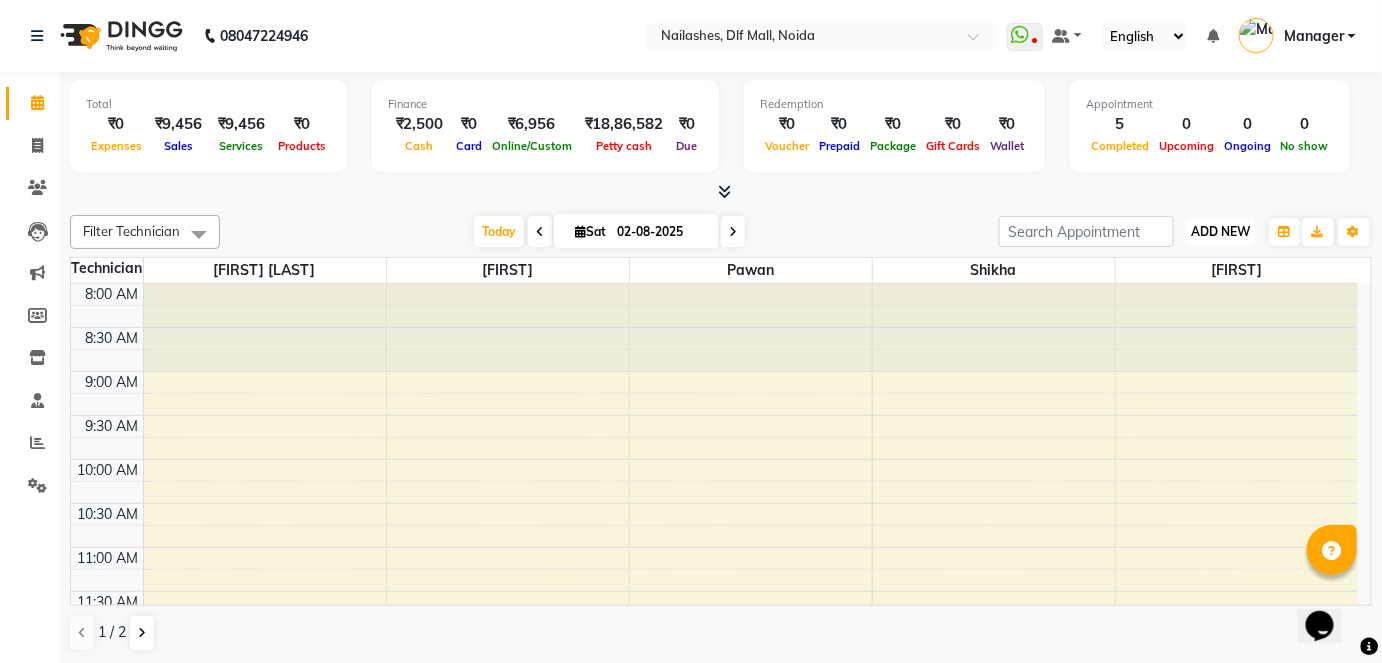 click on "ADD NEW" at bounding box center (1220, 231) 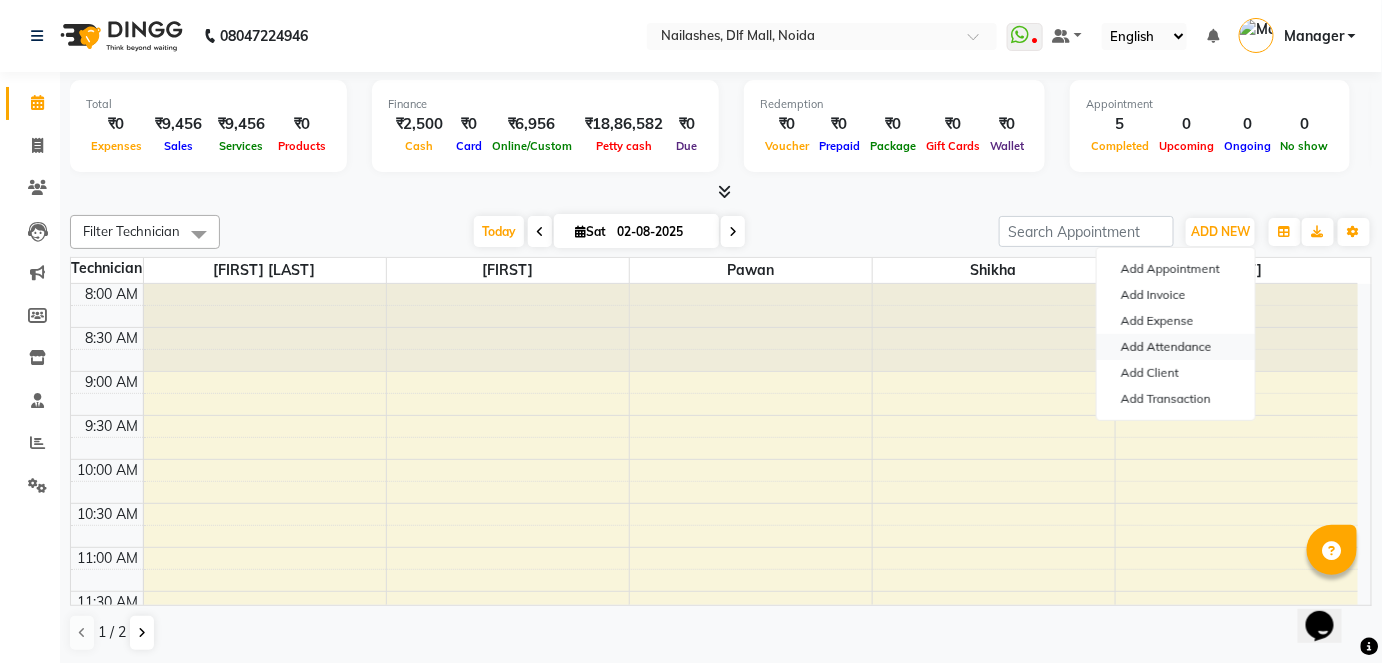 click on "Add Attendance" at bounding box center [1176, 347] 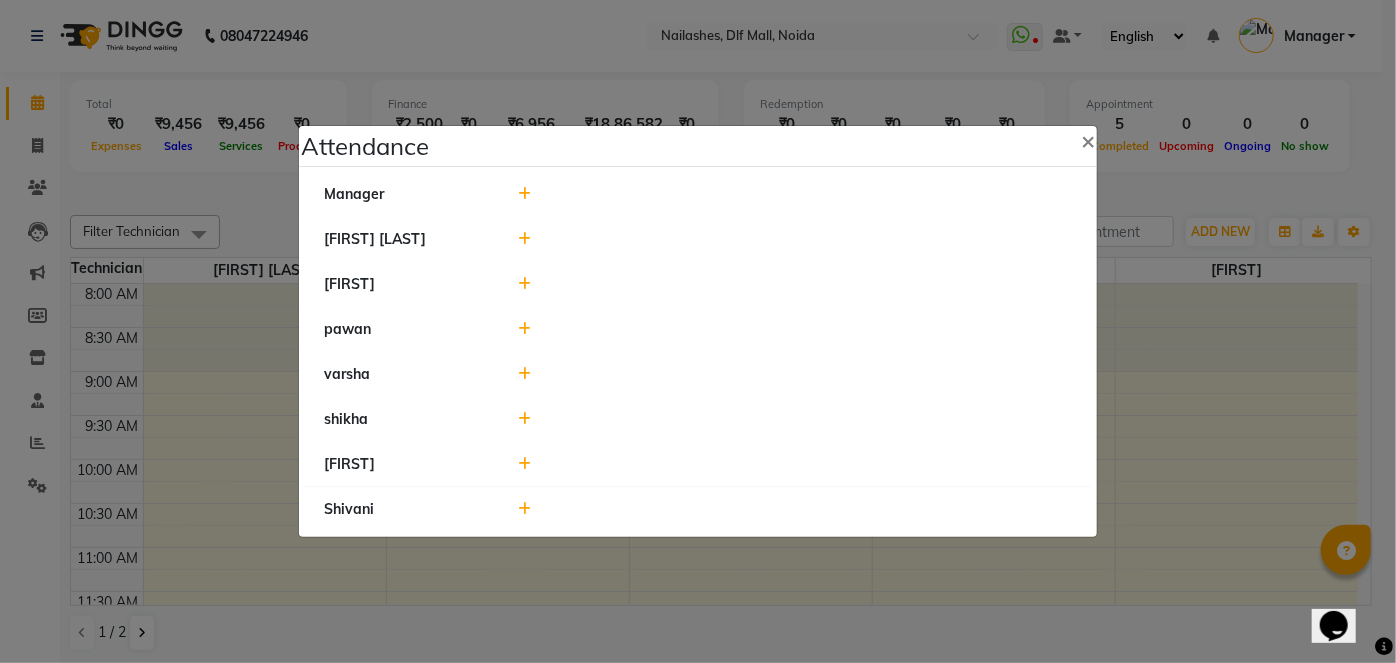 click 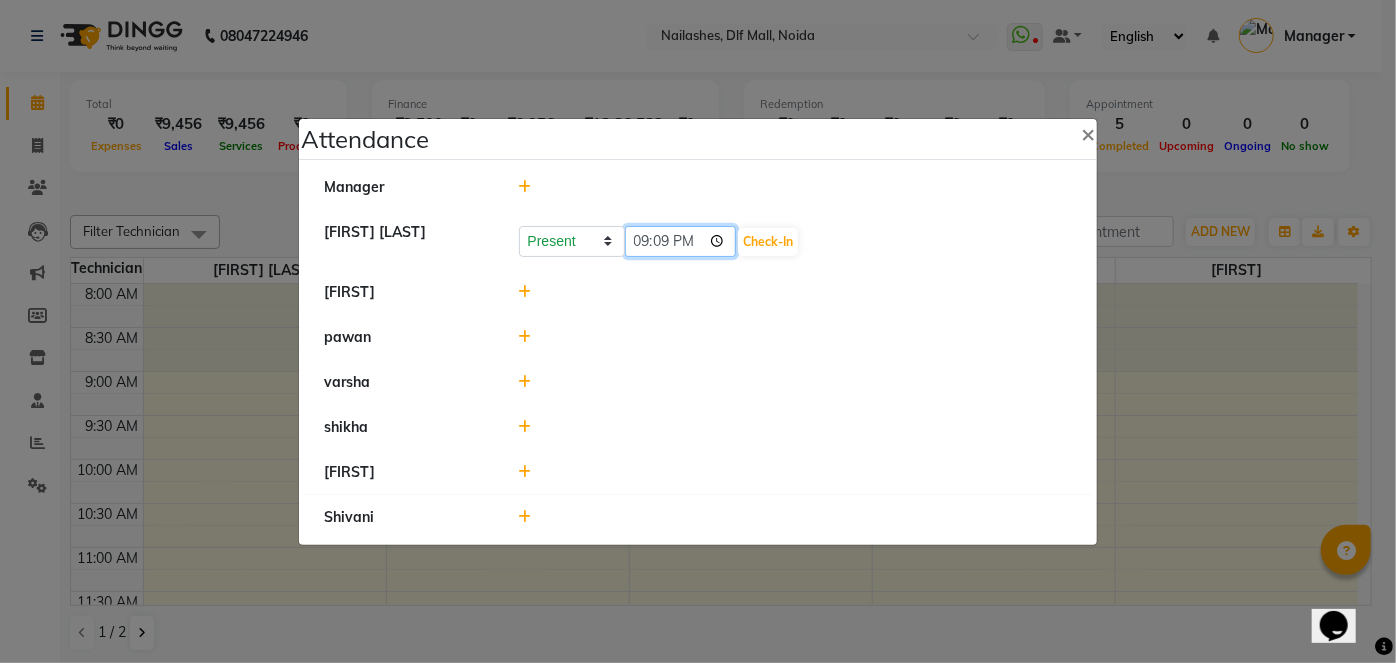 click on "21:09" 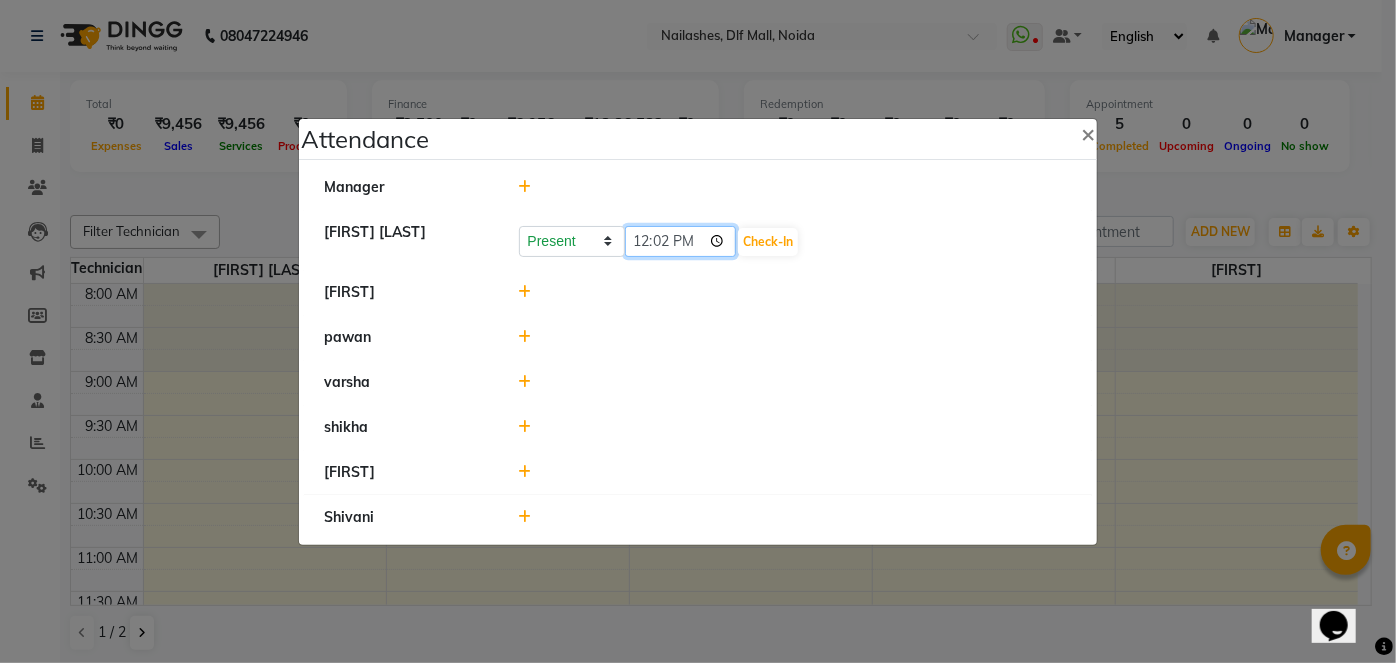 type on "12:20" 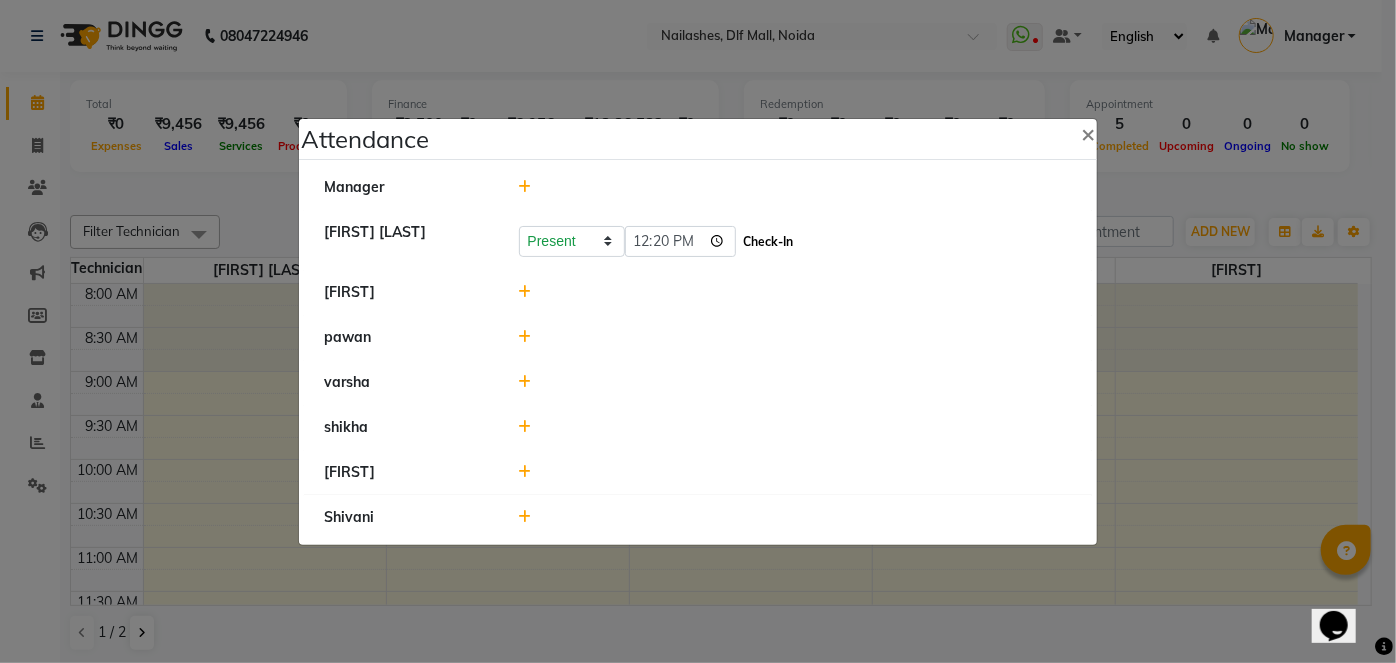 click on "Check-In" 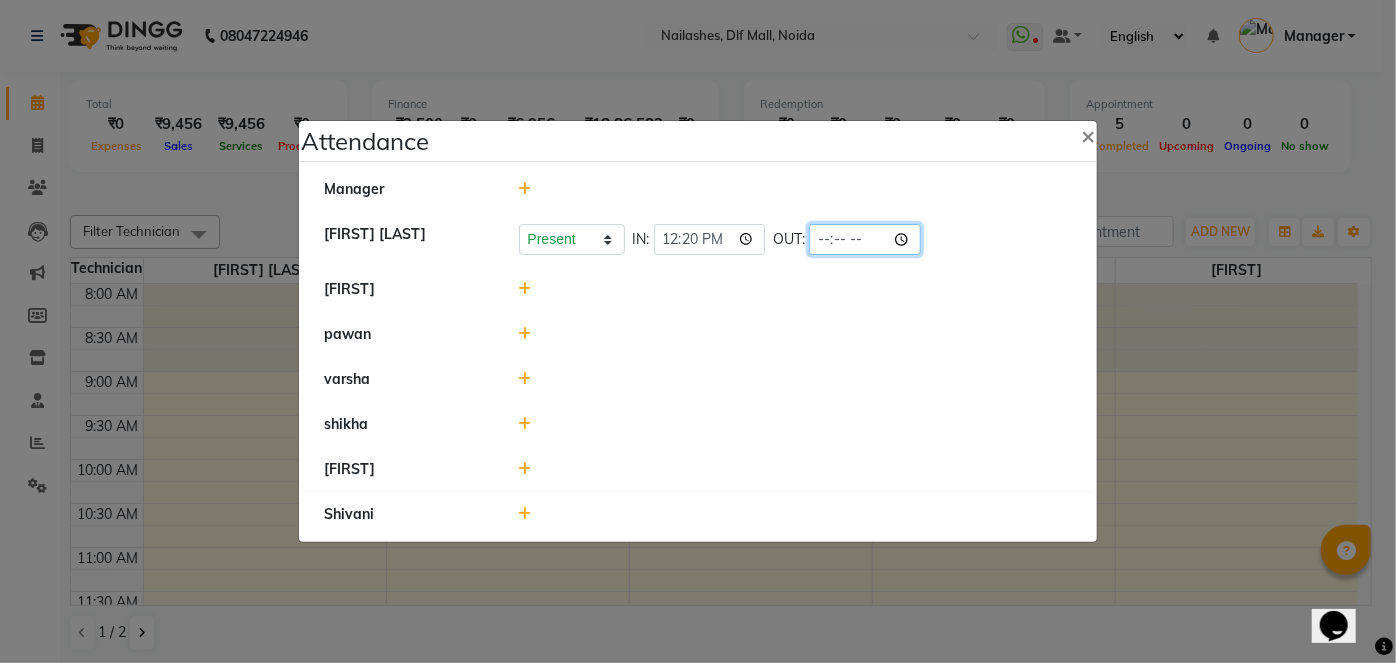 click 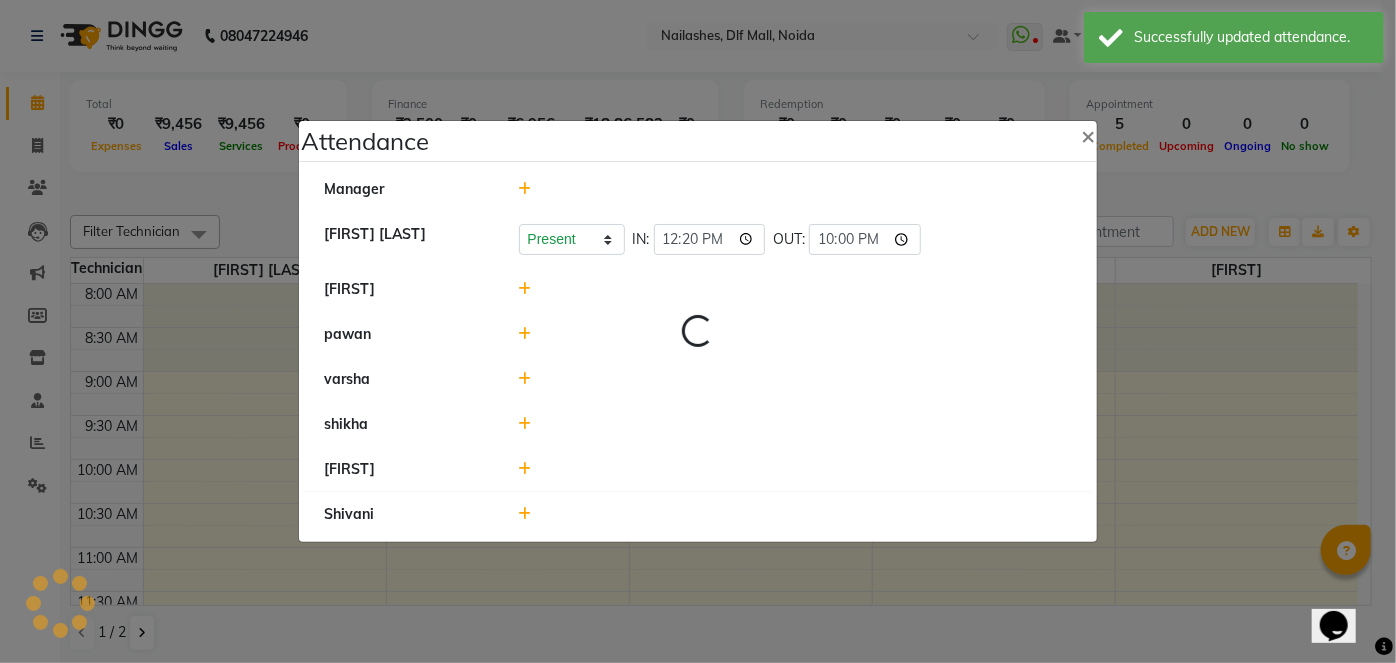 click 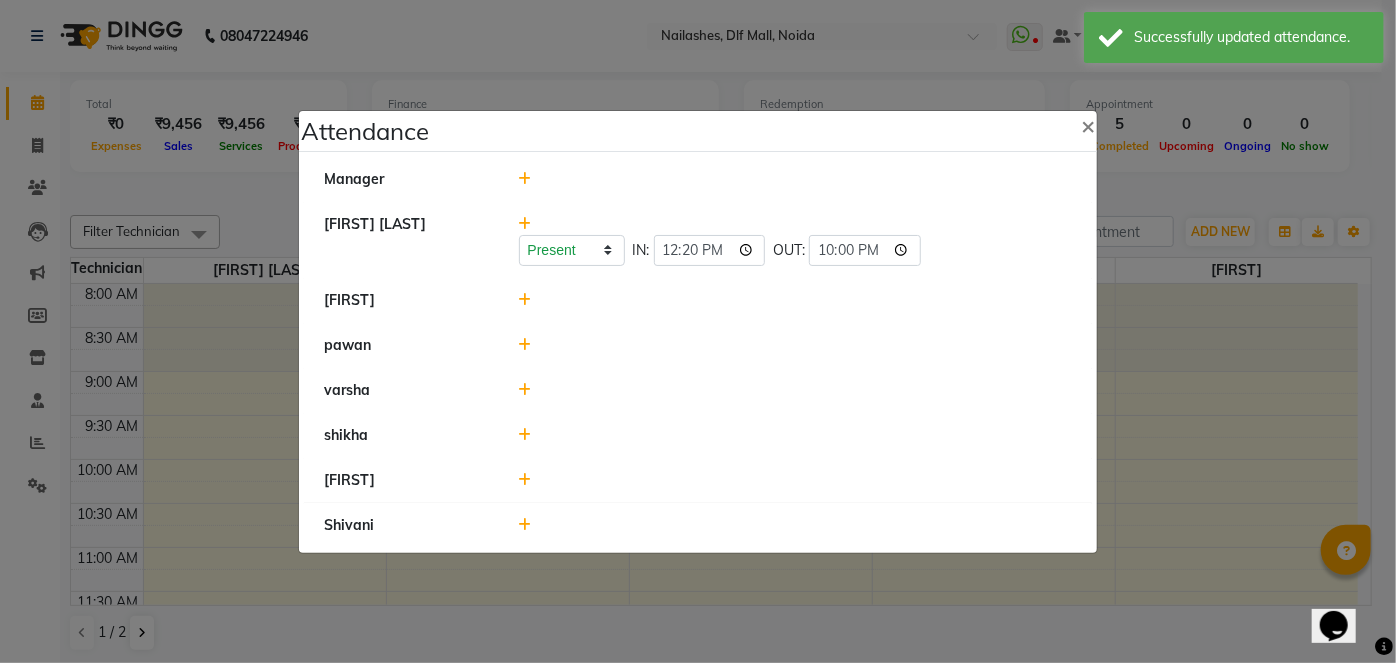 click 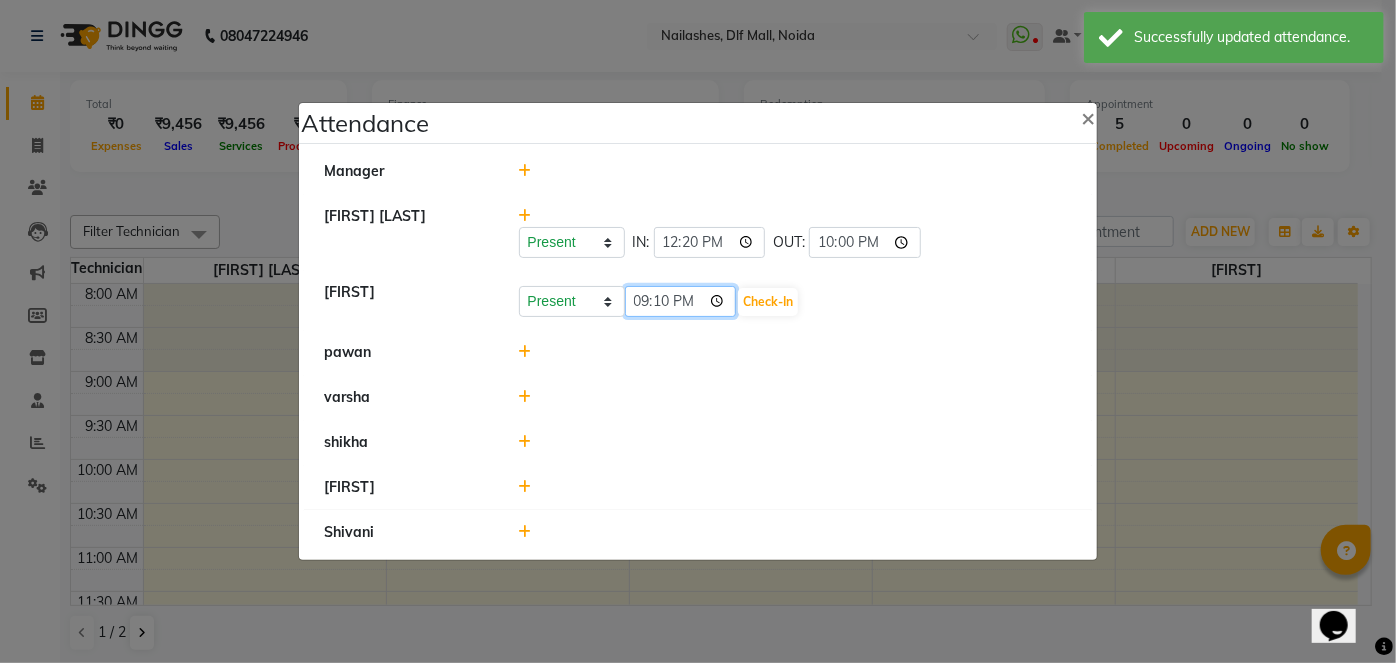 click on "21:10" 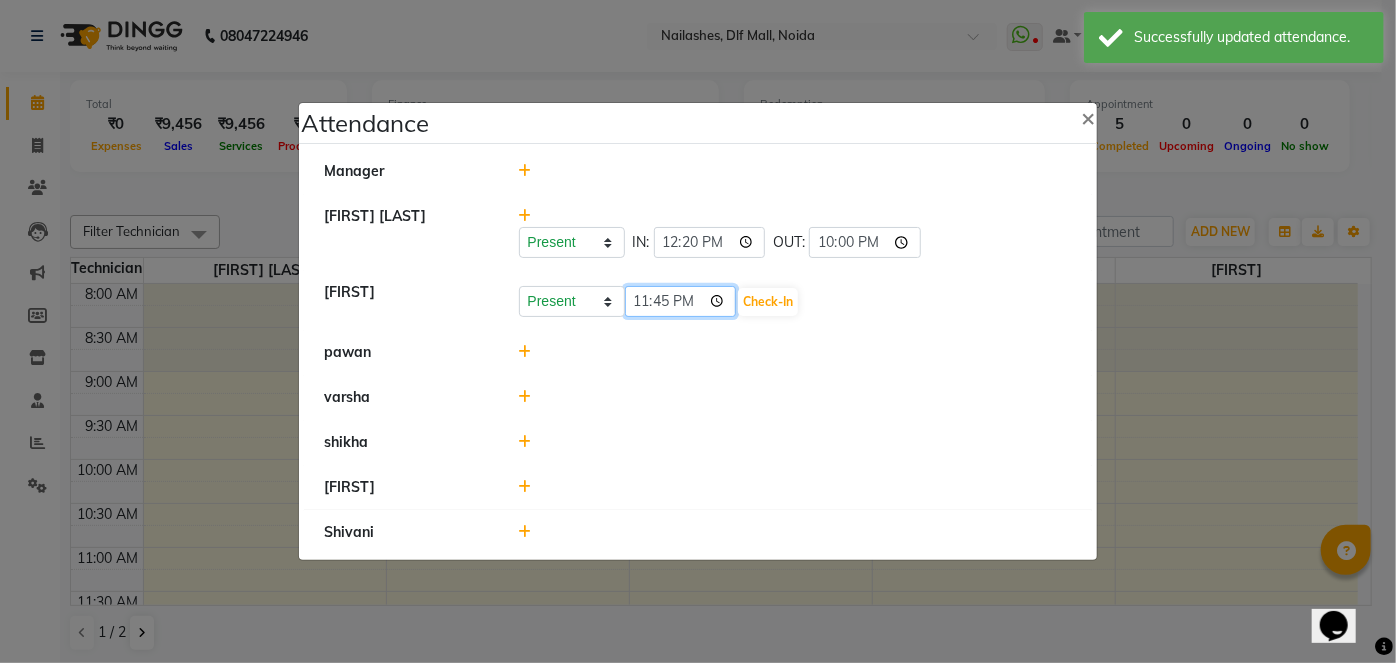 type on "11:45" 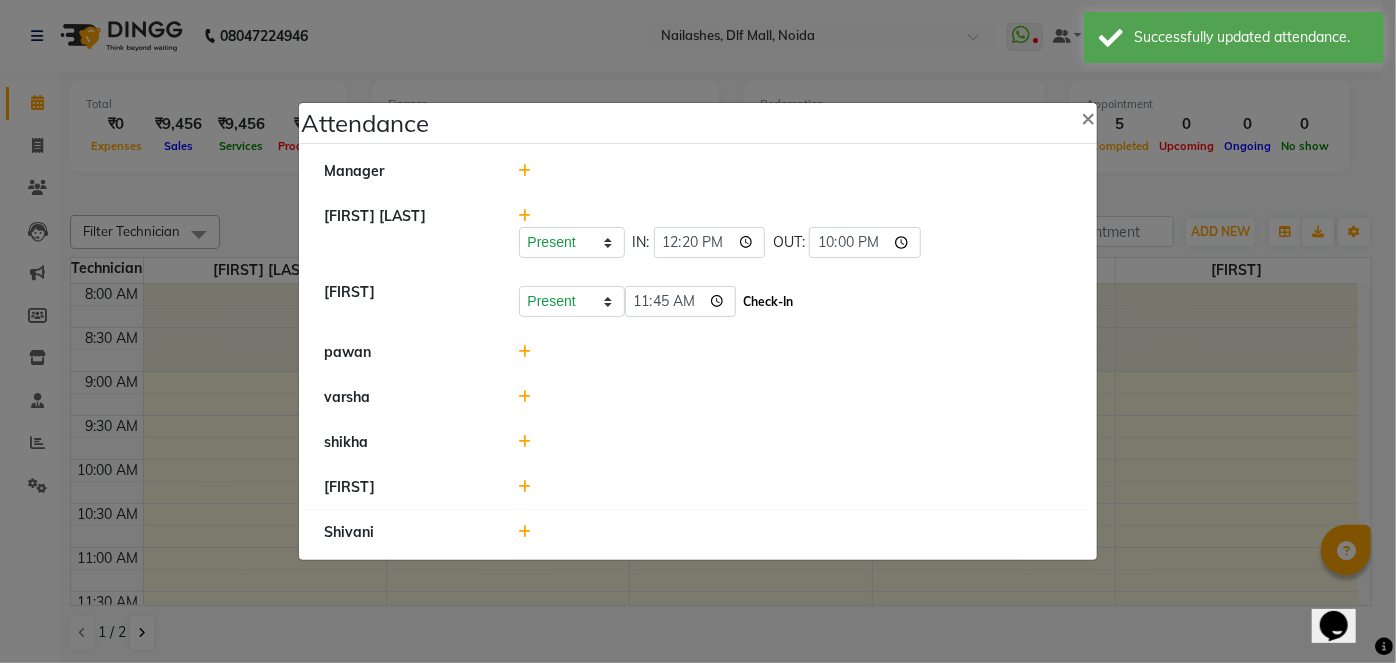 click on "Check-In" 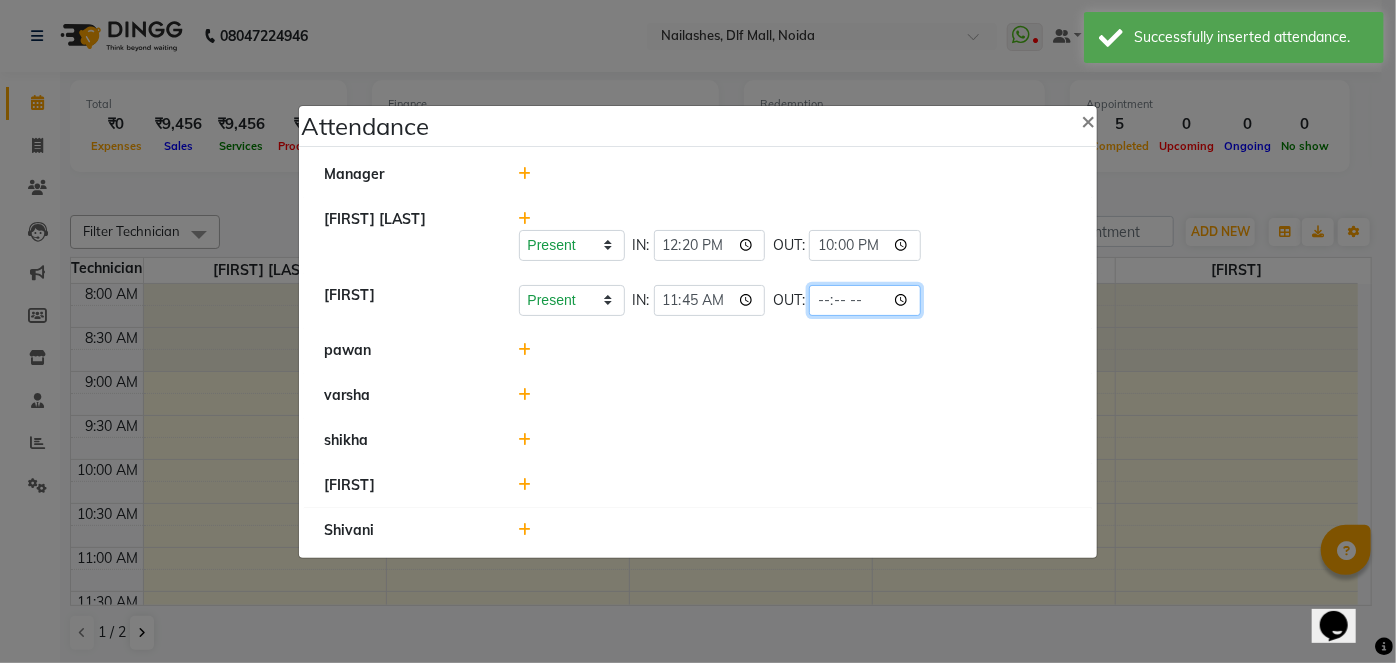 click 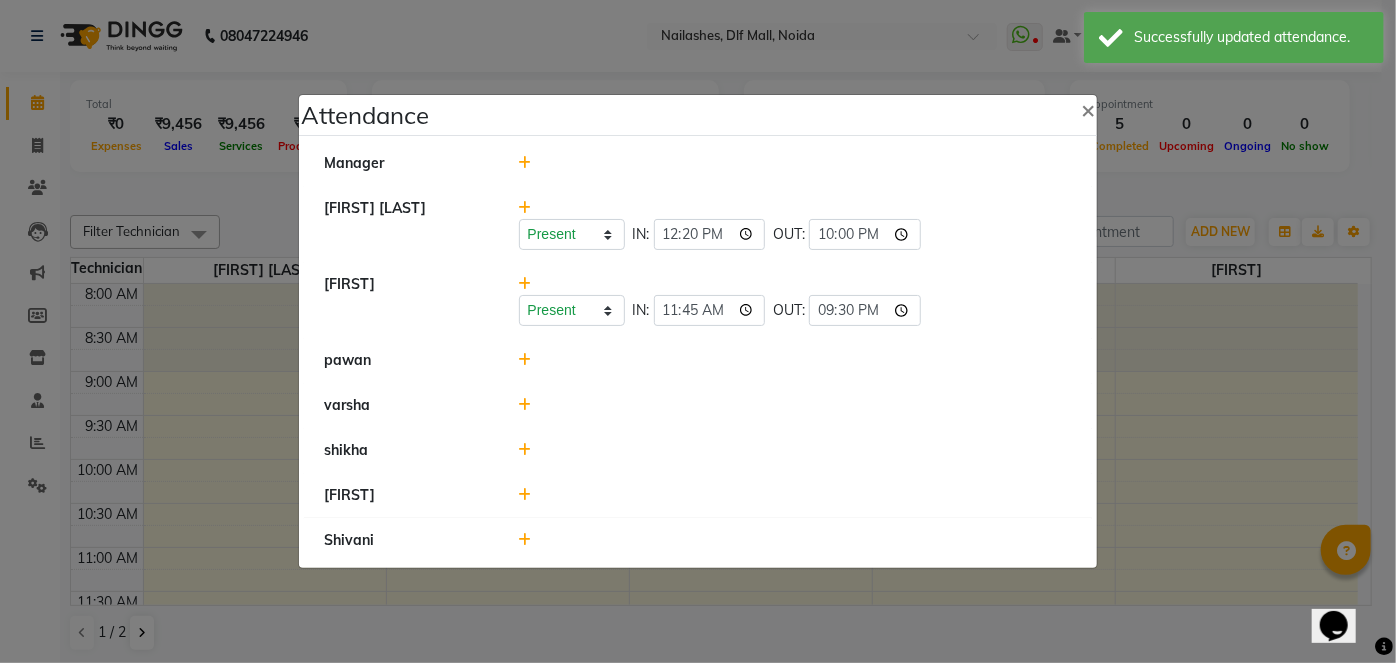 click 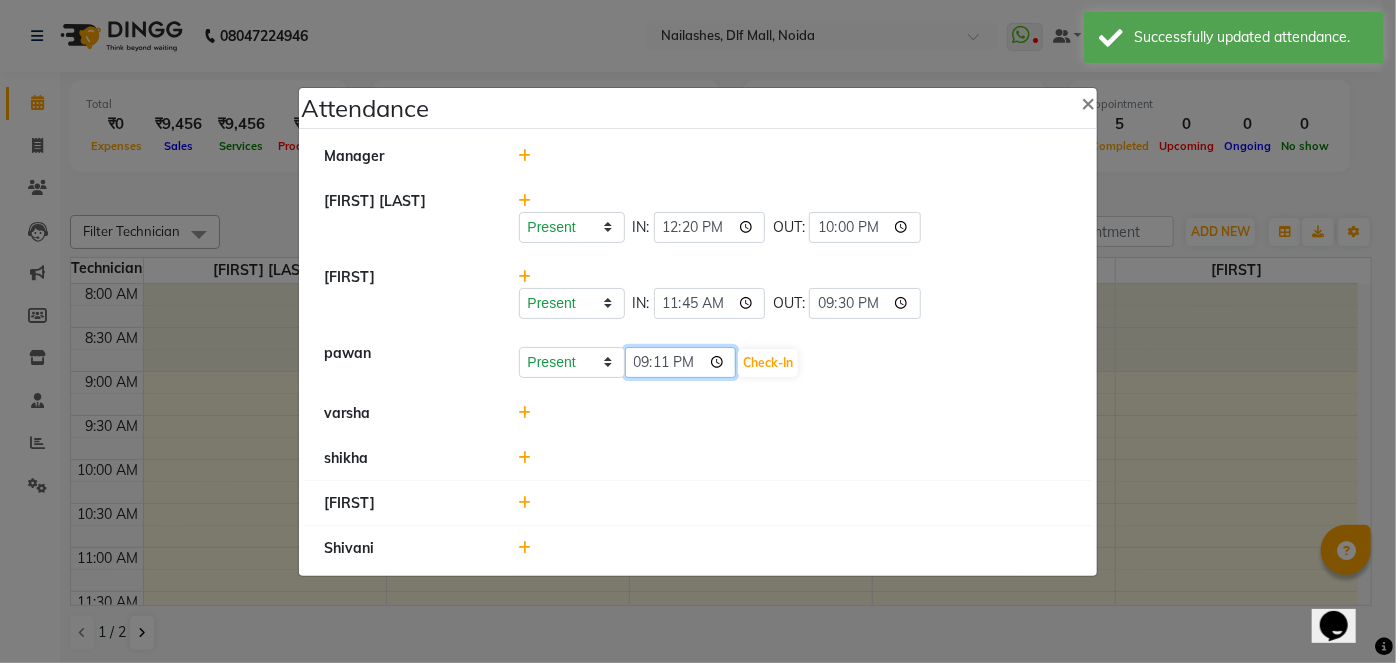 click on "21:11" 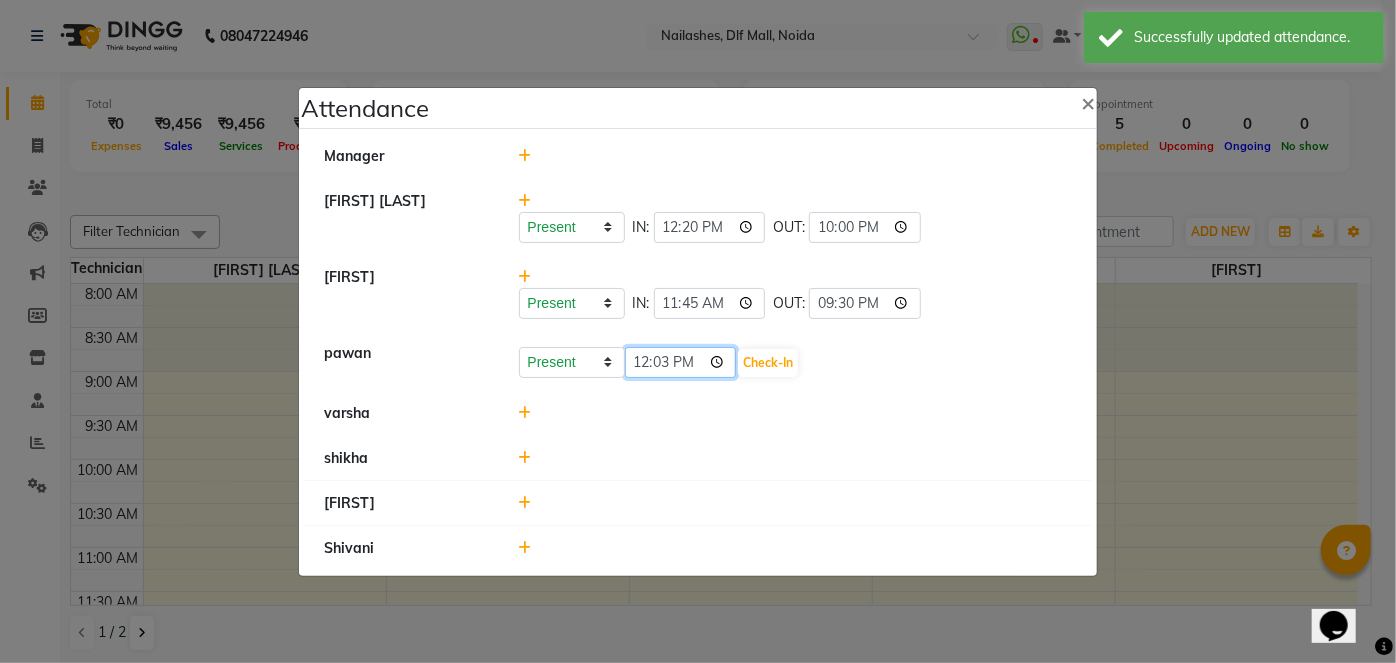 type on "12:35" 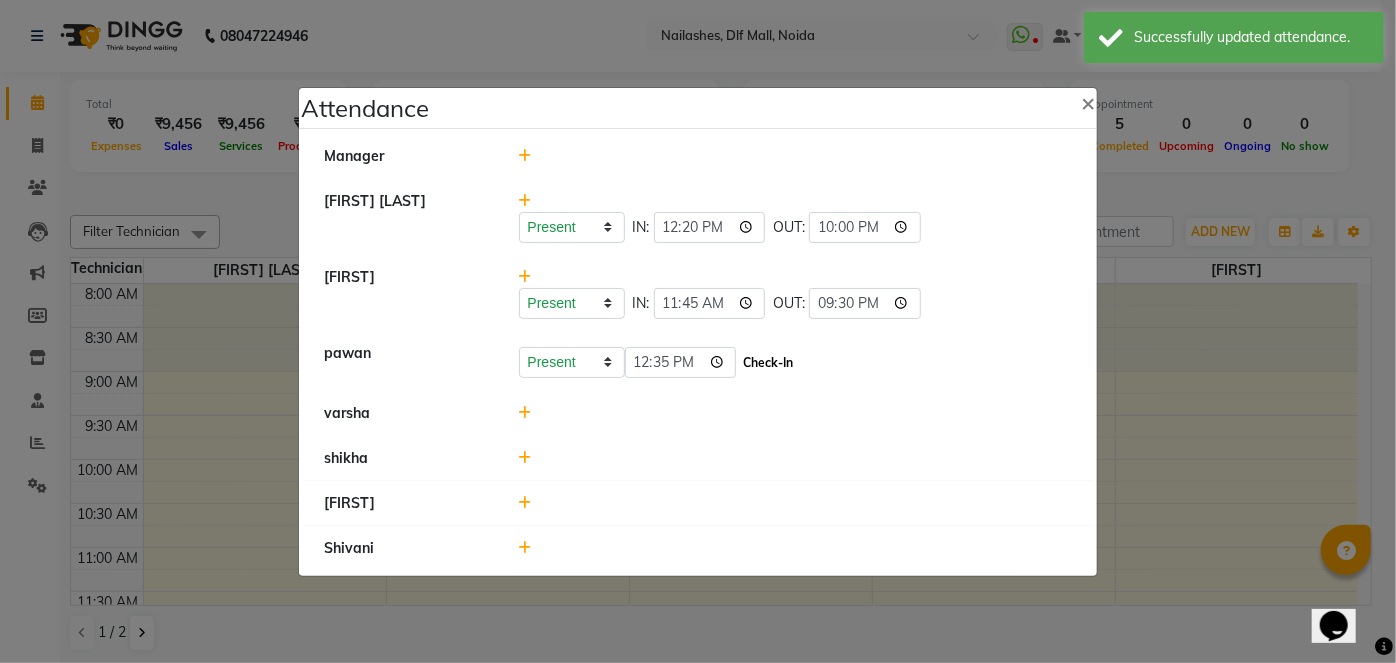 click on "Check-In" 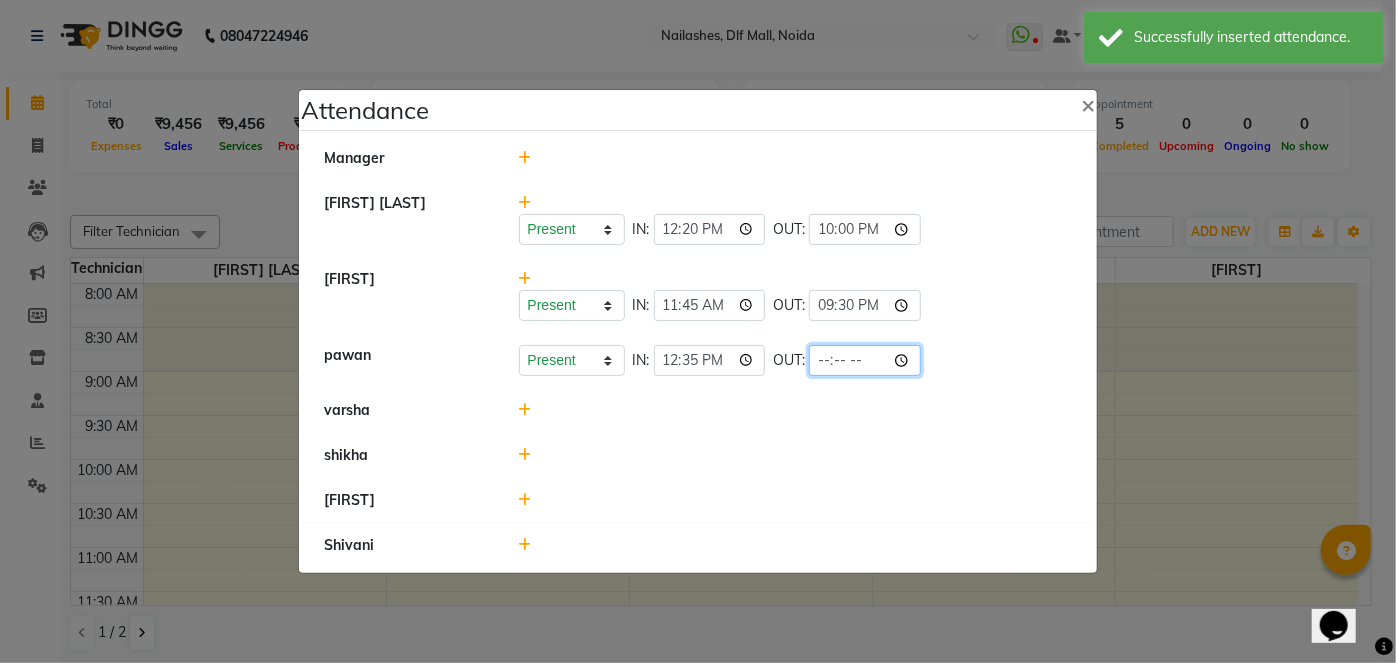 click 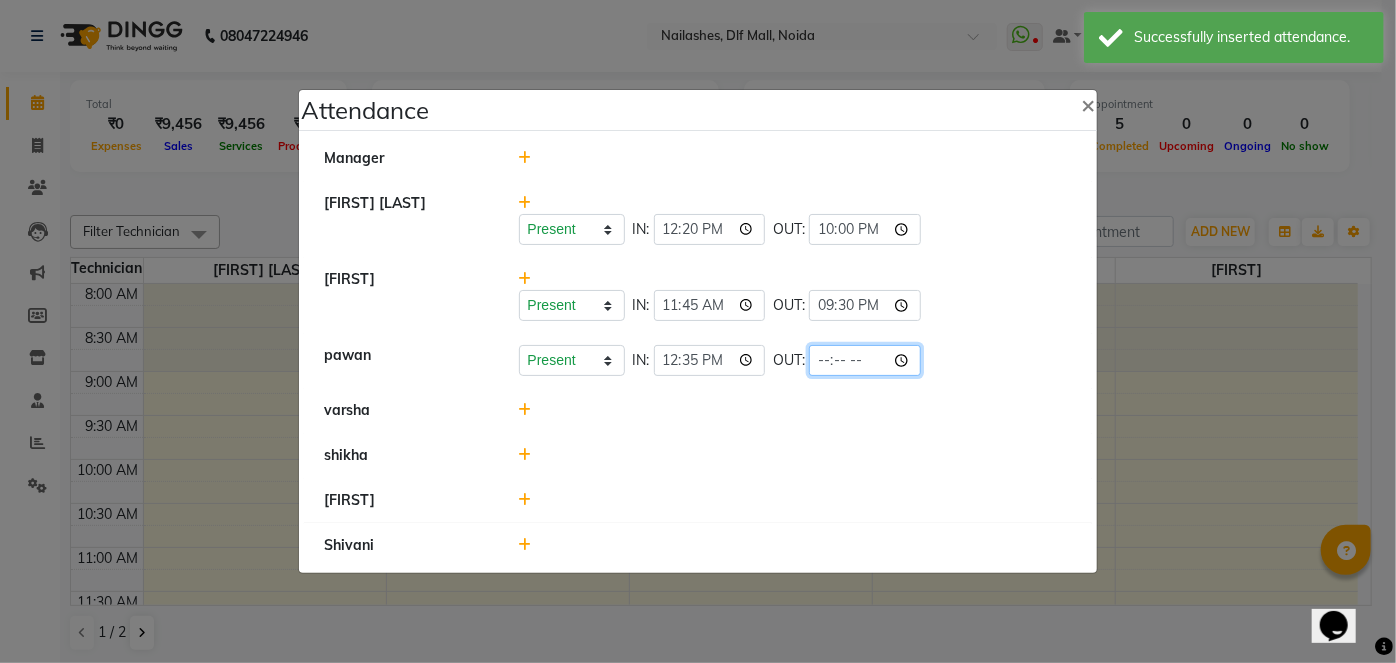 click 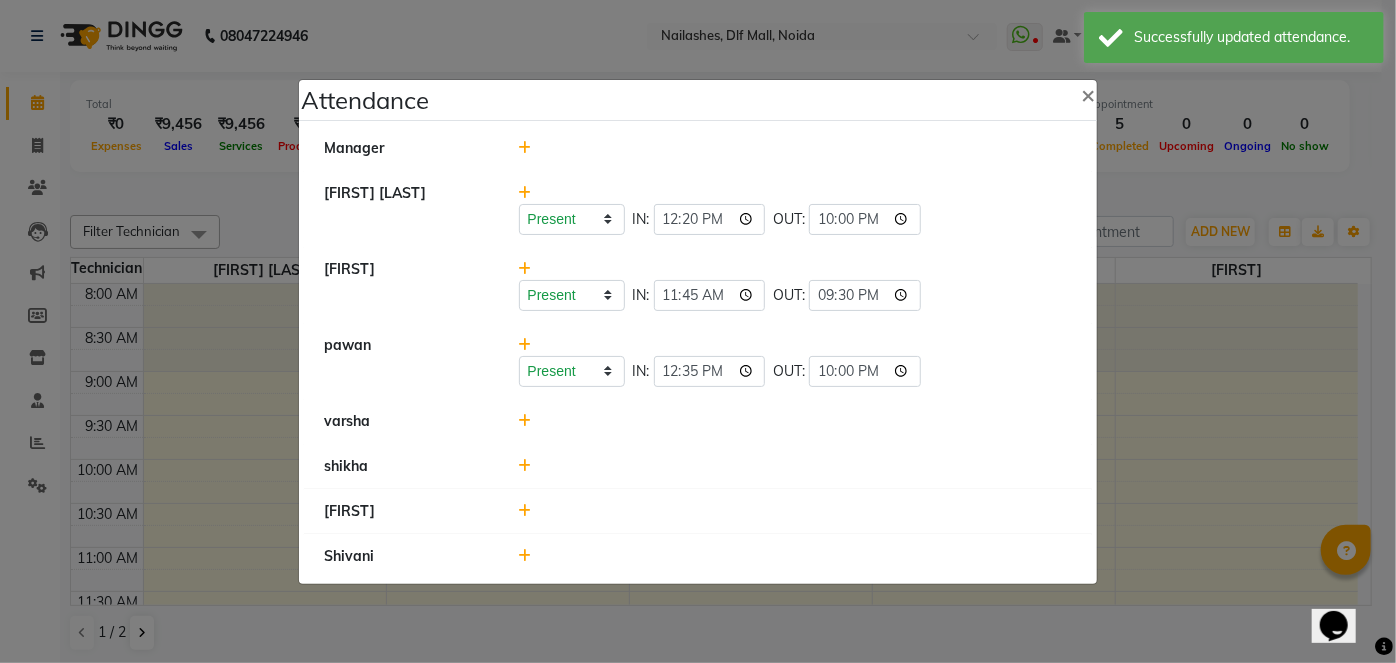 click 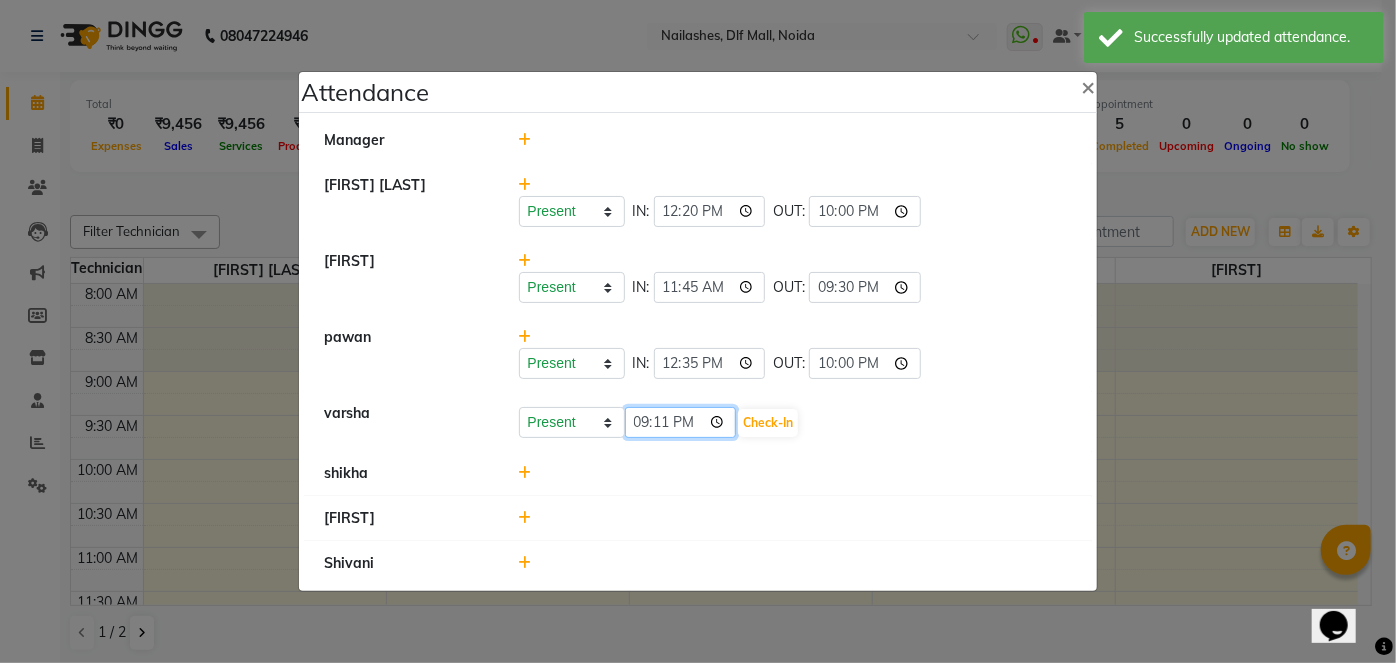 click on "21:11" 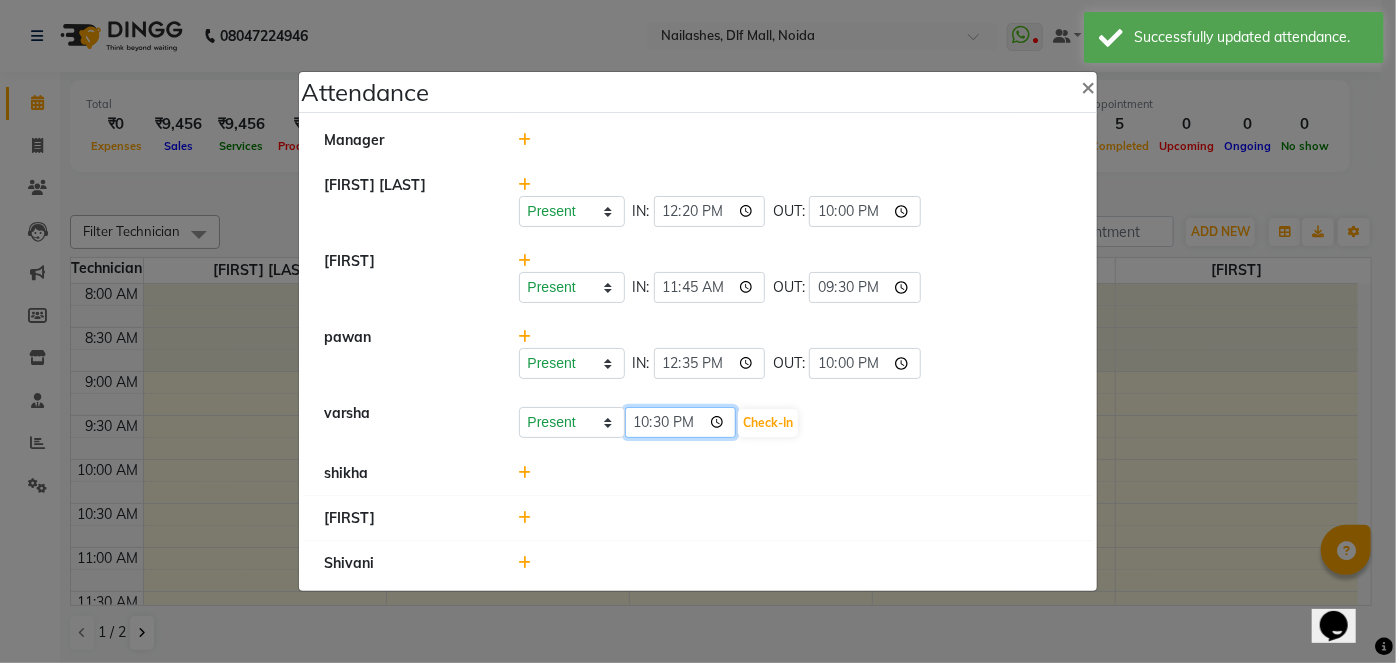 type on "10:30" 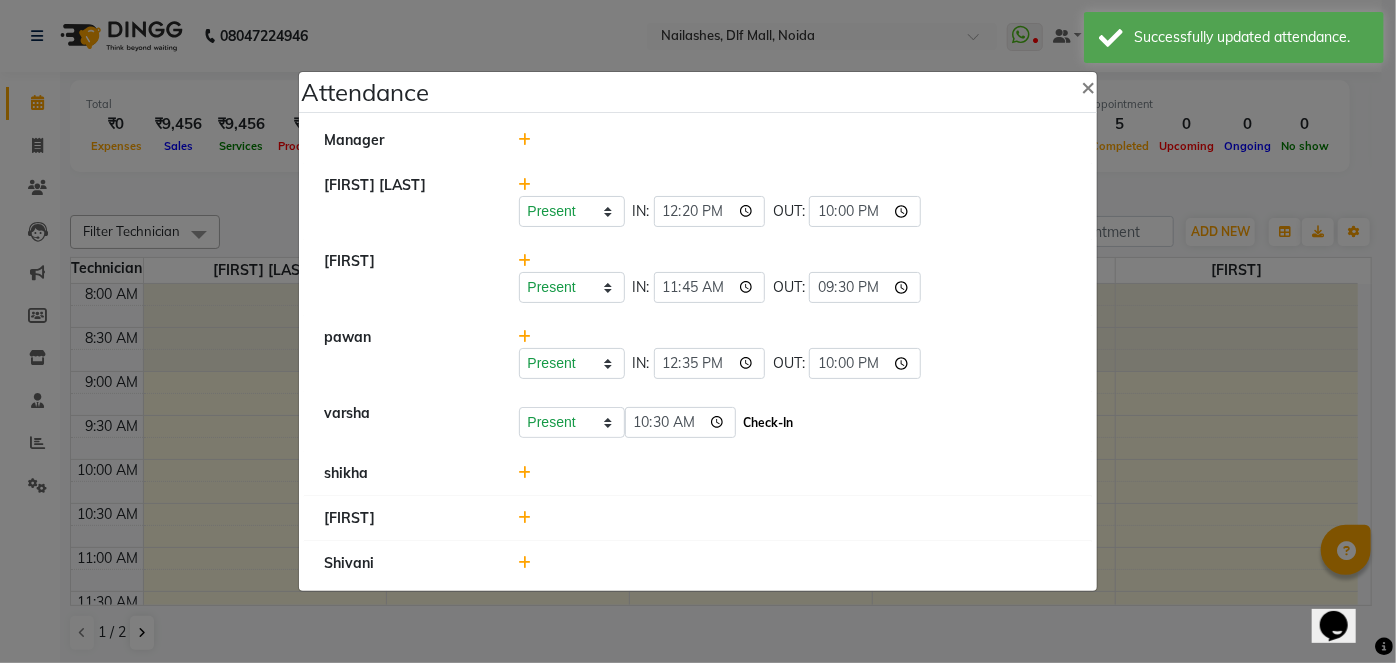 click on "Check-In" 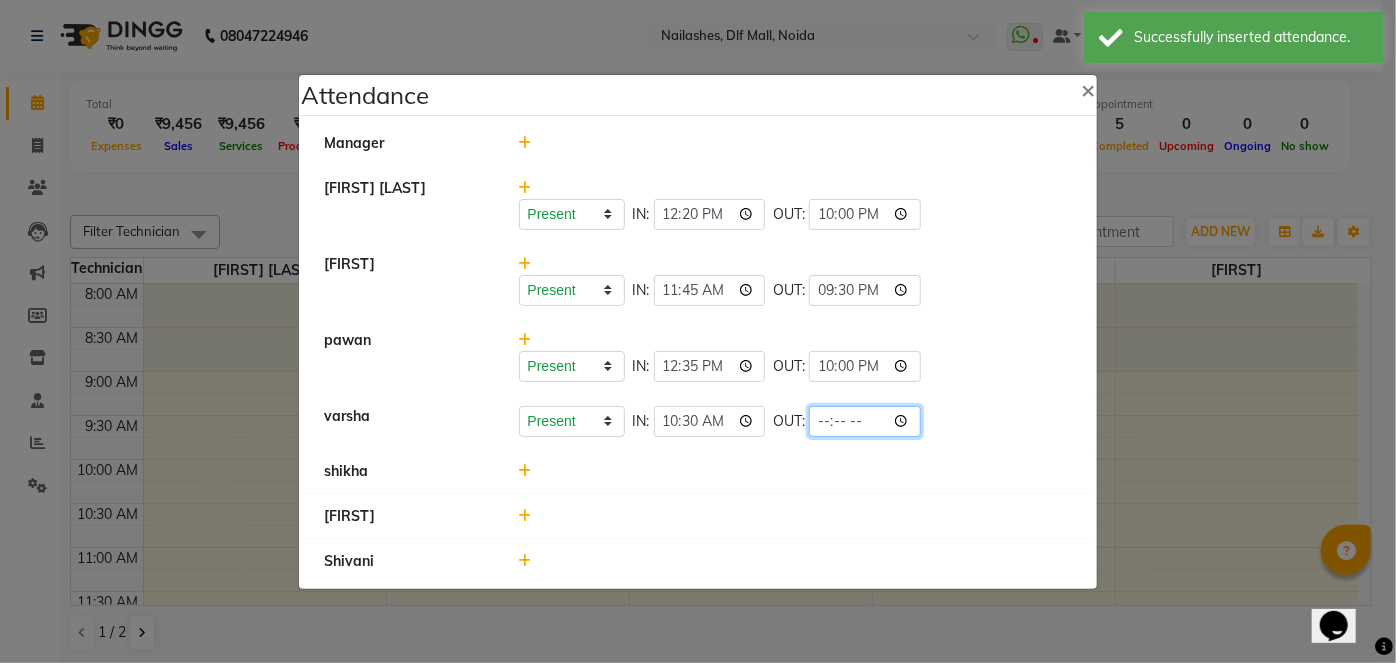 click 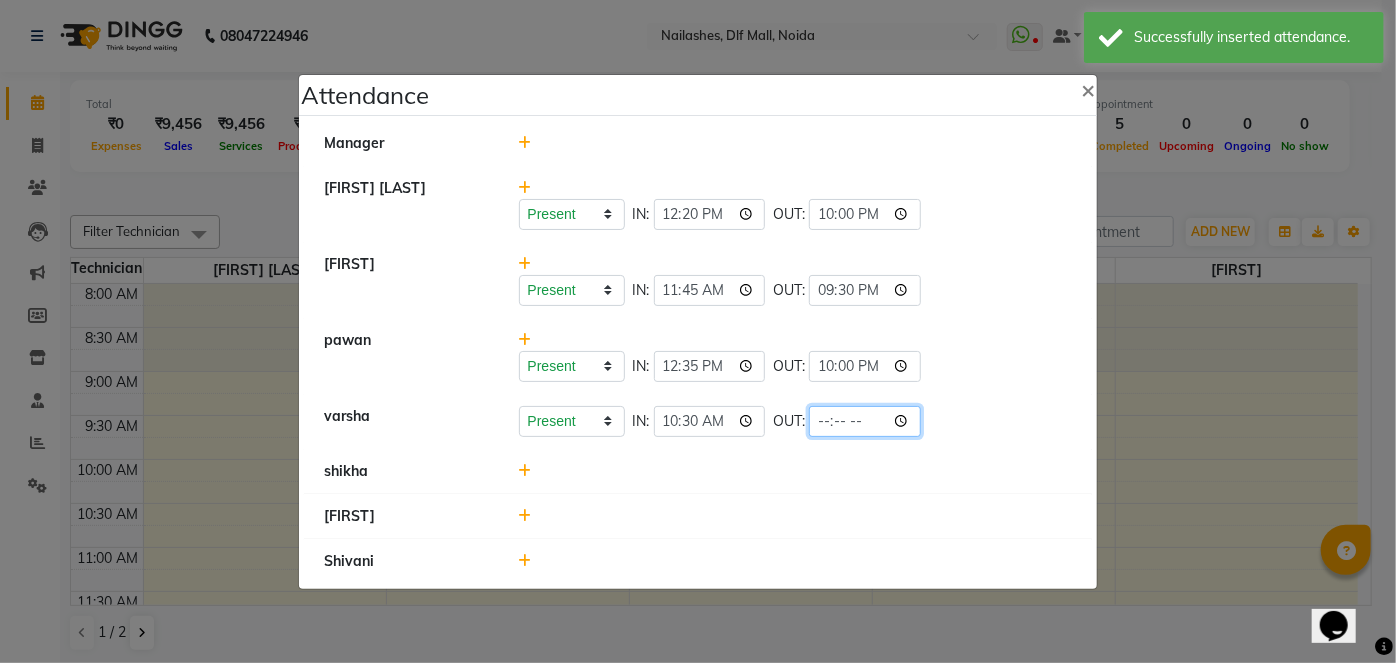 type on "20:30" 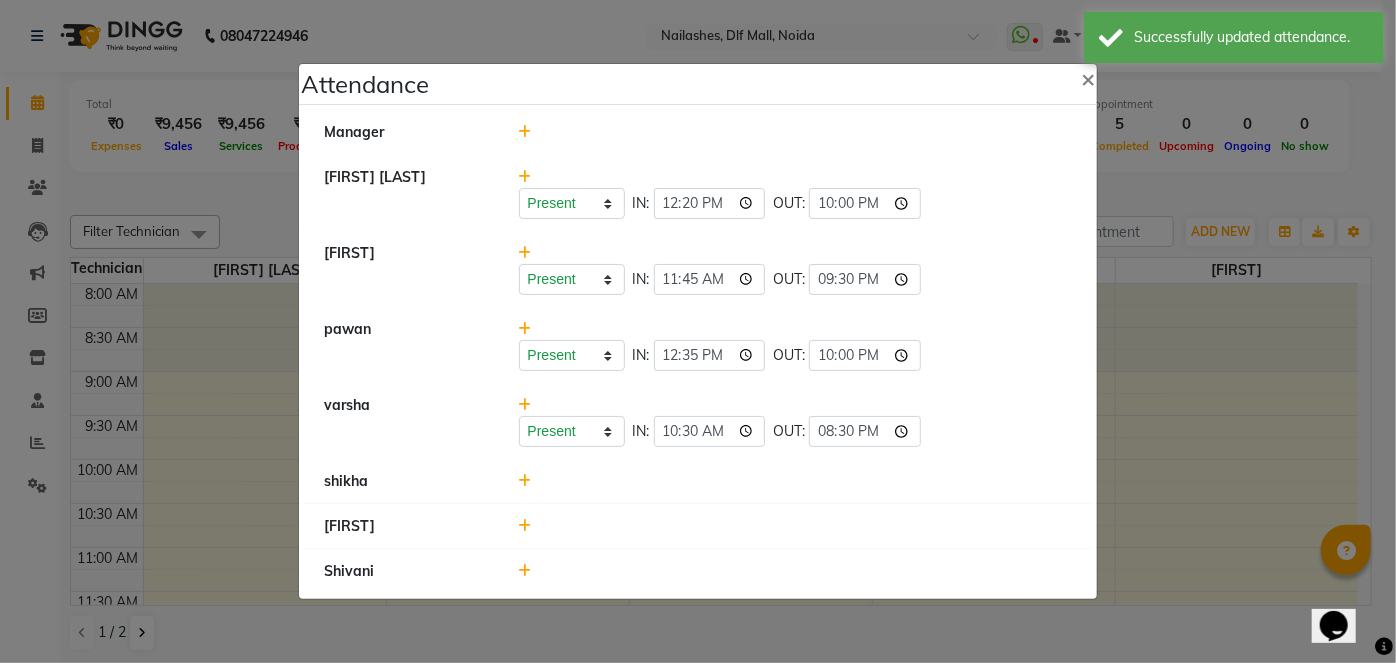 click 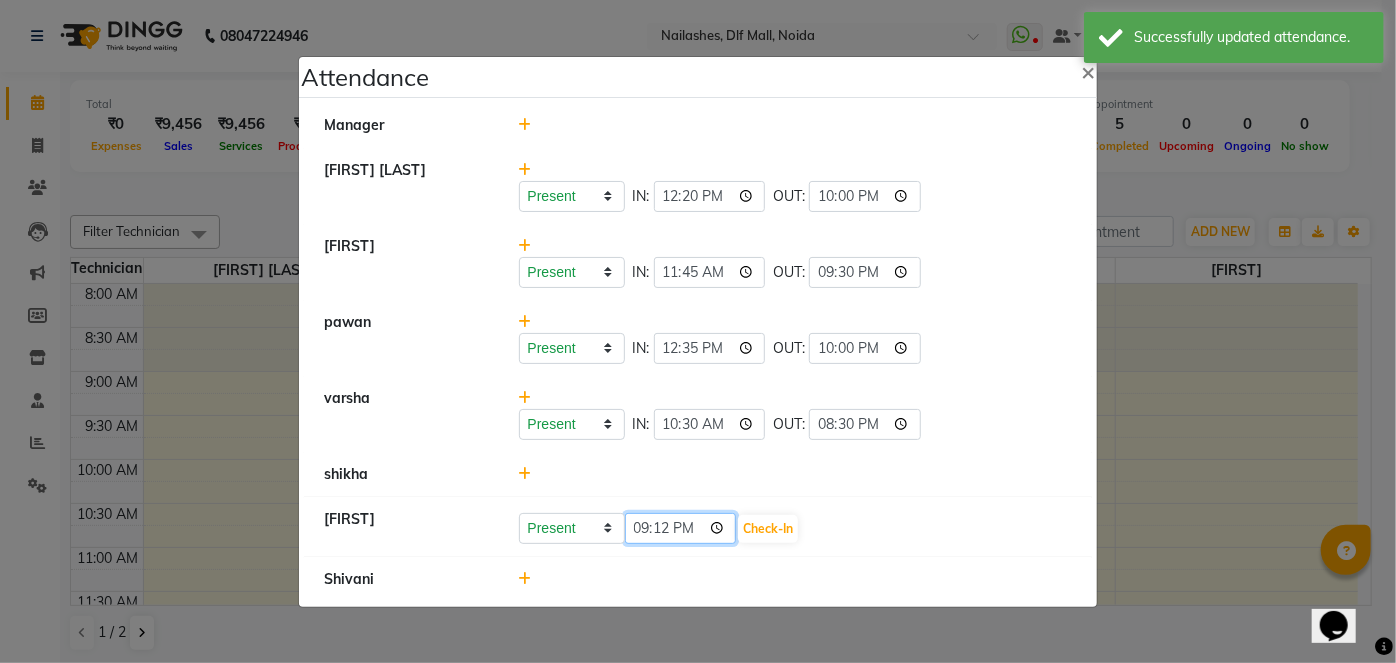 click on "21:12" 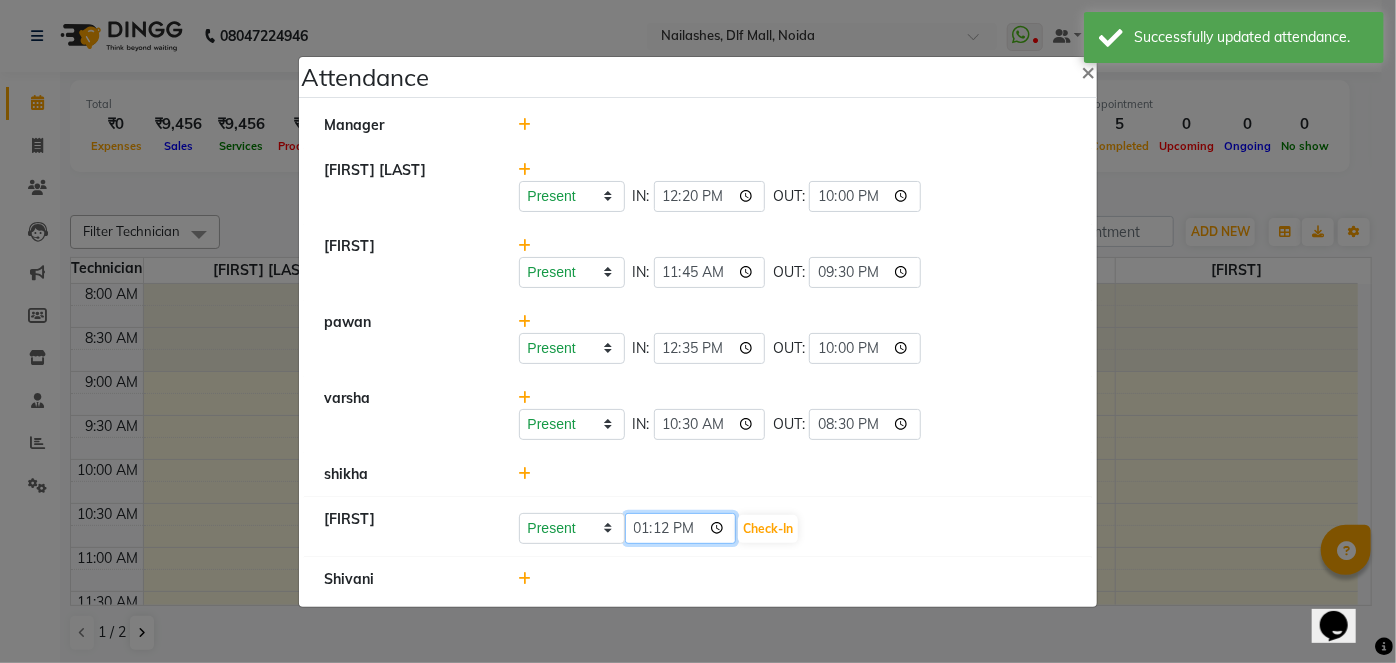 type on "12:12" 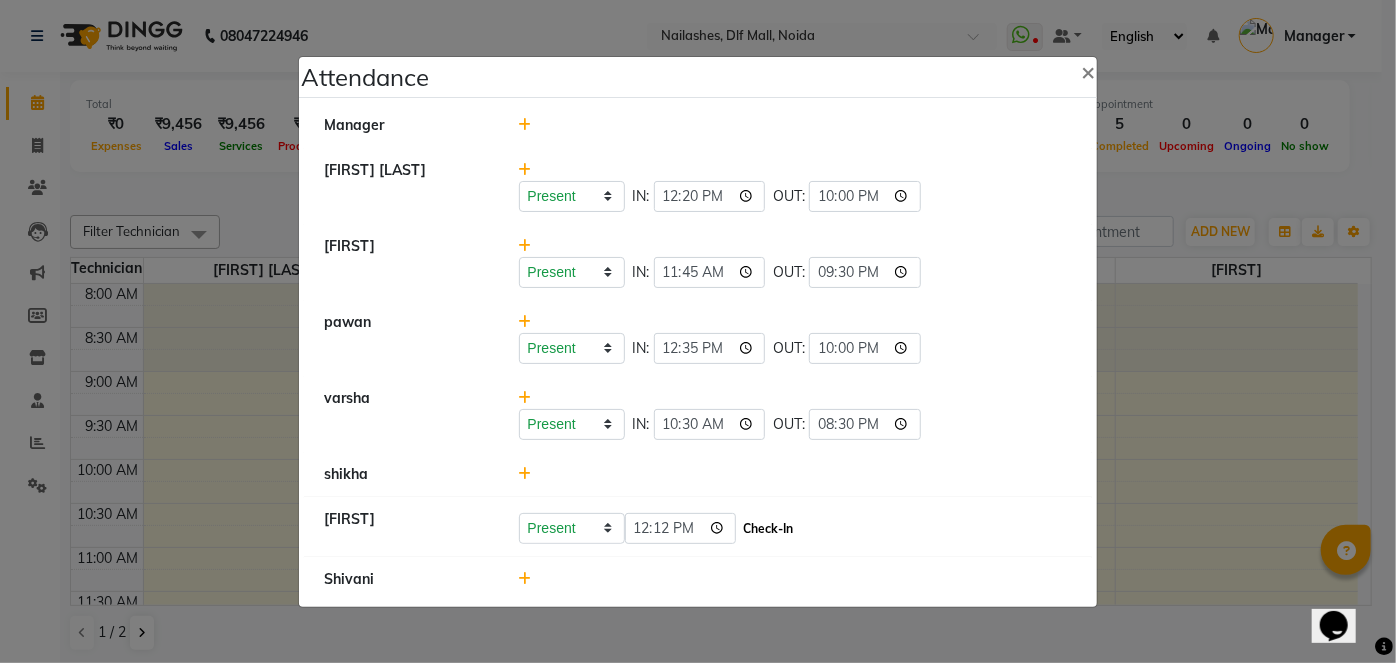 click on "Check-In" 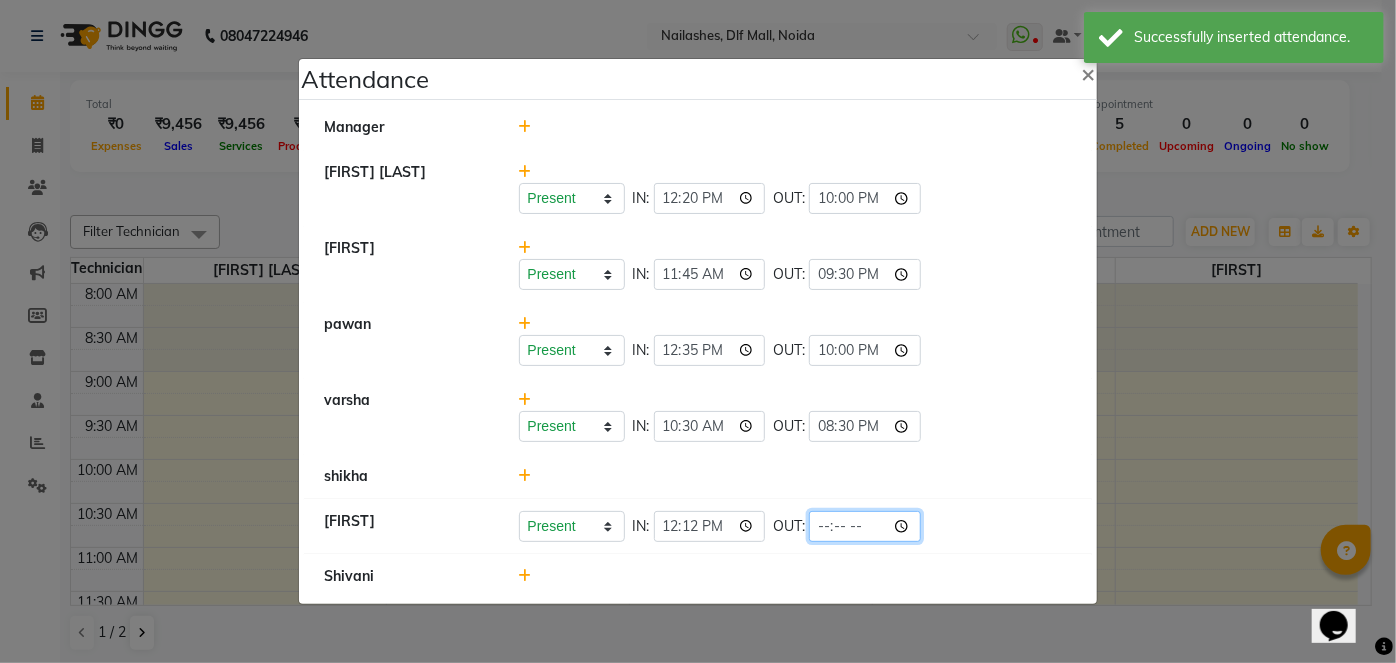 click 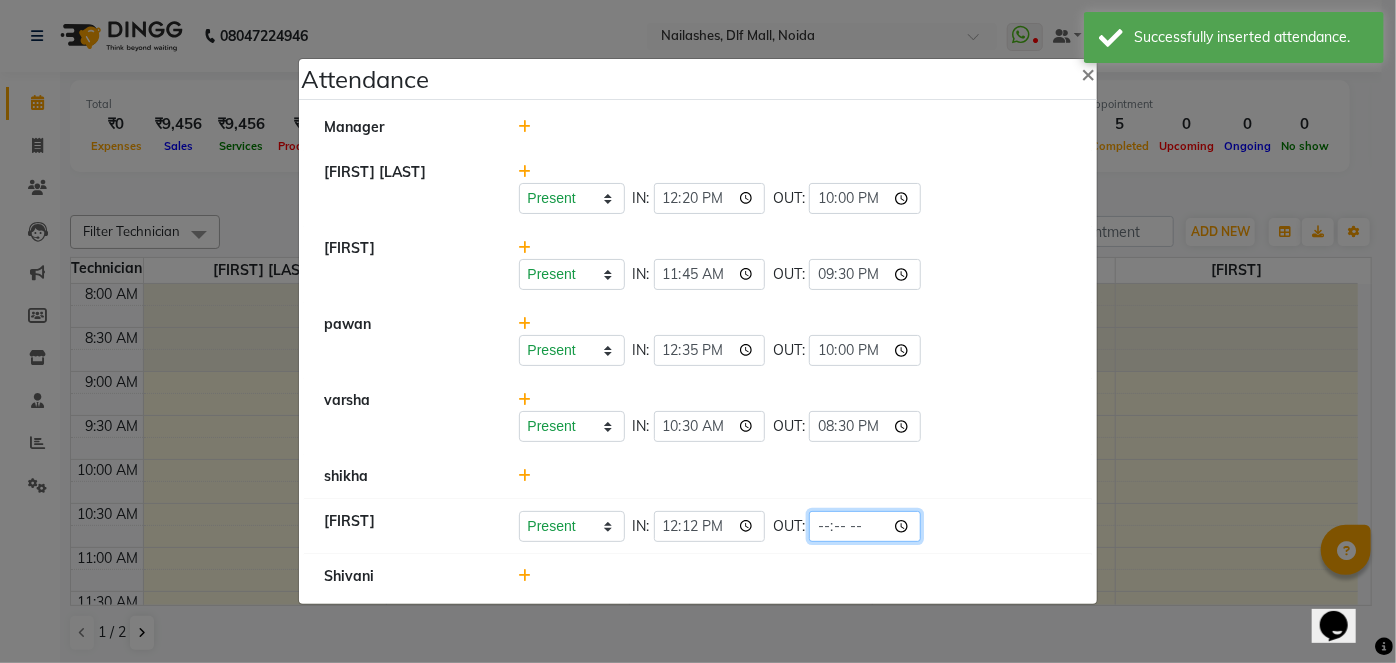 type on "22:30" 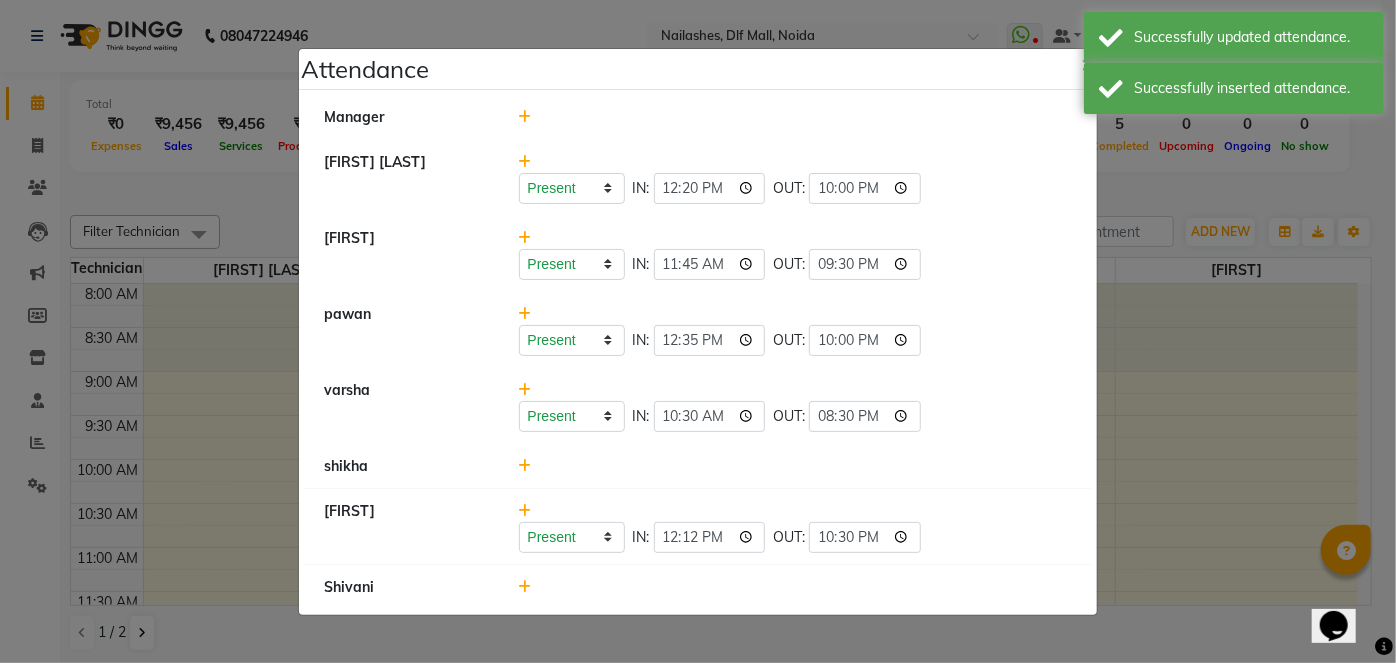 click 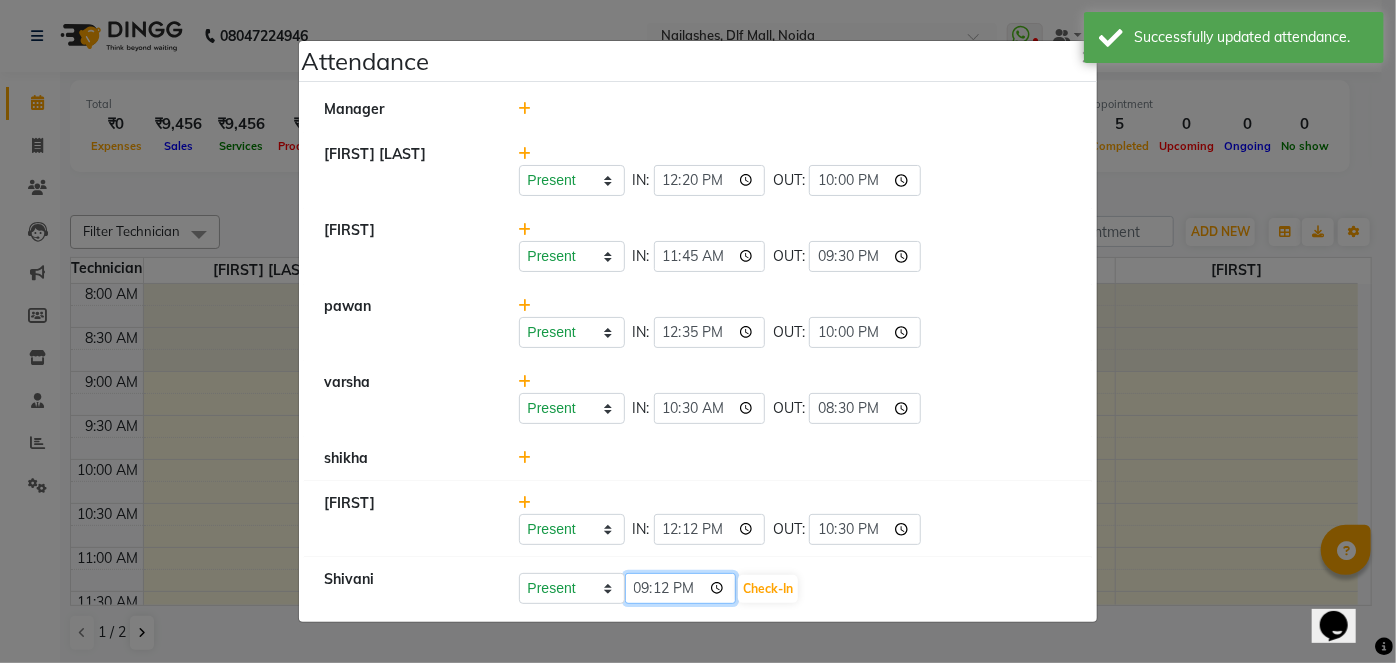 click on "21:12" 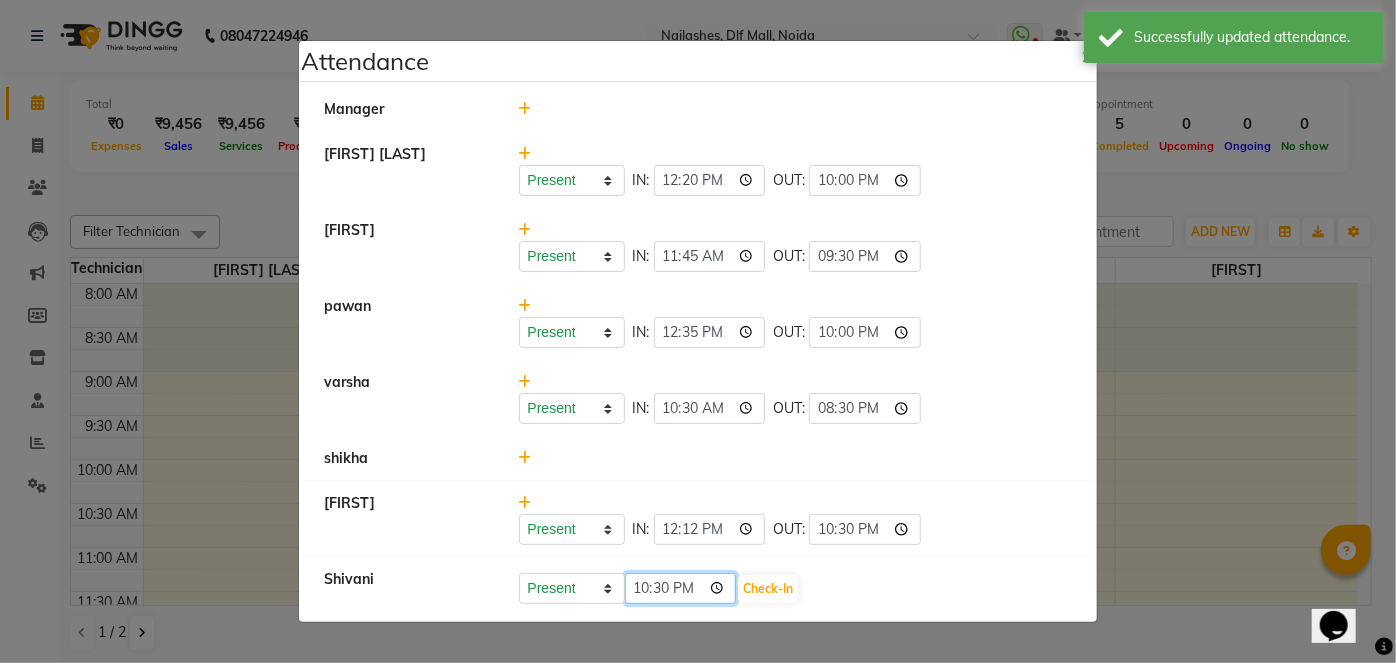 type on "10:30" 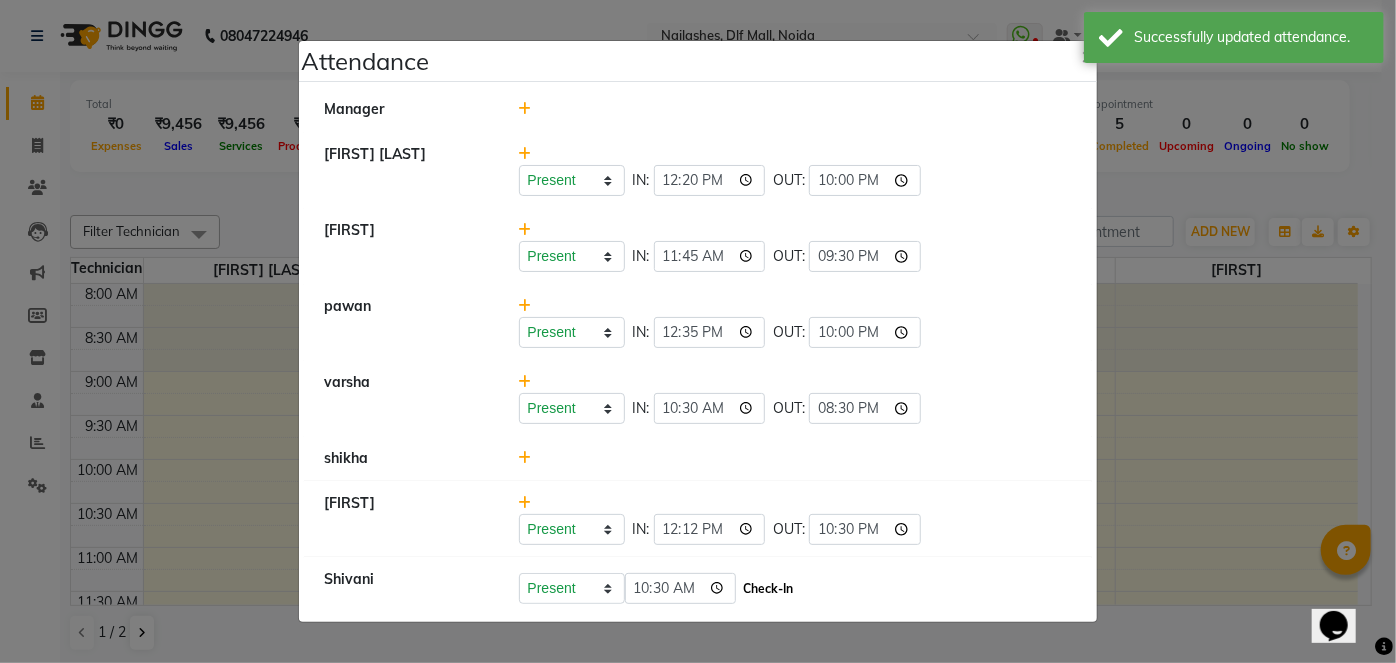 click on "Check-In" 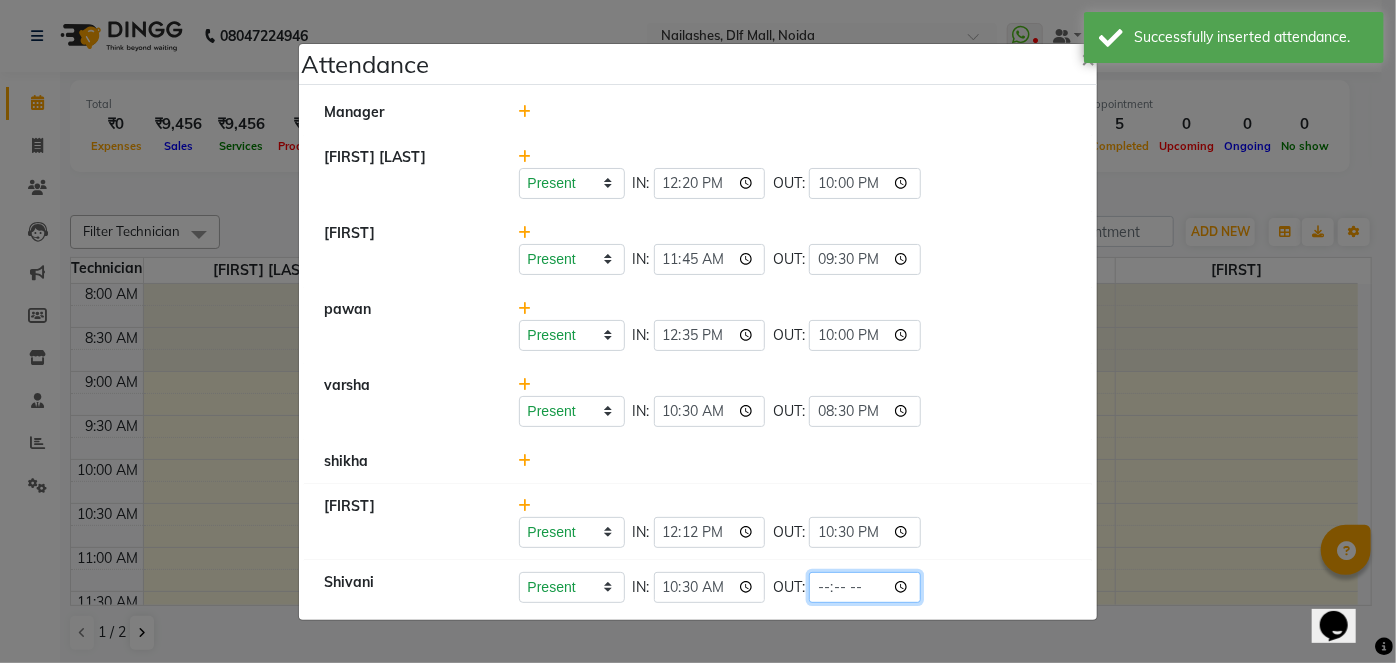 click 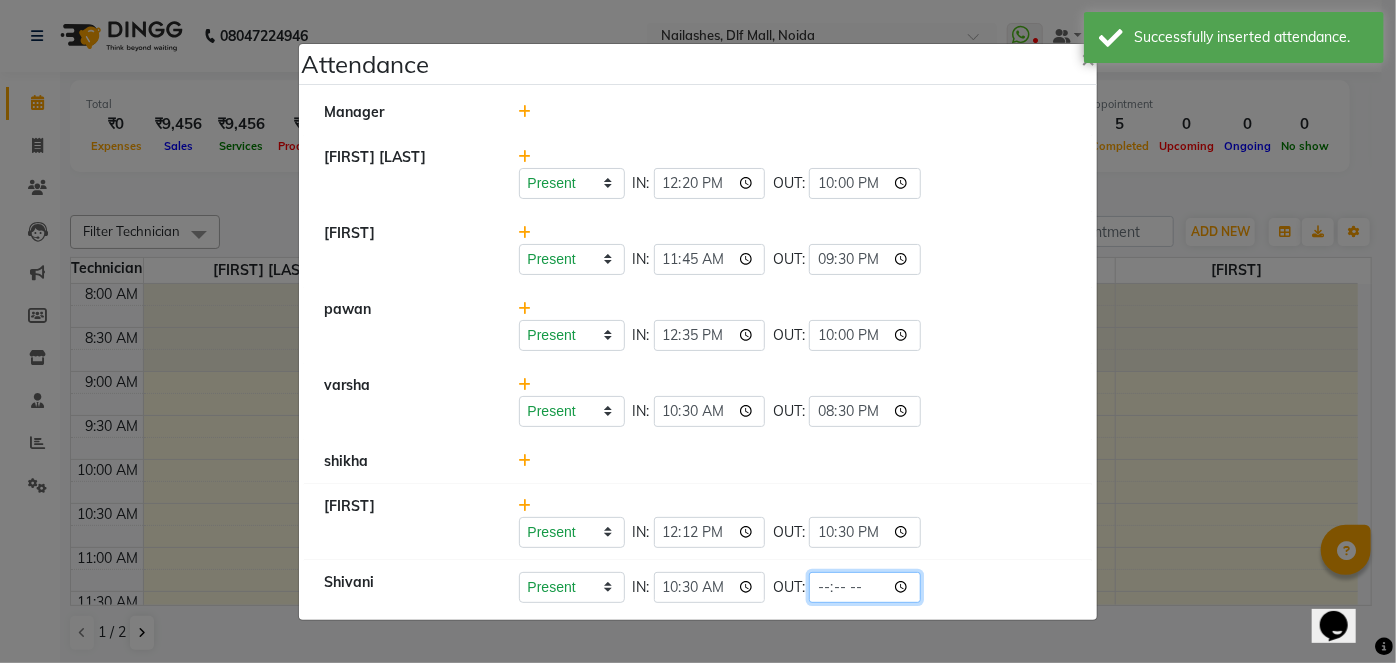 type on "20:30" 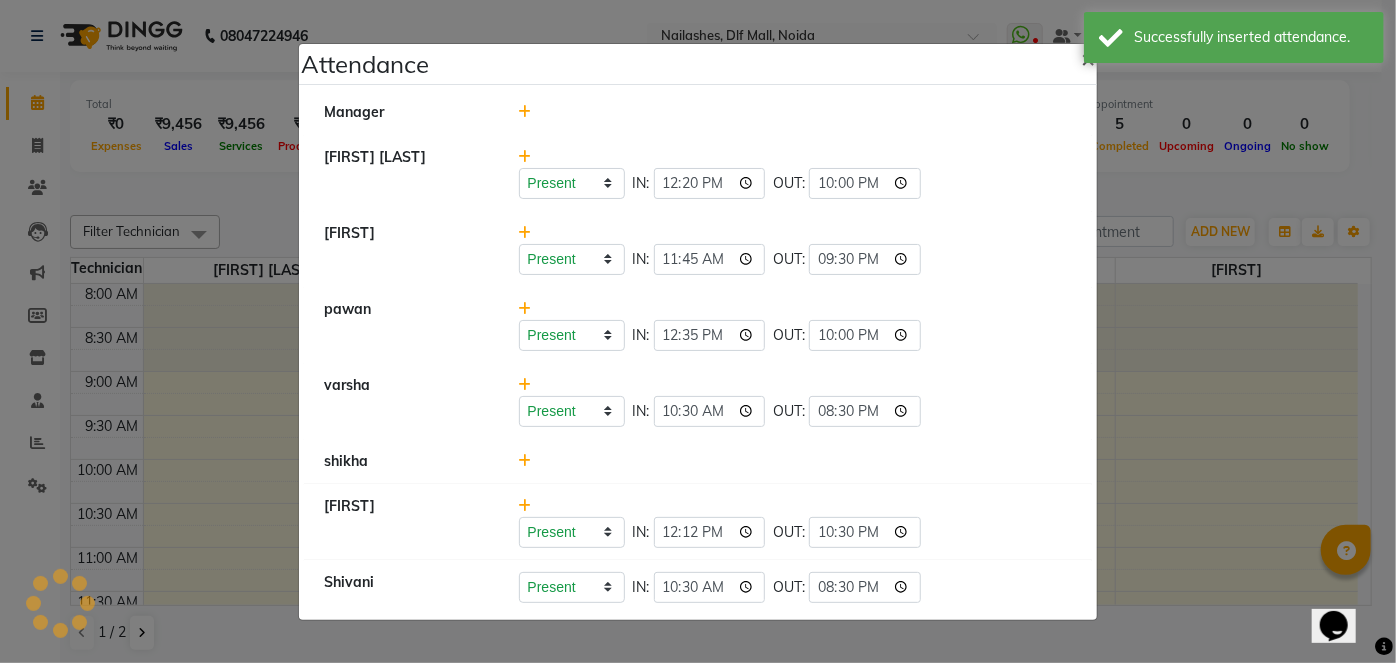 click on "×" 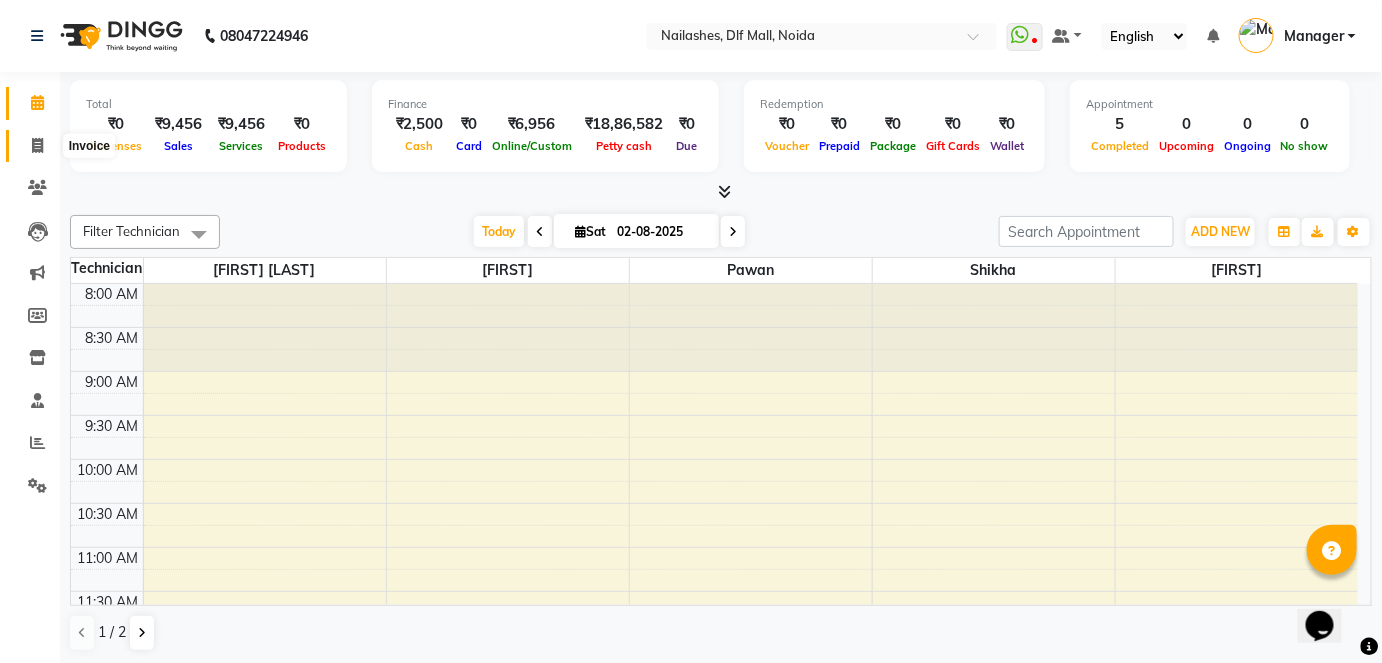 click 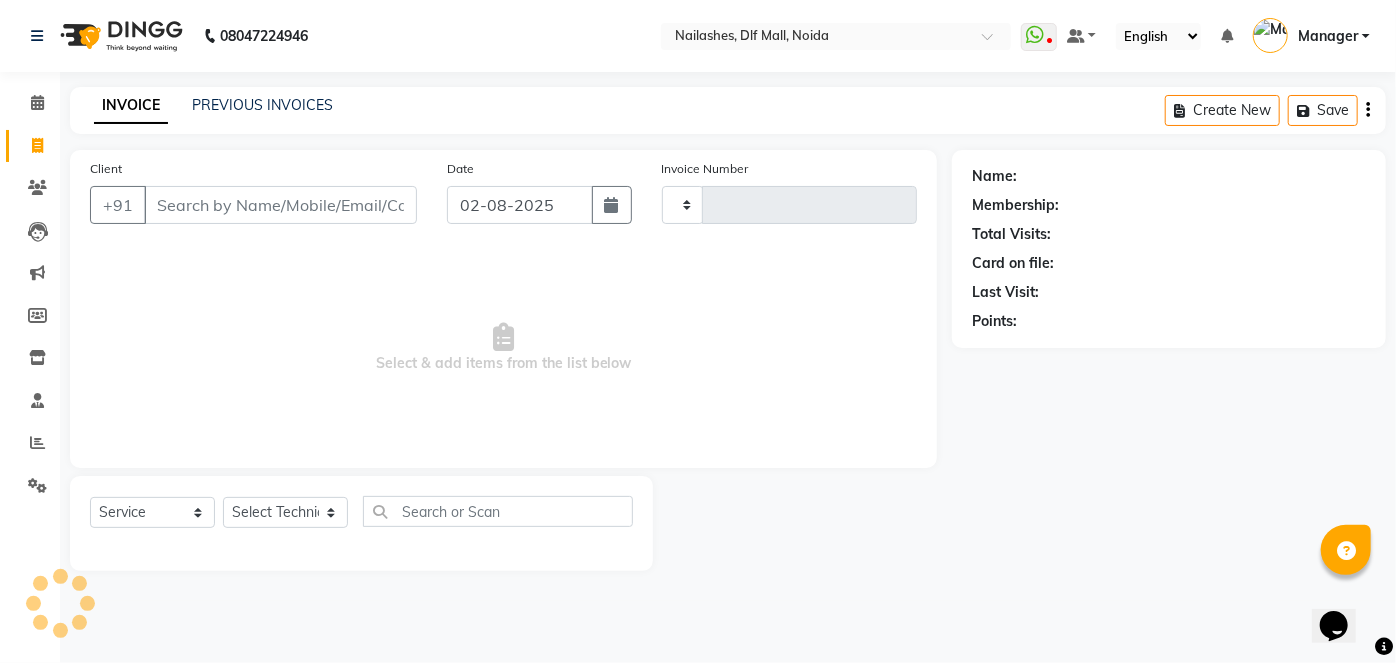 type on "0801" 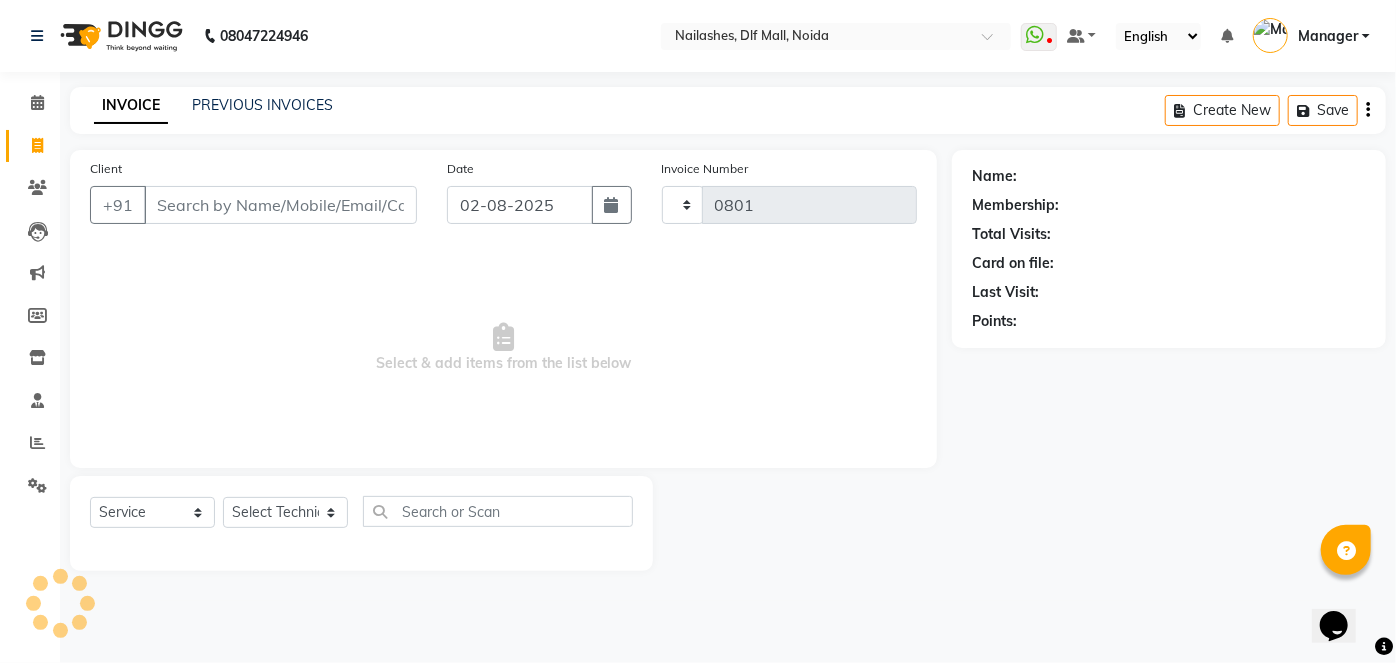 select on "5188" 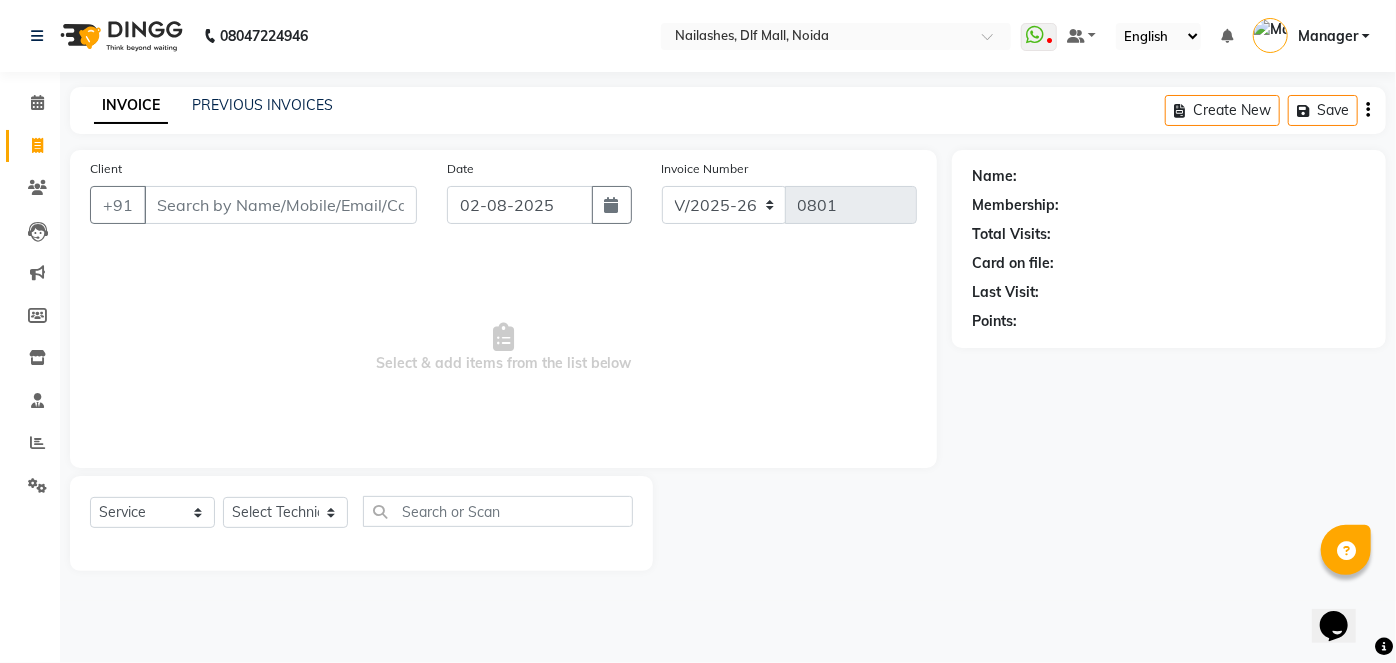click on "Name: Membership: Total Visits: Card on file: Last Visit:  Points:" 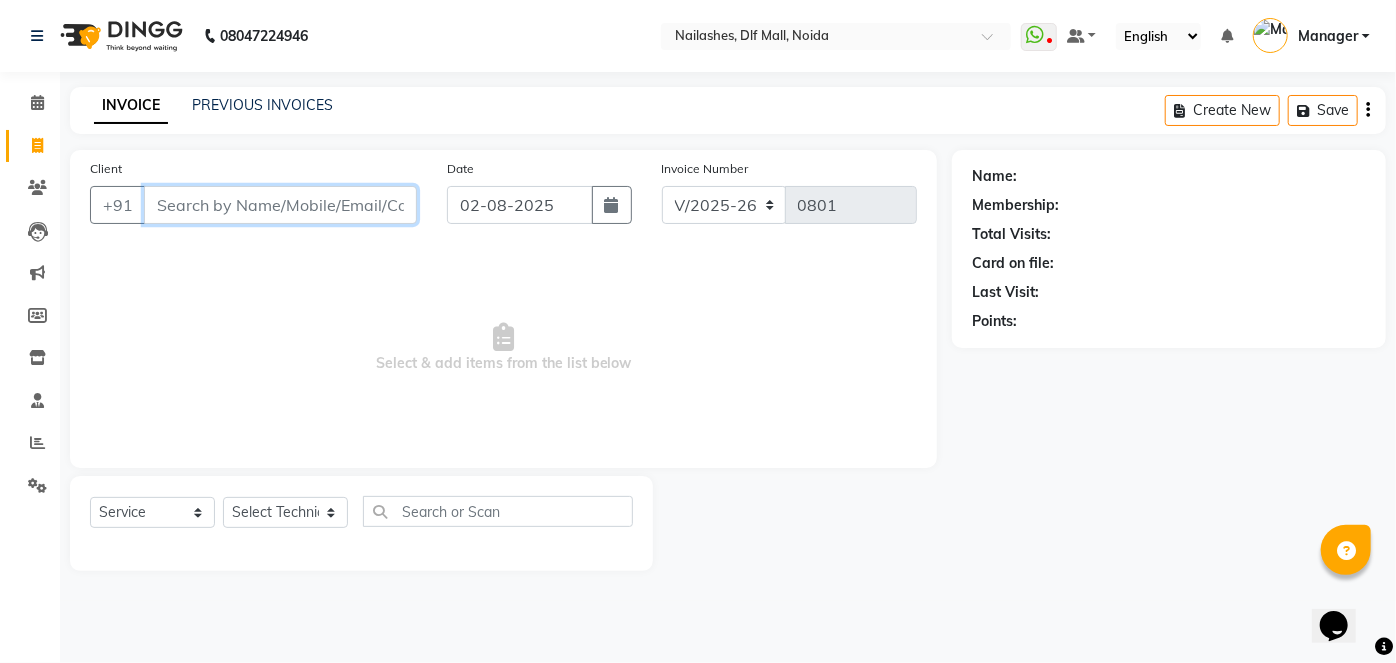 click on "Client" at bounding box center [280, 205] 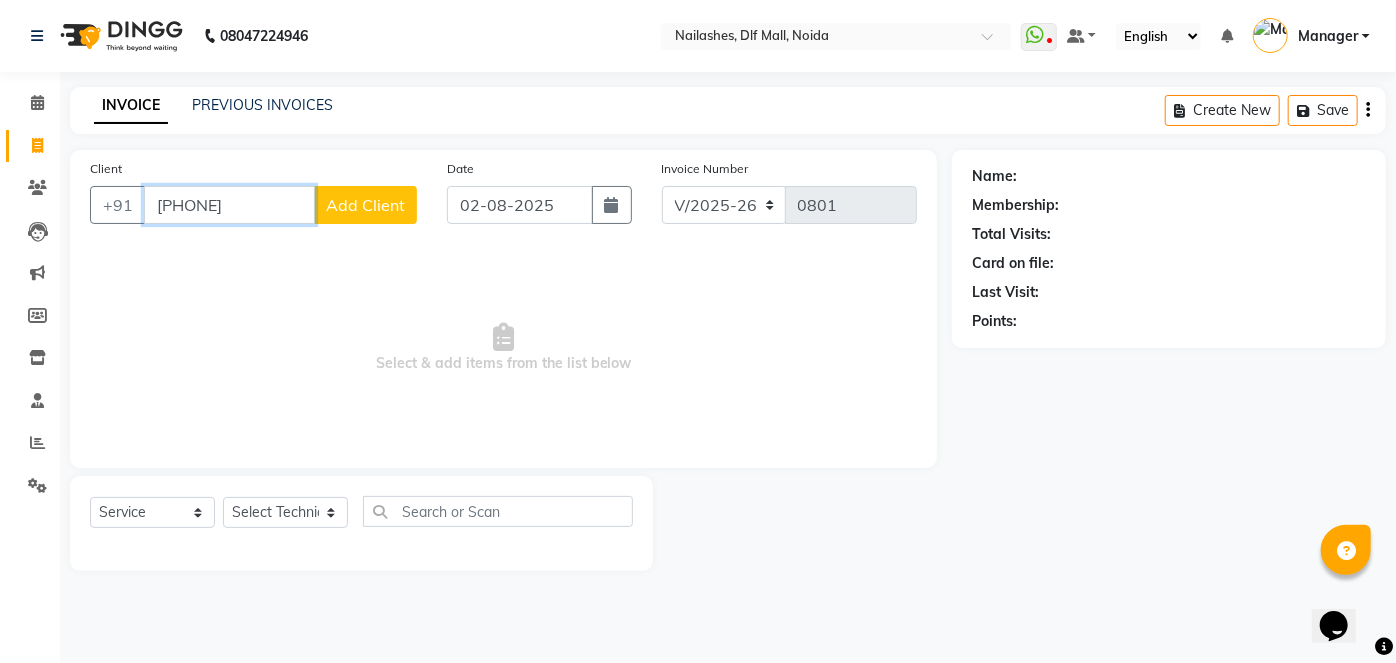type on "[PHONE]" 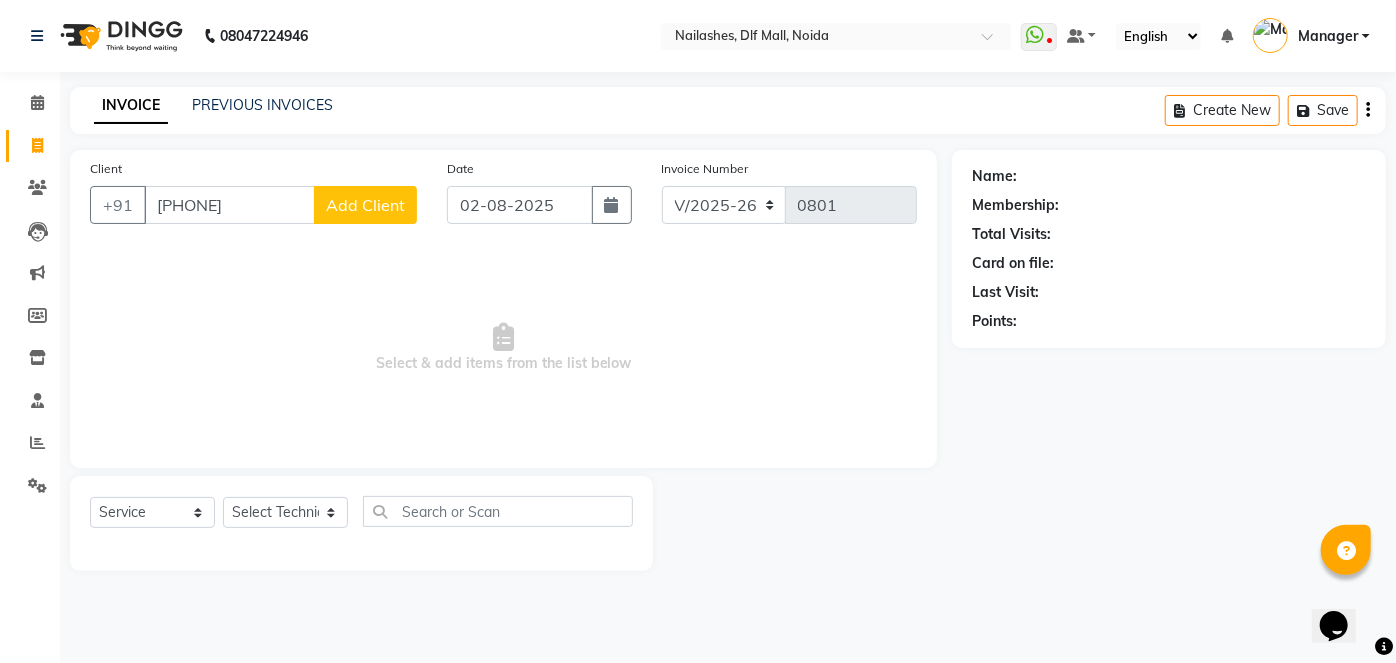 click on "Add Client" 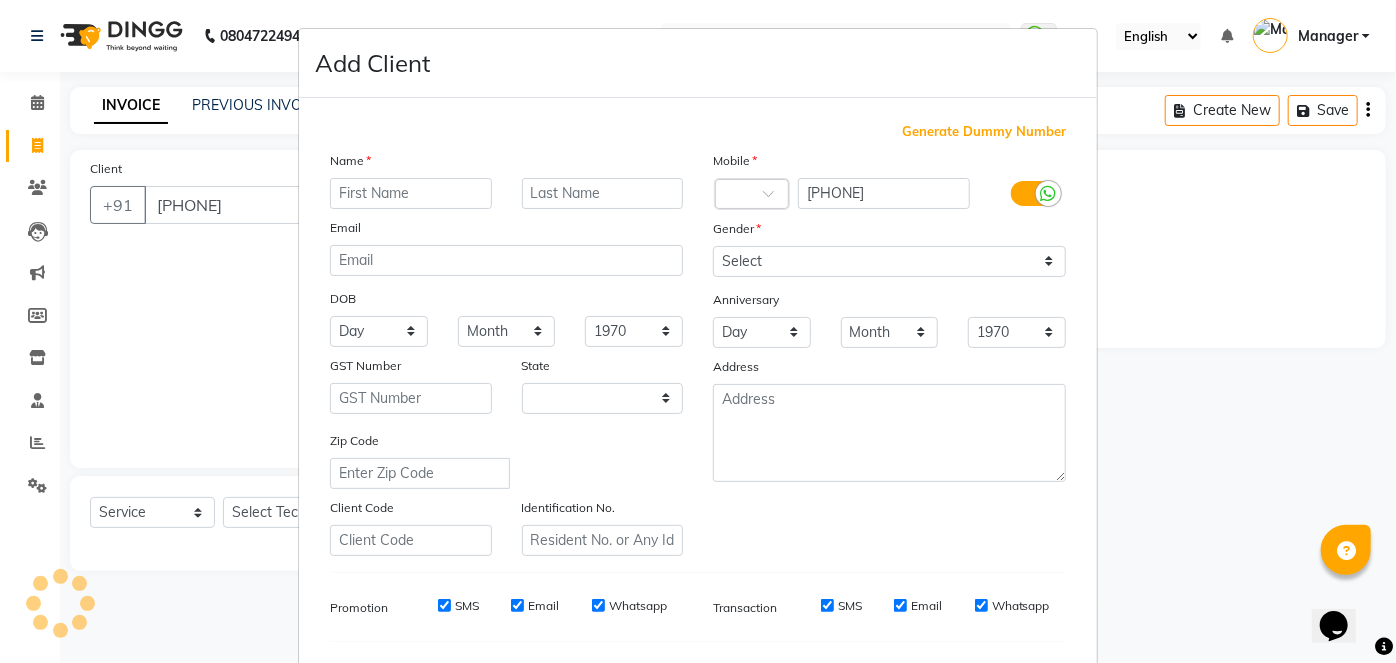 select on "21" 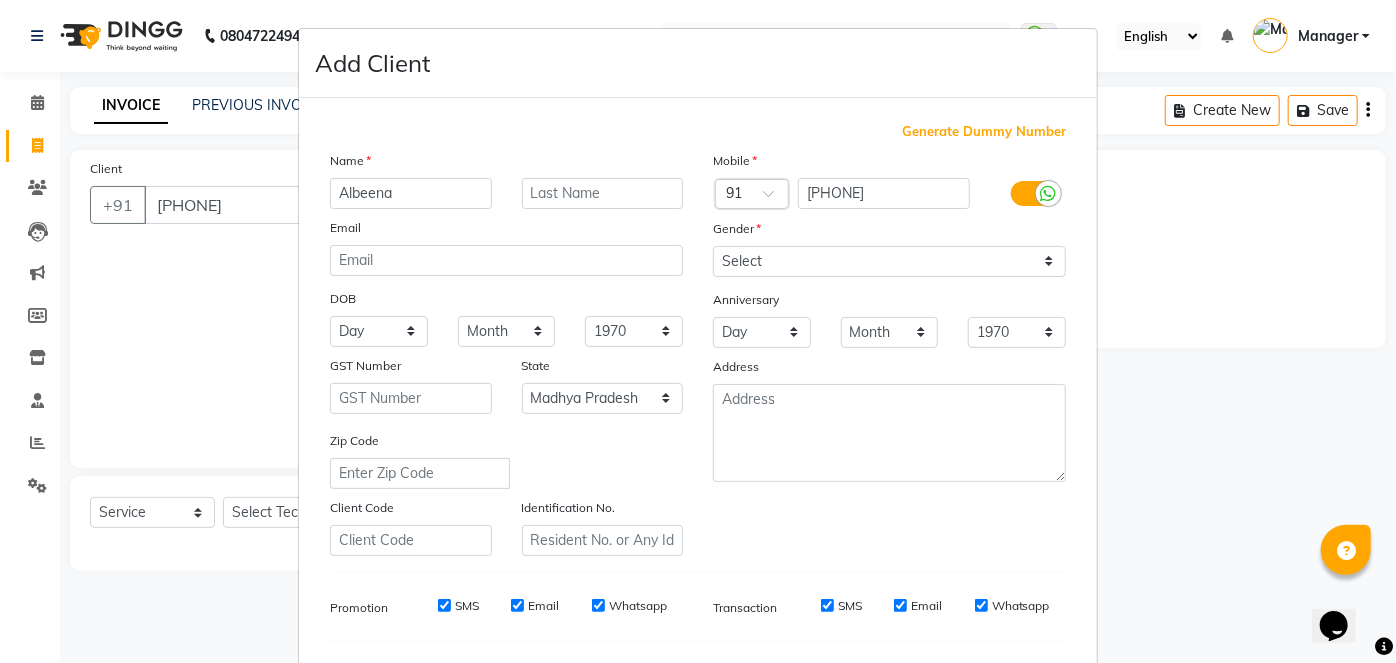 type on "Albeena" 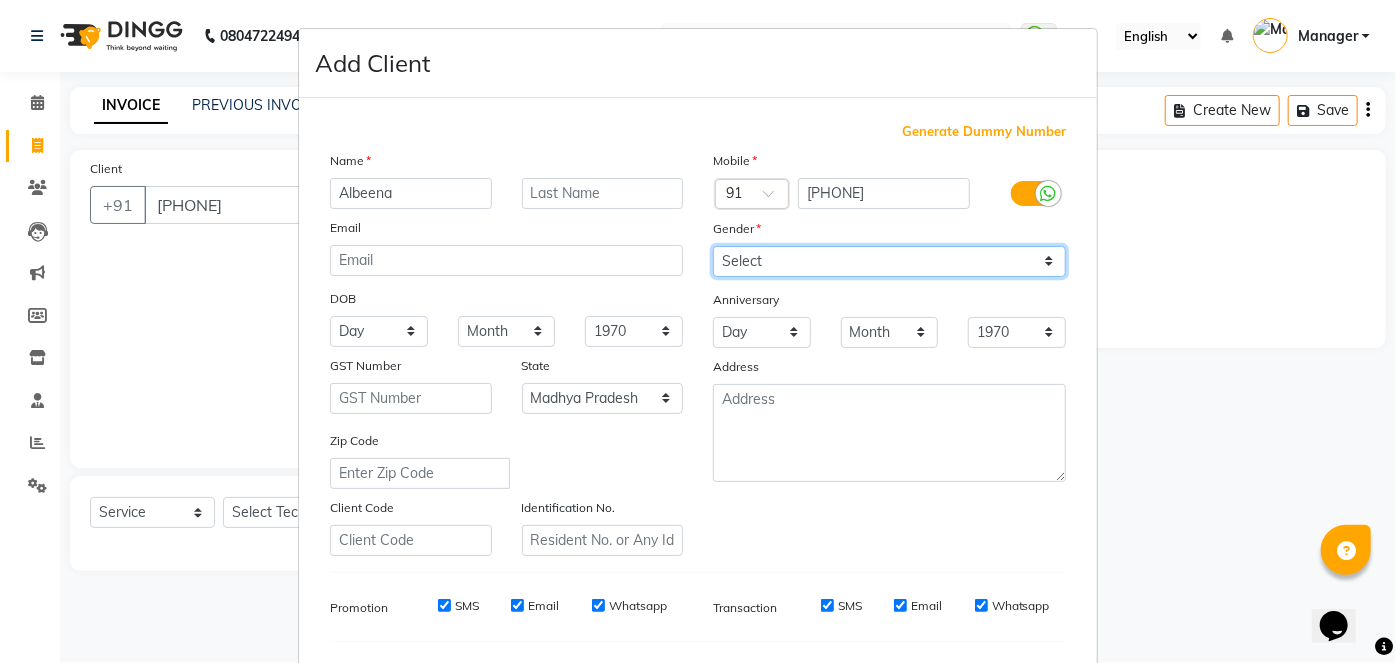 click on "Select Male Female Other Prefer Not To Say" at bounding box center [889, 261] 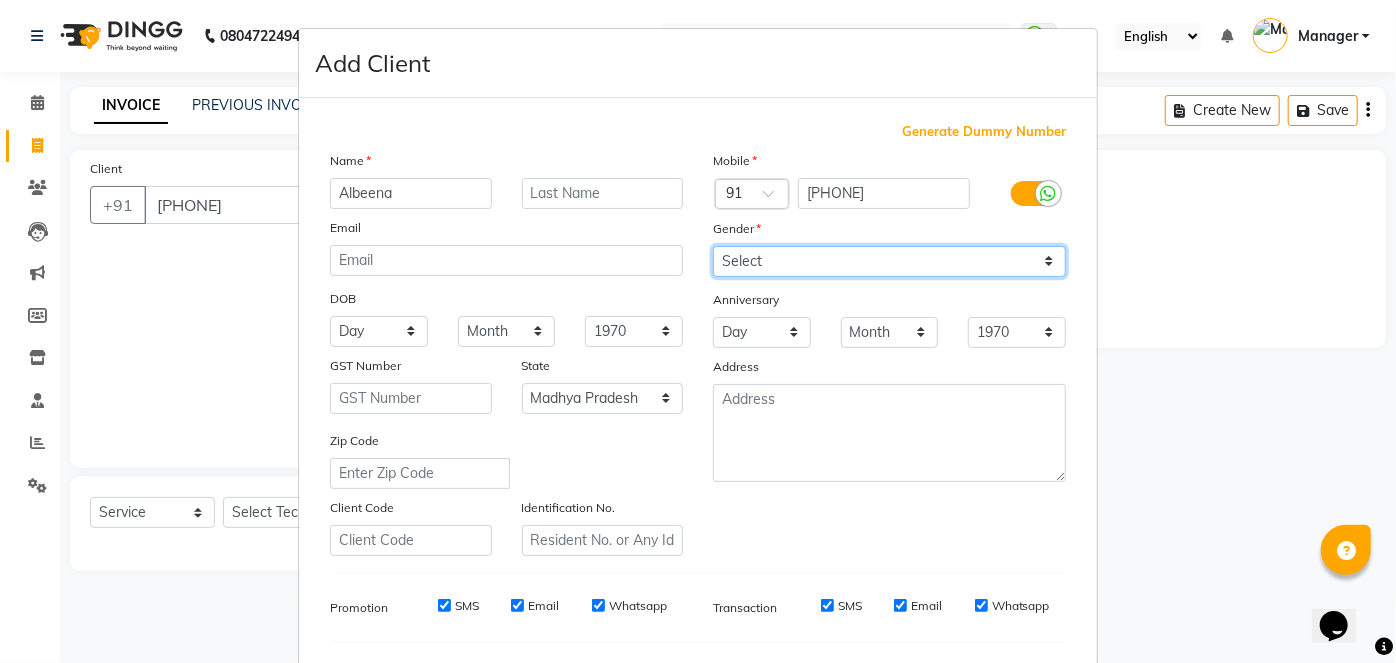 select on "female" 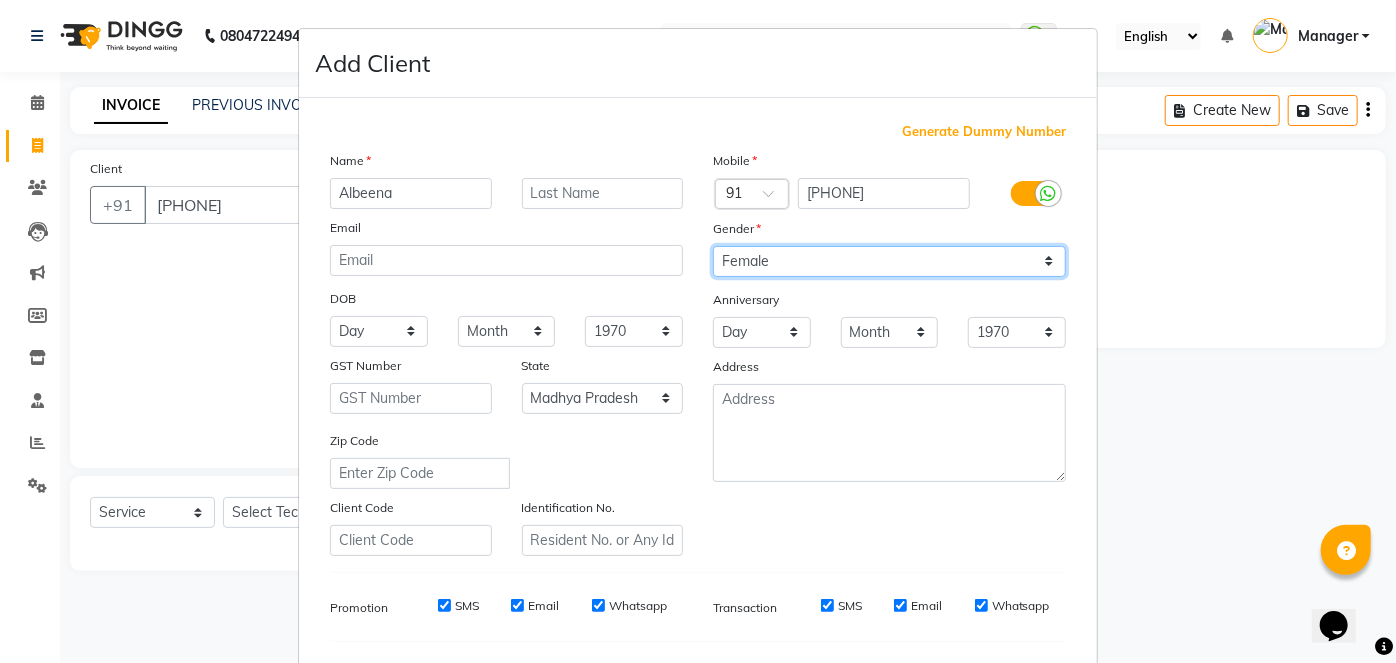 click on "Select Male Female Other Prefer Not To Say" at bounding box center [889, 261] 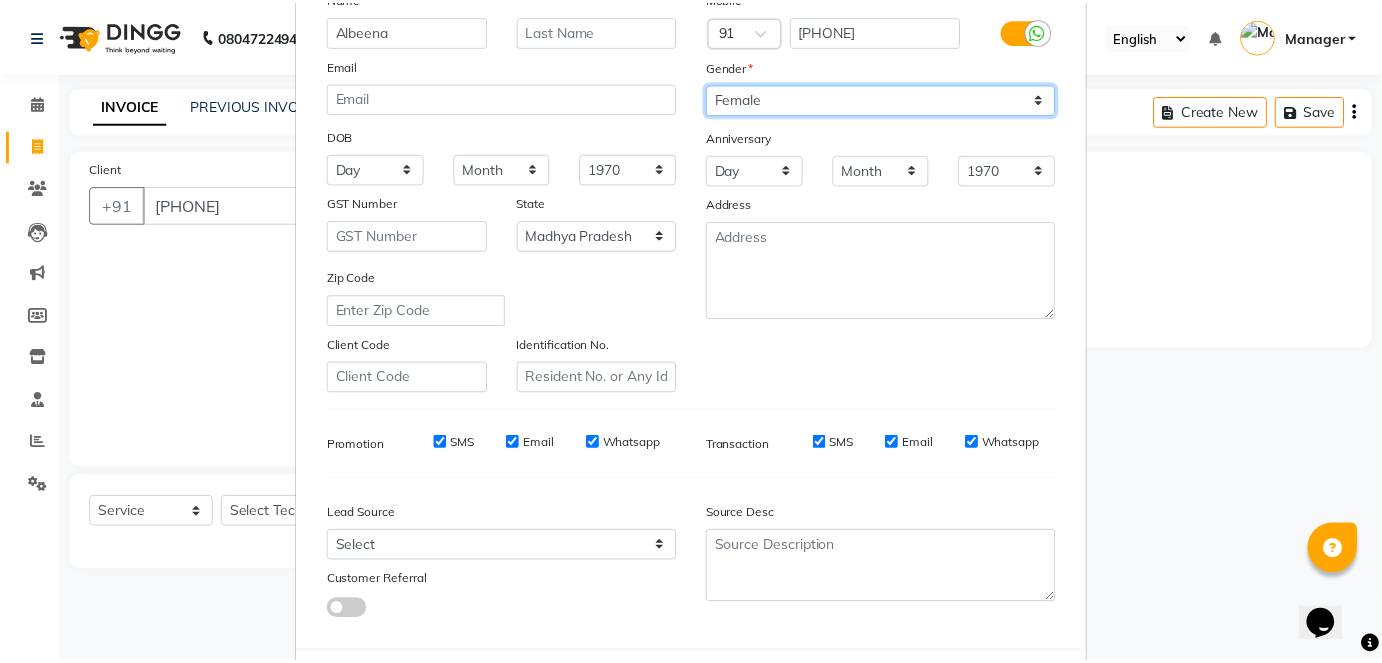 scroll, scrollTop: 258, scrollLeft: 0, axis: vertical 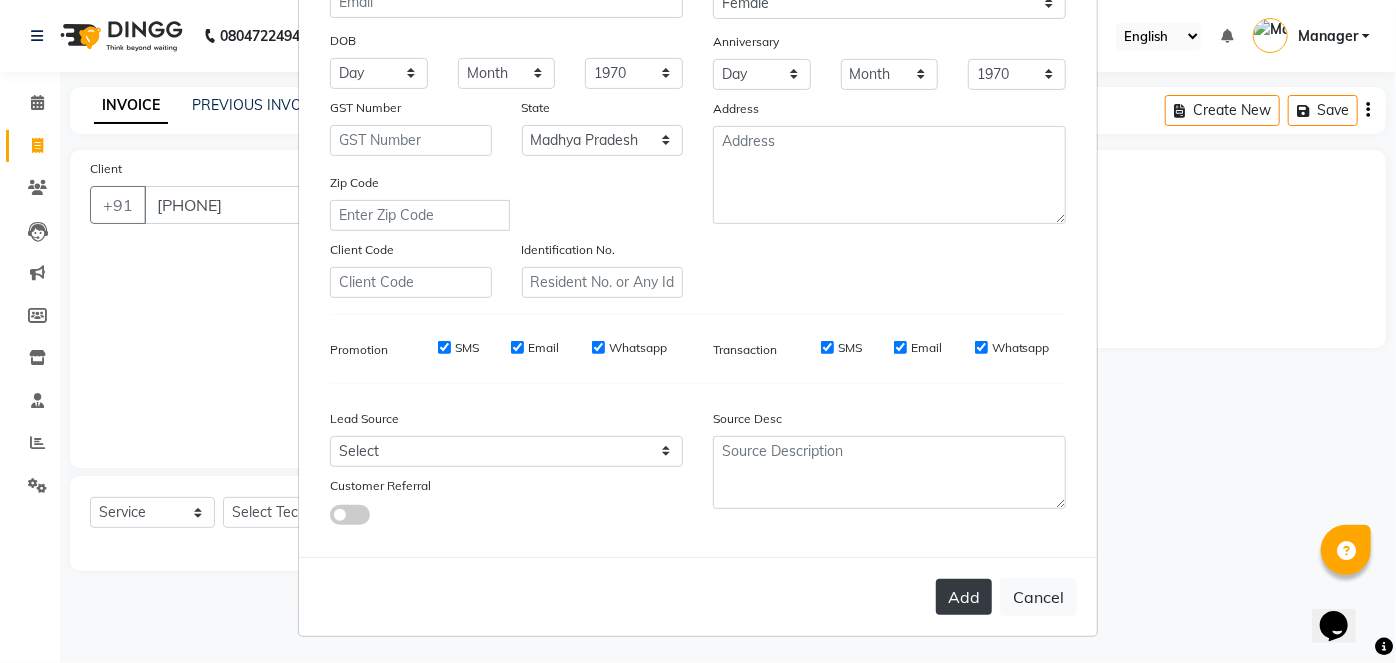 click on "Add" at bounding box center [964, 597] 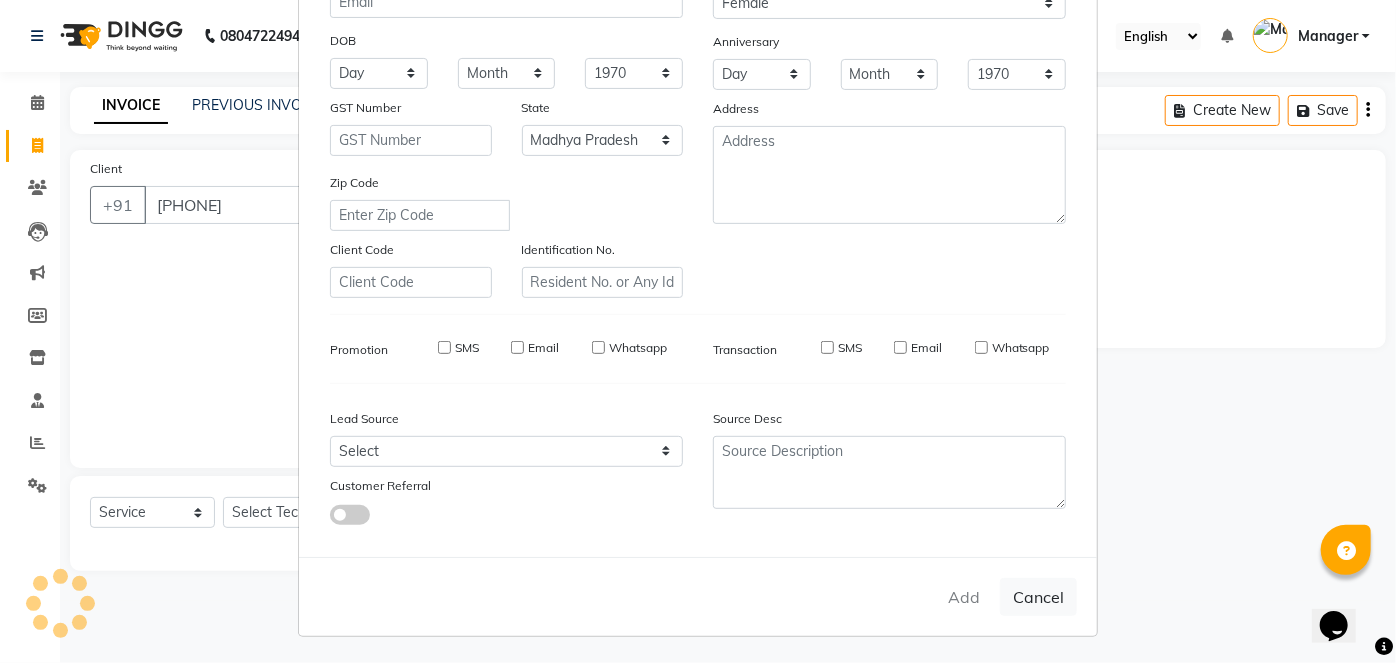 type 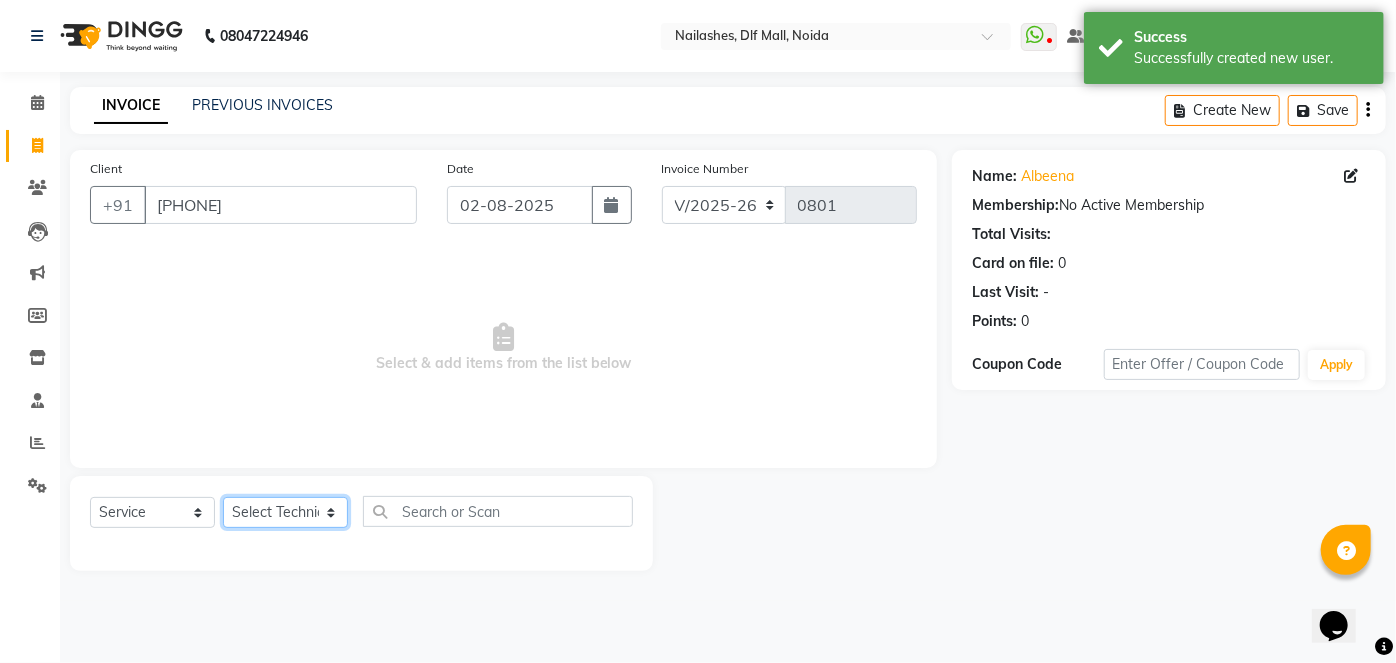 click on "Select Technician [FIRST] [LAST] Binni Manager nadeem pawan shikha Shivani varsha" 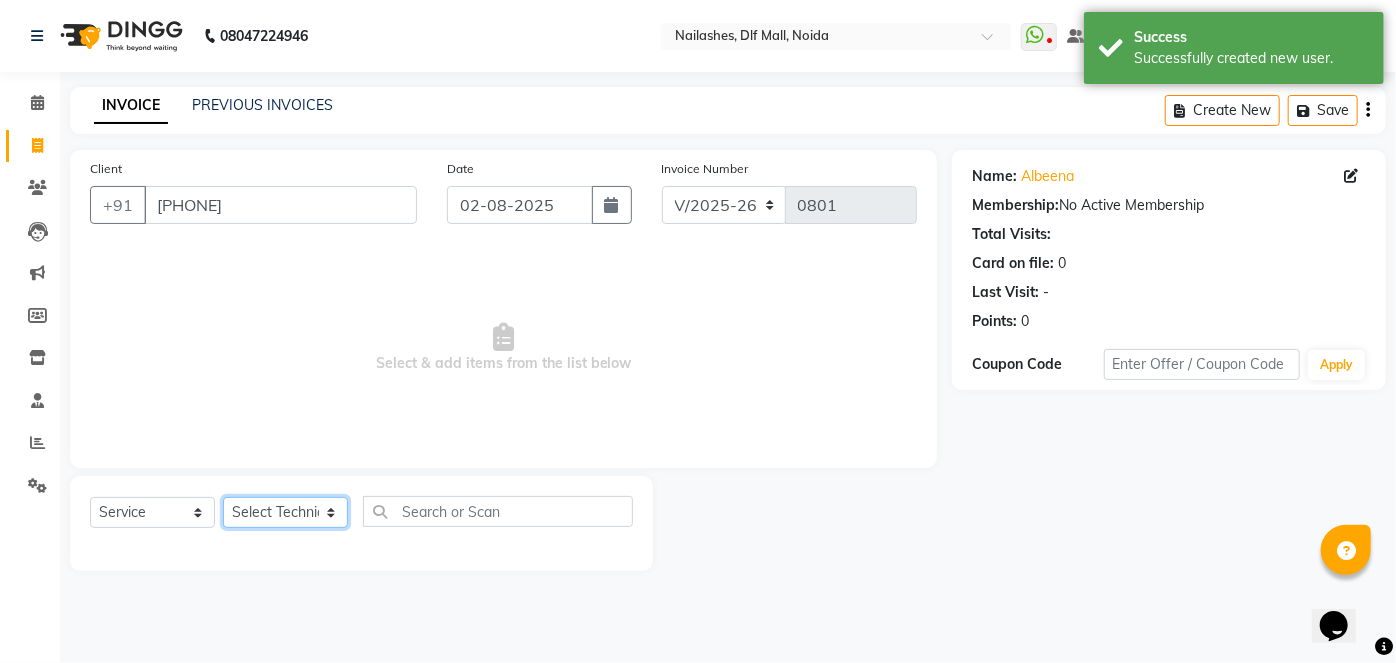 select on "35800" 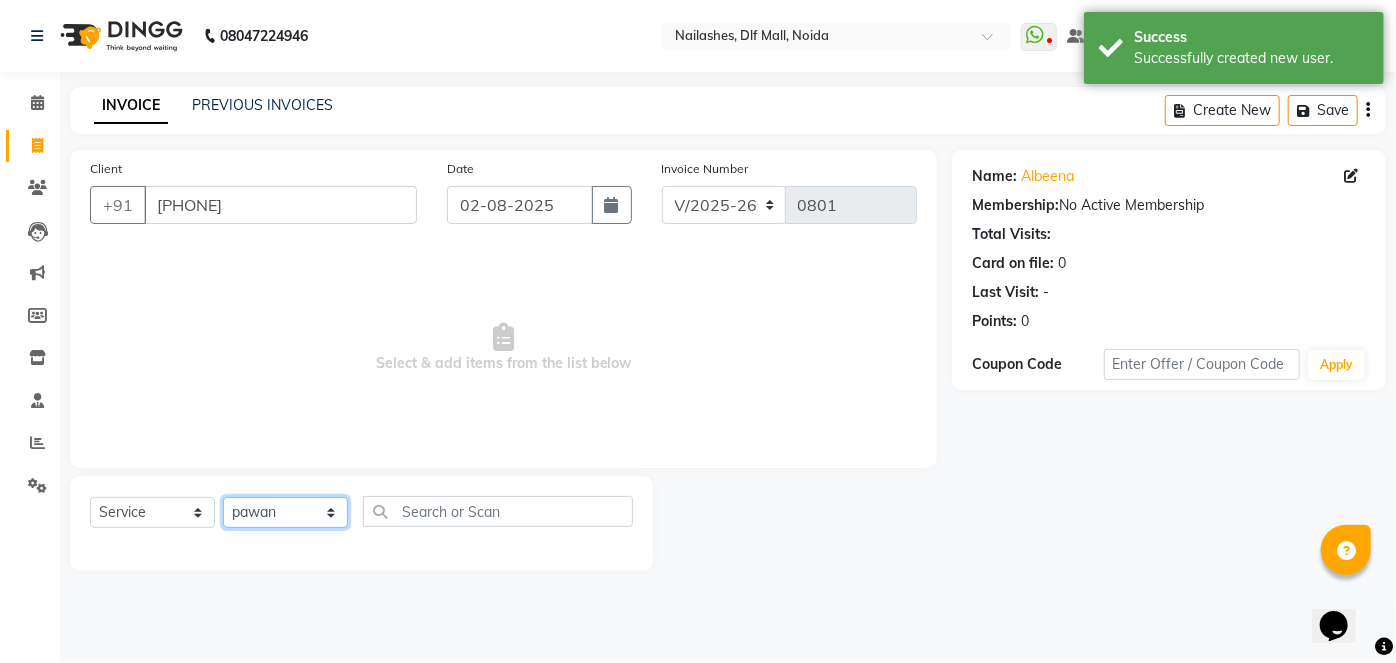 click on "Select Technician [FIRST] [LAST] Binni Manager nadeem pawan shikha Shivani varsha" 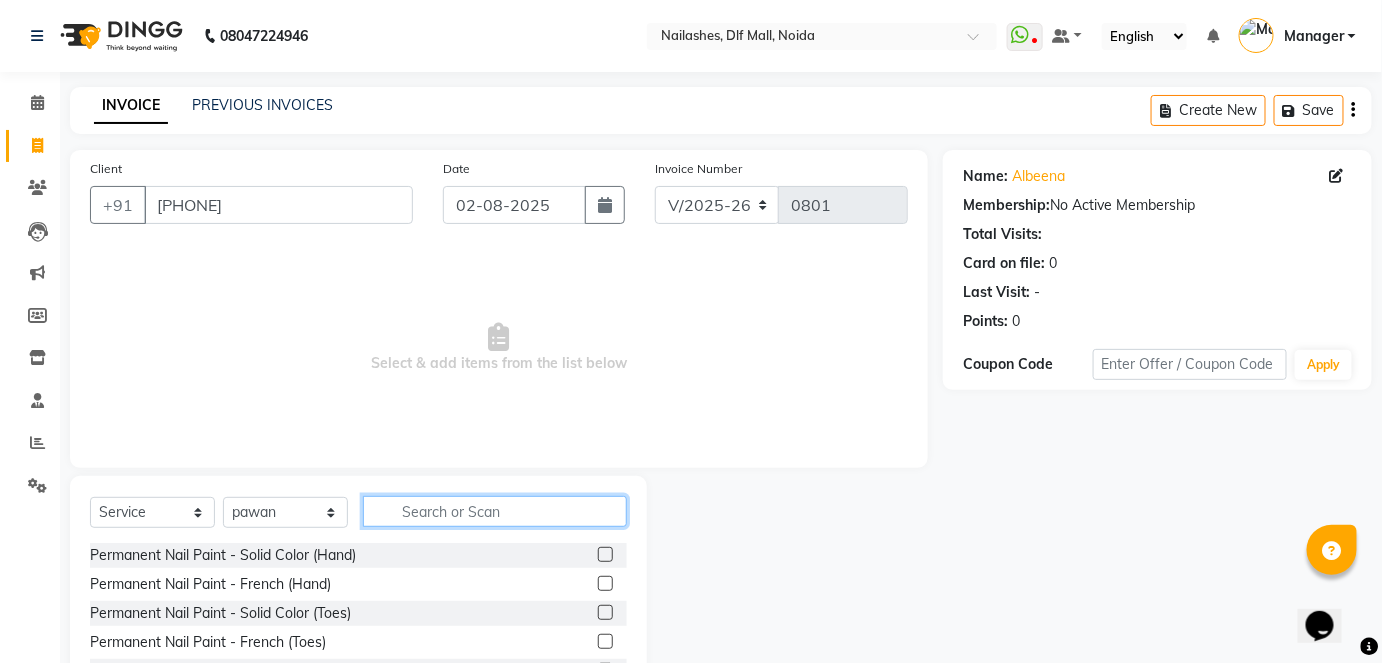 click 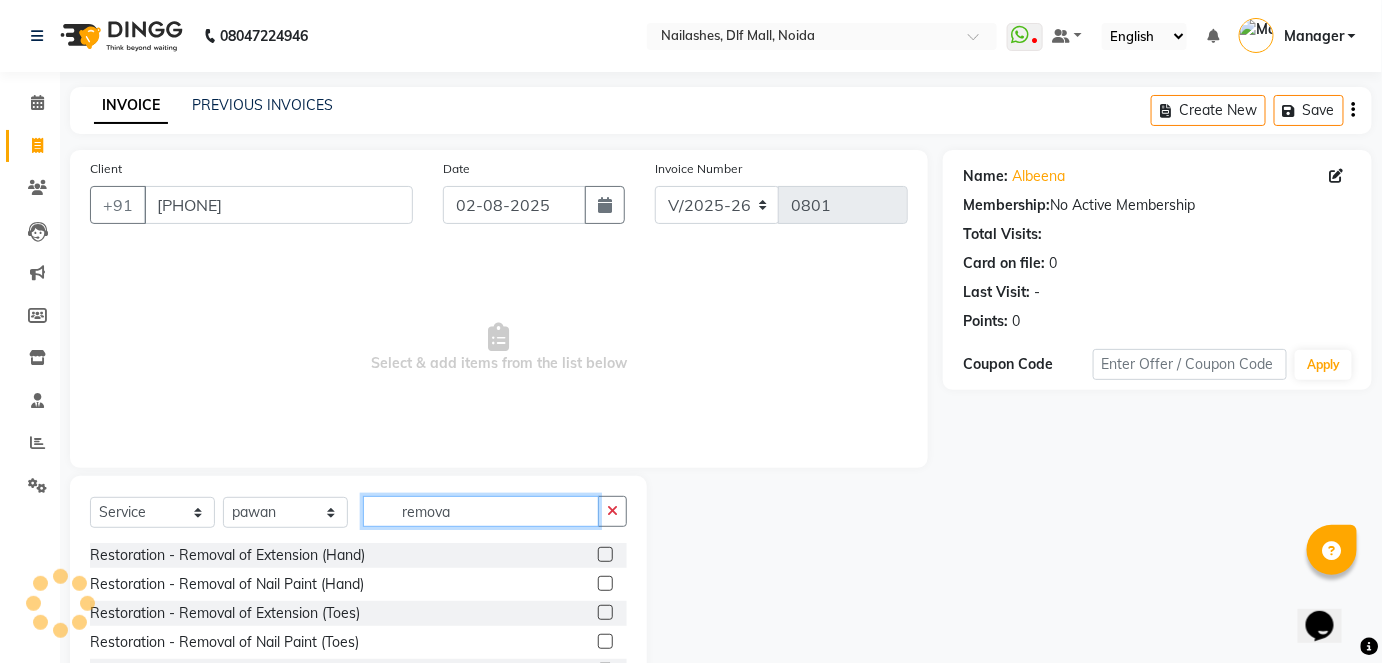 type on "remova" 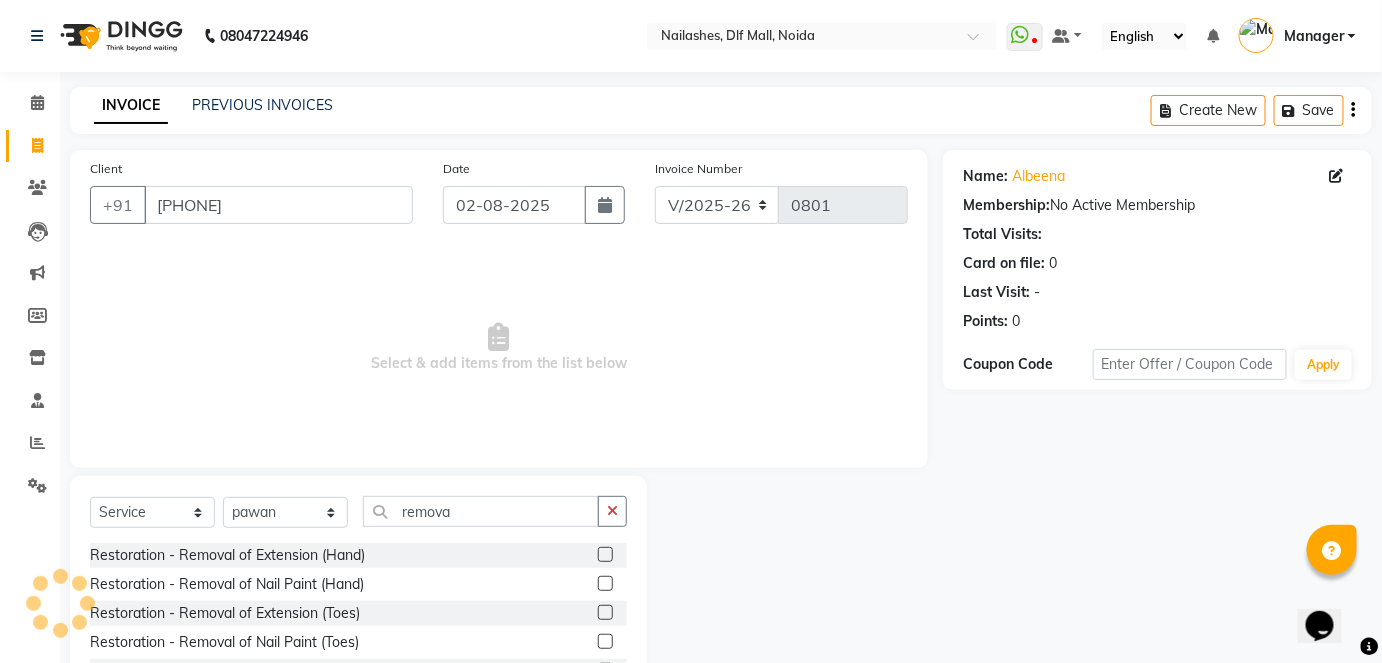 click 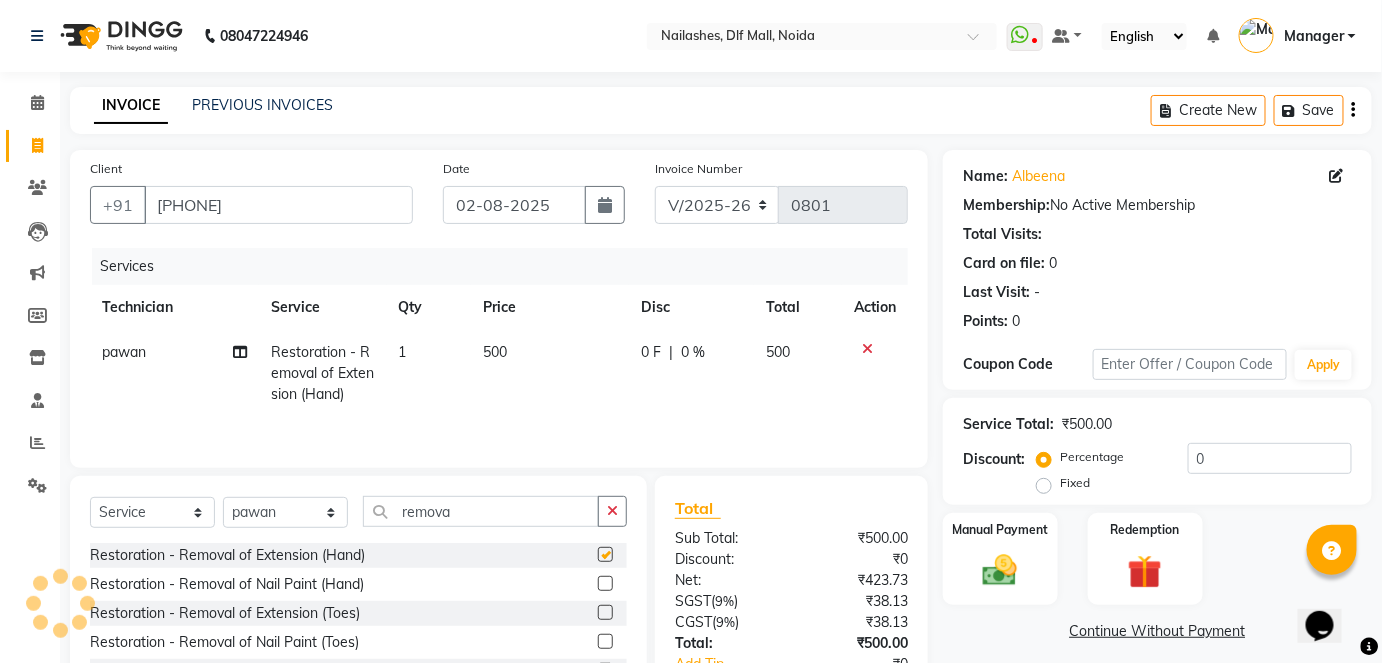 checkbox on "false" 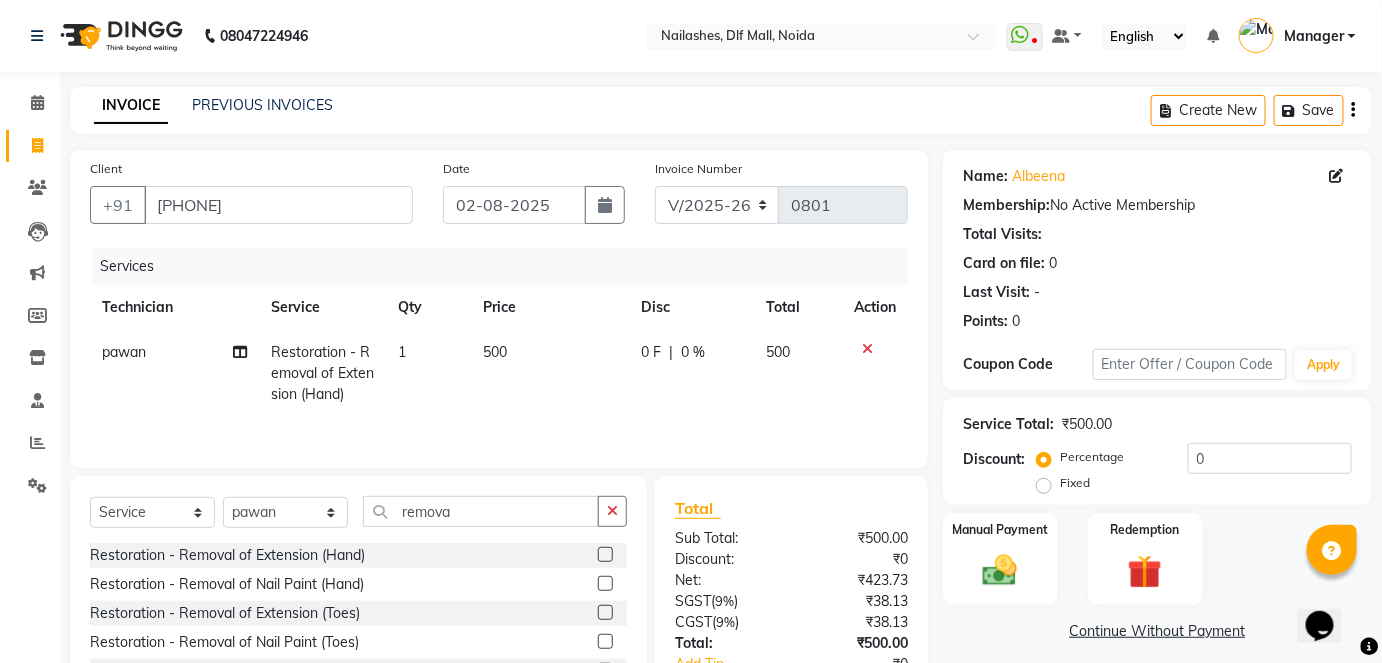 click on "500" 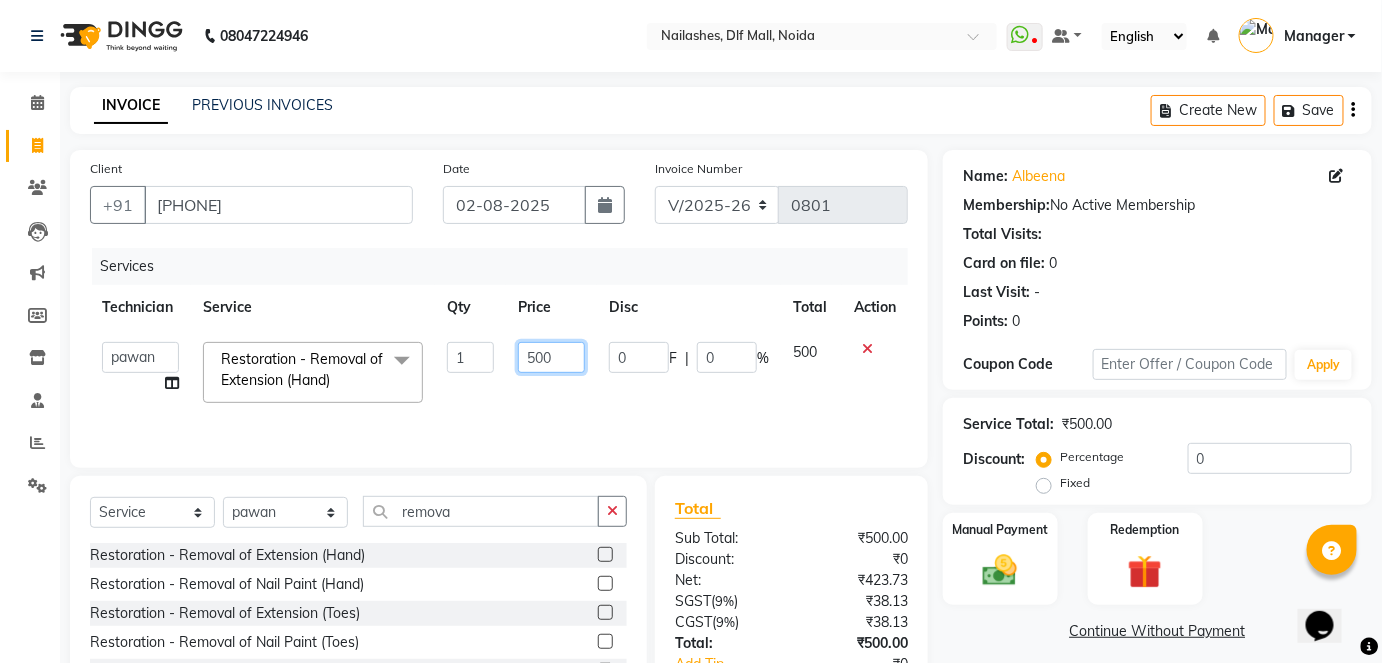 click on "500" 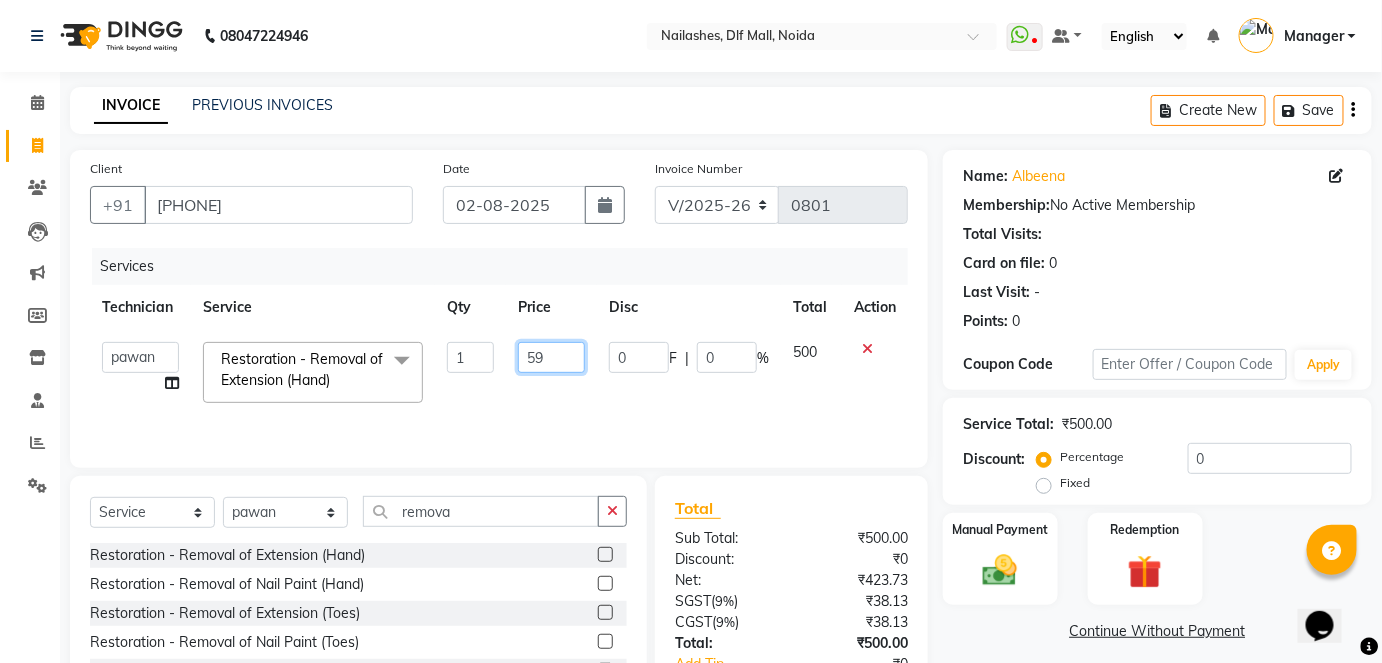 type on "590" 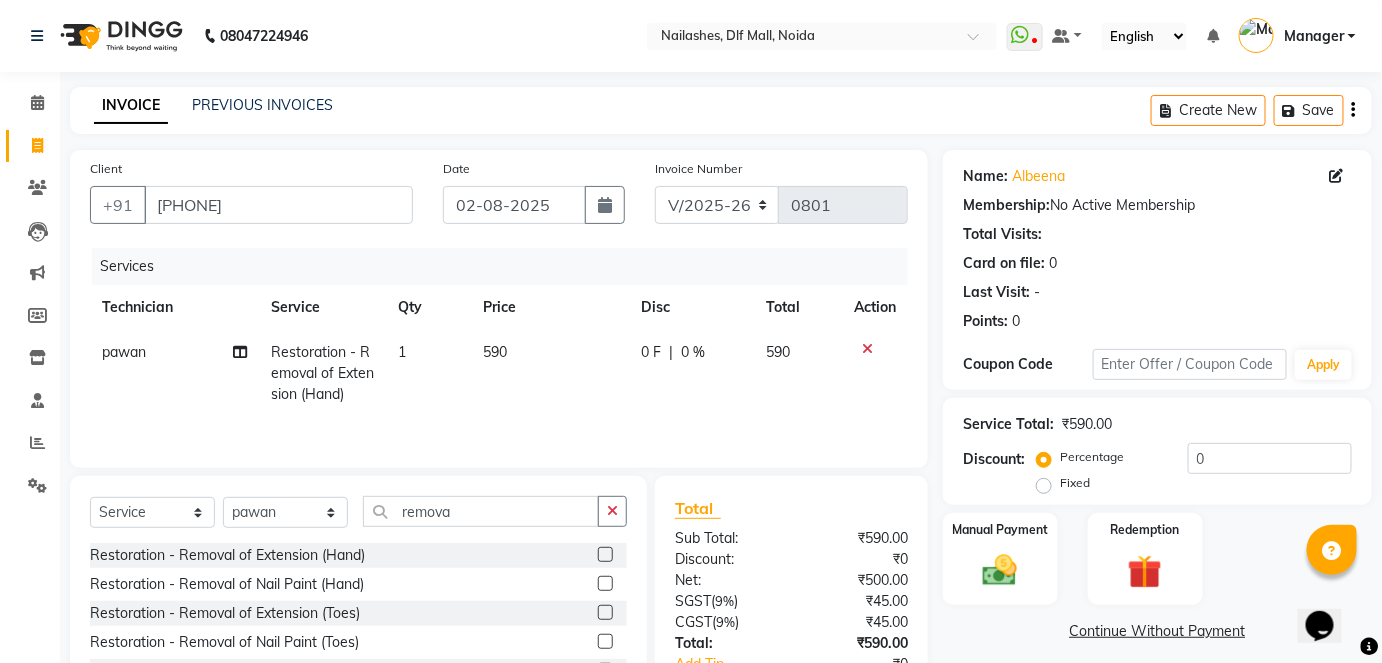 click on "Services Technician Service Qty Price Disc Total Action pawan Restoration - Removal of Extension (Hand) 1 590 0 F | 0 % 590" 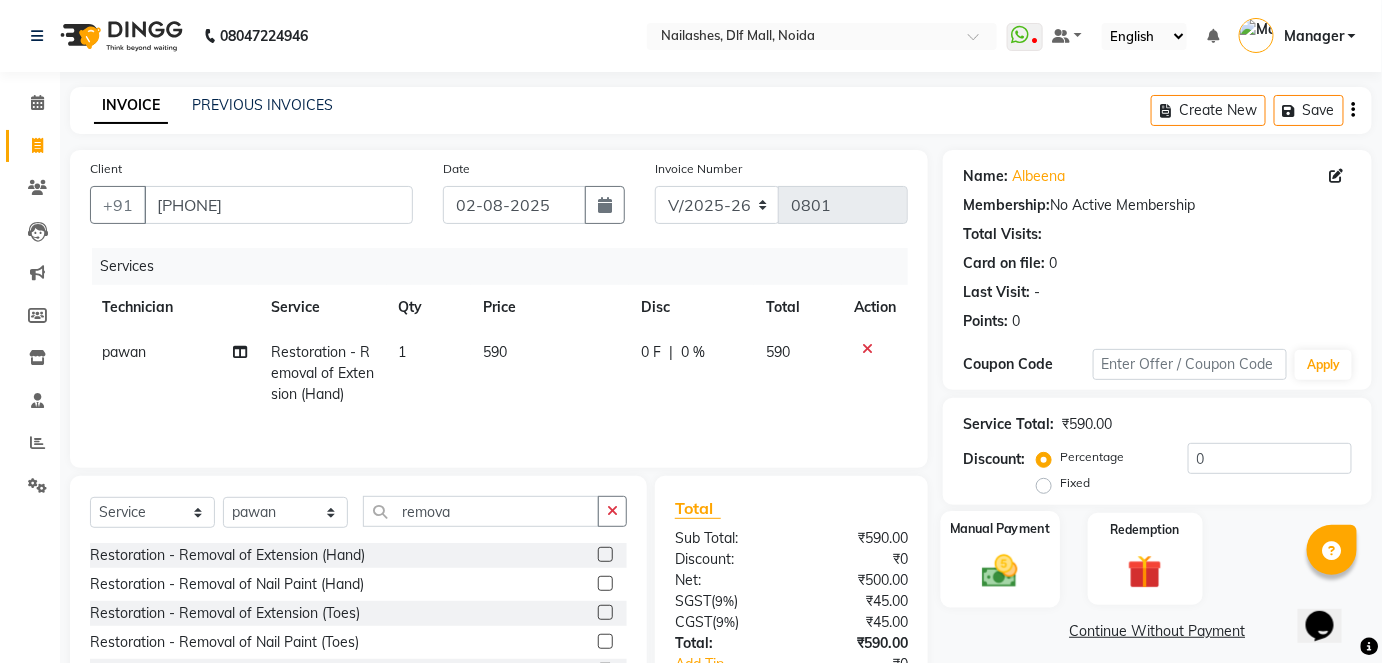 click 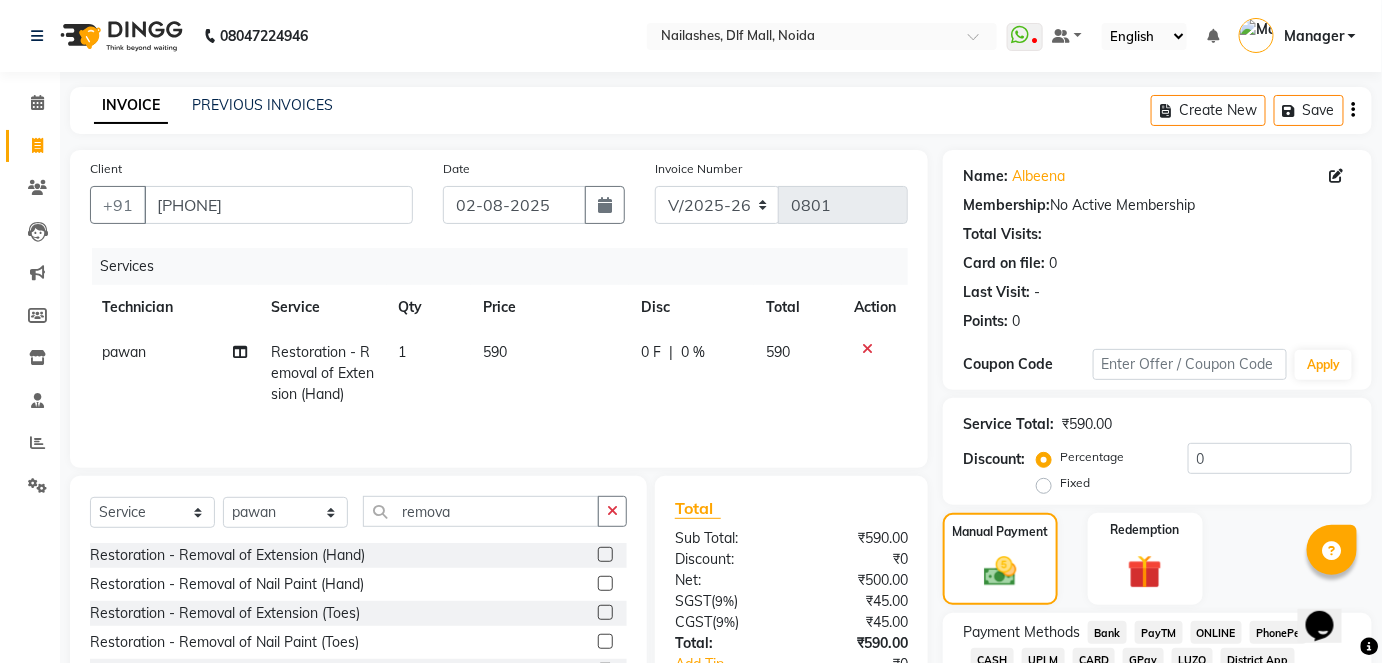 scroll, scrollTop: 140, scrollLeft: 0, axis: vertical 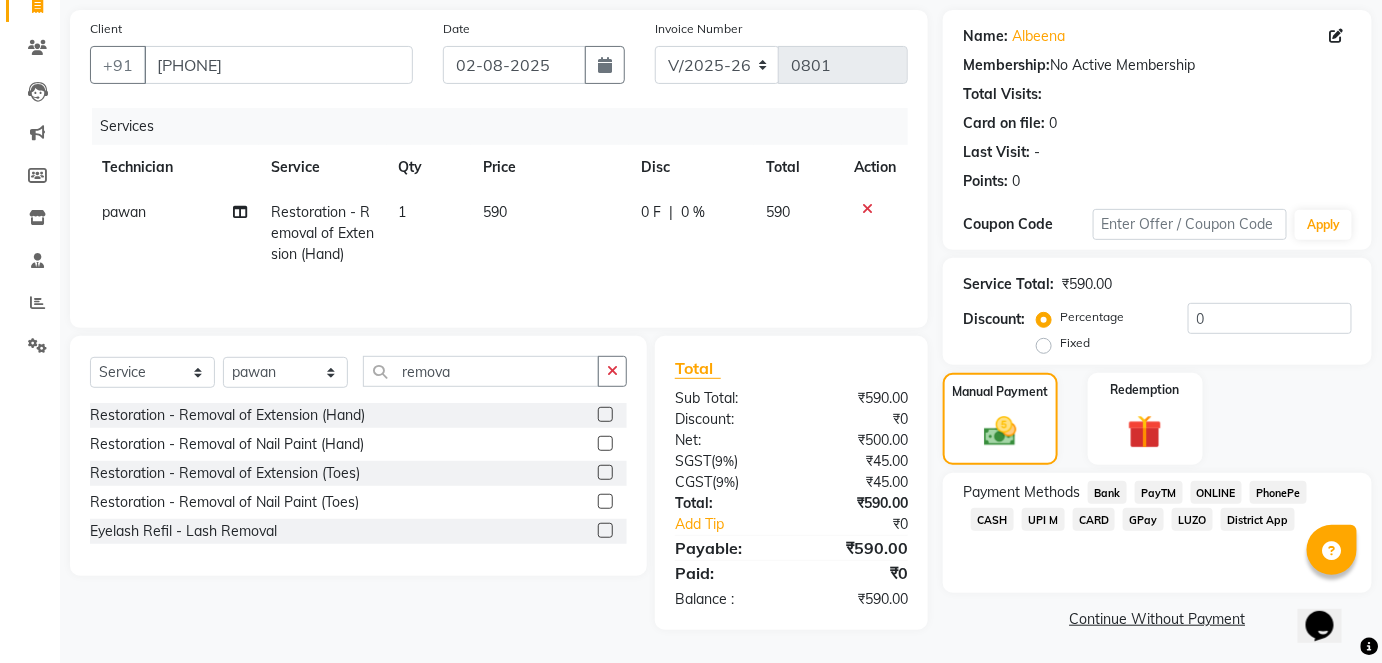 click on "ONLINE" 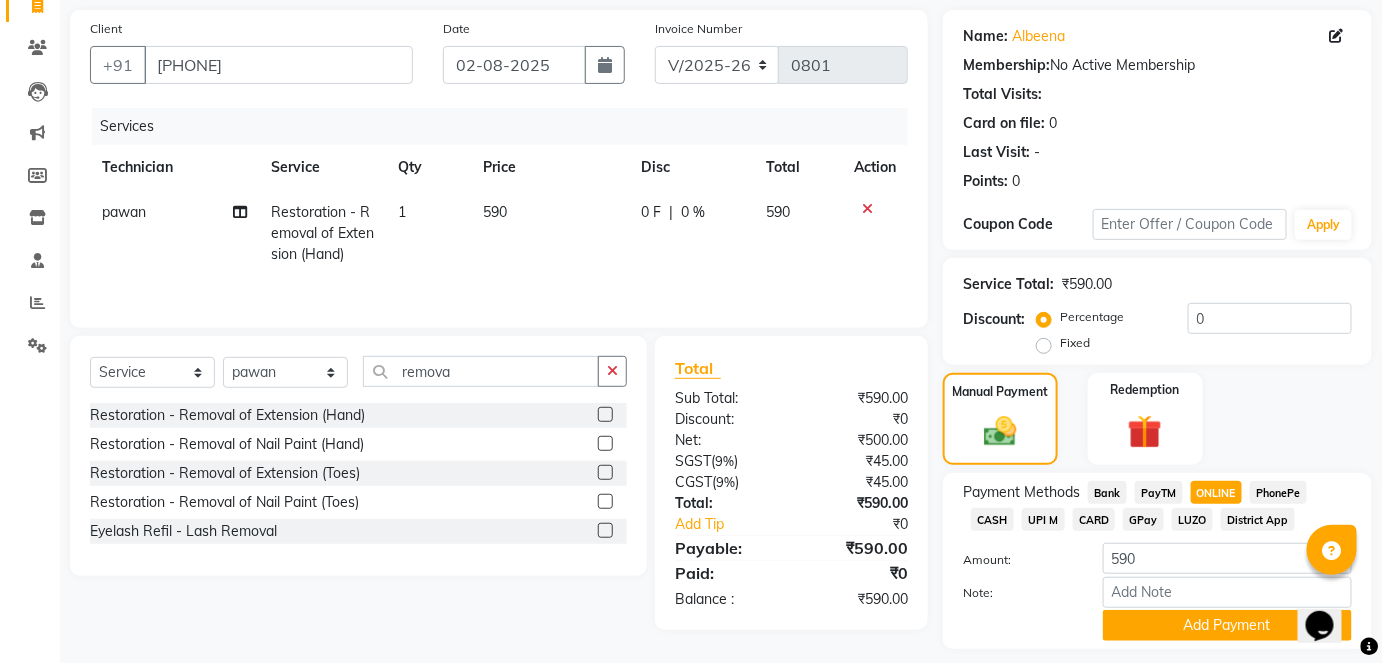scroll, scrollTop: 196, scrollLeft: 0, axis: vertical 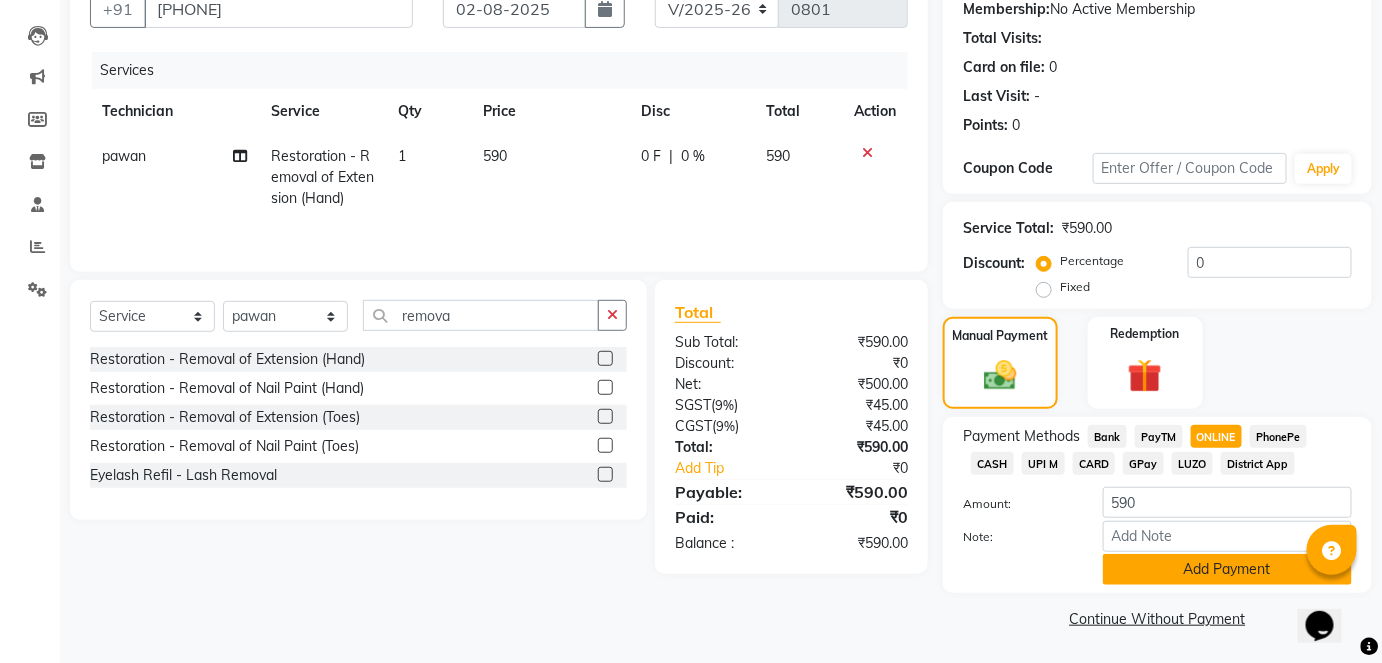 click on "Add Payment" 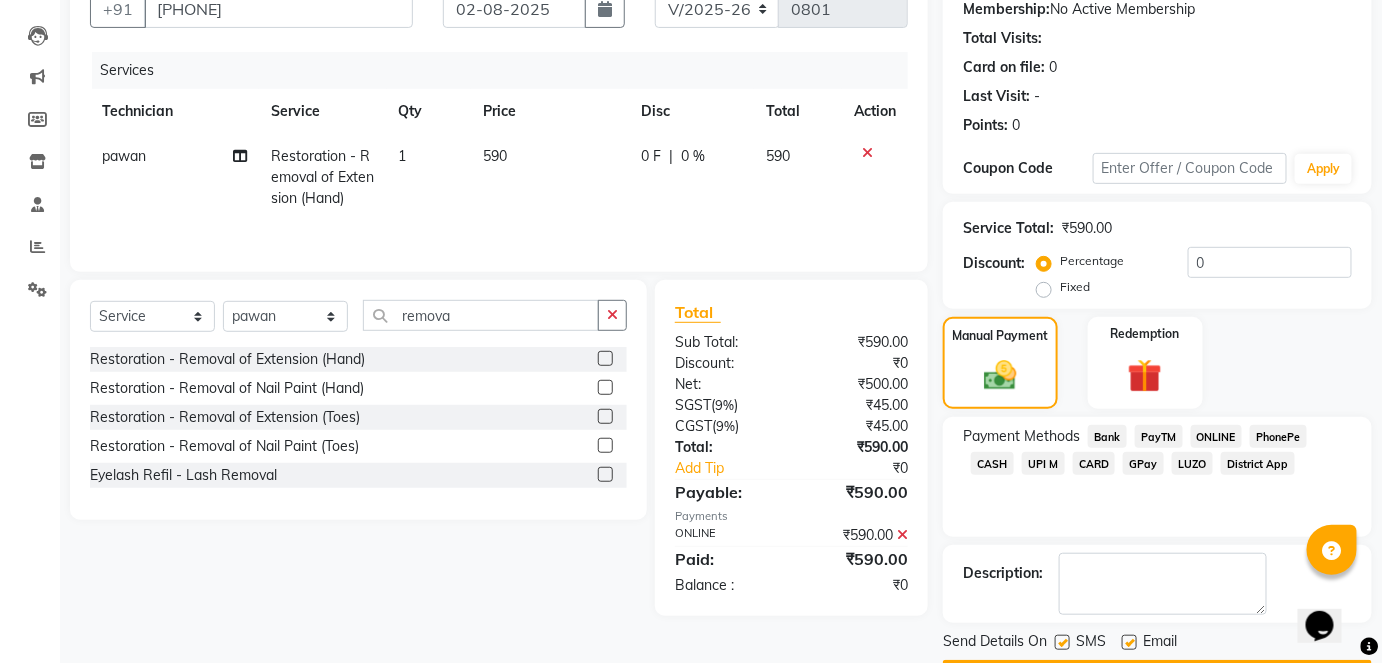 scroll, scrollTop: 252, scrollLeft: 0, axis: vertical 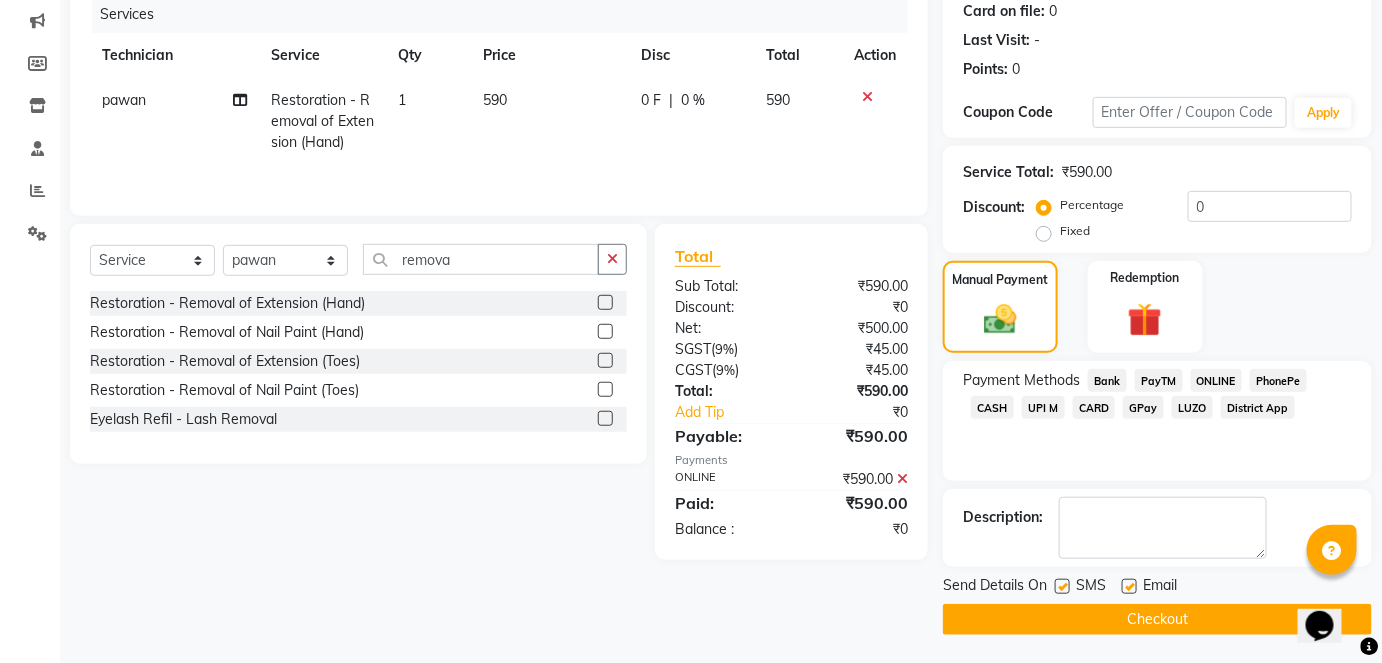 click on "Checkout" 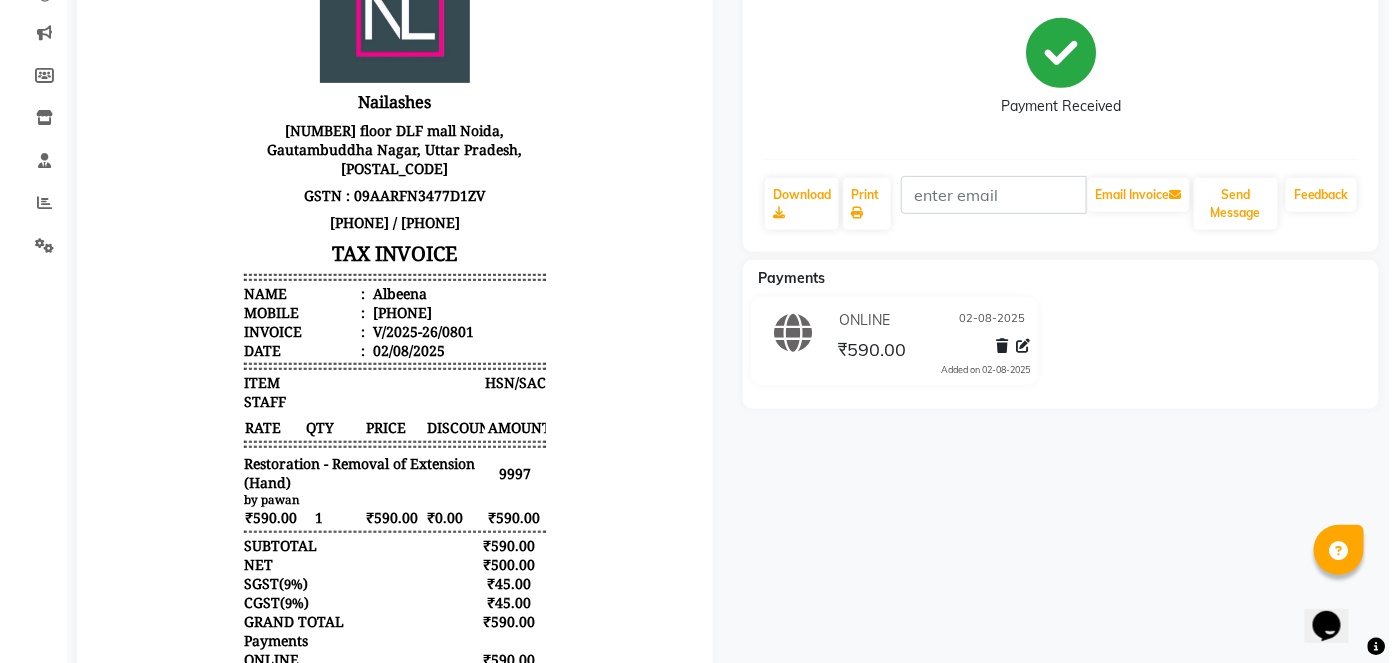 scroll, scrollTop: 0, scrollLeft: 0, axis: both 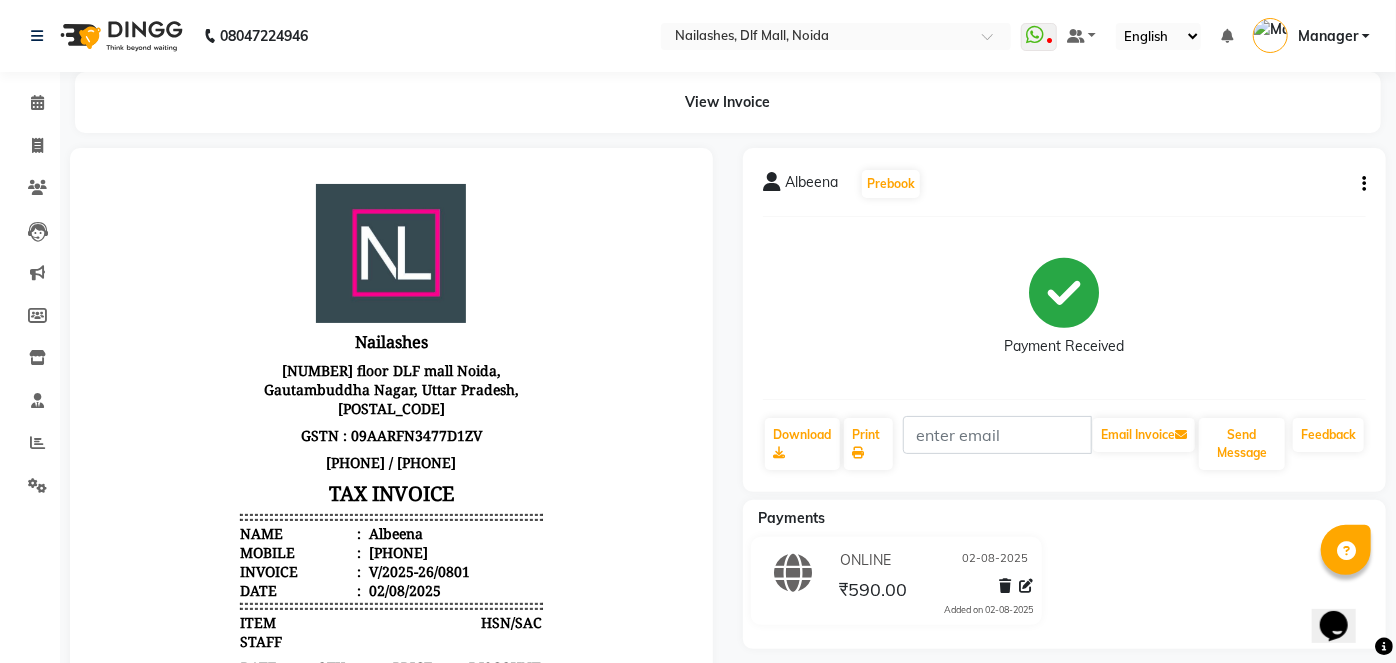 select on "5188" 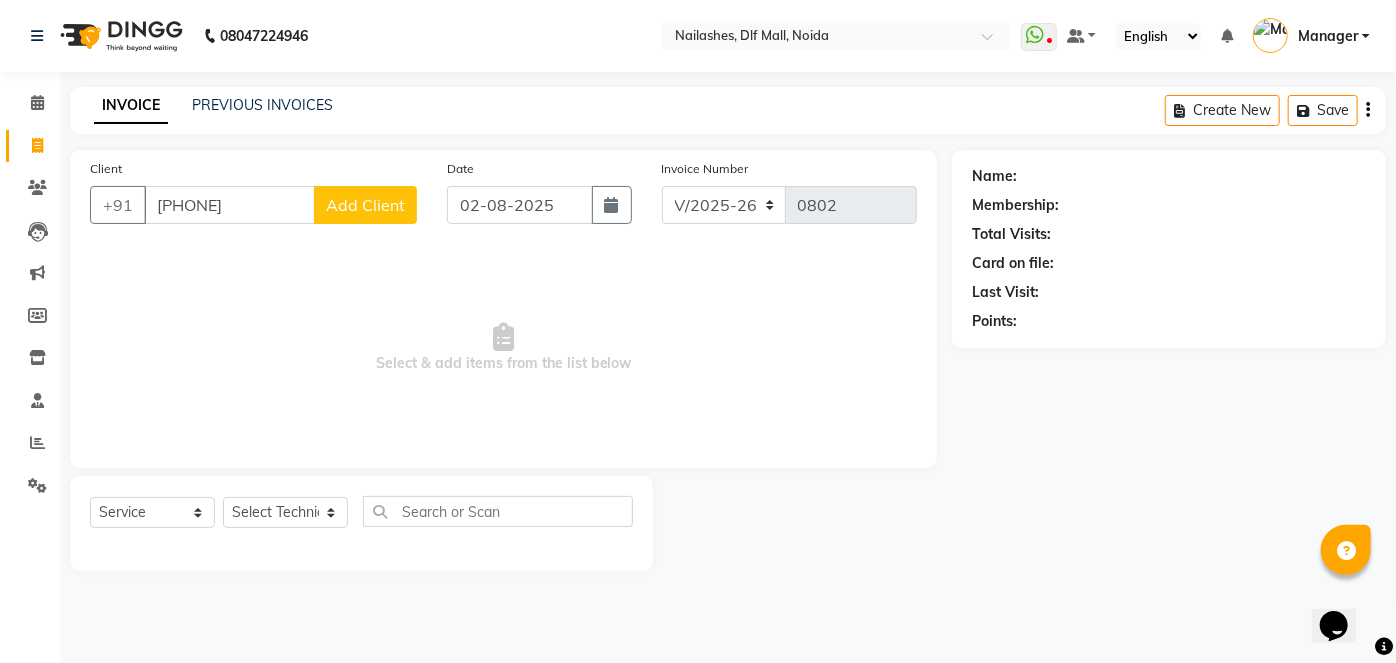 type on "[PHONE]" 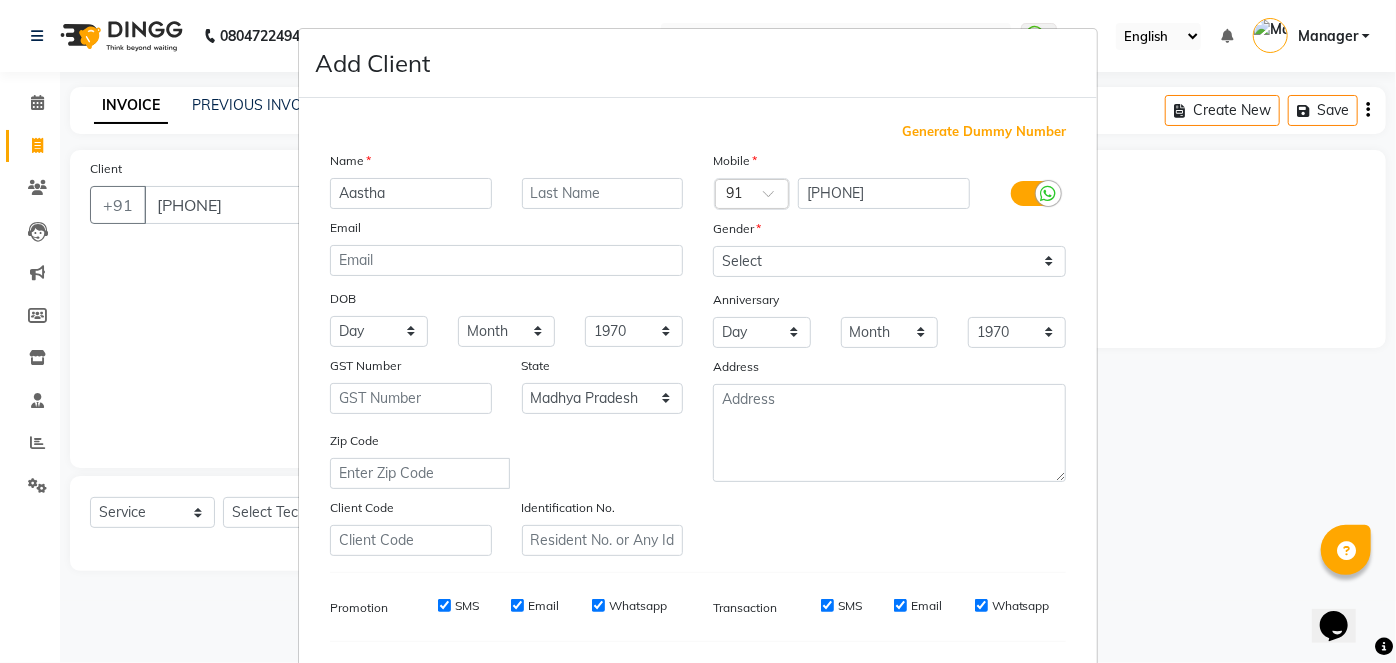 type on "Aastha" 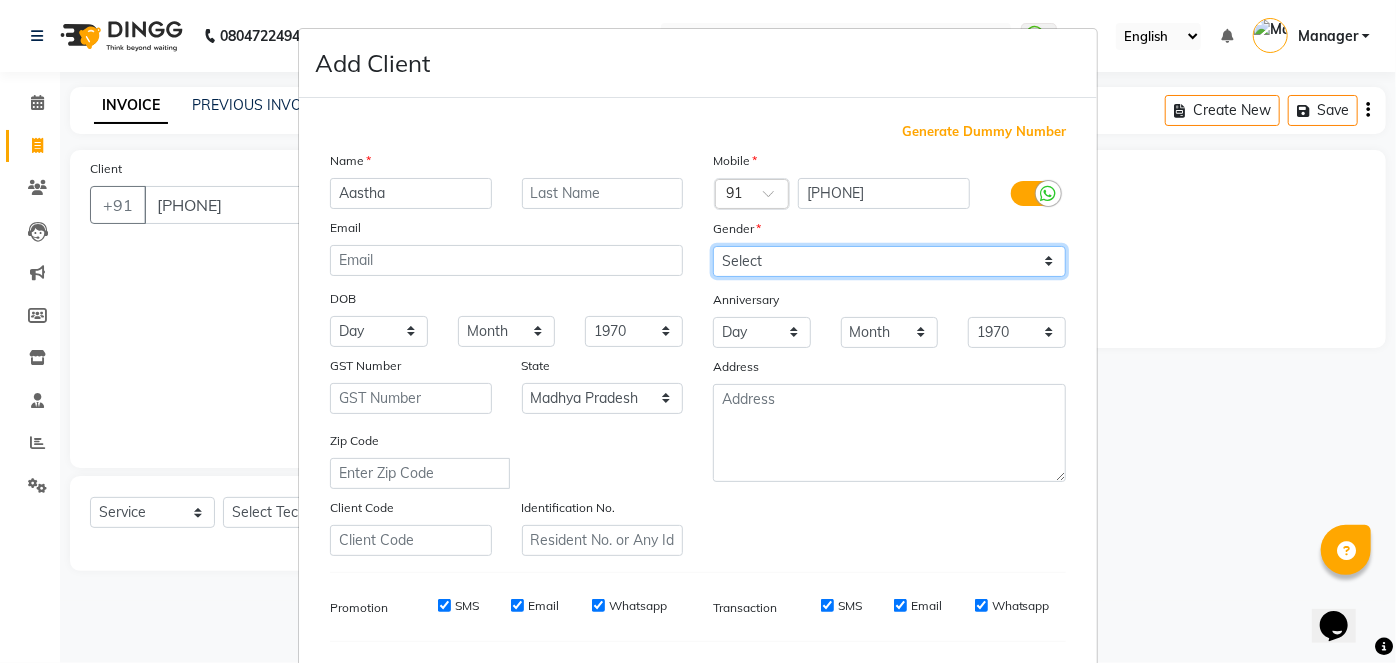 click on "Select Male Female Other Prefer Not To Say" at bounding box center (889, 261) 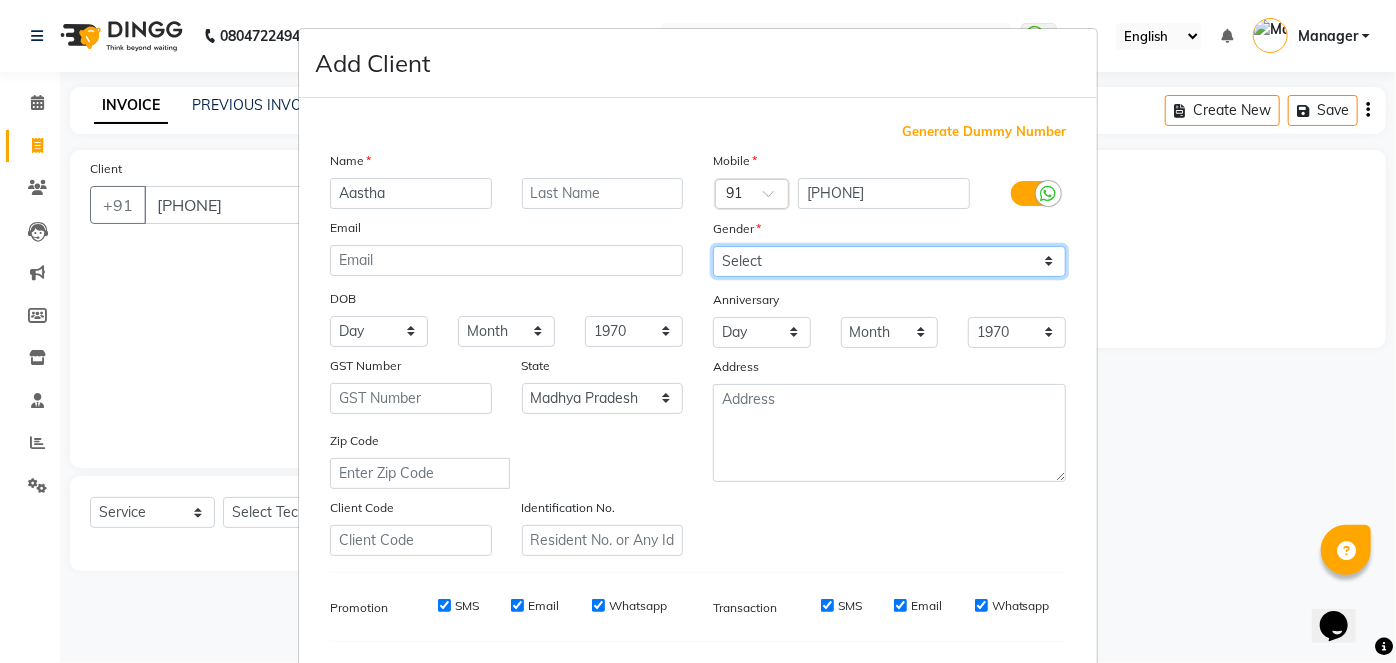 select on "female" 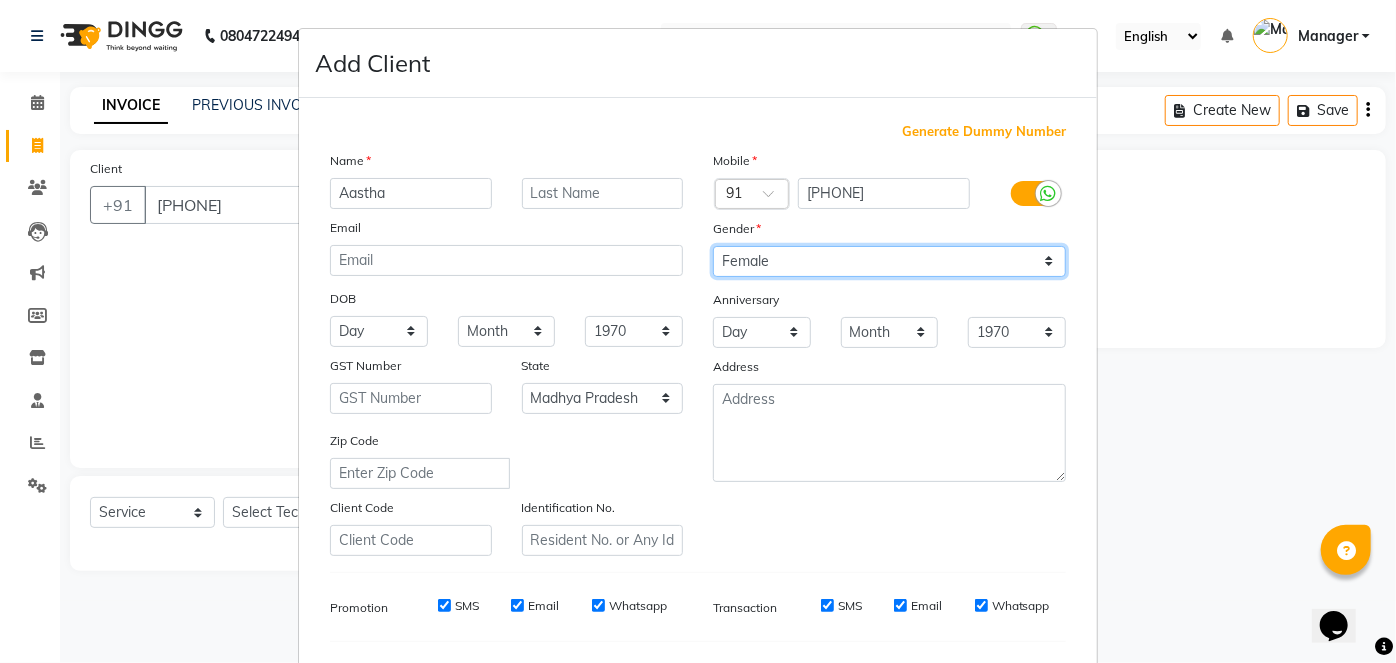 click on "Select Male Female Other Prefer Not To Say" at bounding box center (889, 261) 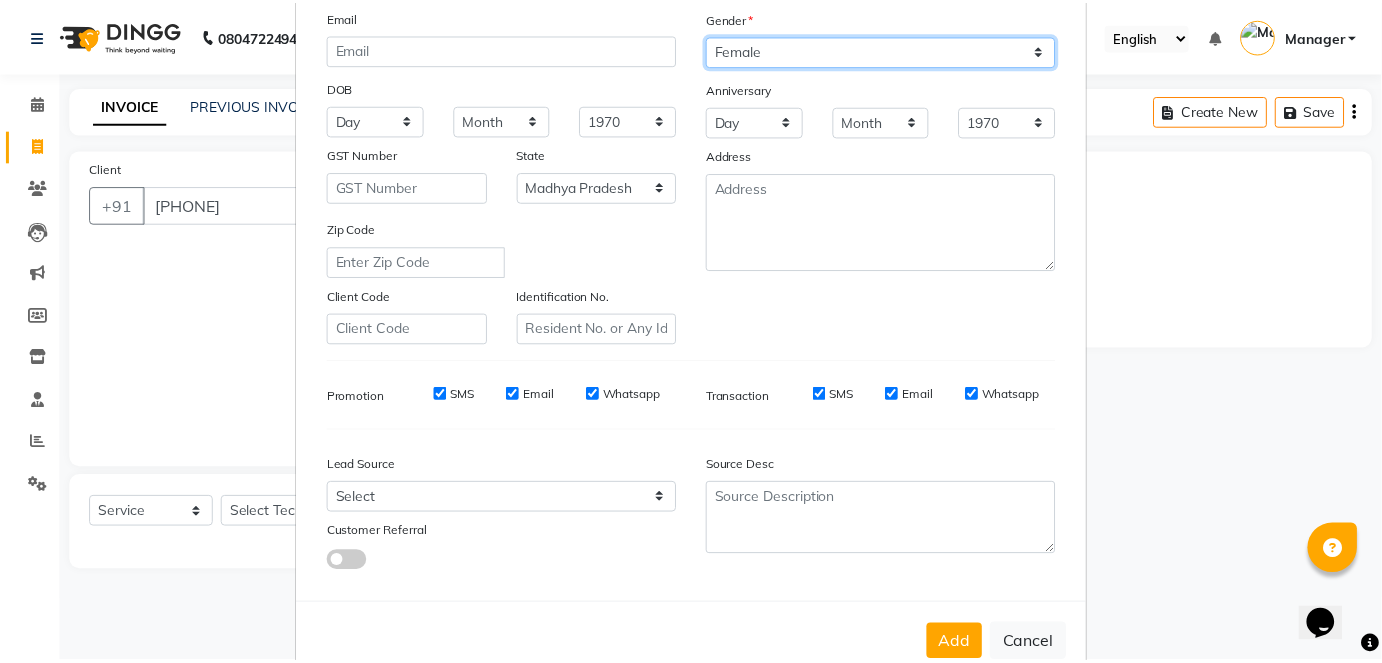 scroll, scrollTop: 258, scrollLeft: 0, axis: vertical 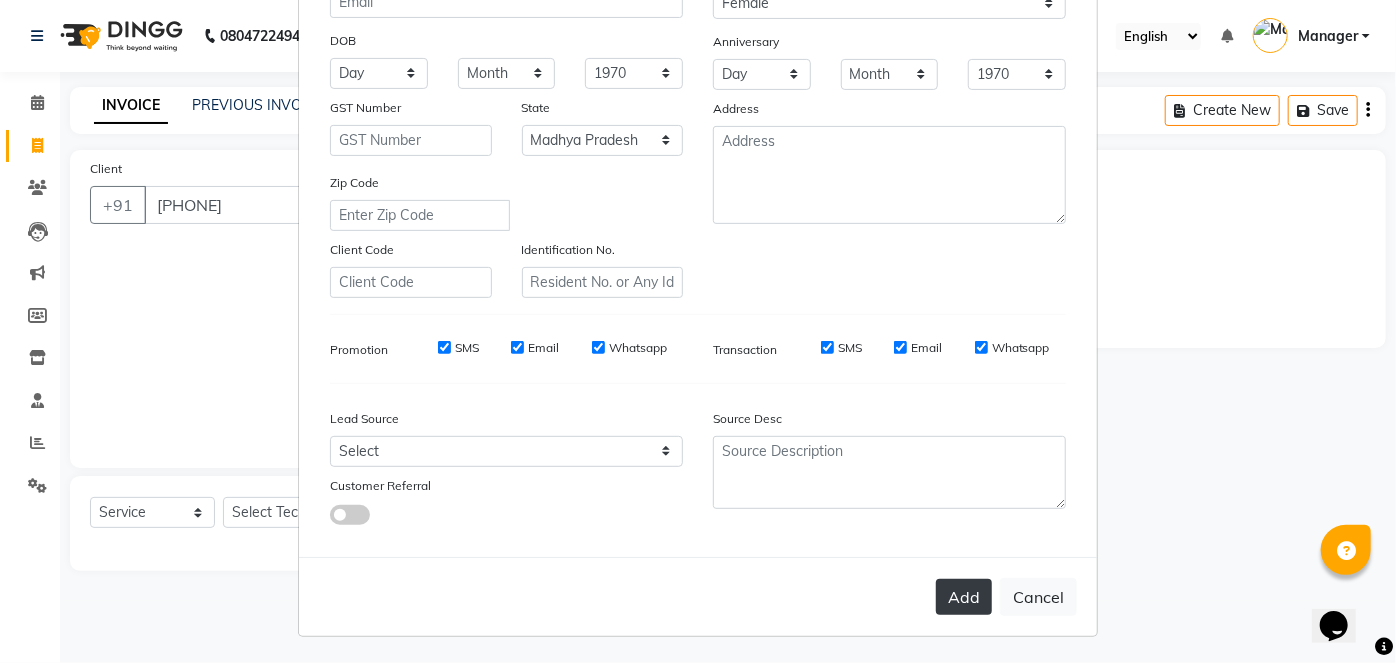 click on "Add" at bounding box center [964, 597] 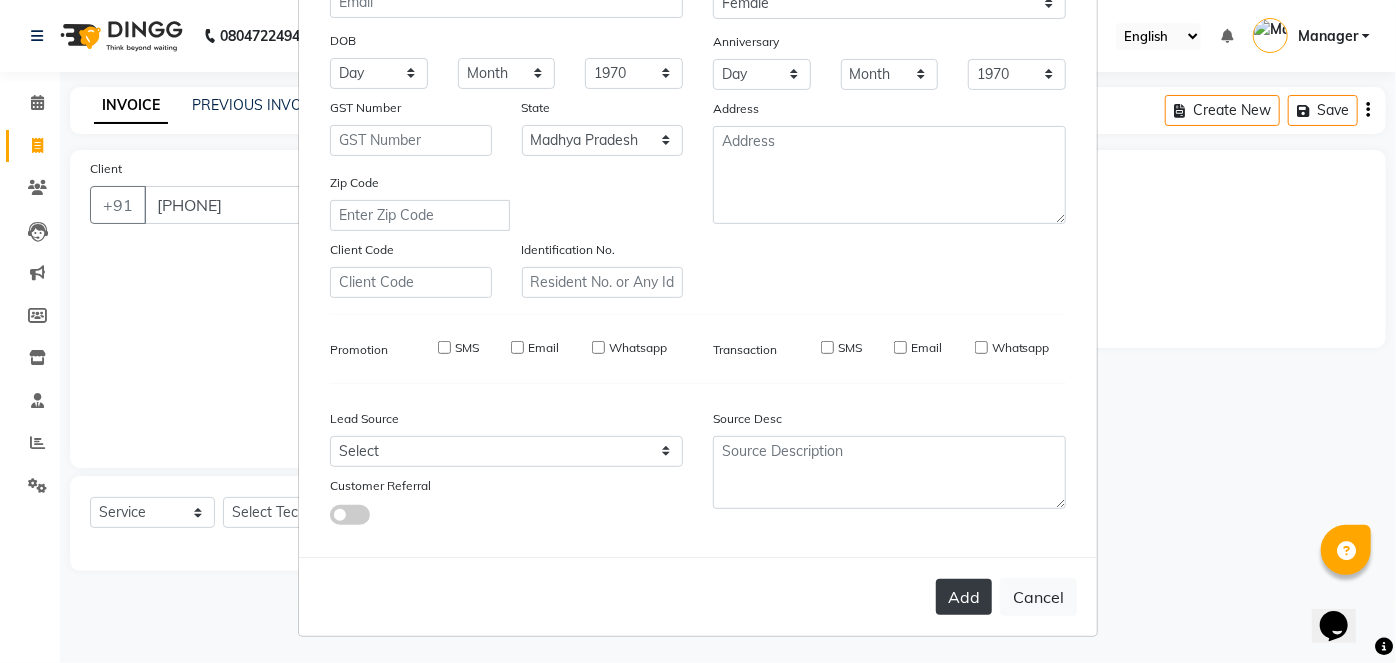 type 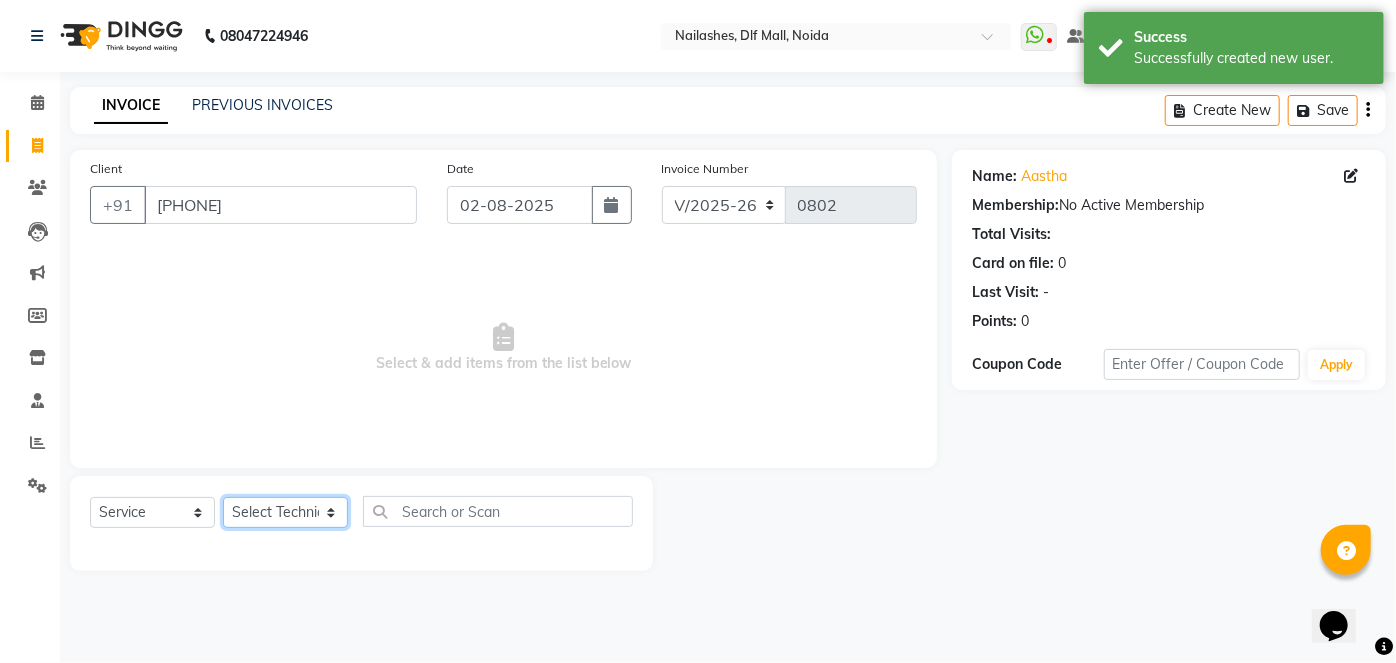 click on "Select Technician [FIRST] [LAST] Binni Manager nadeem pawan shikha Shivani varsha" 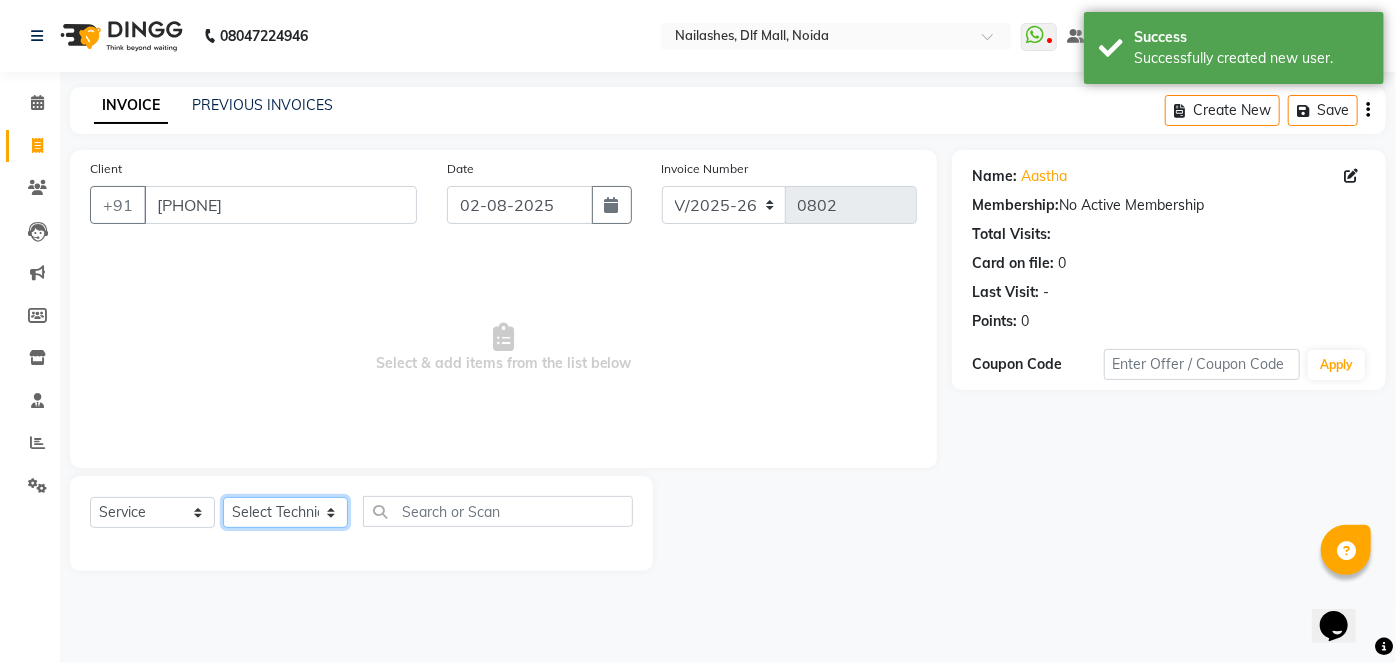 select on "[NUMBER]" 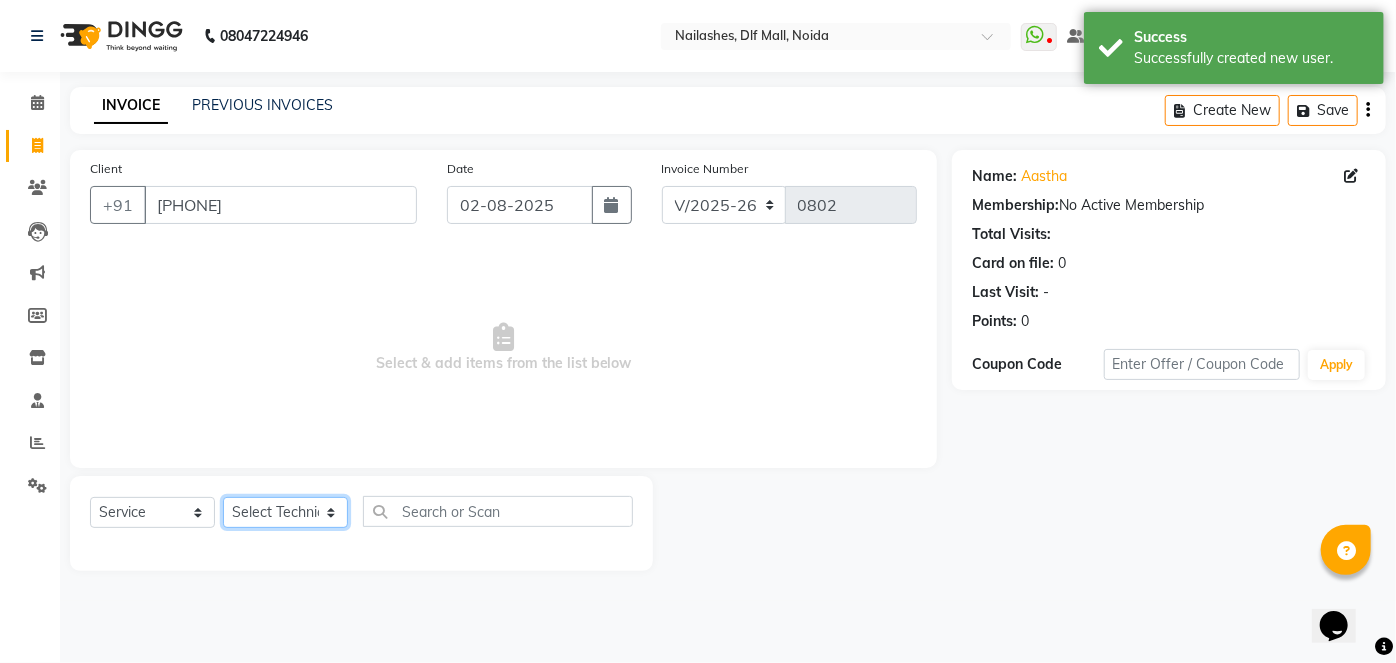 click on "Select Technician [FIRST] [LAST] Binni Manager nadeem pawan shikha Shivani varsha" 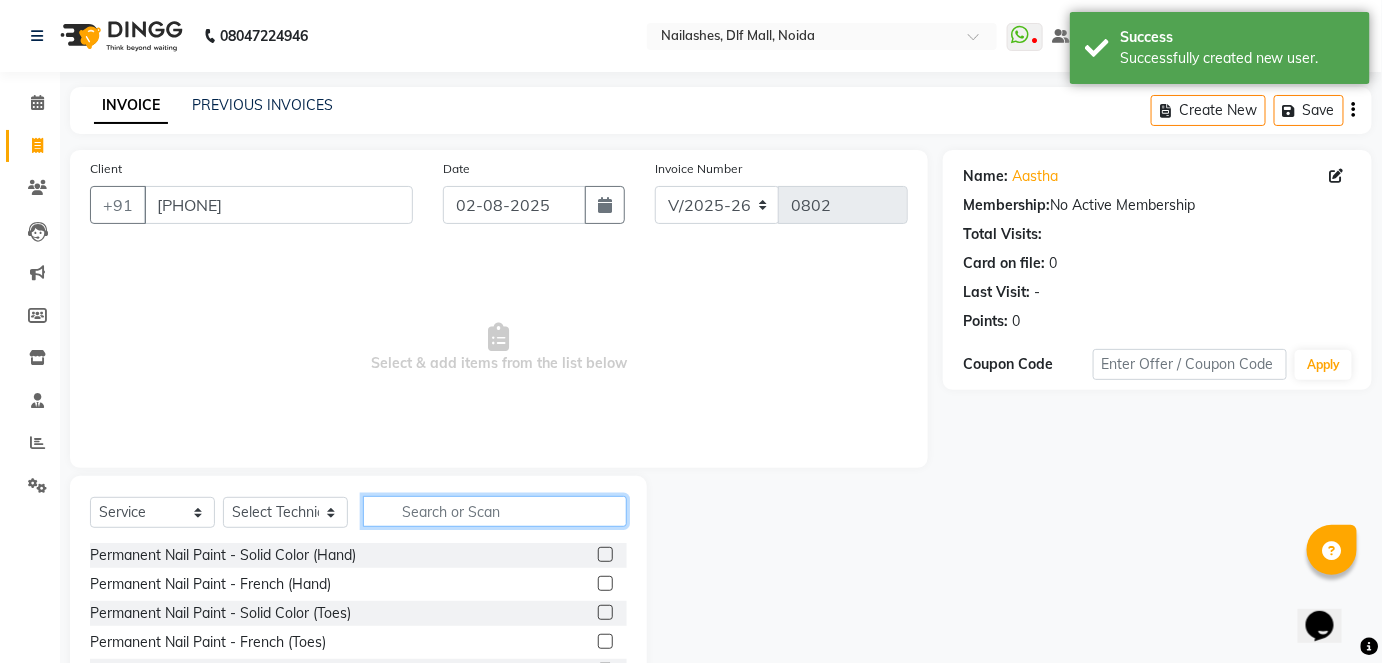 click 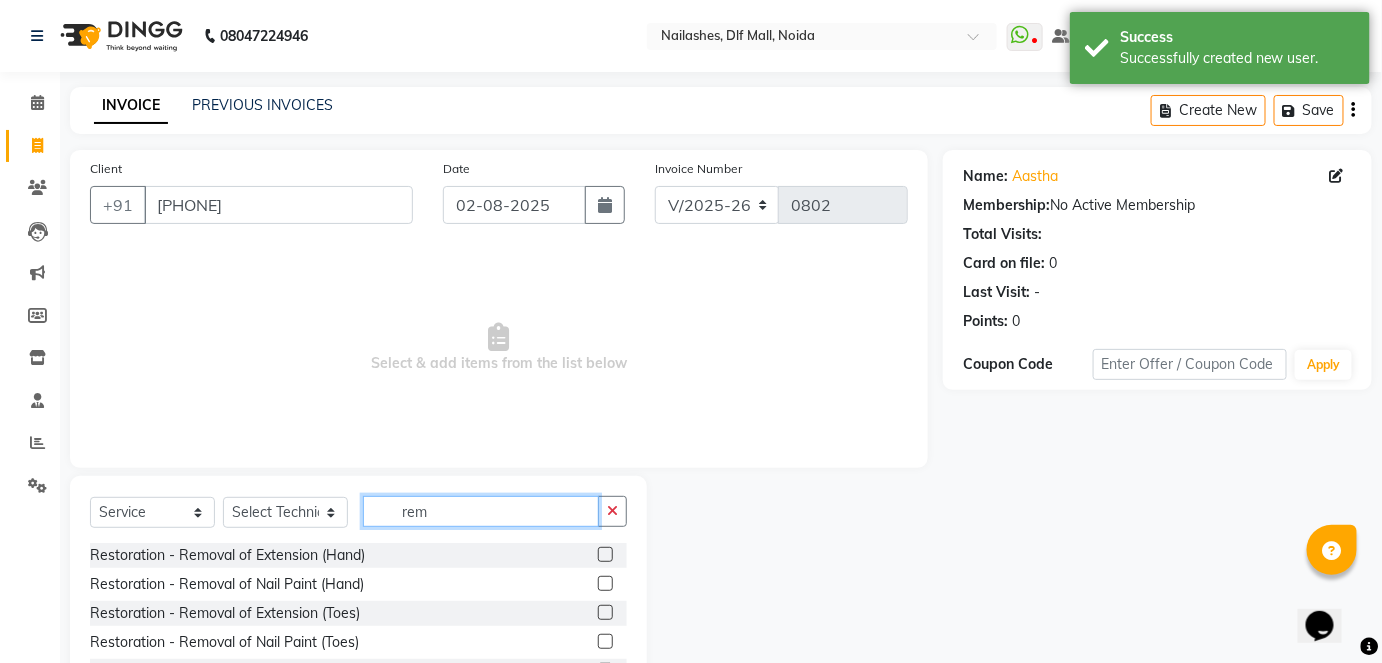 type on "rem" 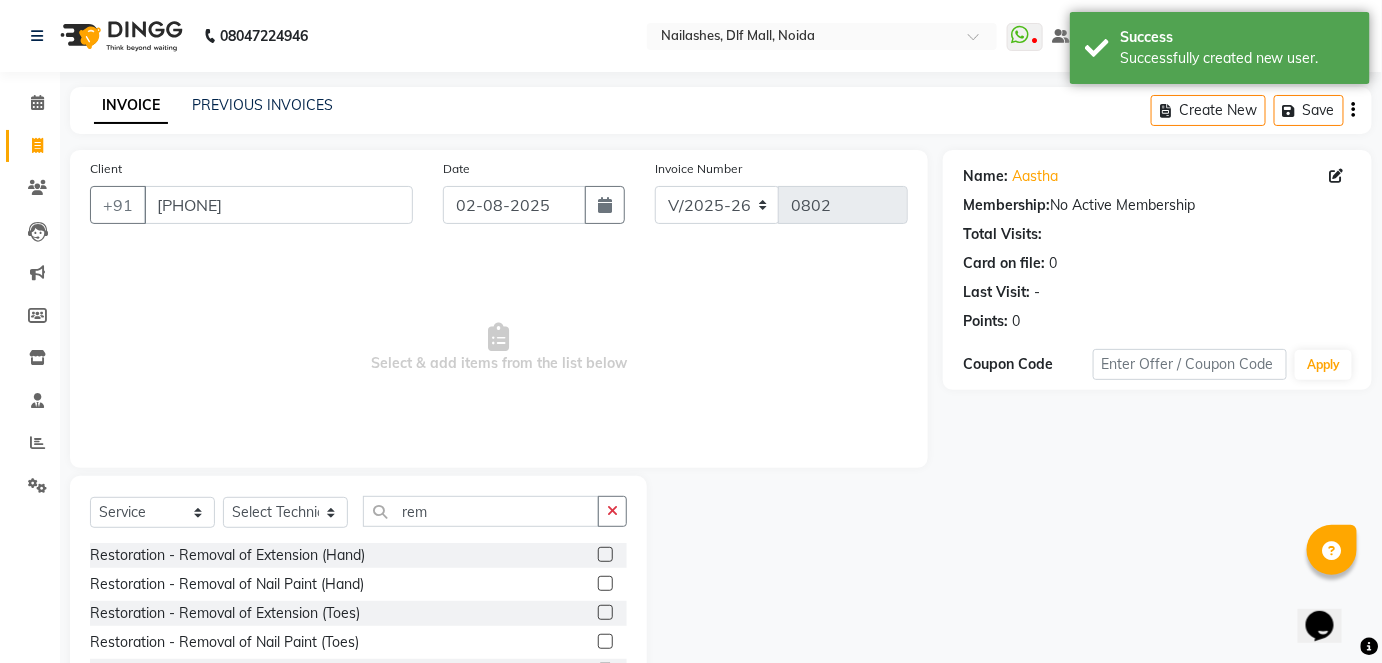 click 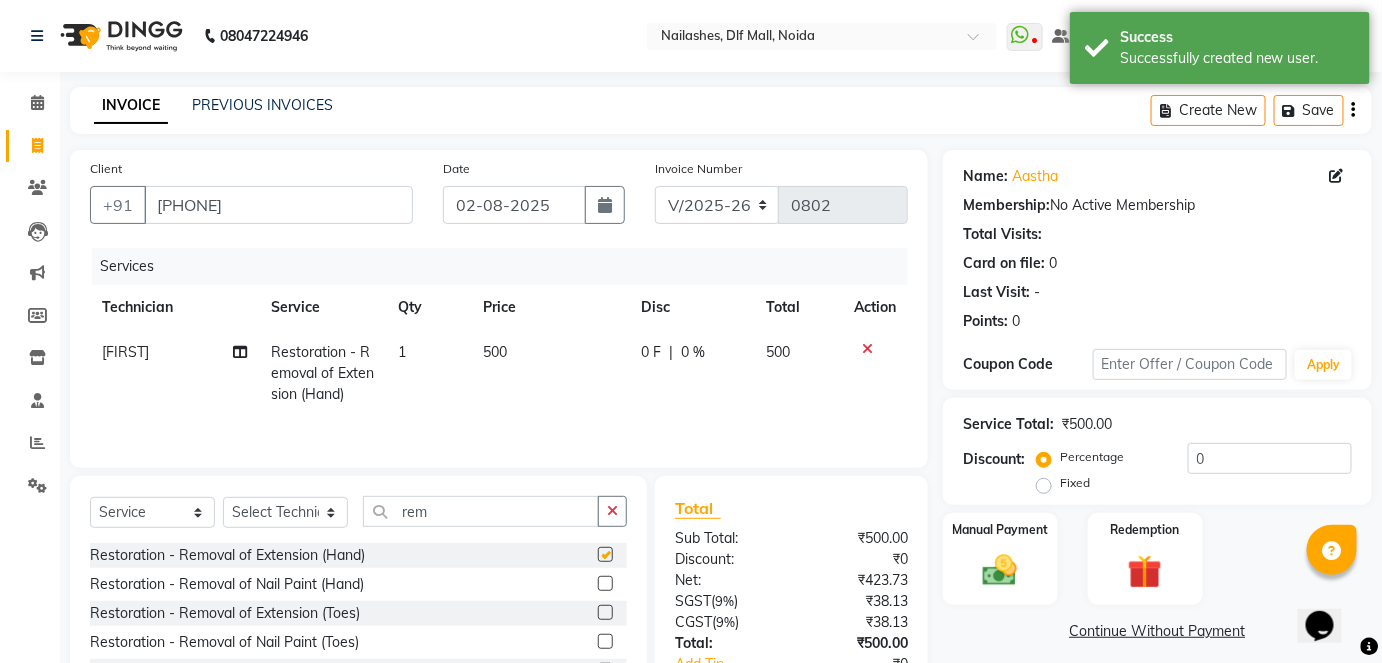 checkbox on "false" 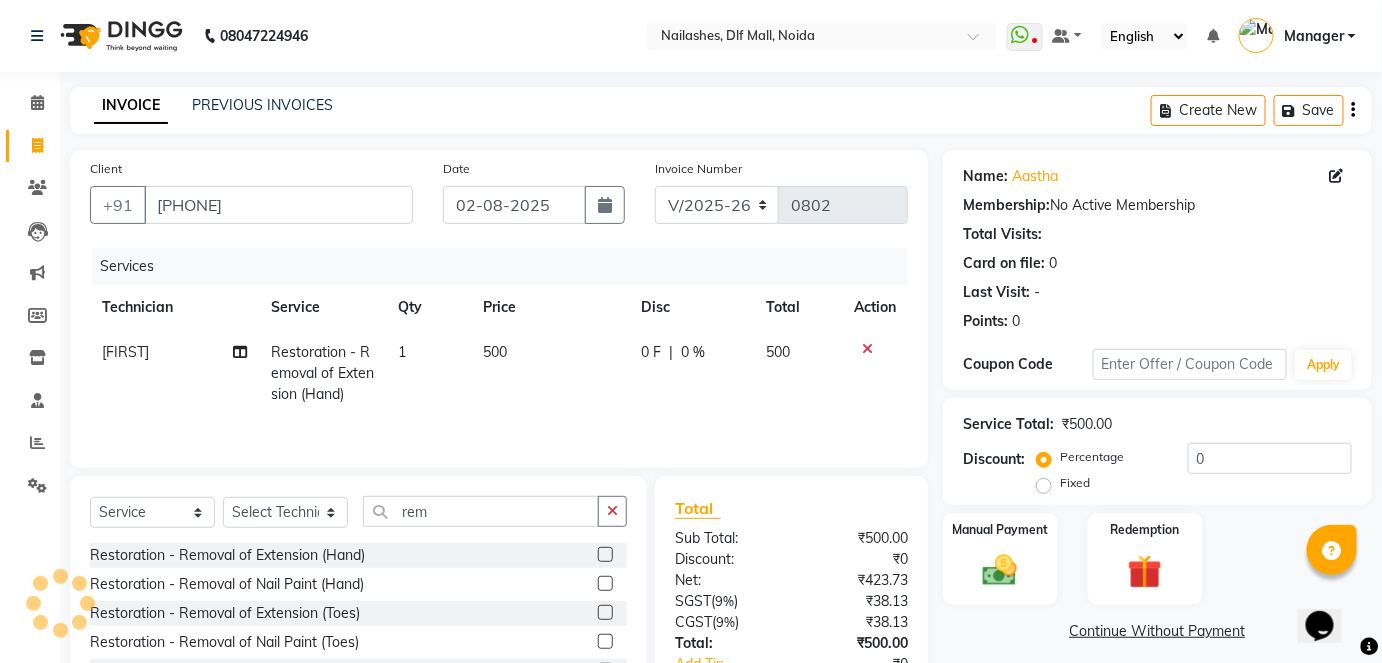 click on "500" 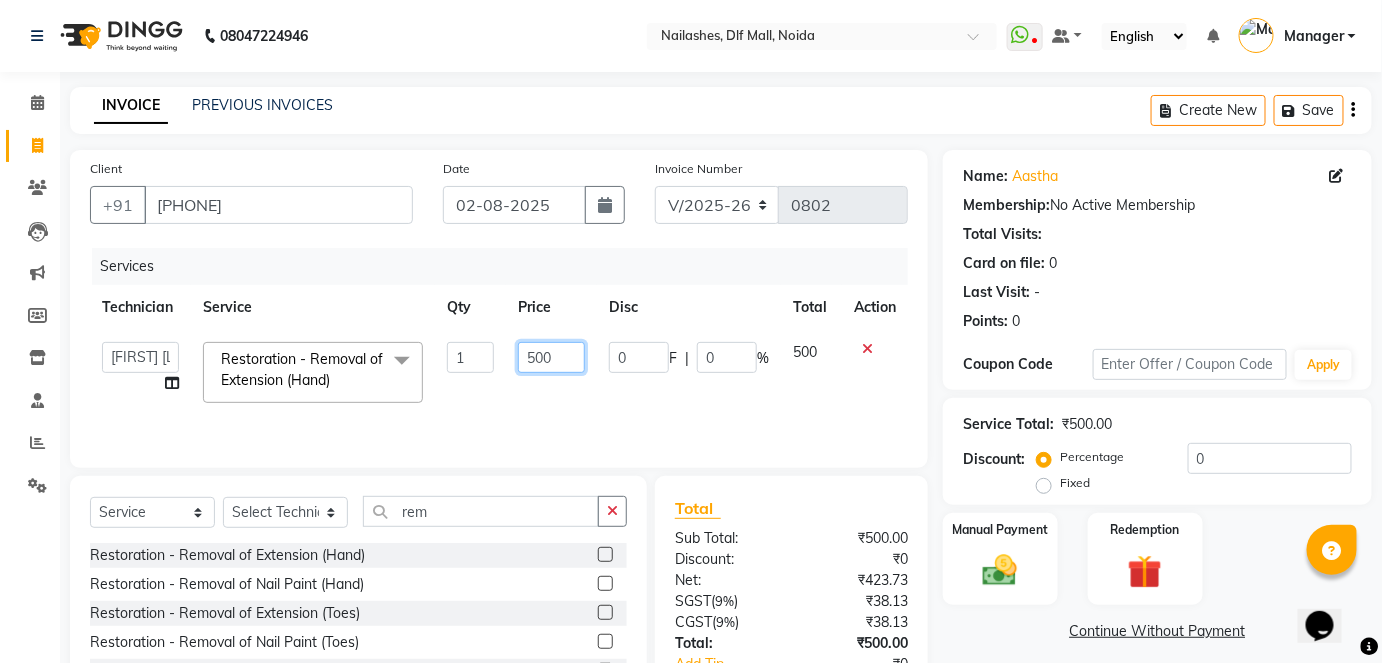 click on "500" 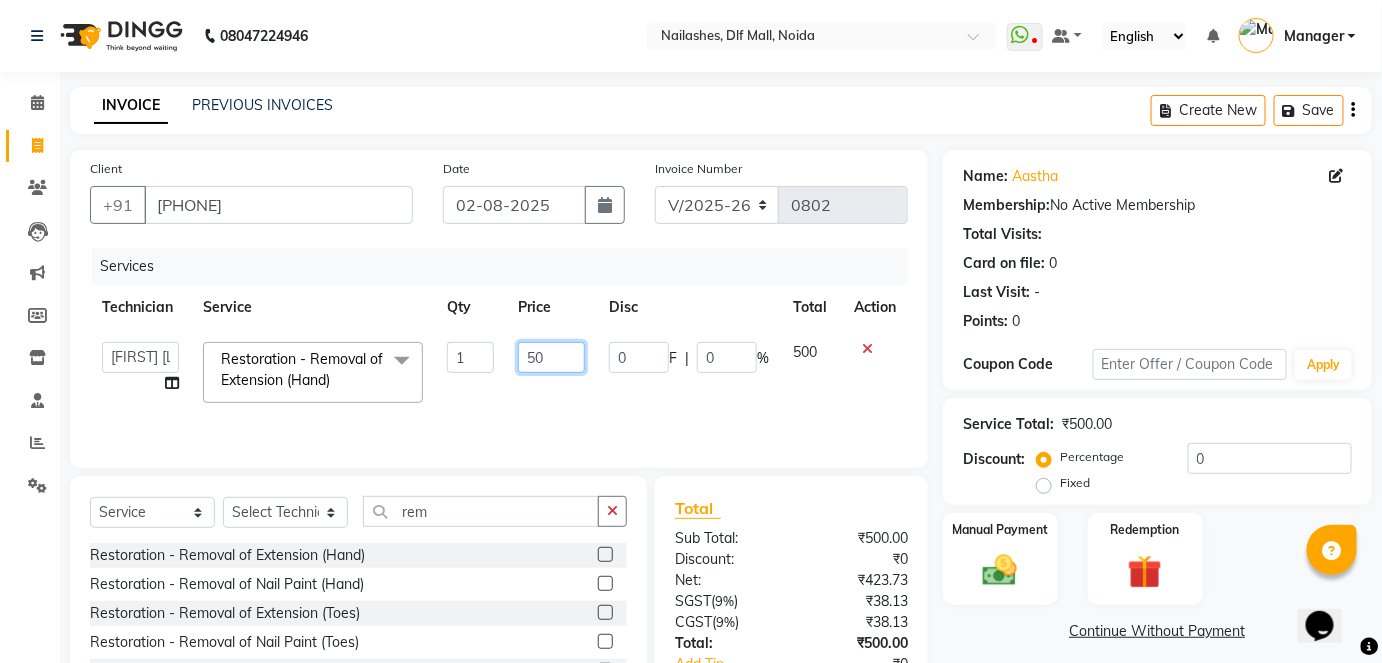 type on "5" 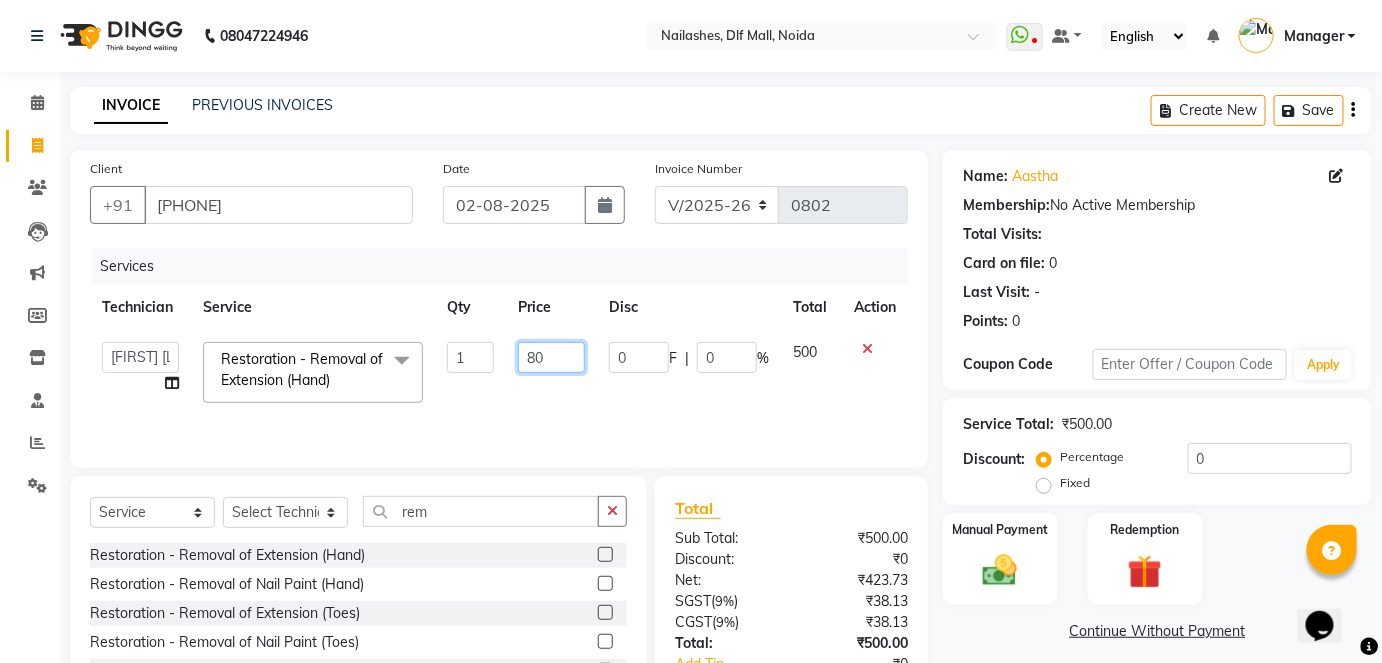 type on "800" 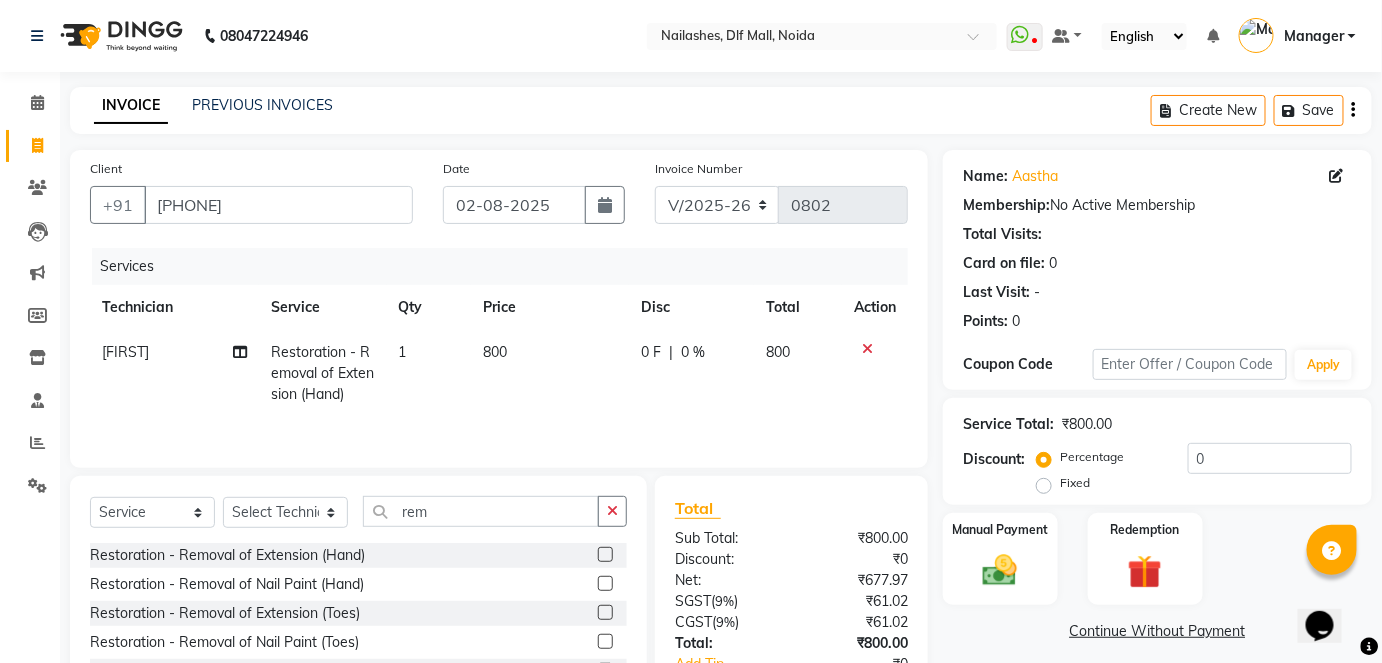 click on "Services Technician Service Qty Price Disc Total Action Binni Restoration - Removal of Extension (Hand) 1 800 0 F | 0 % 800" 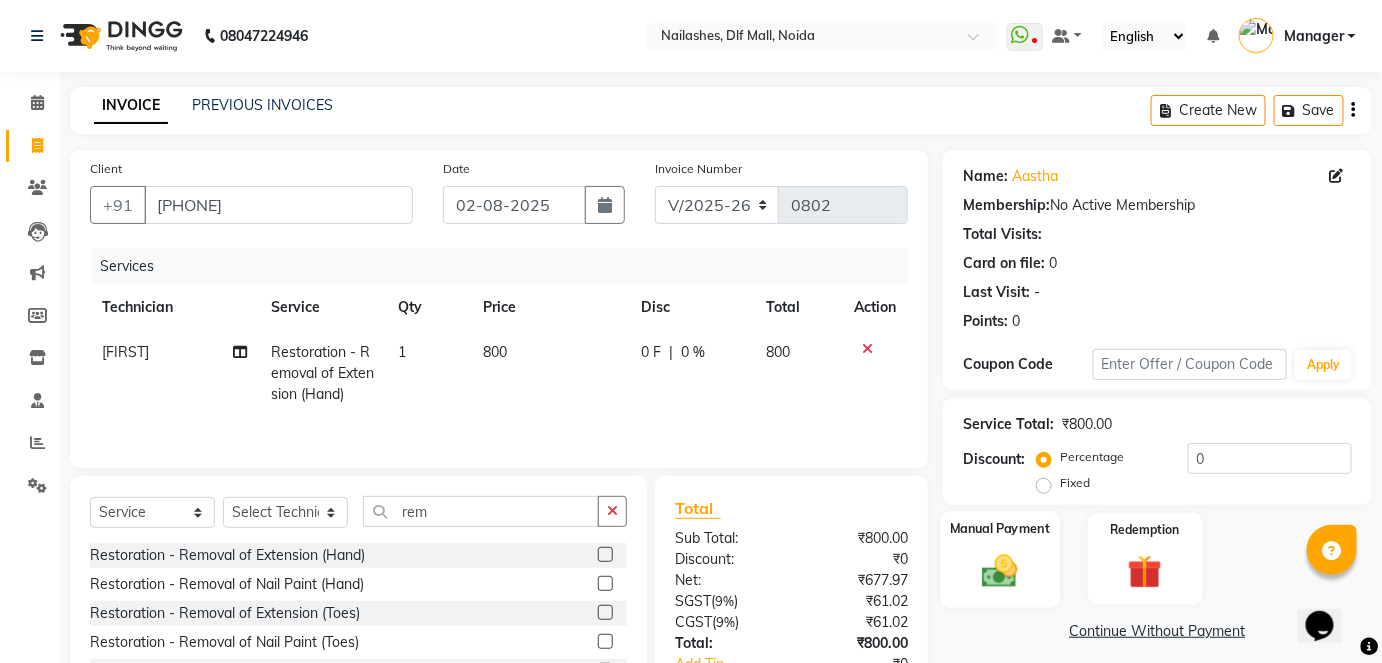 click 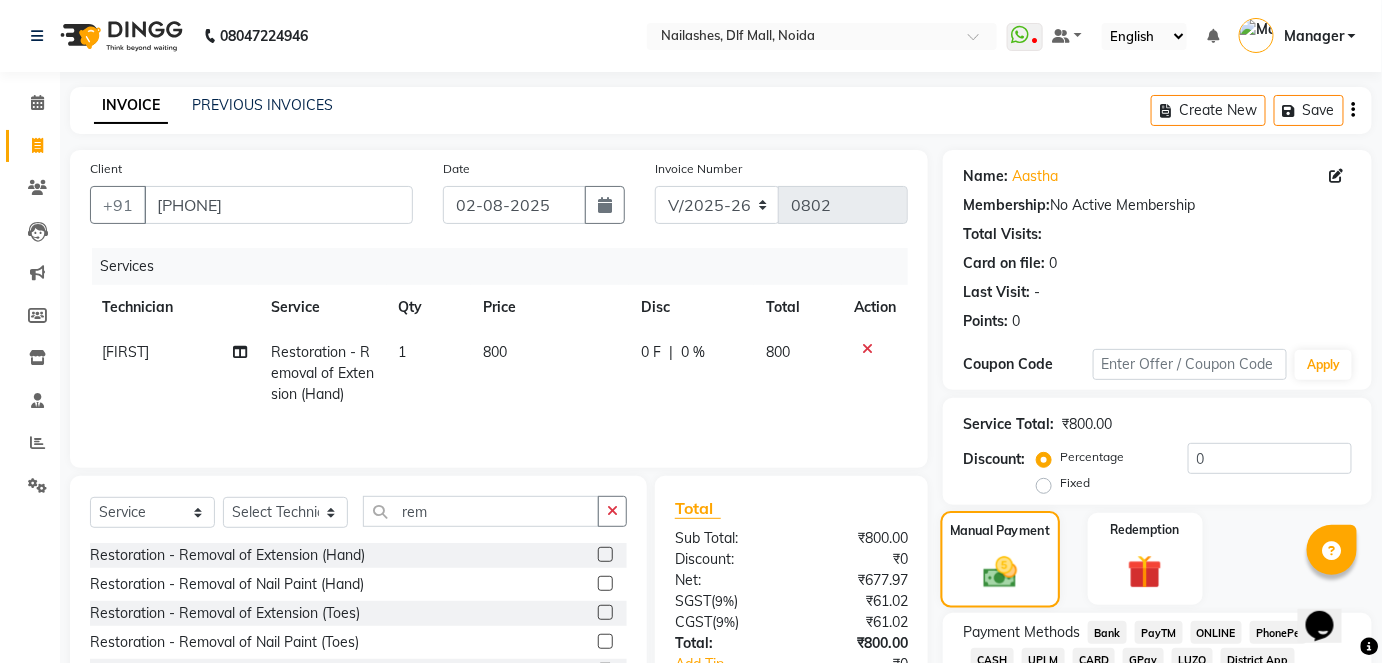 scroll, scrollTop: 140, scrollLeft: 0, axis: vertical 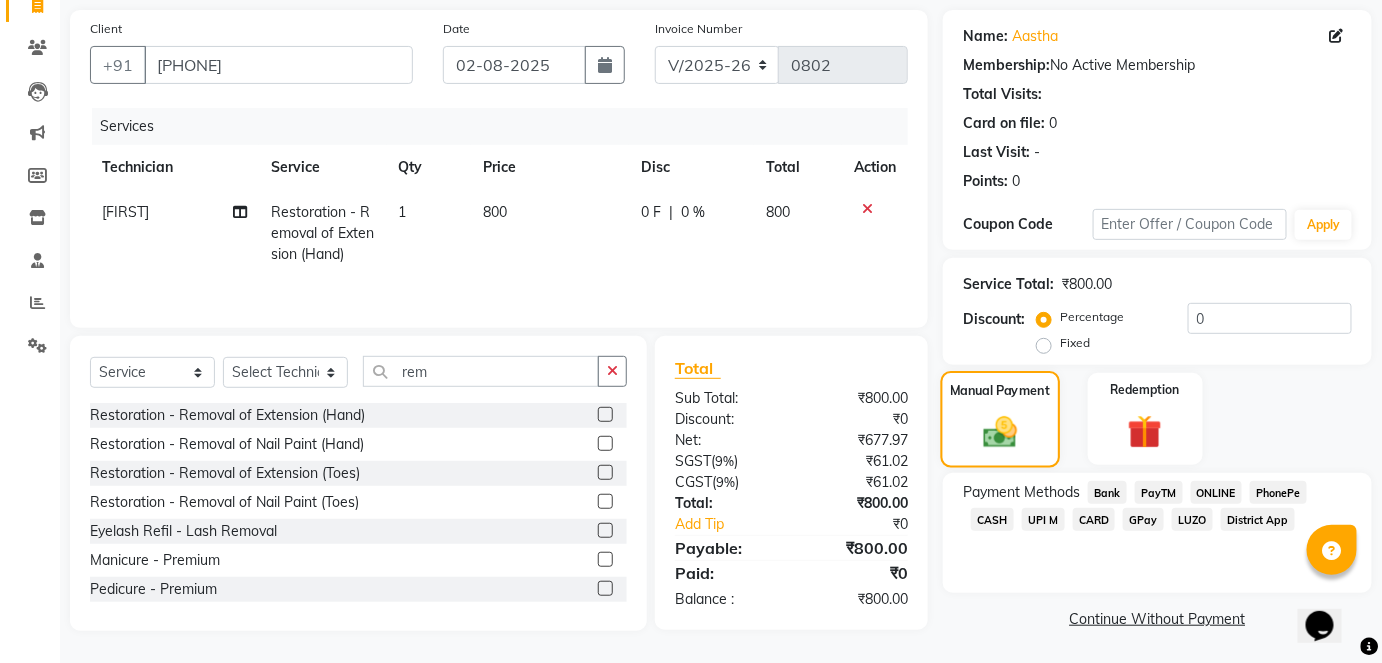 type 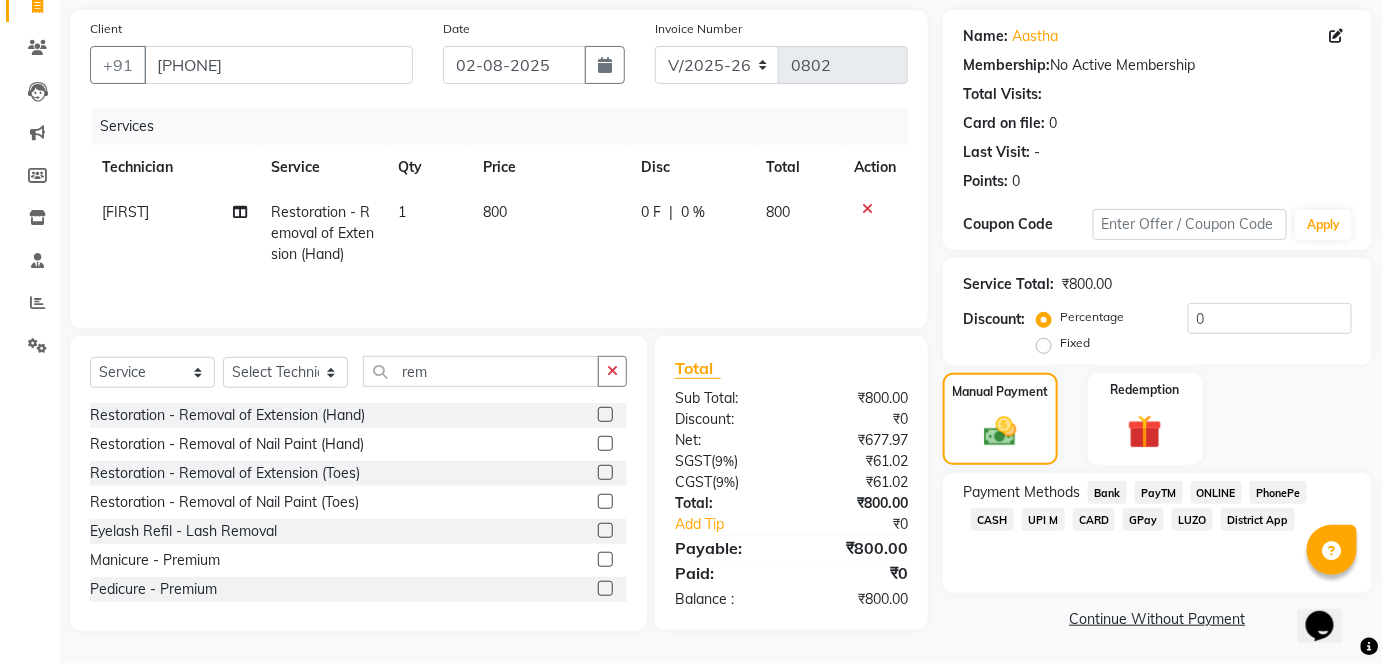 click on "ONLINE" 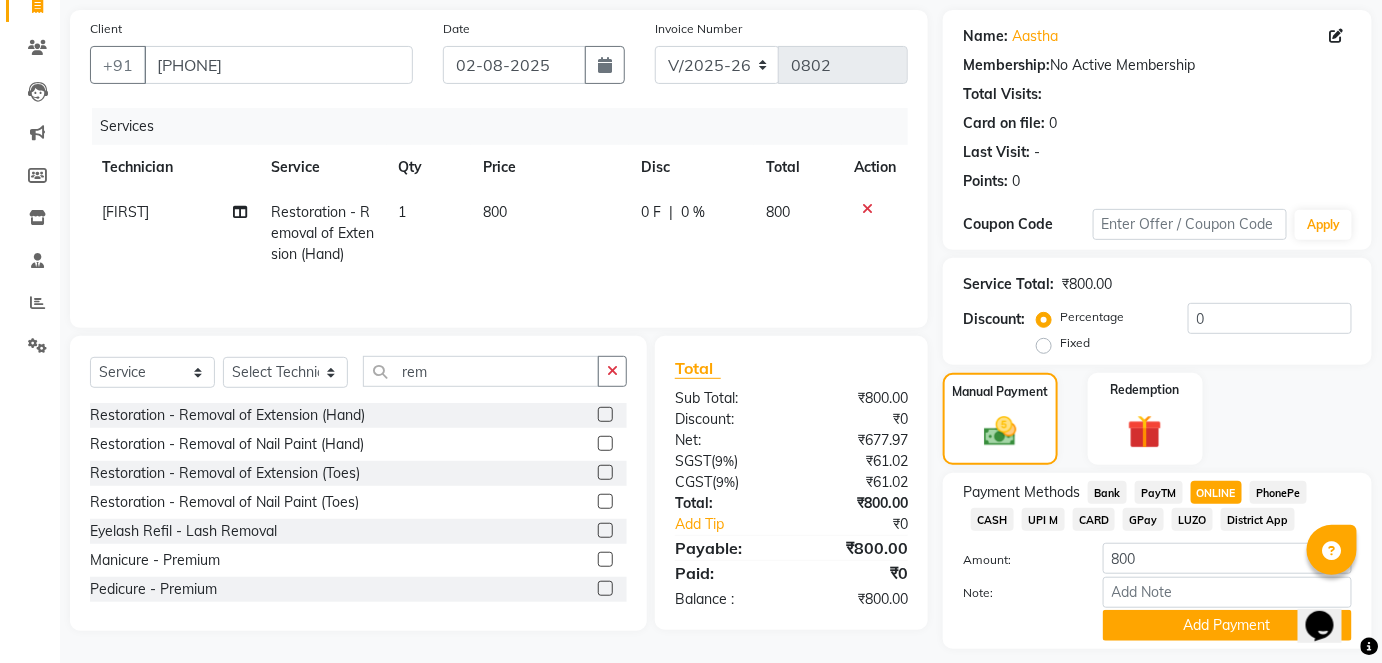 scroll, scrollTop: 196, scrollLeft: 0, axis: vertical 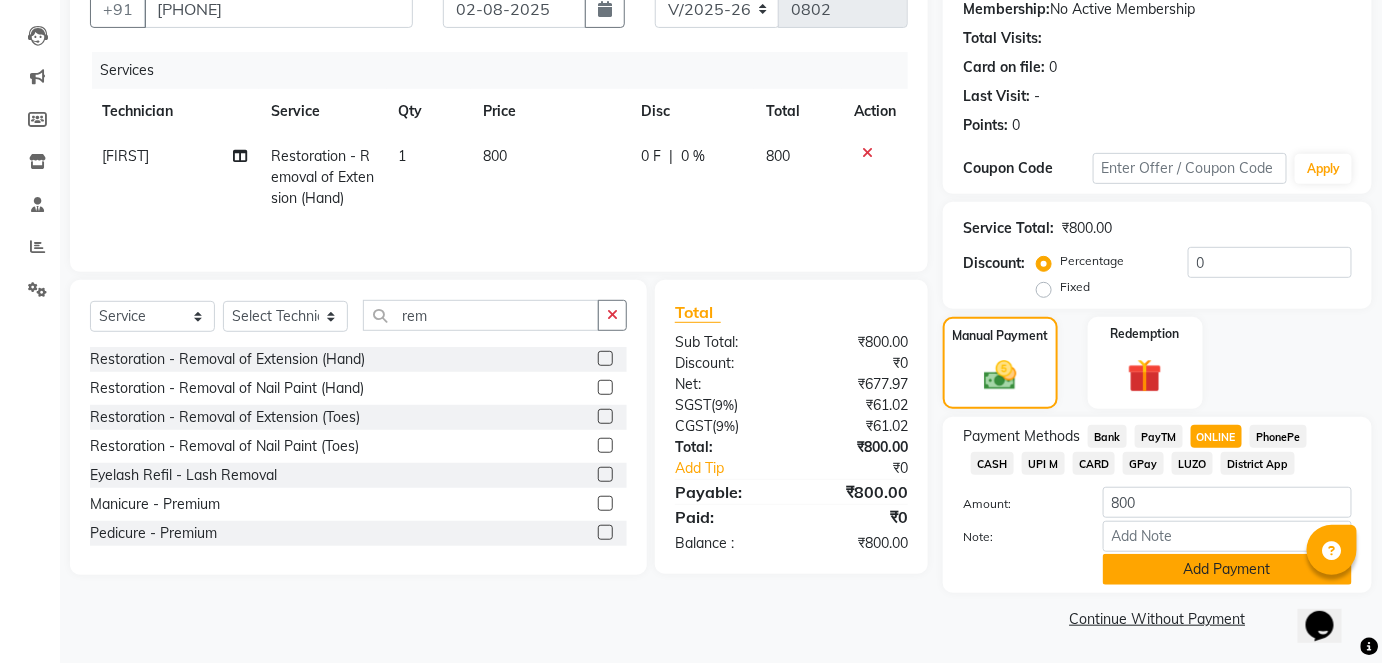 click on "Add Payment" 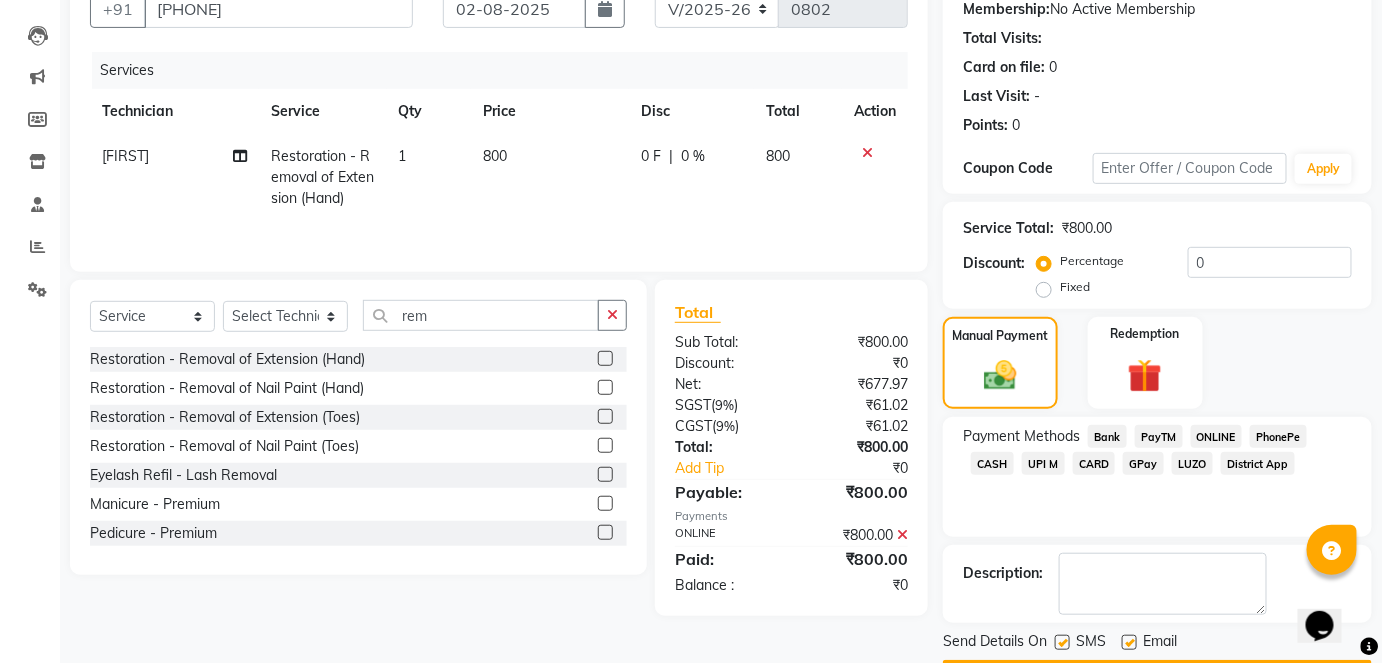 scroll, scrollTop: 252, scrollLeft: 0, axis: vertical 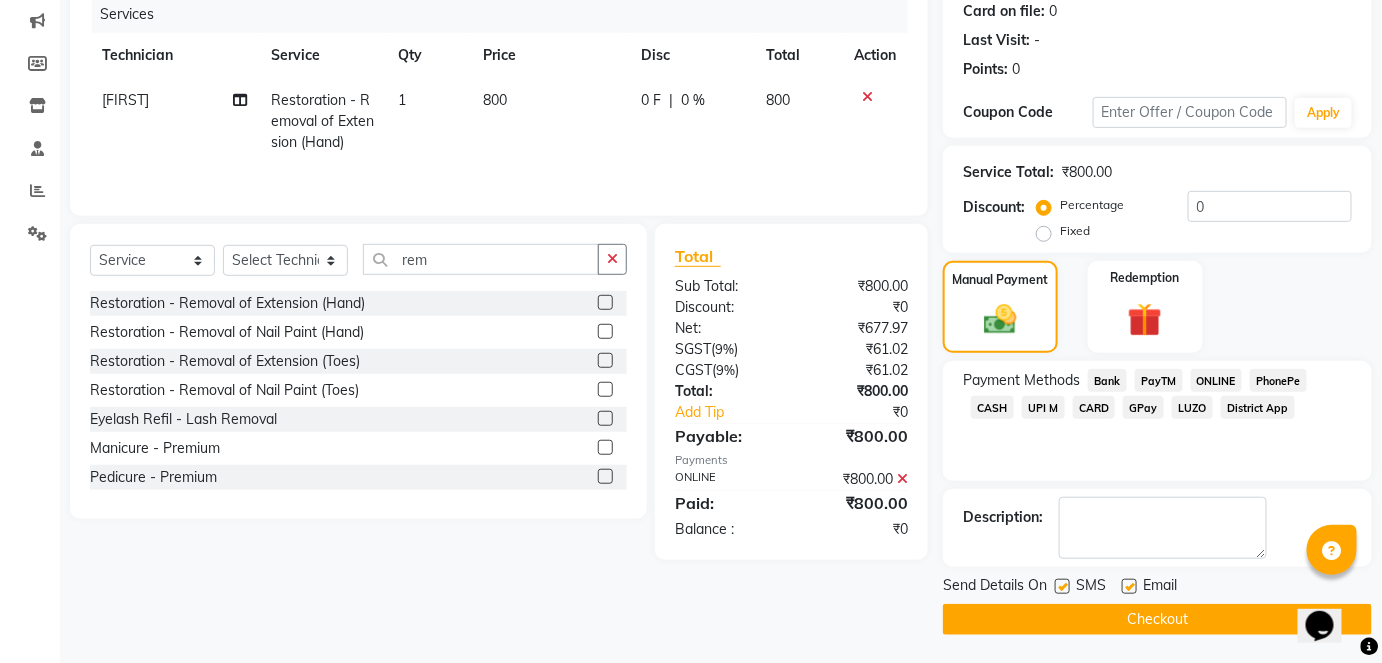 click on "Checkout" 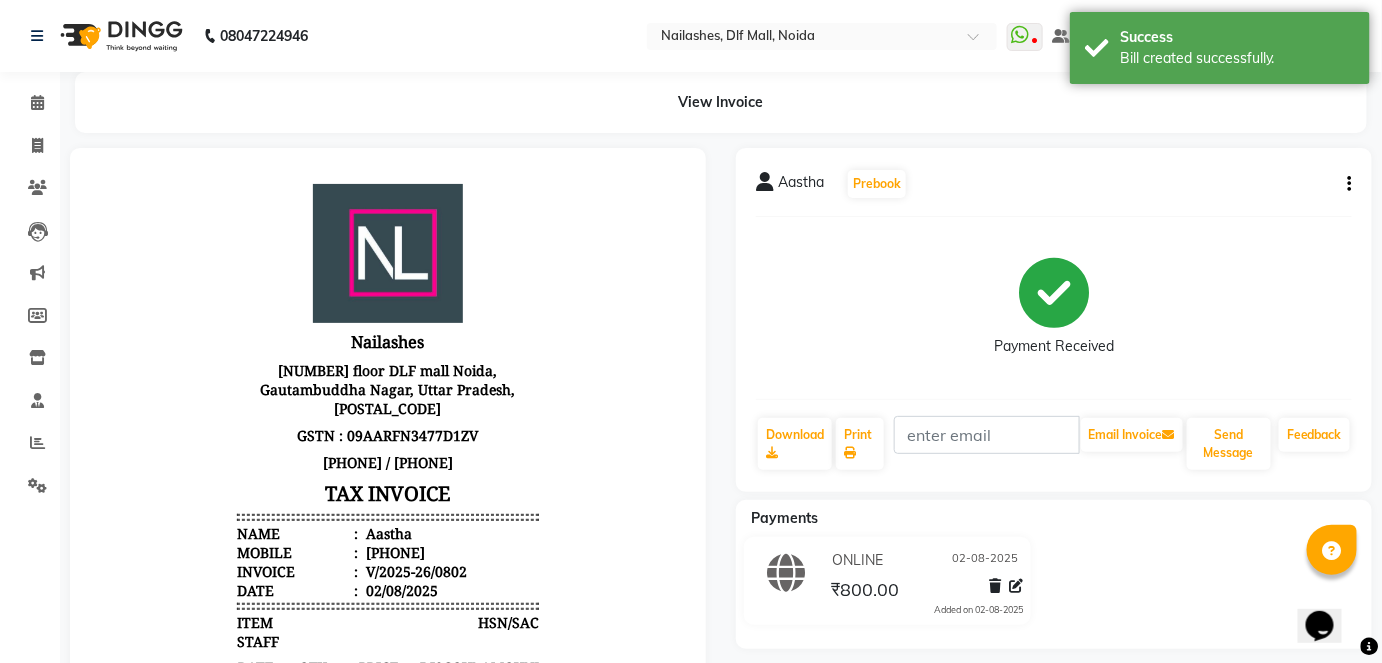 scroll, scrollTop: 0, scrollLeft: 0, axis: both 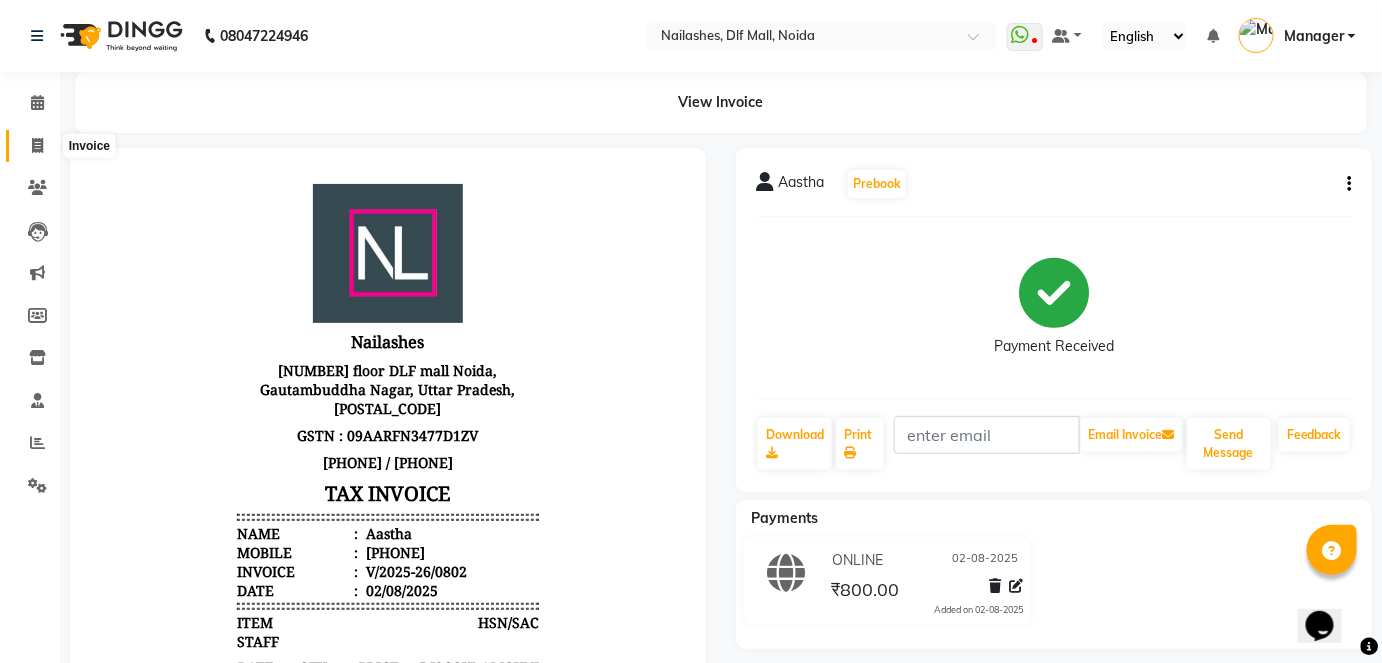 click 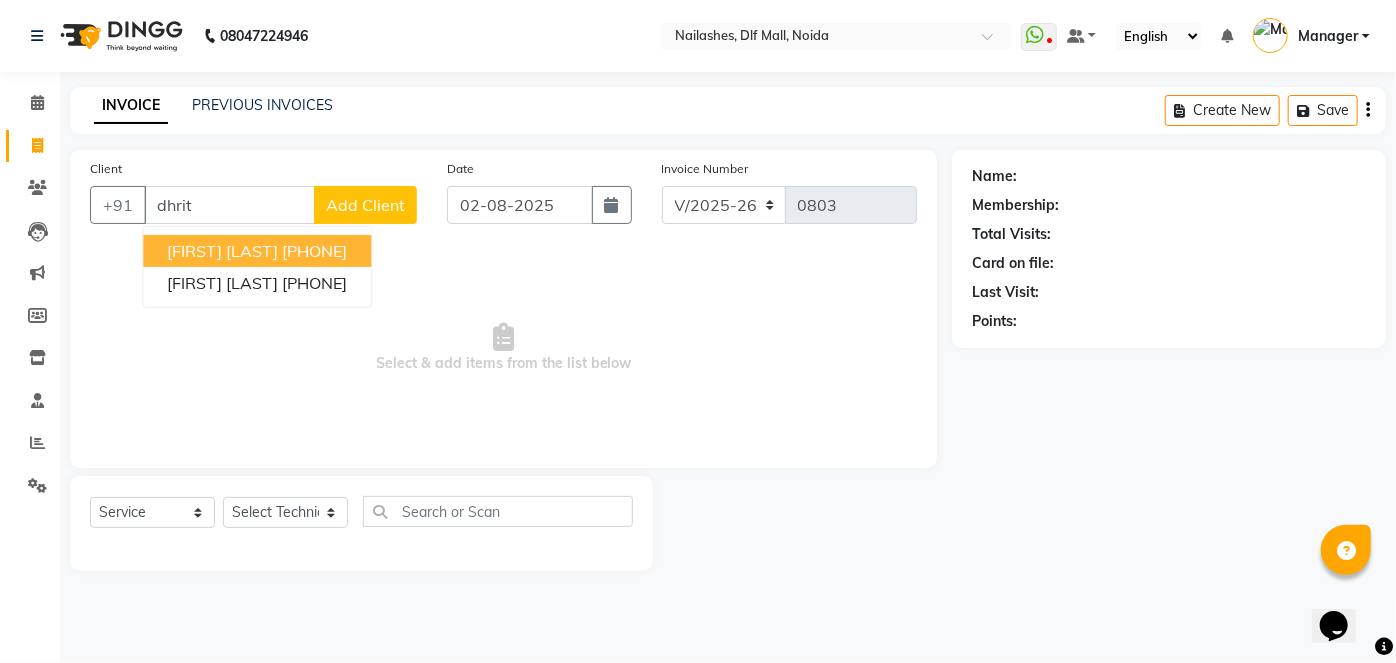 click on "[FIRST] [LAST]" at bounding box center [222, 251] 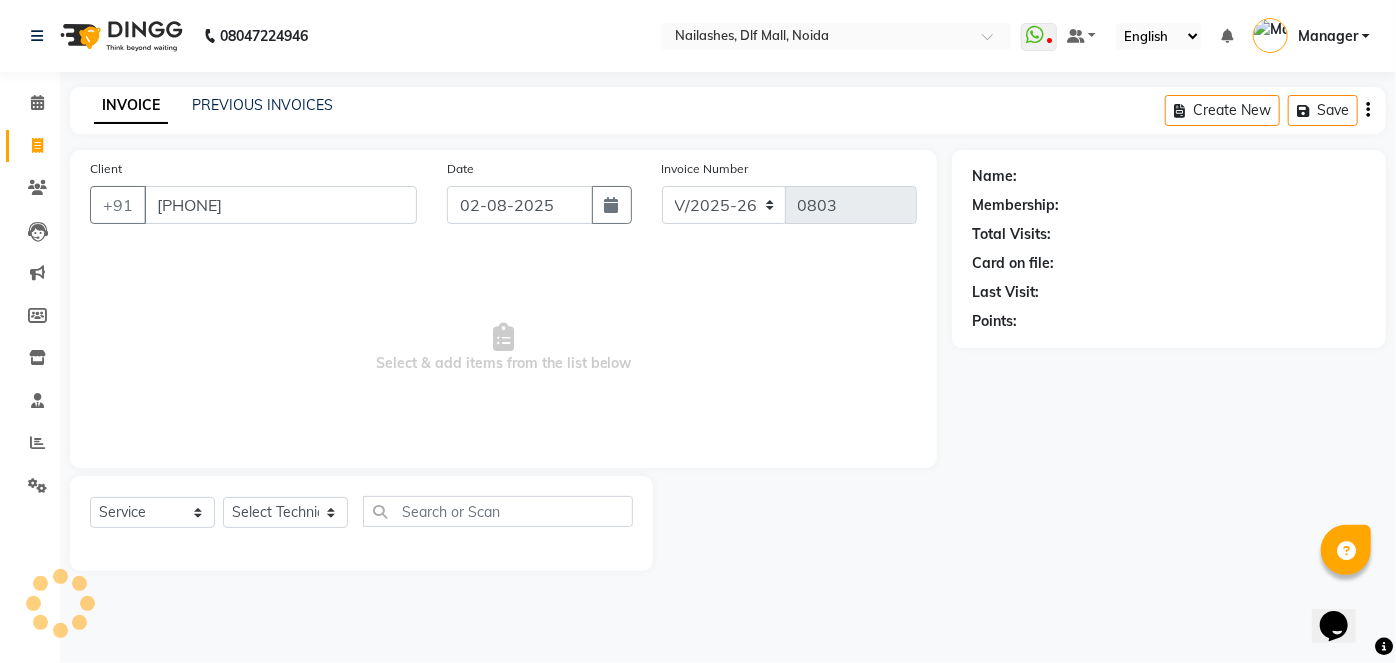 type on "[PHONE]" 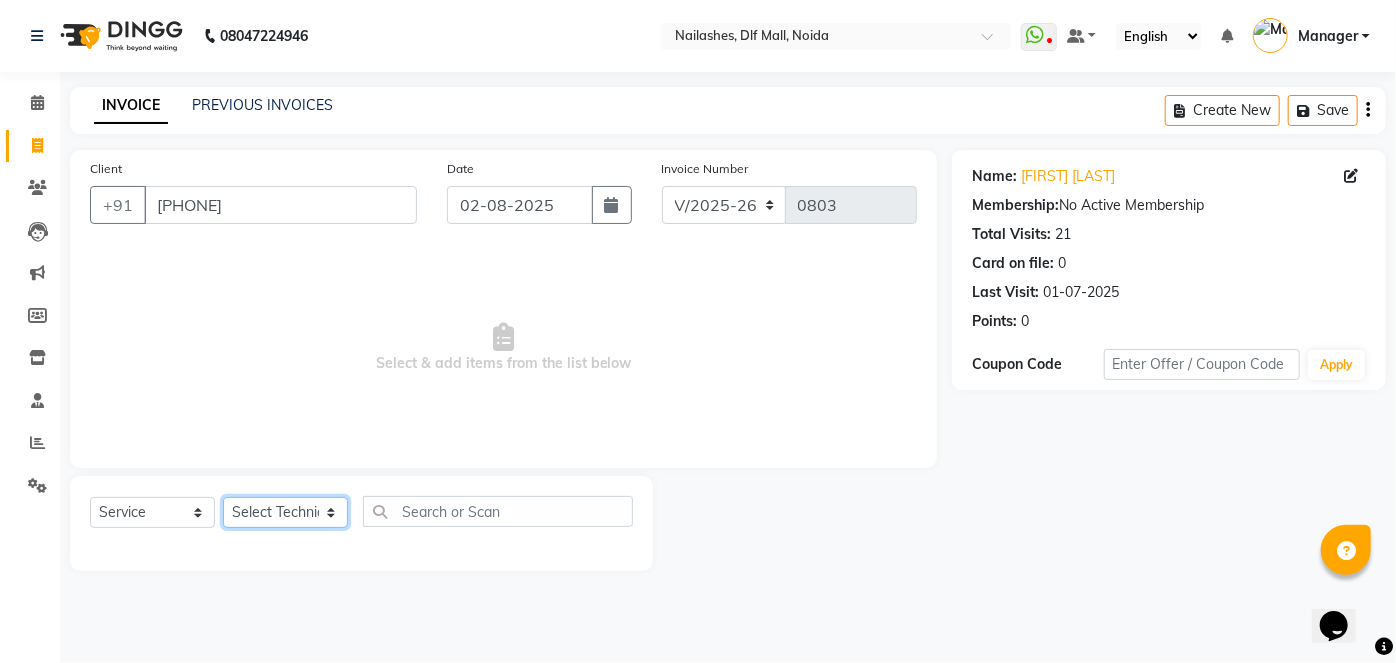 click on "Select Technician [FIRST] [LAST] Binni Manager nadeem pawan shikha Shivani varsha" 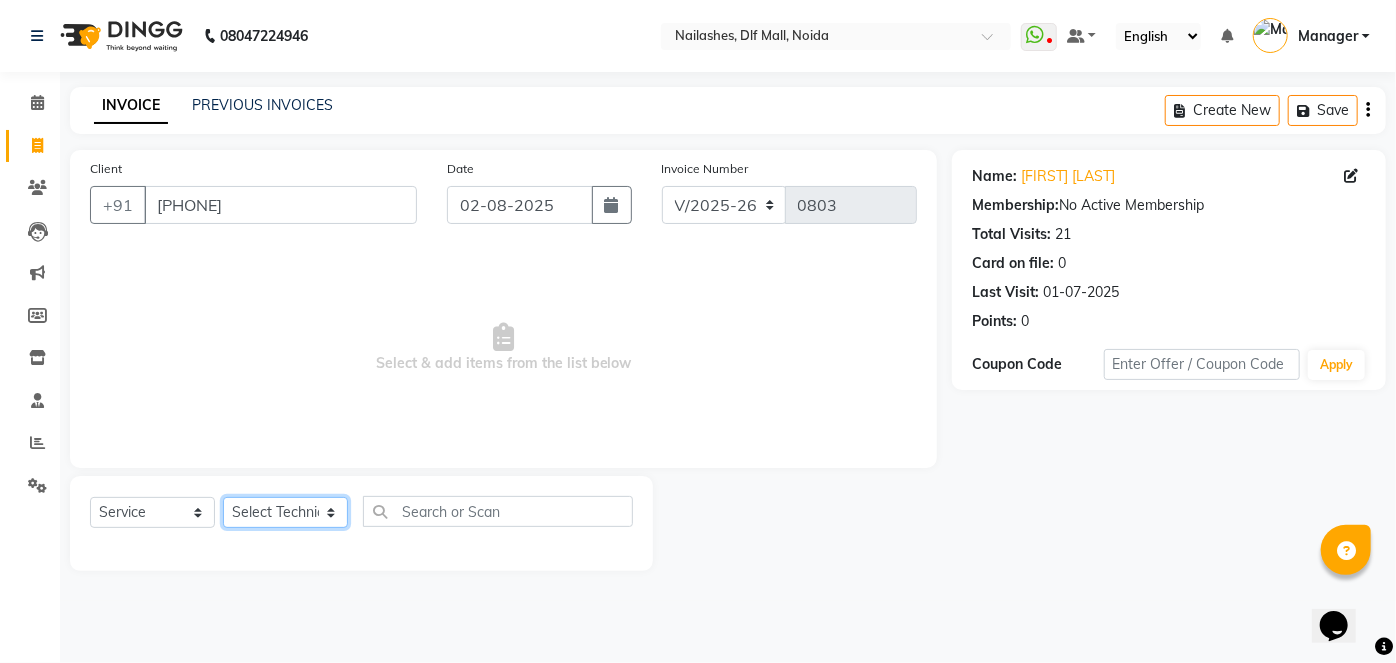 select on "35800" 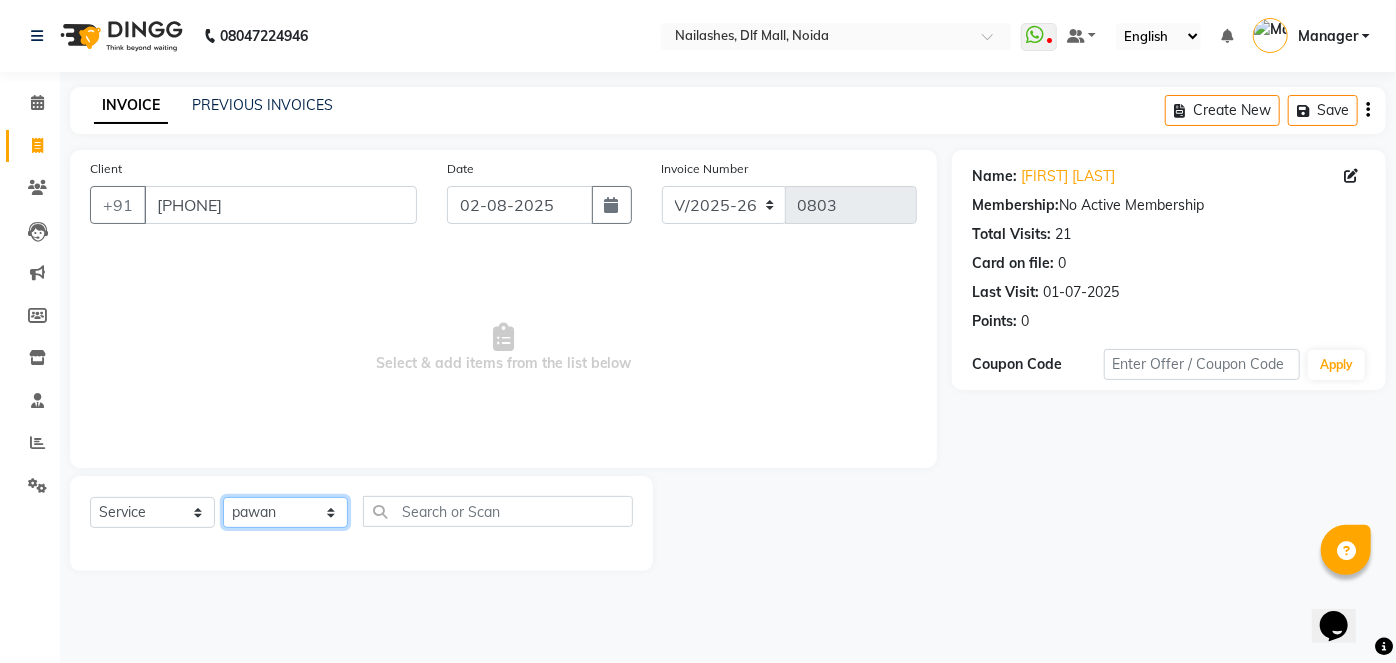 click on "Select Technician [FIRST] [LAST] Binni Manager nadeem pawan shikha Shivani varsha" 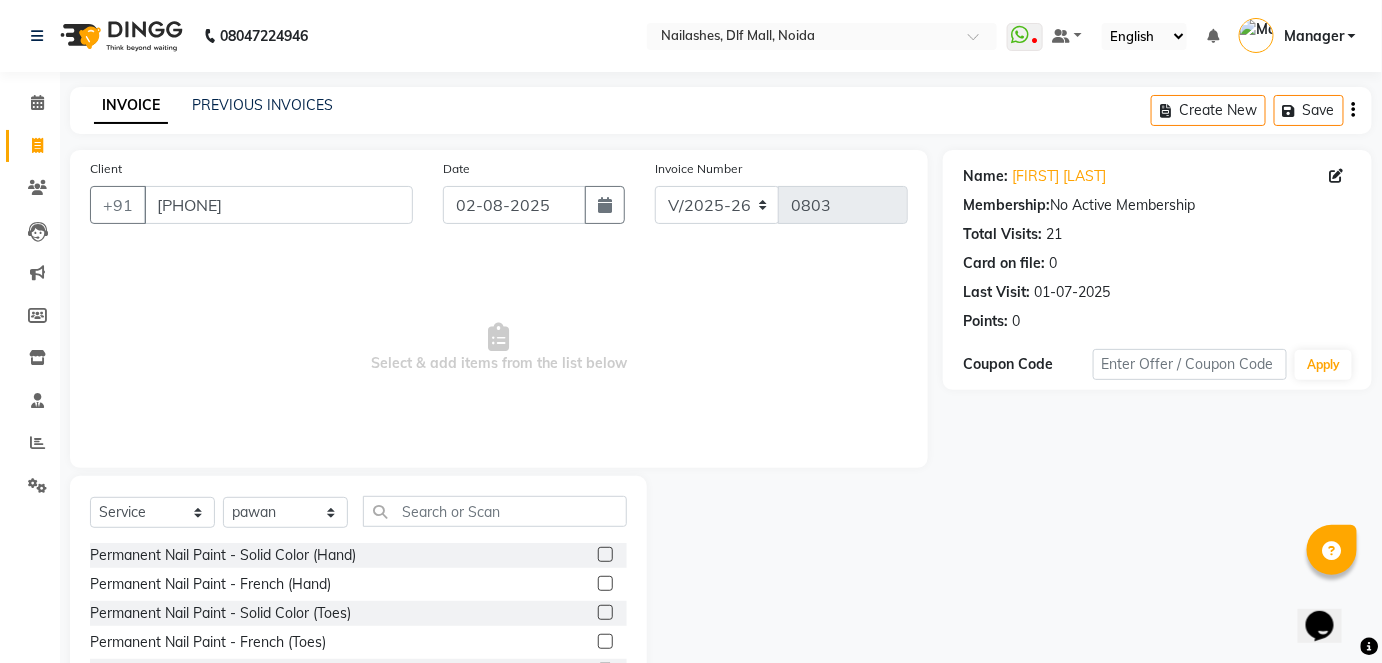 click 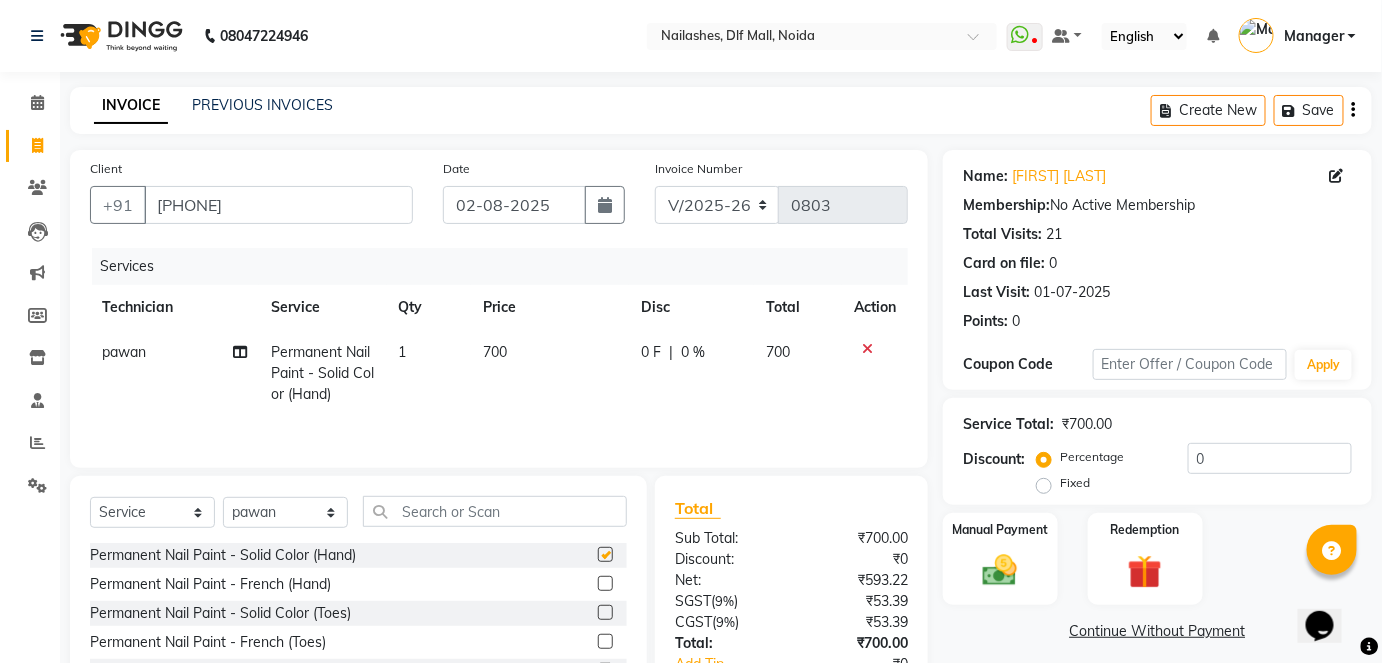 checkbox on "false" 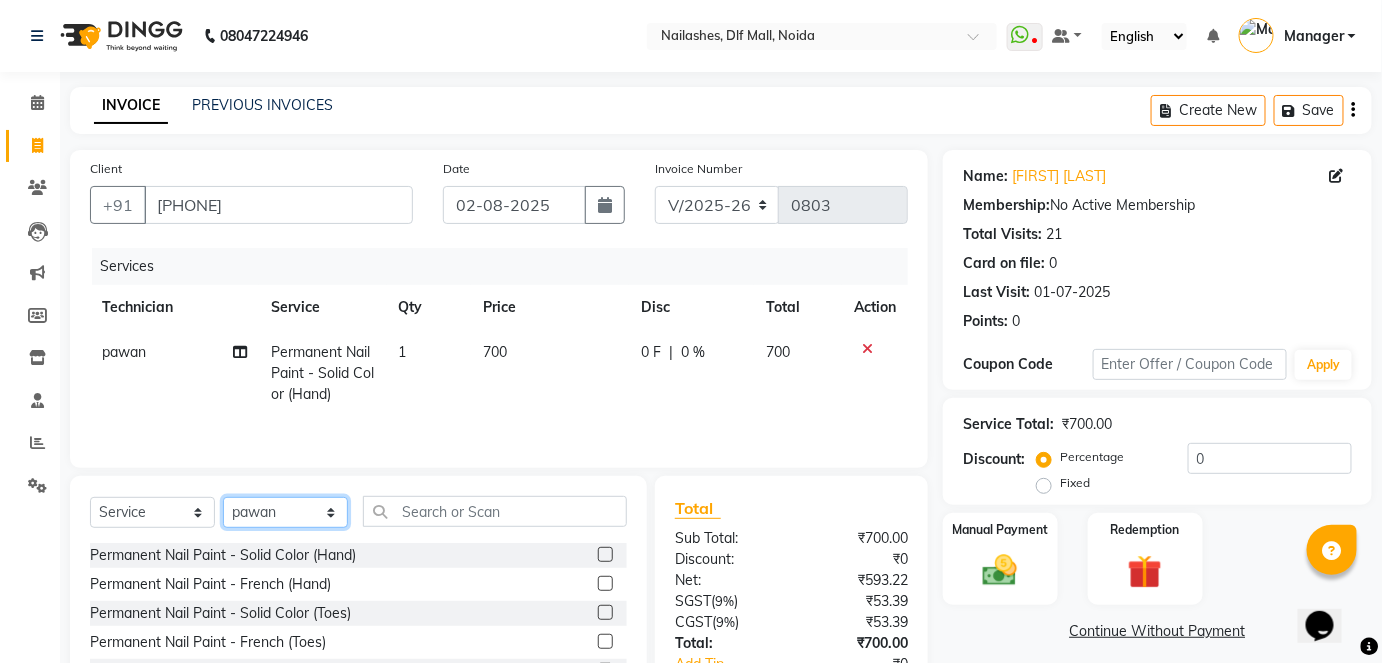 click on "Select Technician [FIRST] [LAST] Binni Manager nadeem pawan shikha Shivani varsha" 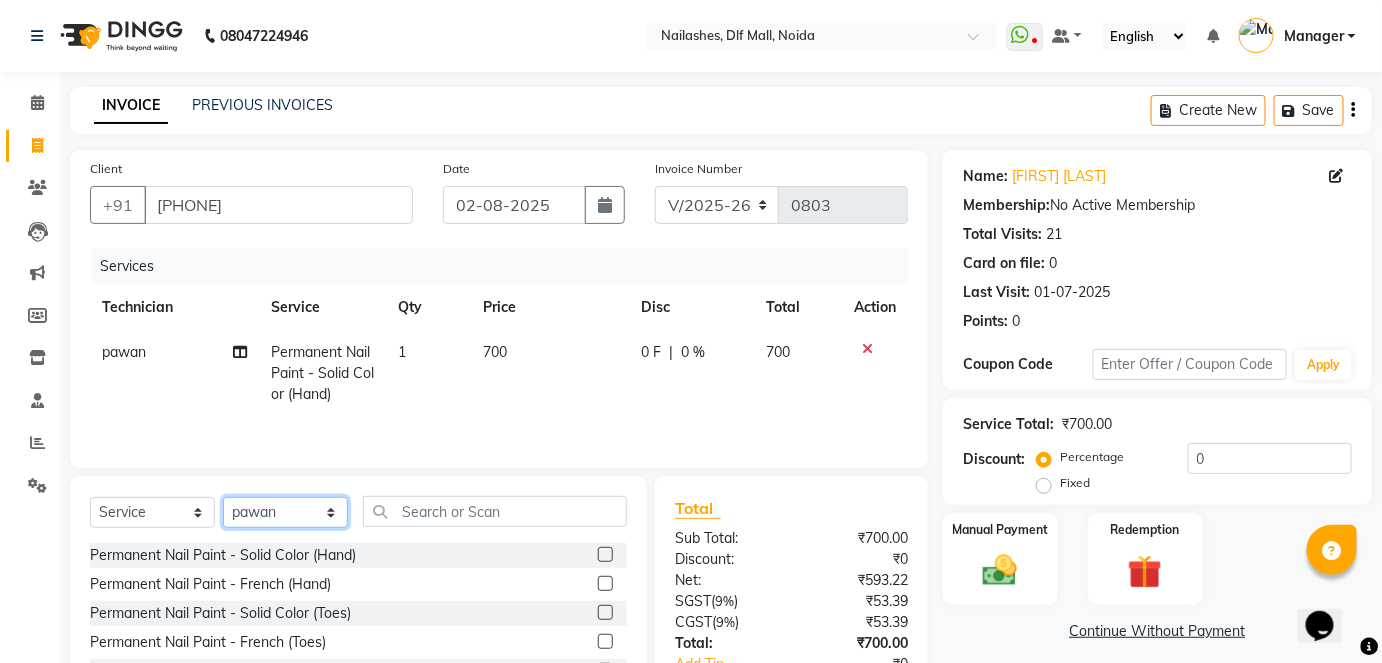 select on "[NUMBER]" 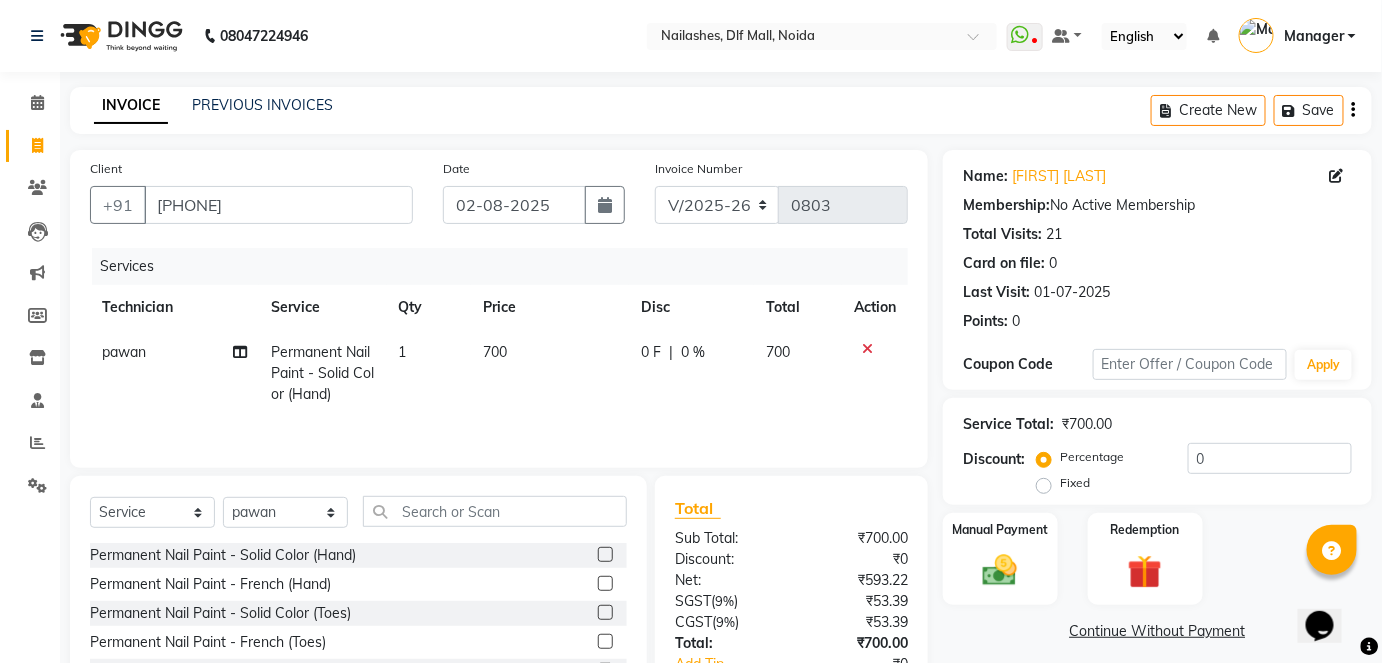 click 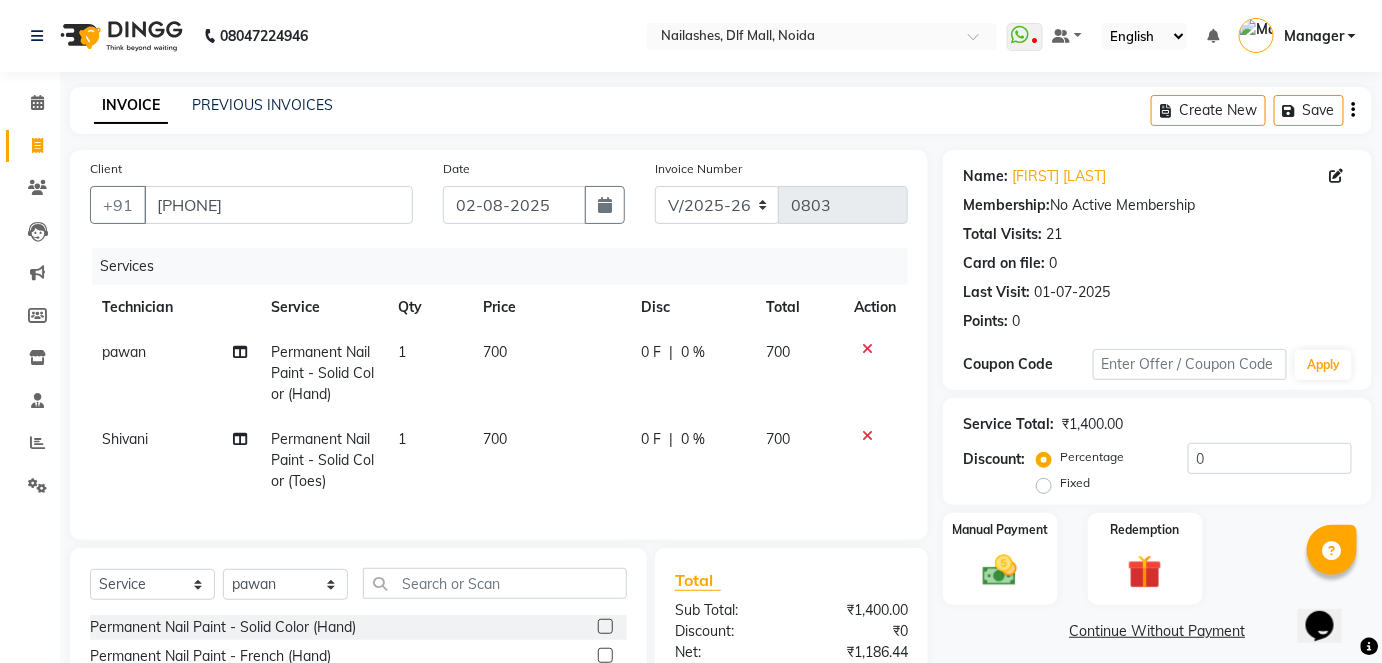 checkbox on "false" 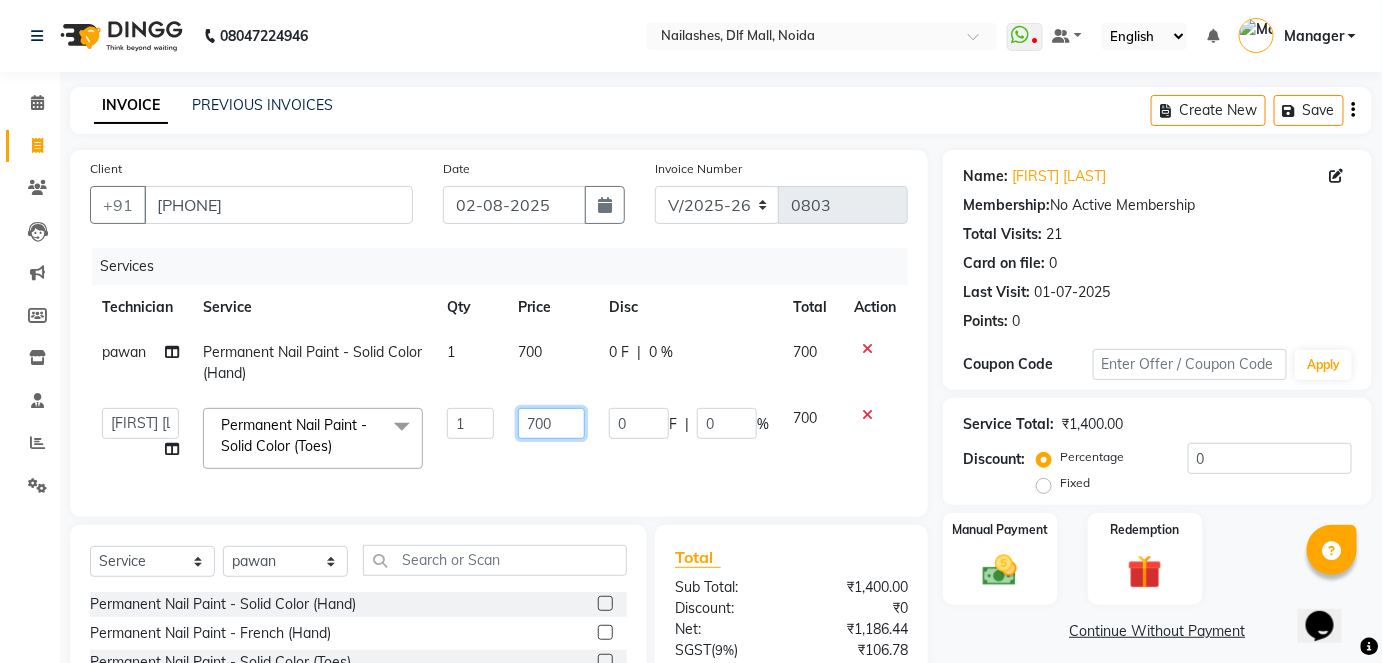 click on "700" 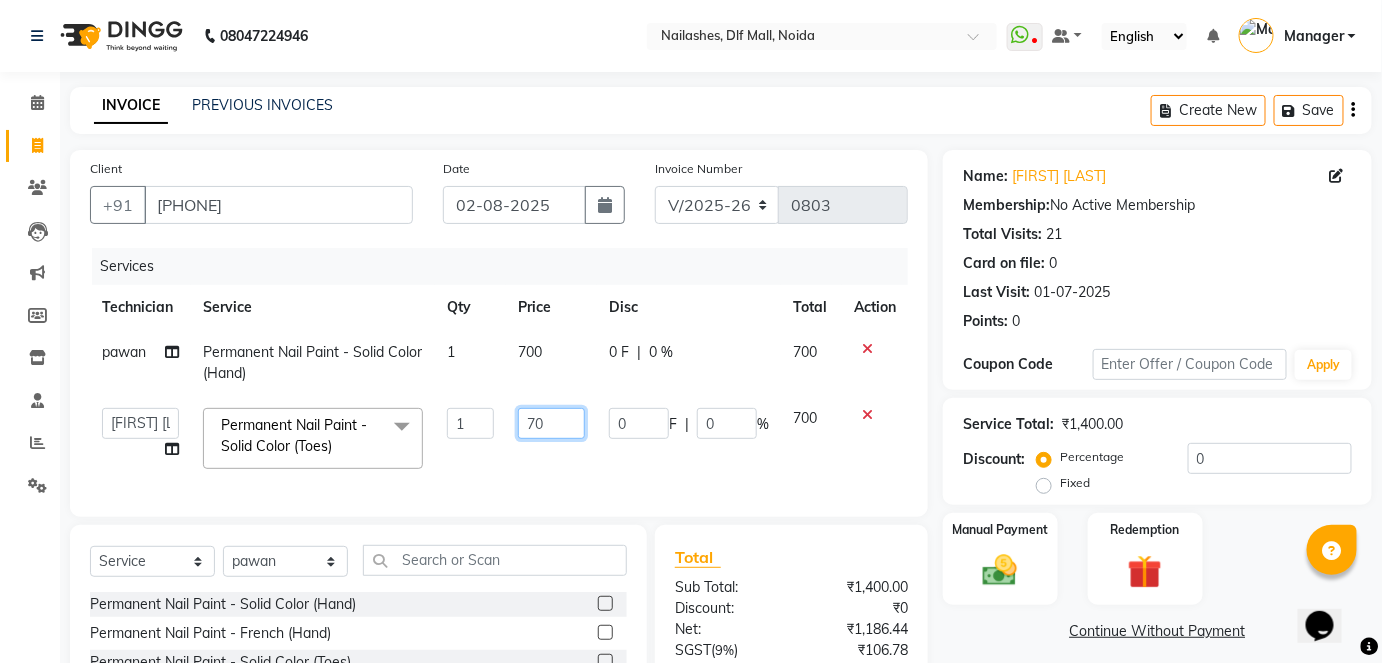 type on "7" 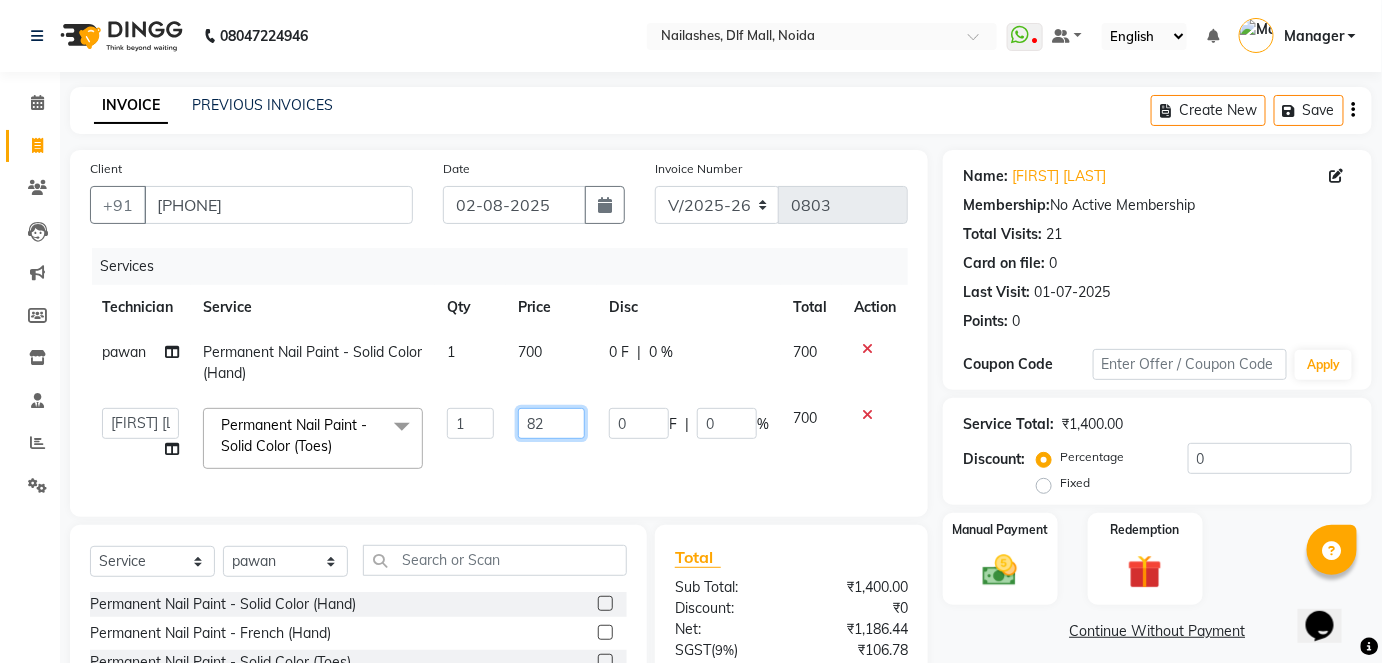 type on "826" 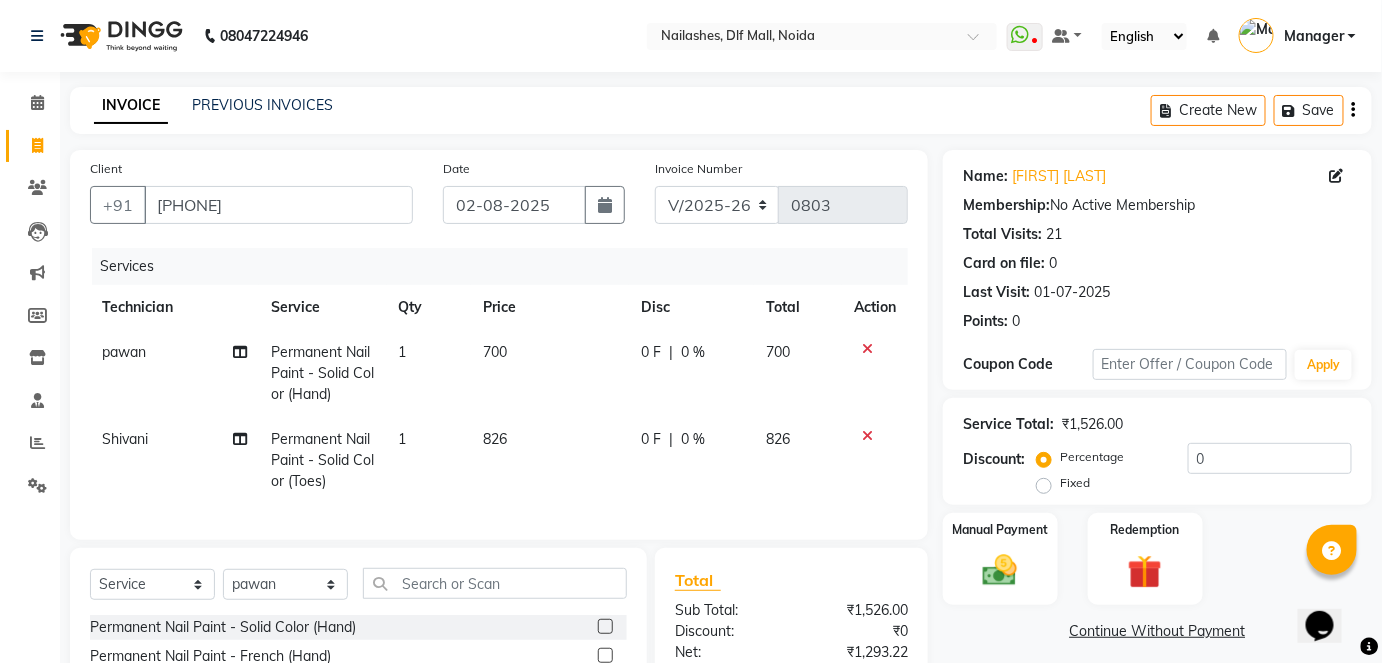 click on "700" 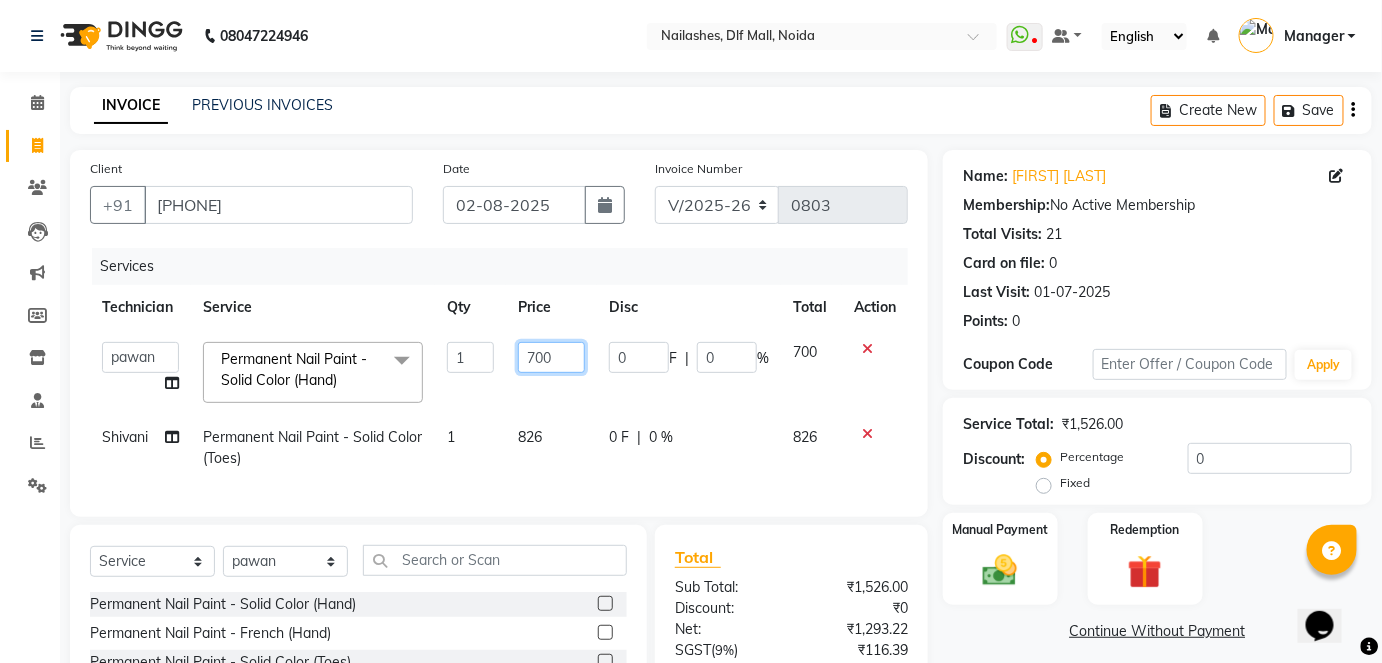 click on "700" 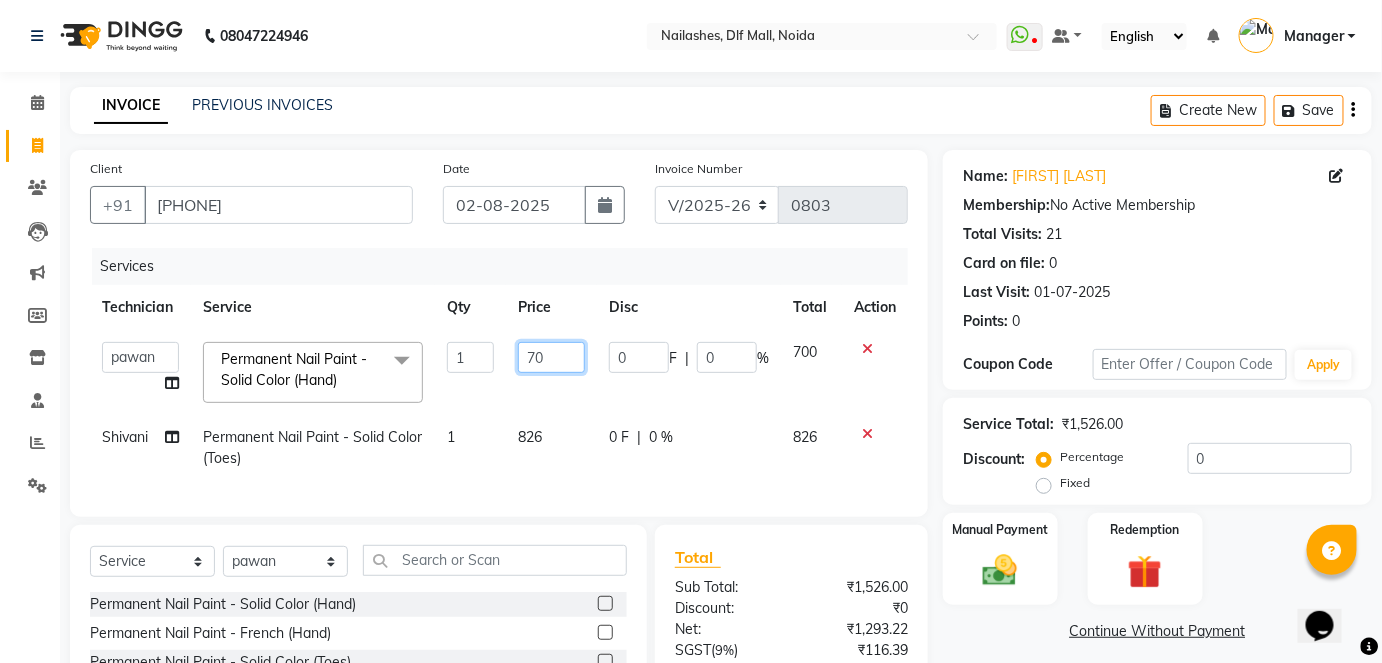type on "7" 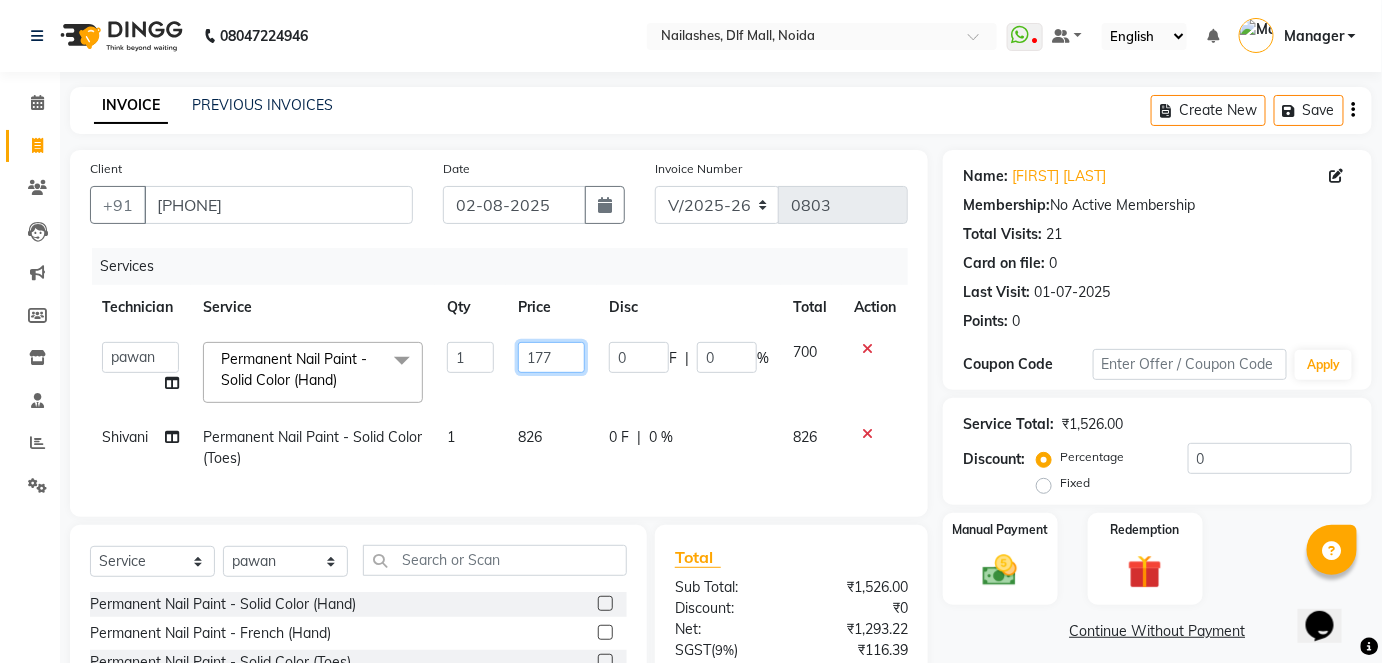 type on "1770" 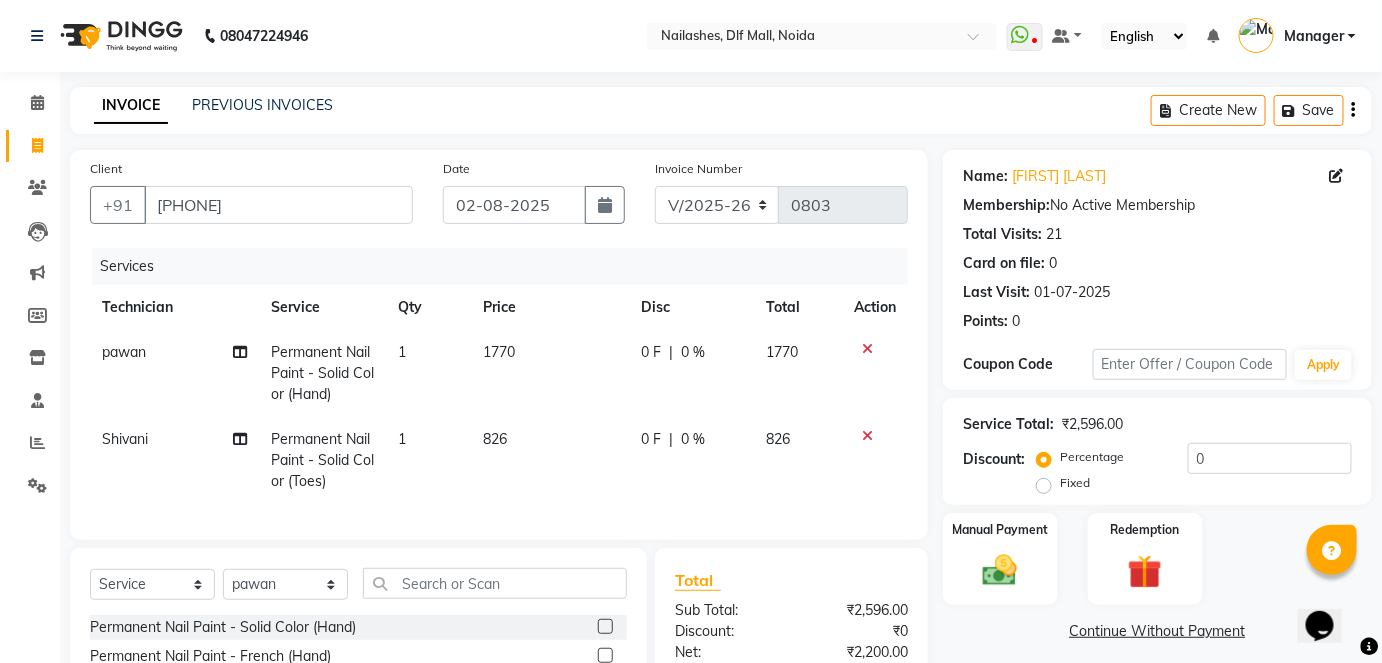 click on "0 F | 0 %" 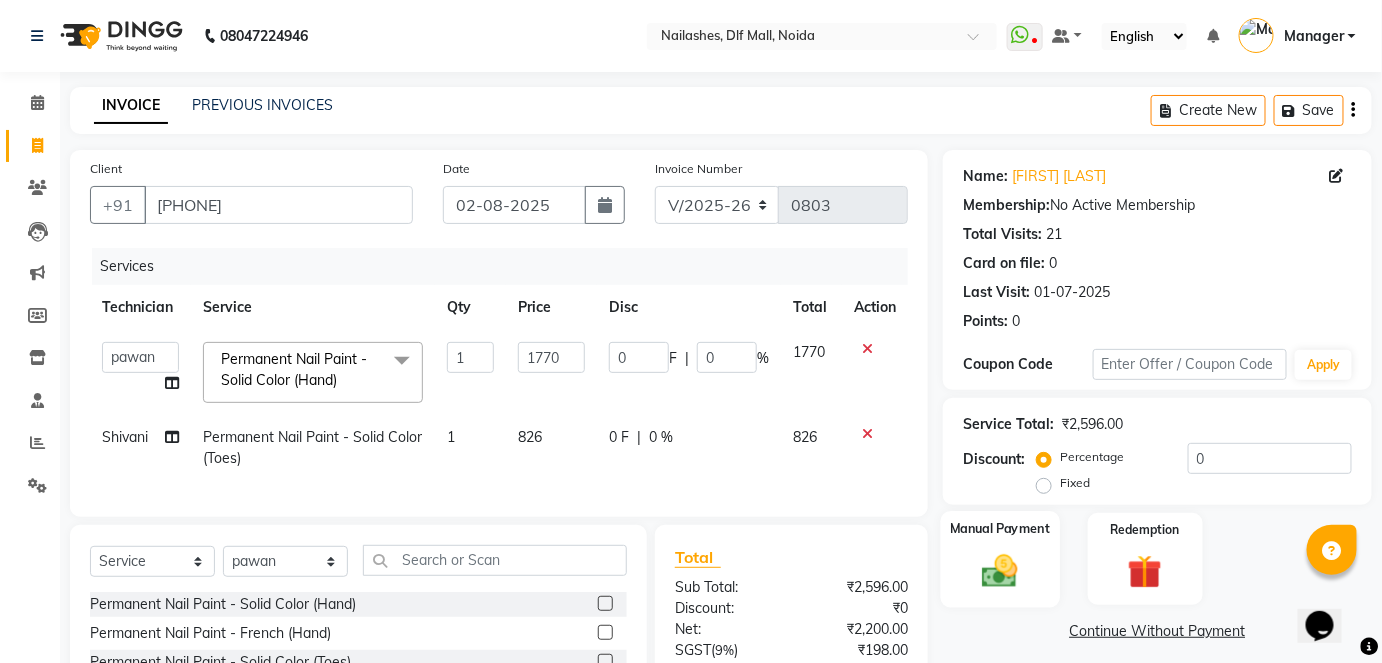 click 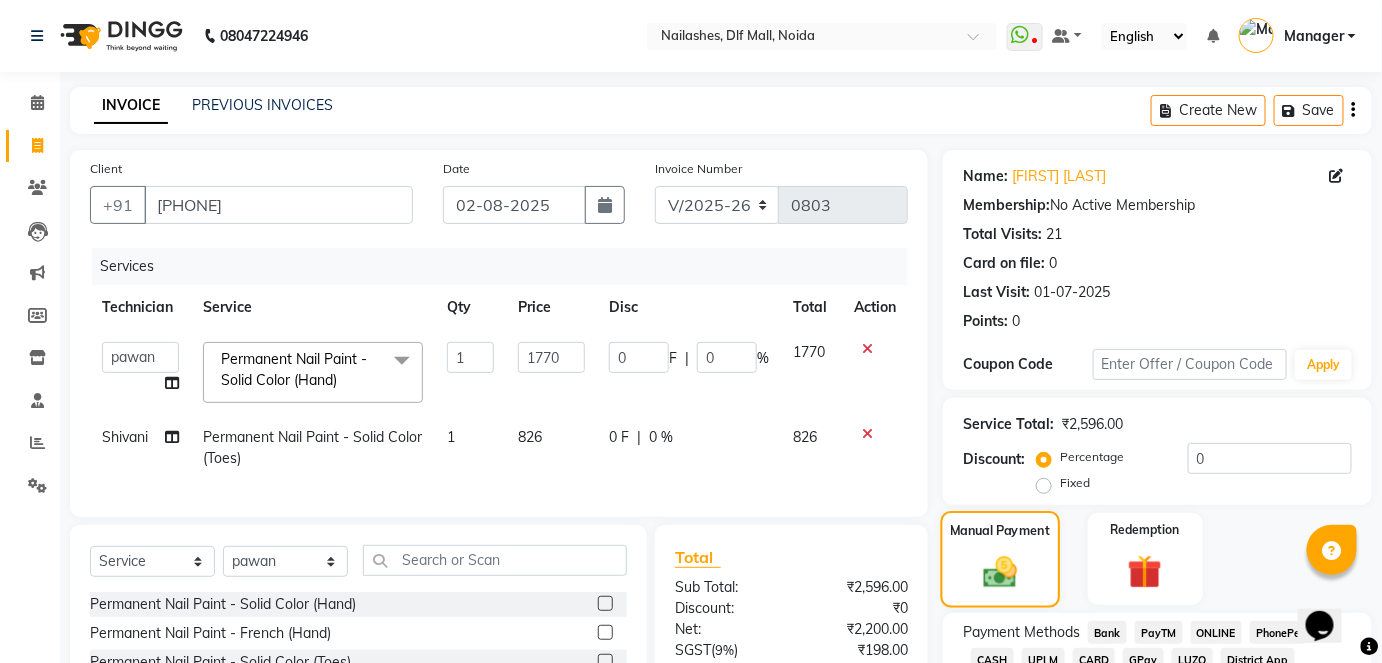 scroll, scrollTop: 199, scrollLeft: 0, axis: vertical 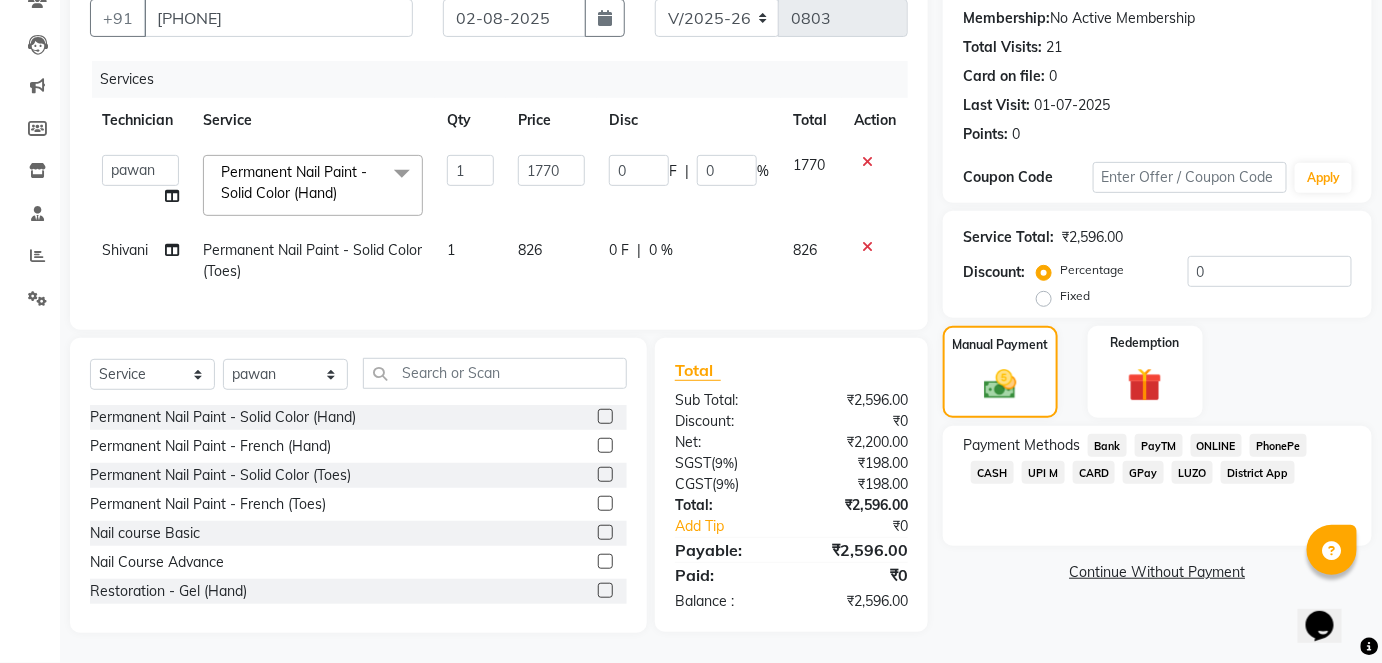 click on "ONLINE" 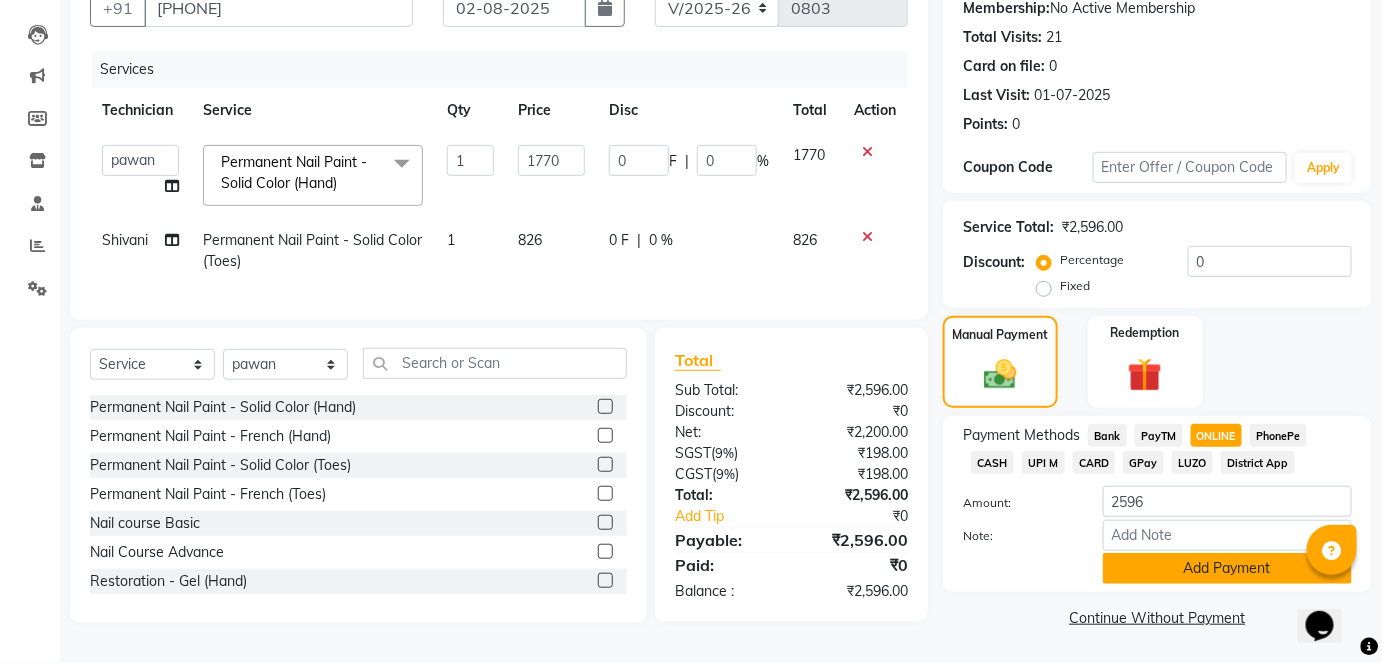 click on "Add Payment" 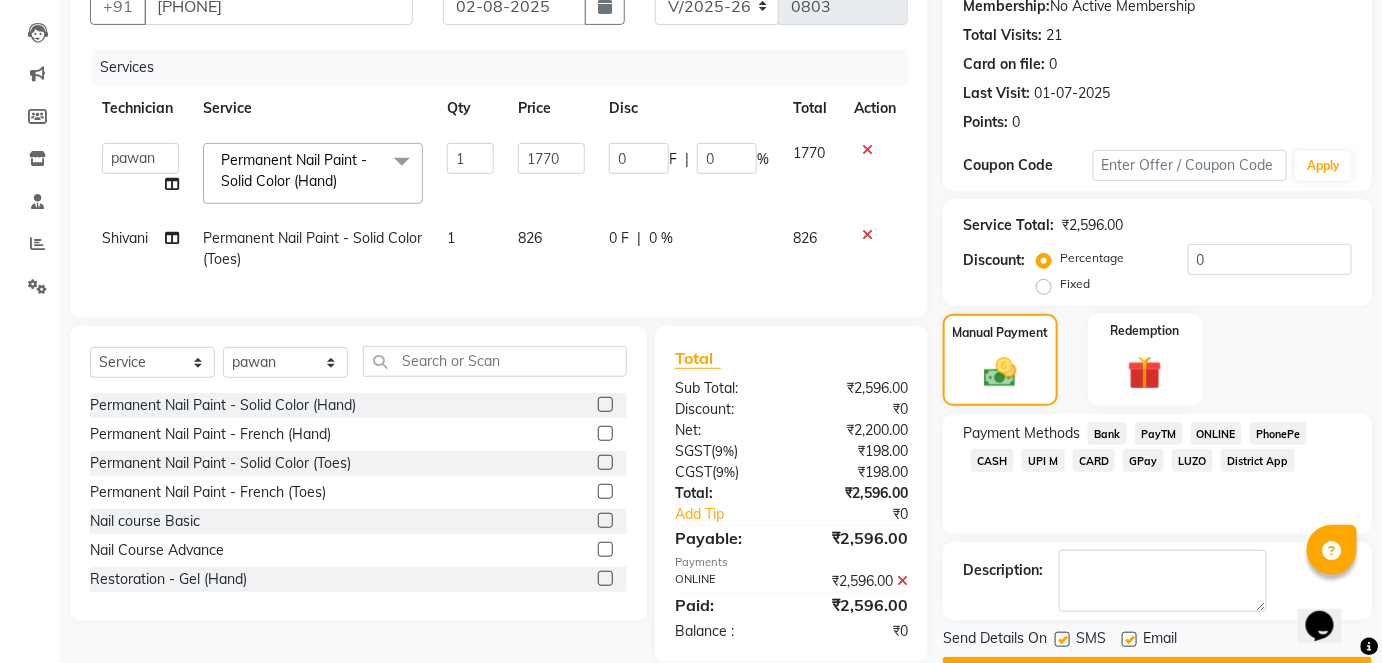scroll, scrollTop: 252, scrollLeft: 0, axis: vertical 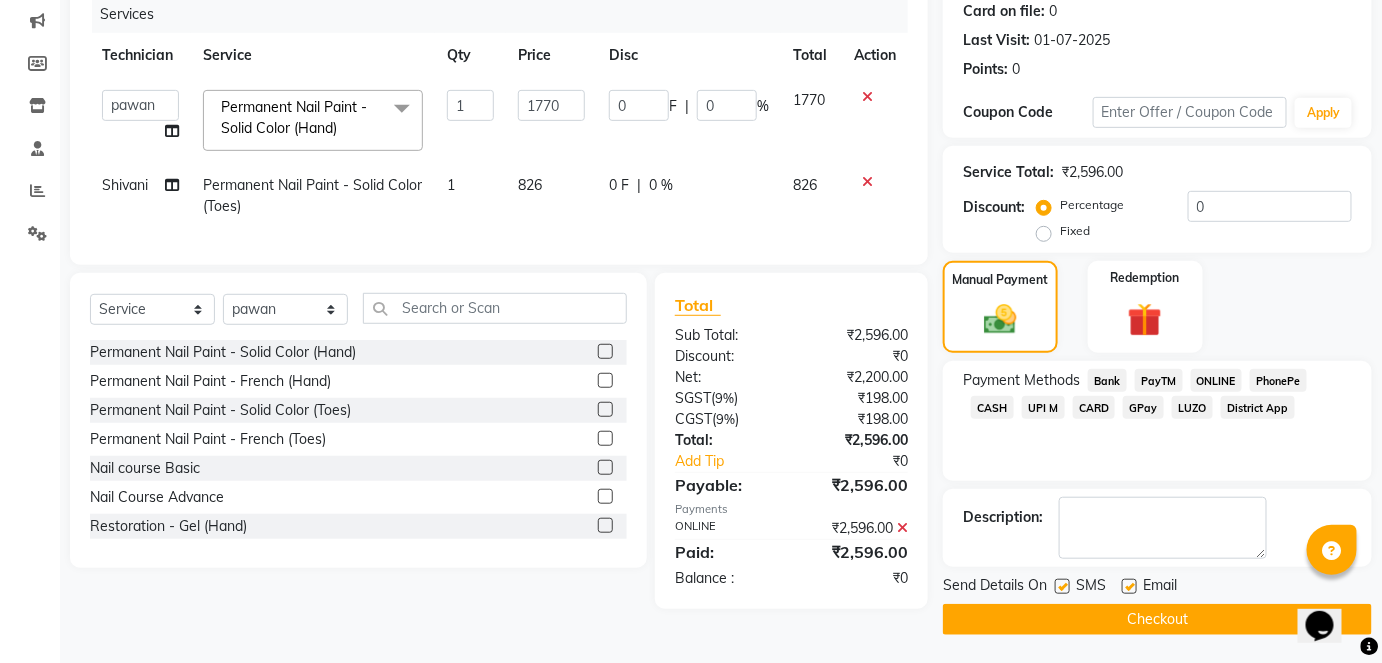 click on "Checkout" 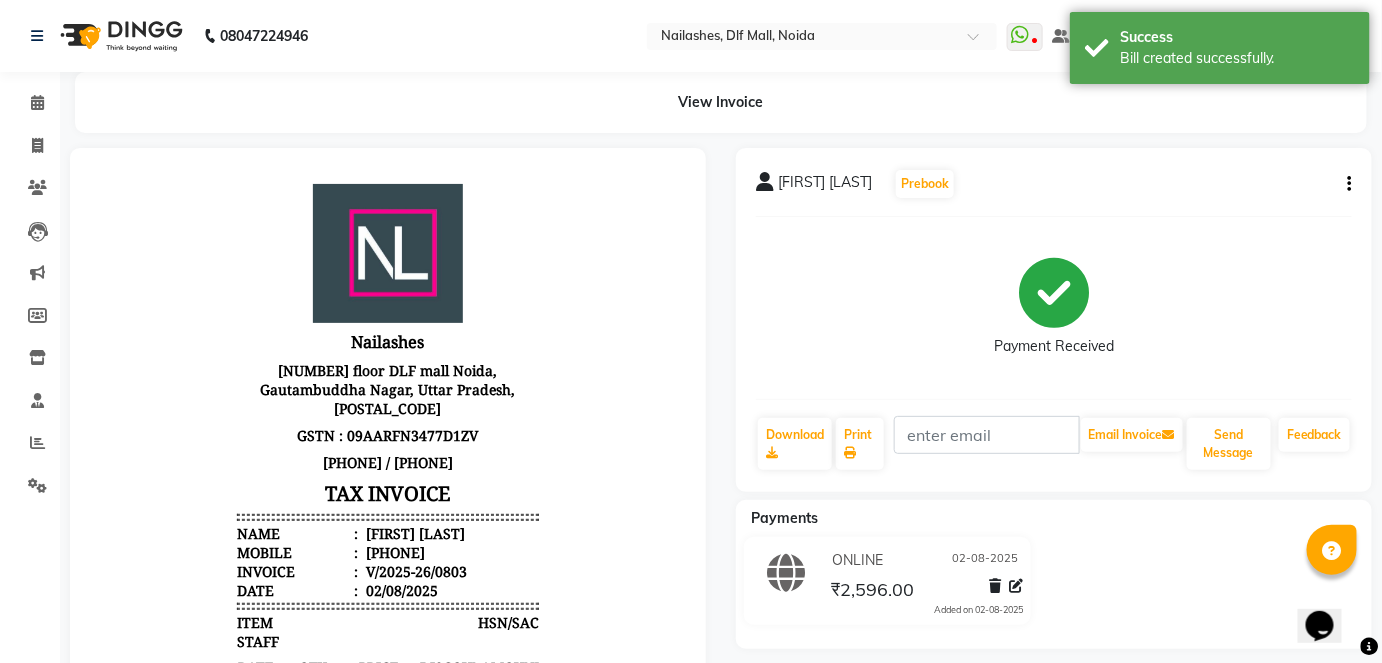 scroll, scrollTop: 0, scrollLeft: 0, axis: both 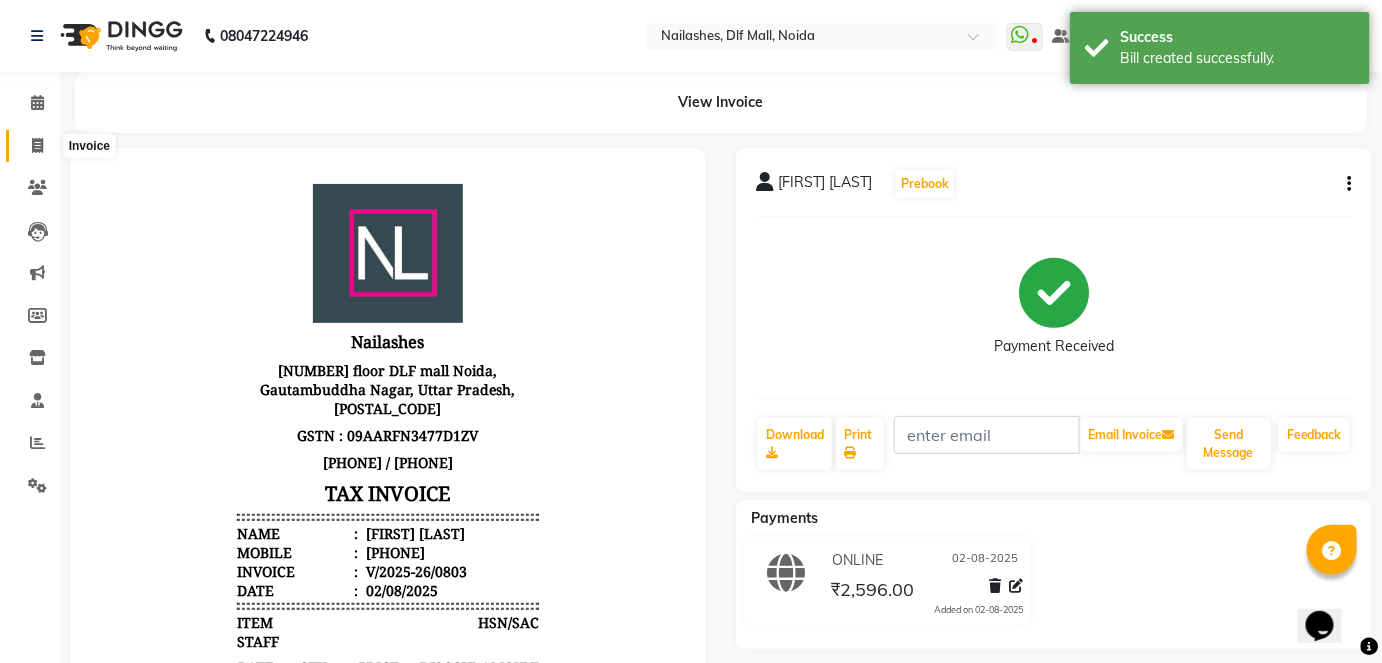 click 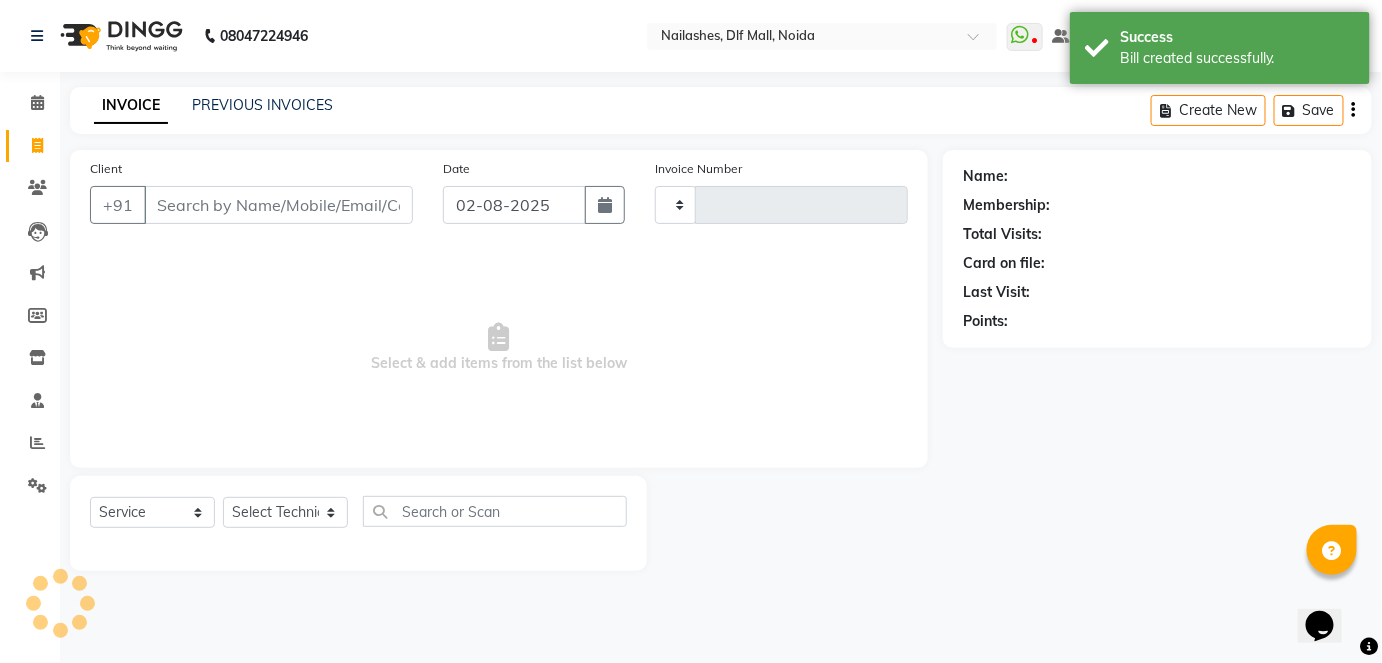 type on "0804" 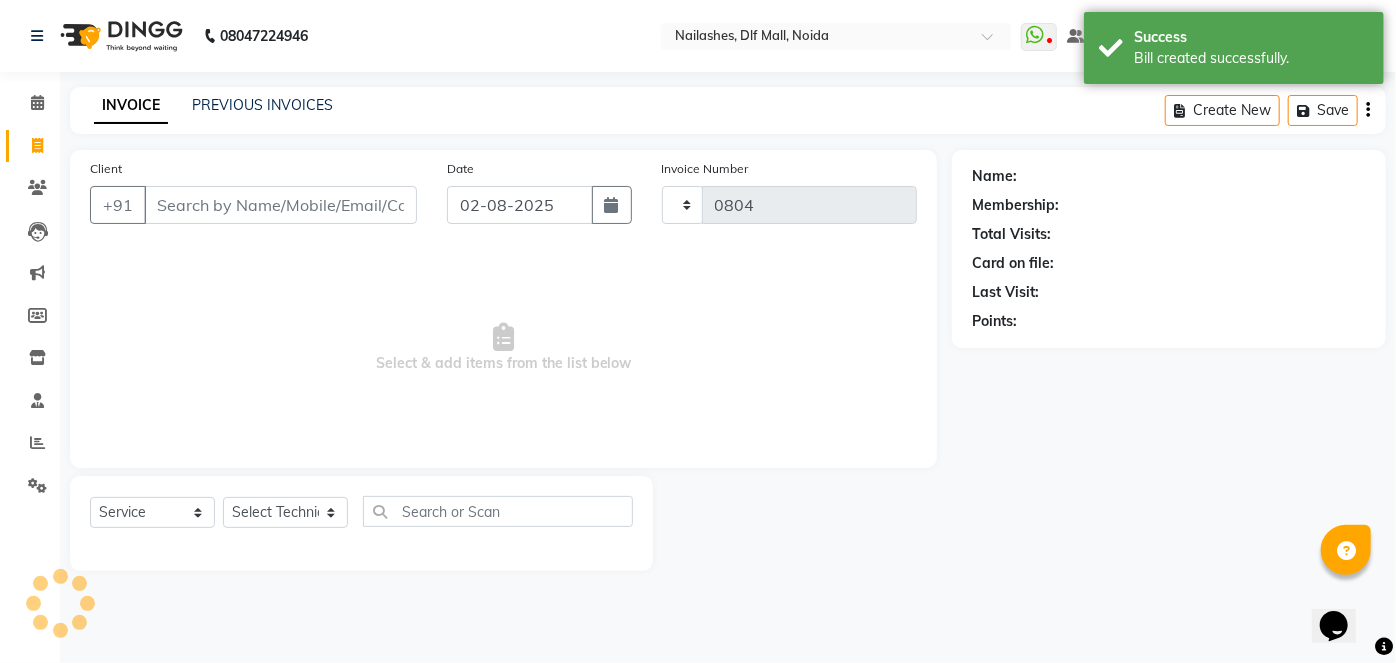 select on "5188" 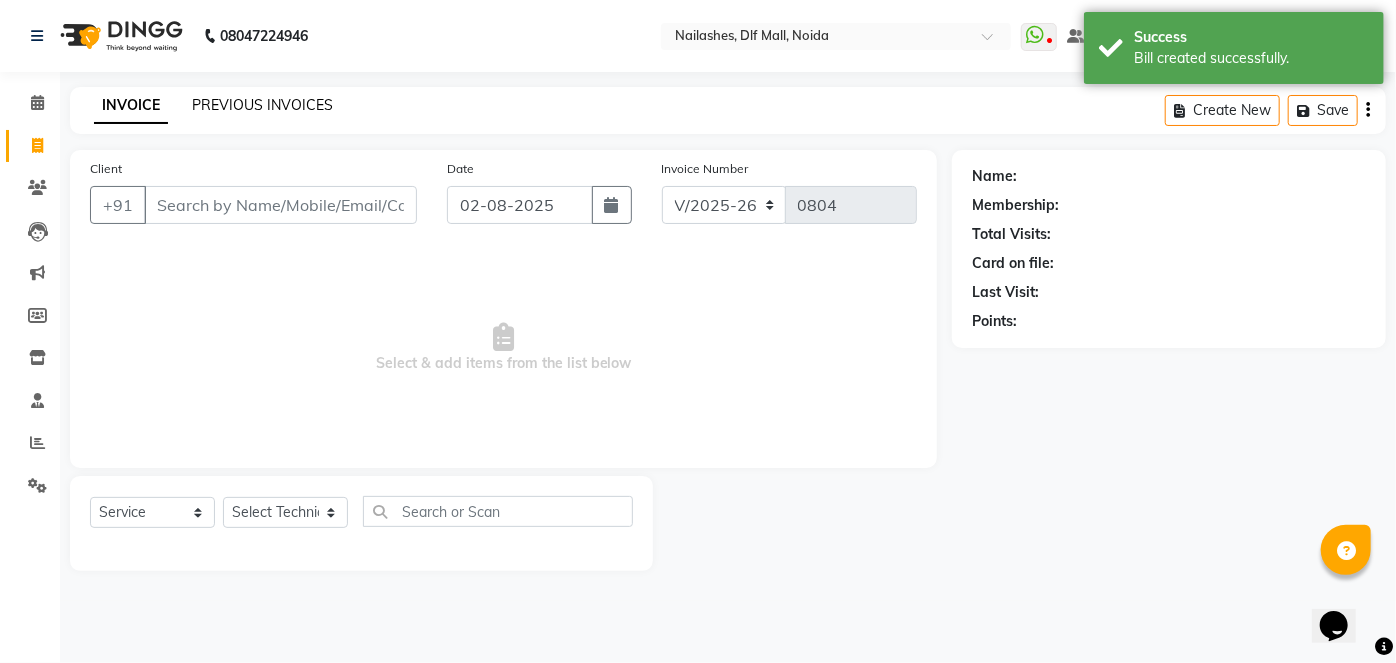 click on "PREVIOUS INVOICES" 